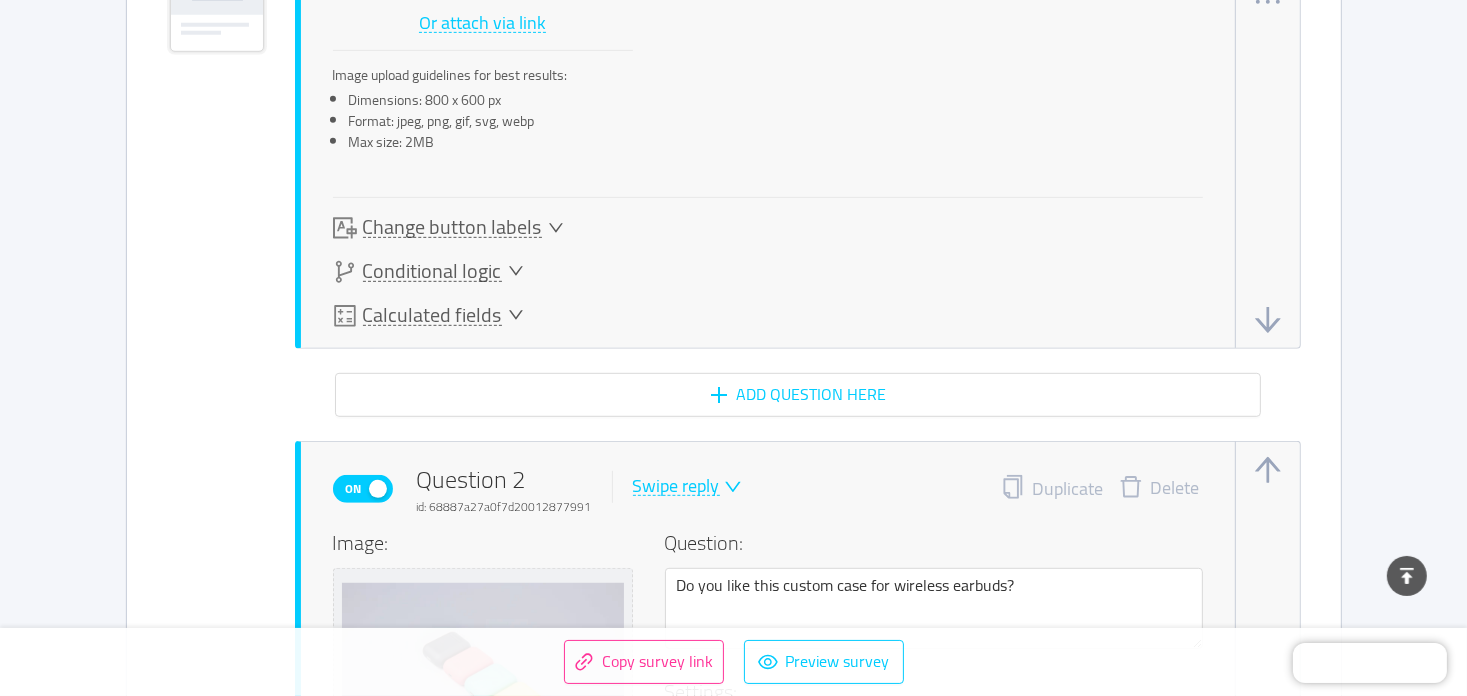 scroll, scrollTop: 1000, scrollLeft: 0, axis: vertical 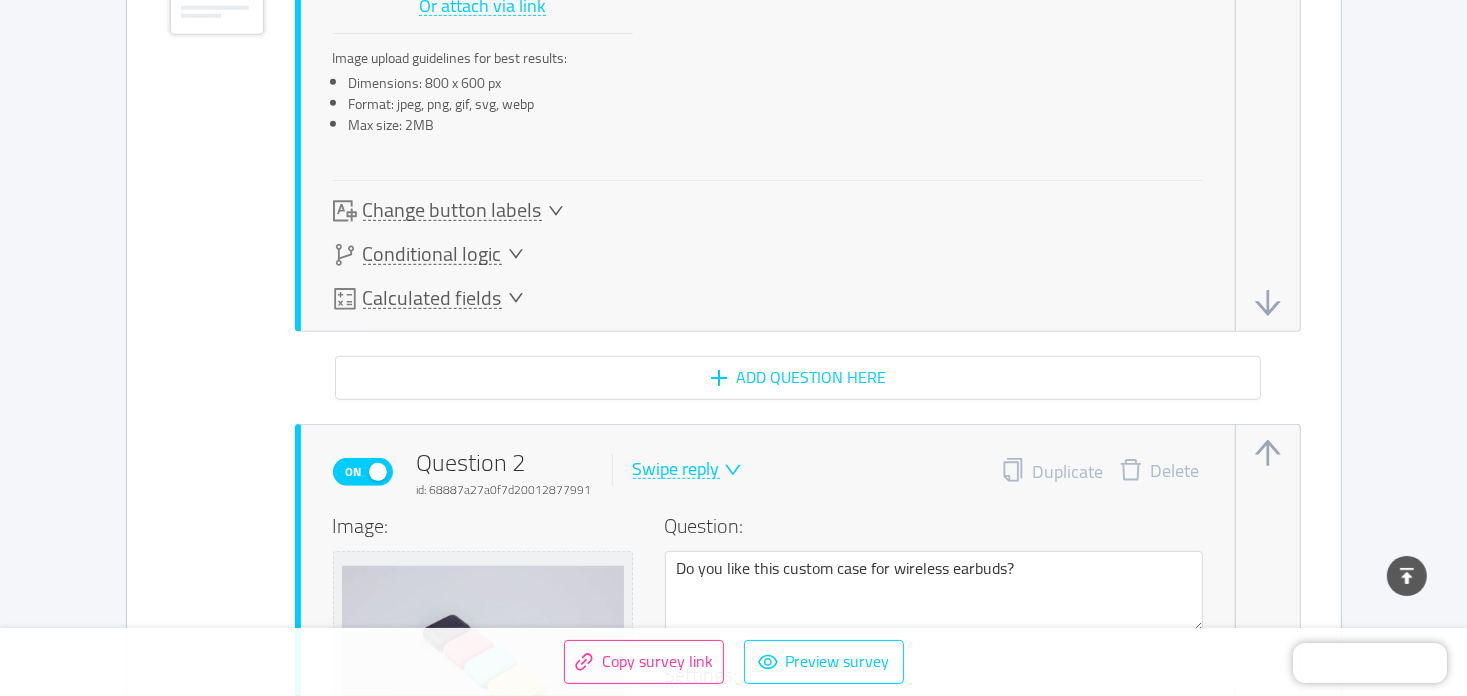 click on "Change button labels" at bounding box center (448, 211) 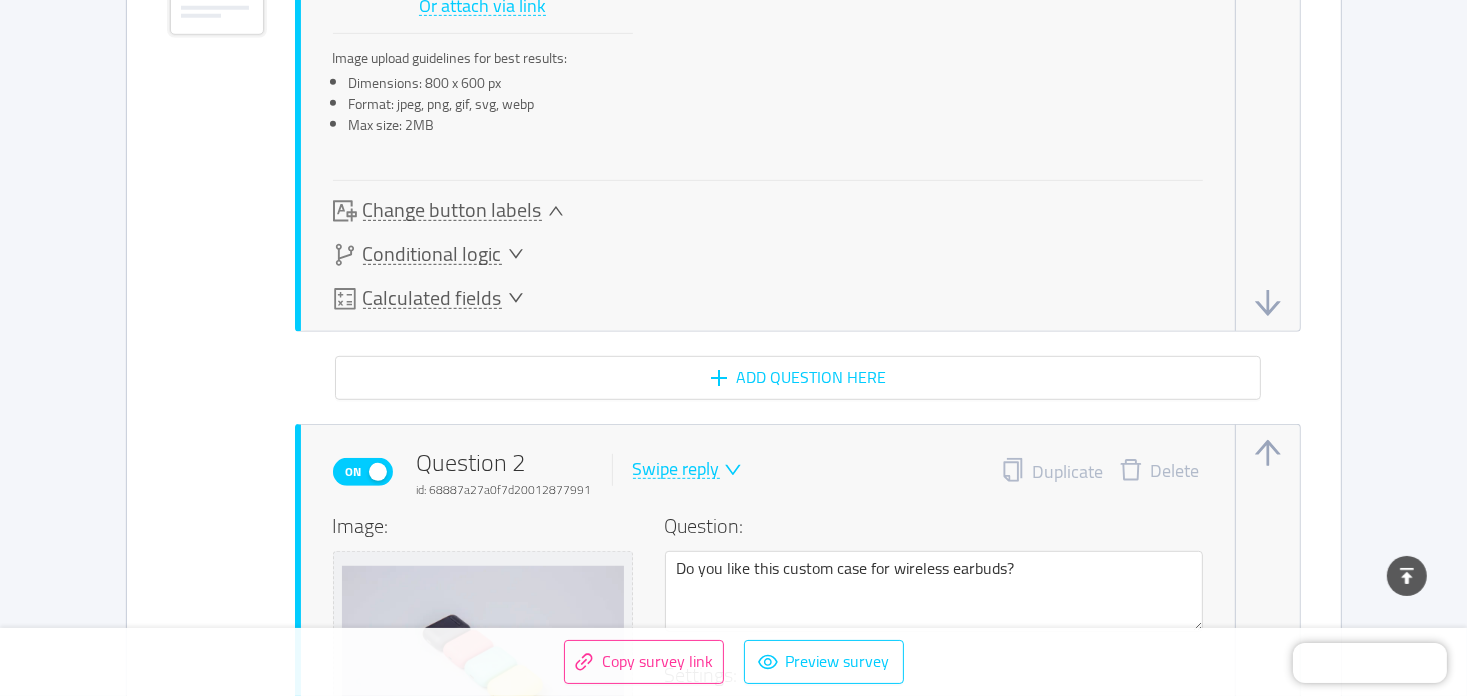 scroll, scrollTop: 1079, scrollLeft: 0, axis: vertical 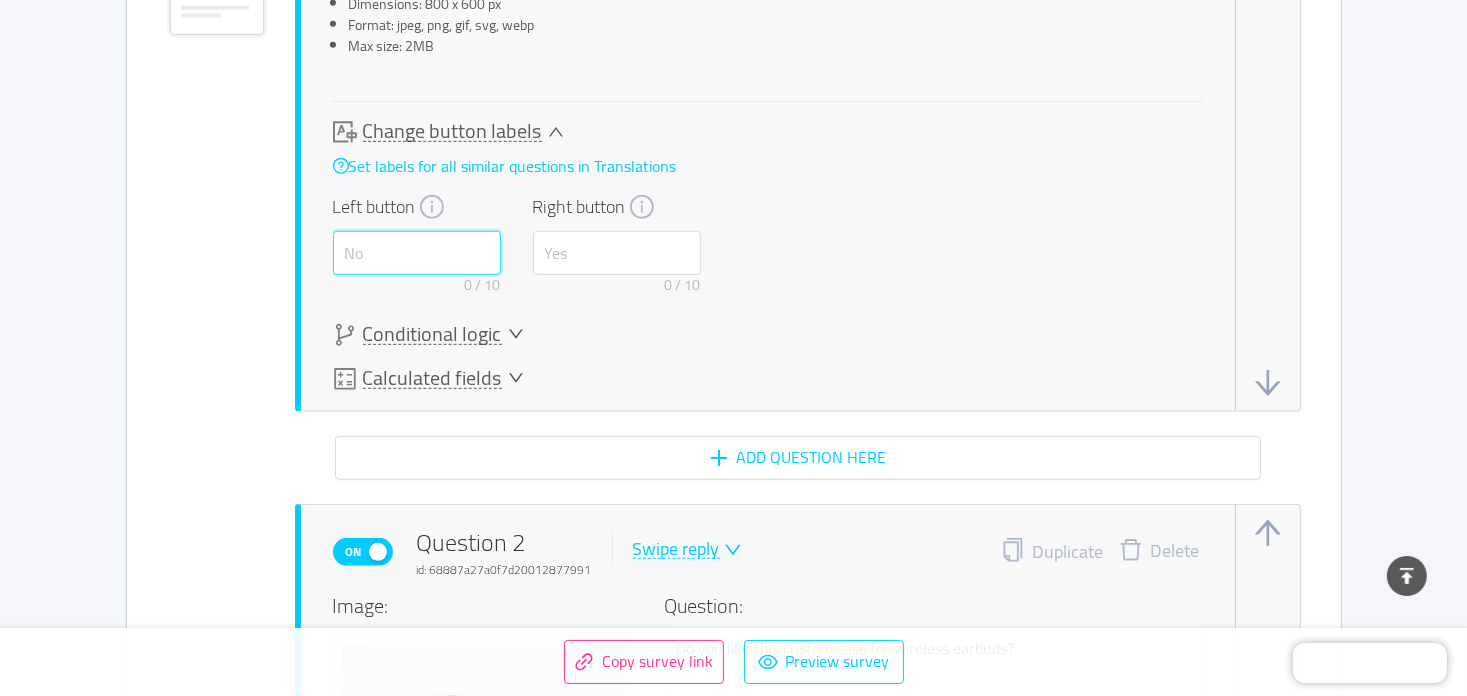 click at bounding box center (417, 253) 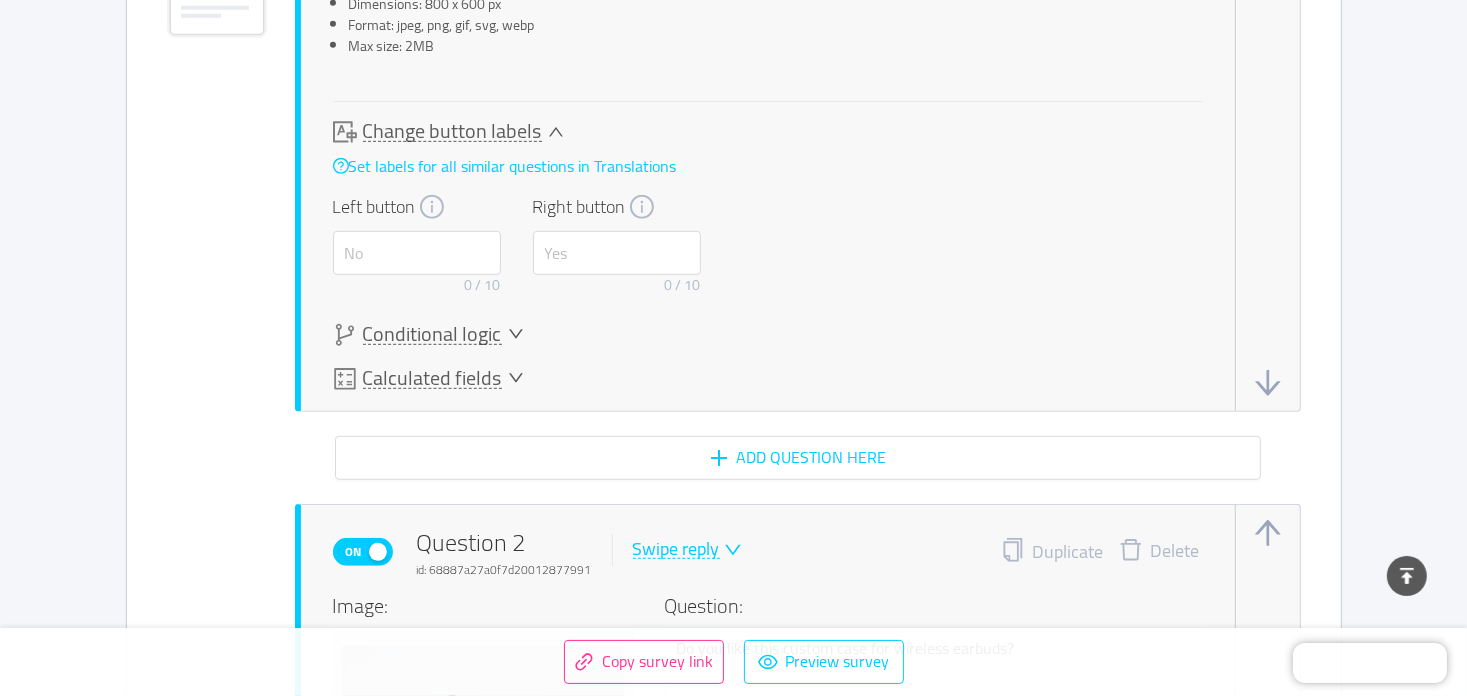 click 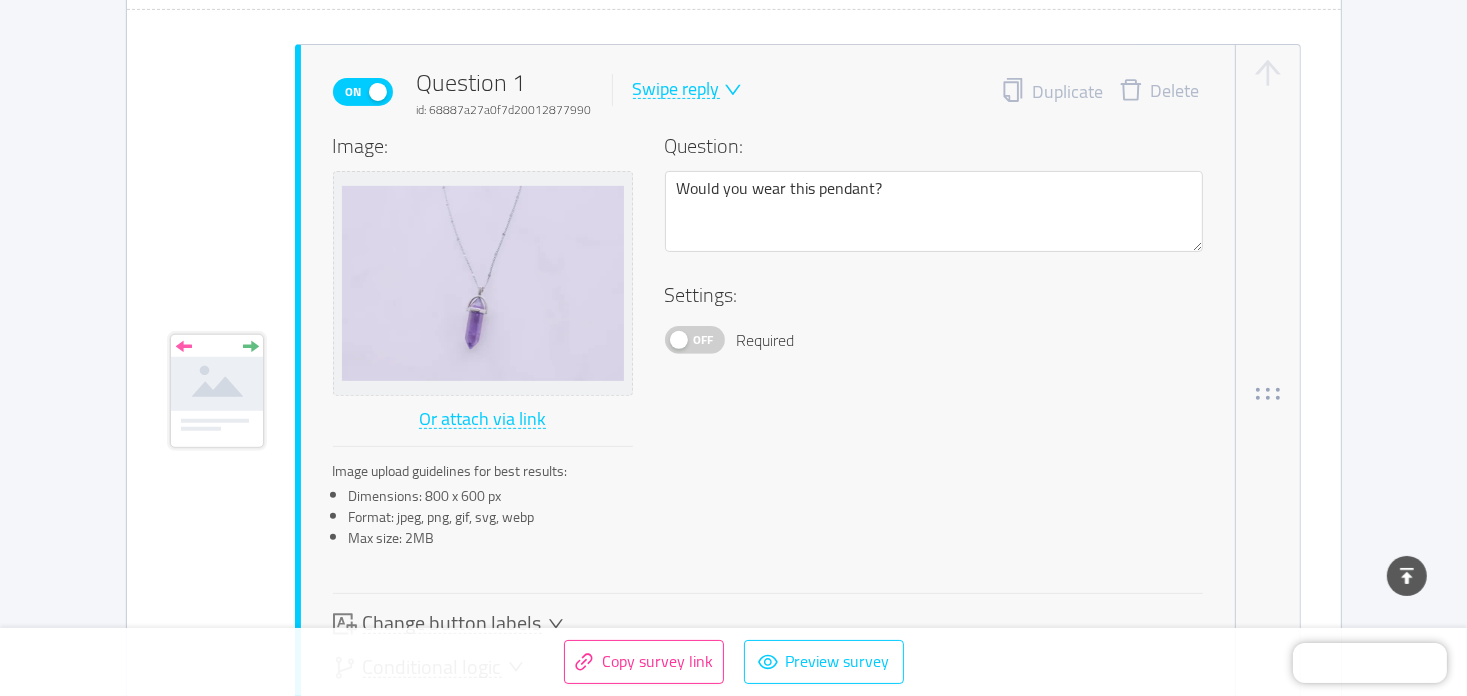 scroll, scrollTop: 400, scrollLeft: 0, axis: vertical 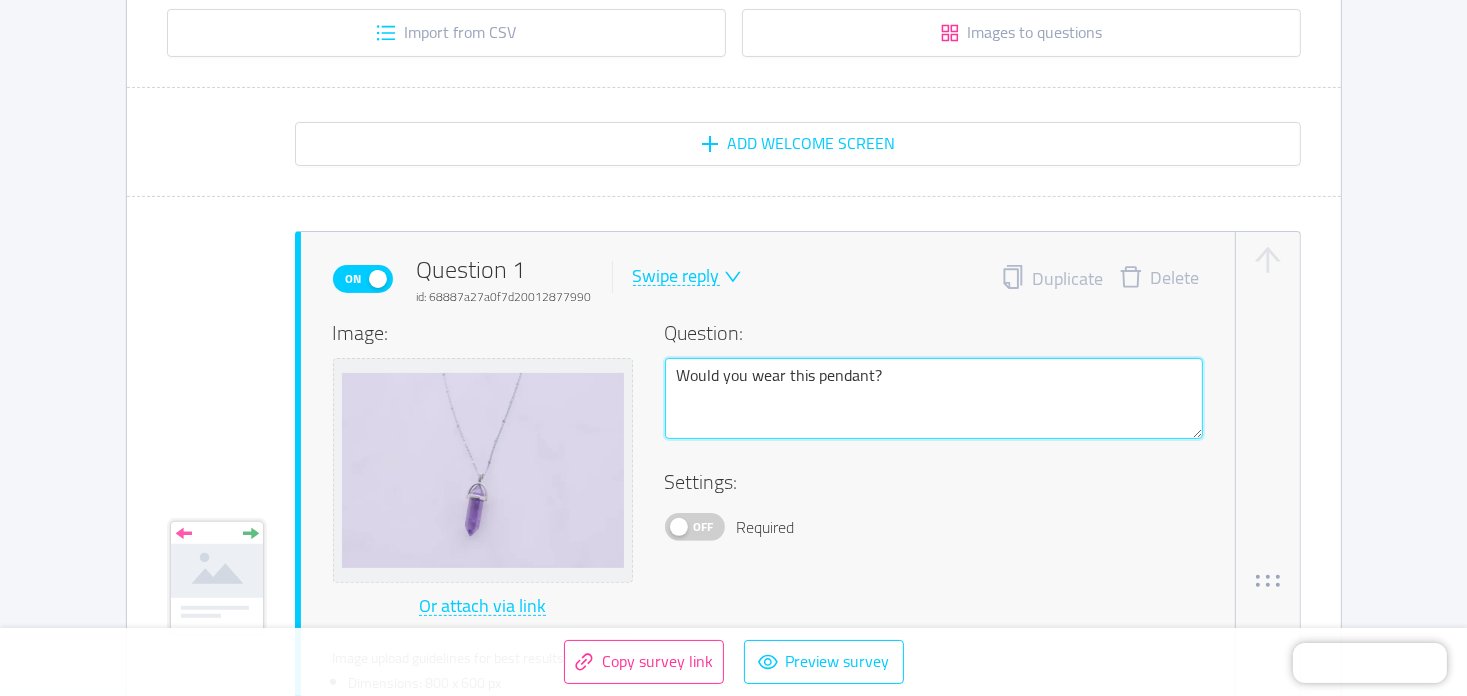 click on "Would you wear this pendant?" at bounding box center (934, 399) 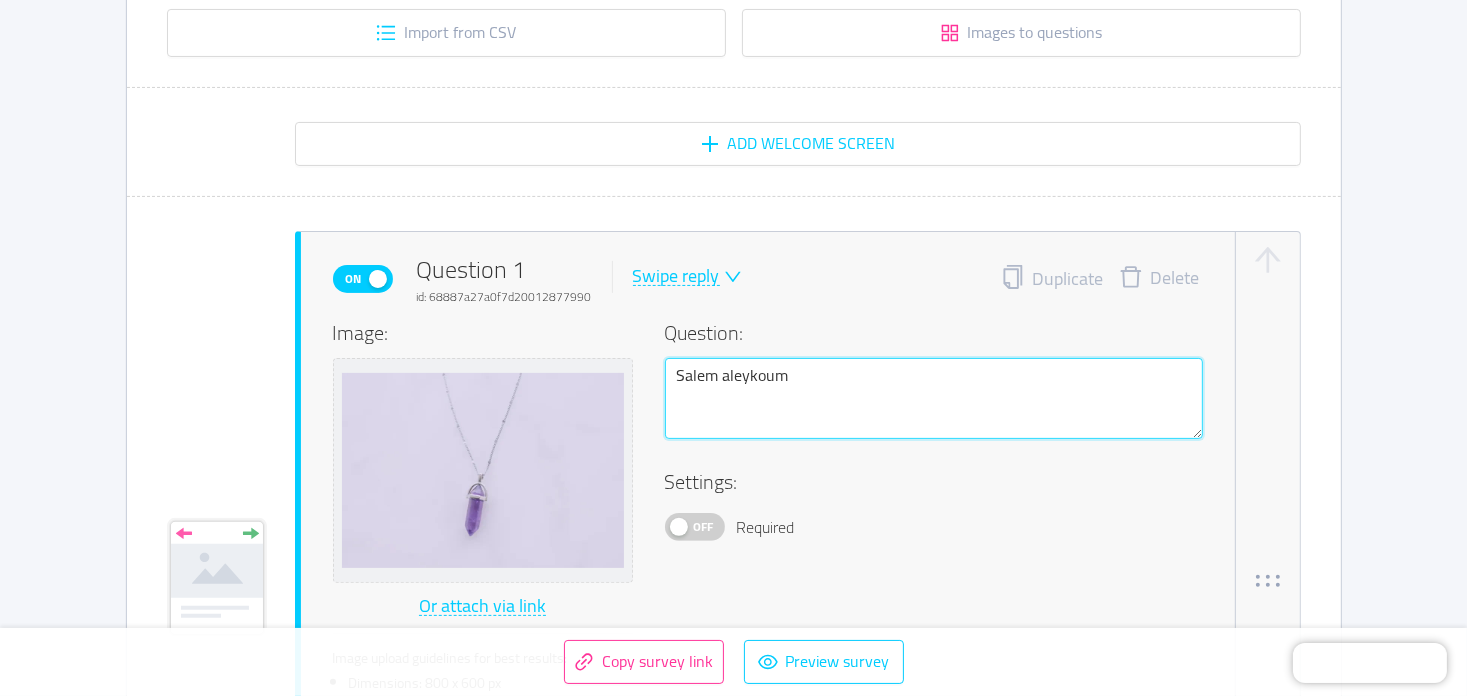 click on "Salem aleykoum" at bounding box center [934, 399] 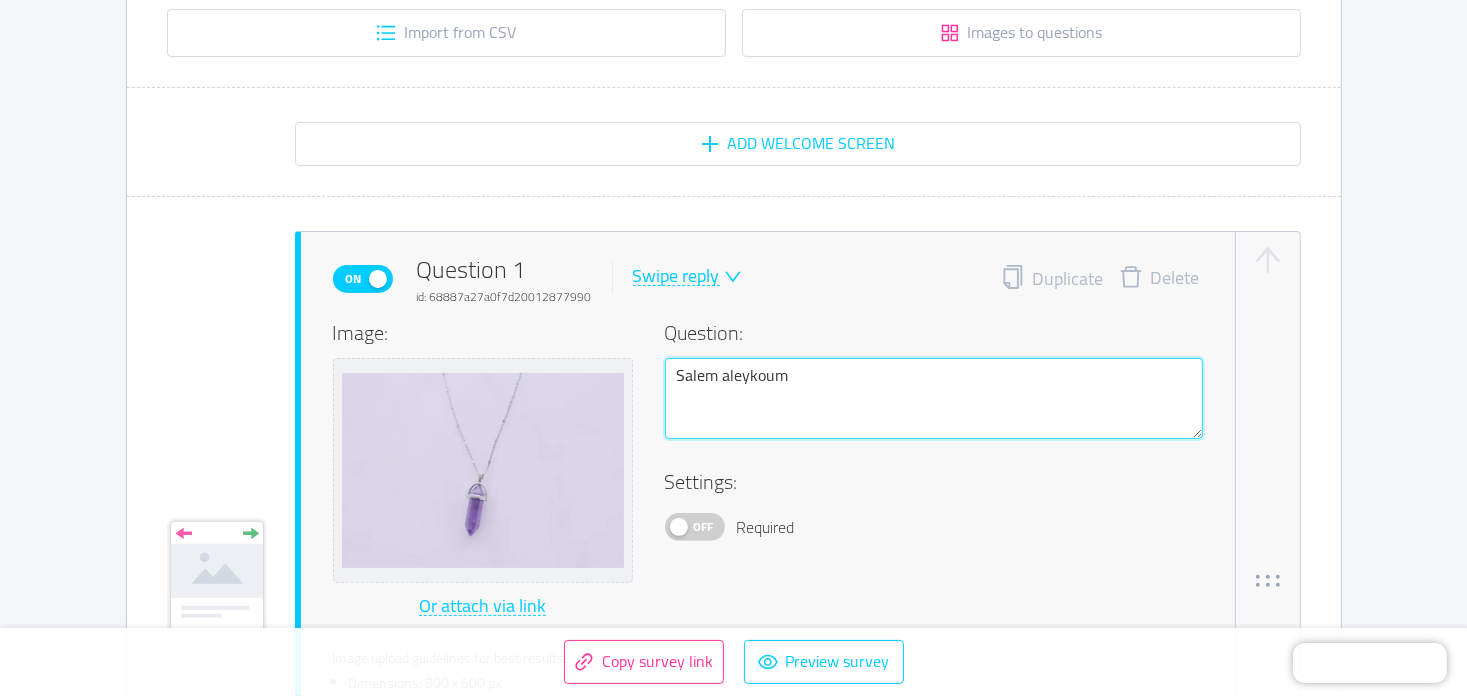 type on "[PERSON_NAME]," 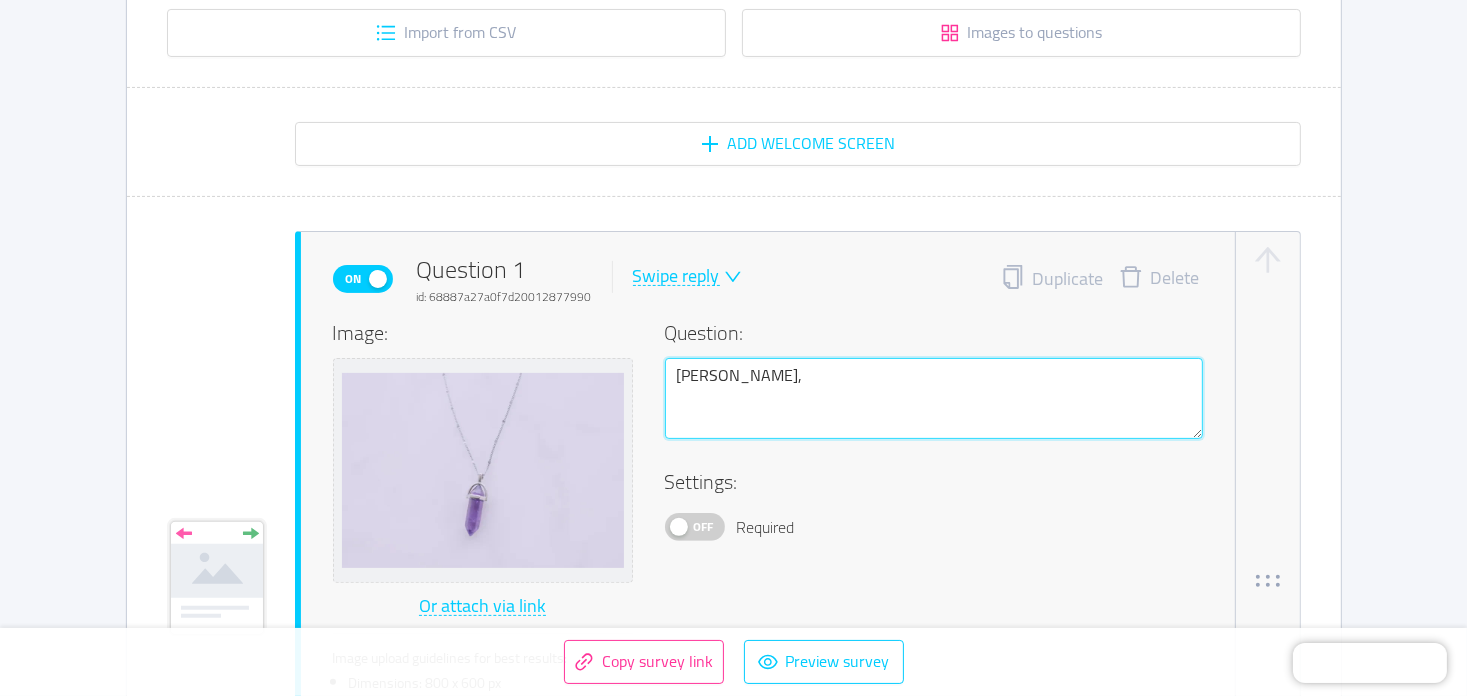 type on "[PERSON_NAME]," 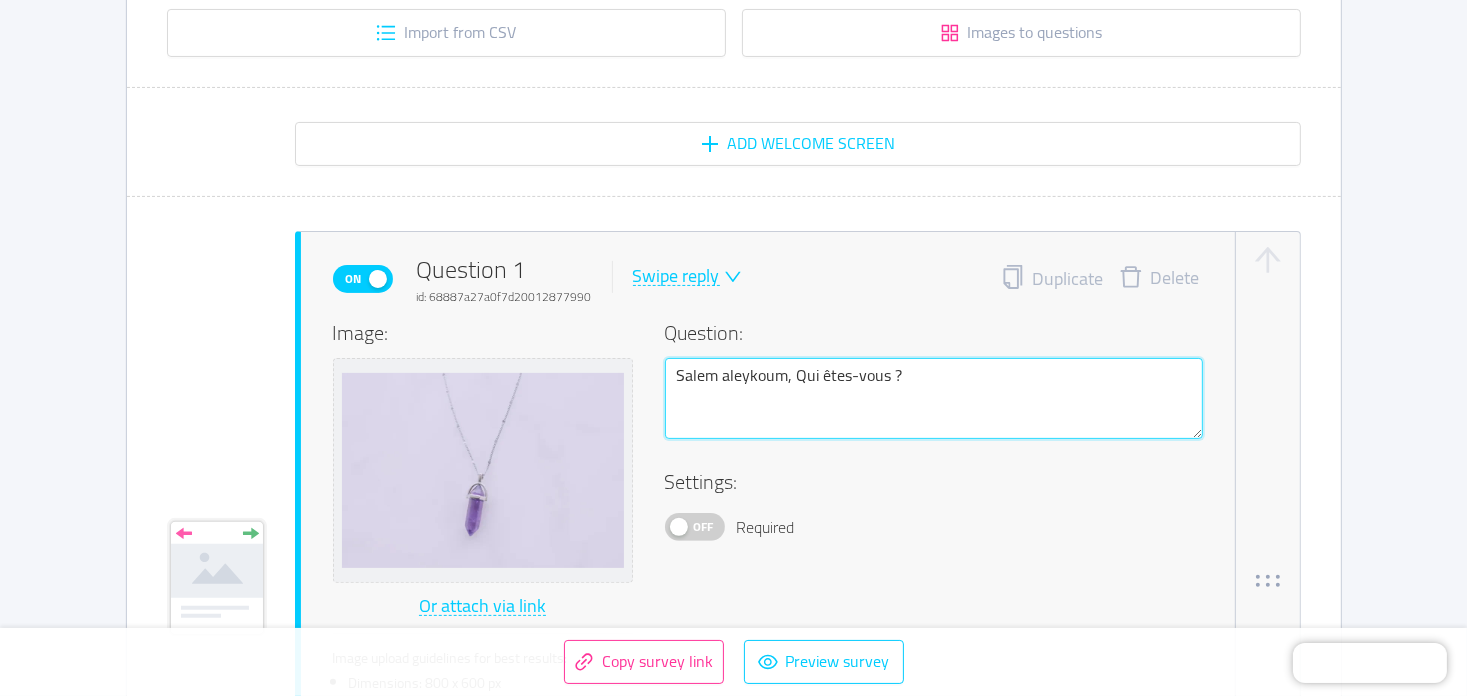 click on "Salem aleykoum, Qui êtes-vous ?" at bounding box center [934, 399] 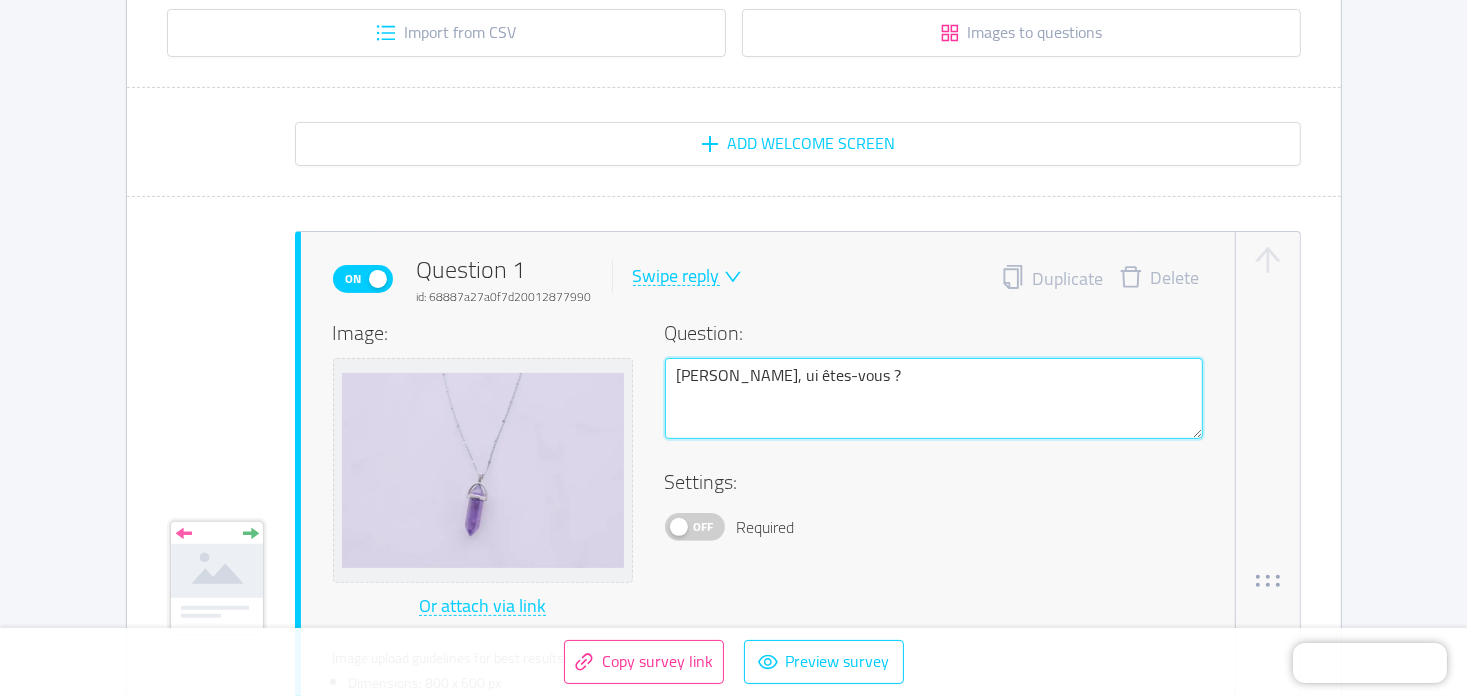 type on "Salem aleykoum, qui êtes-vous ?" 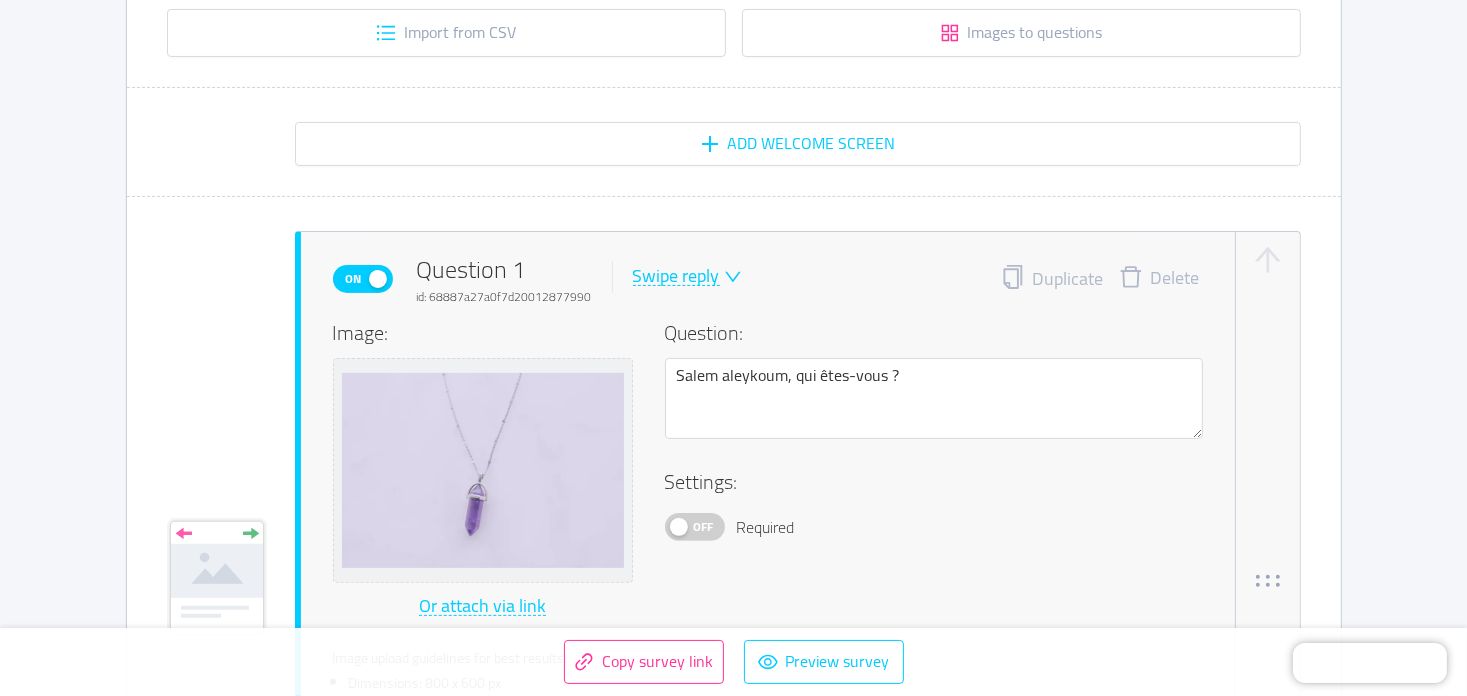 click on "Question: [PERSON_NAME], qui êtes-vous ?" at bounding box center (934, 393) 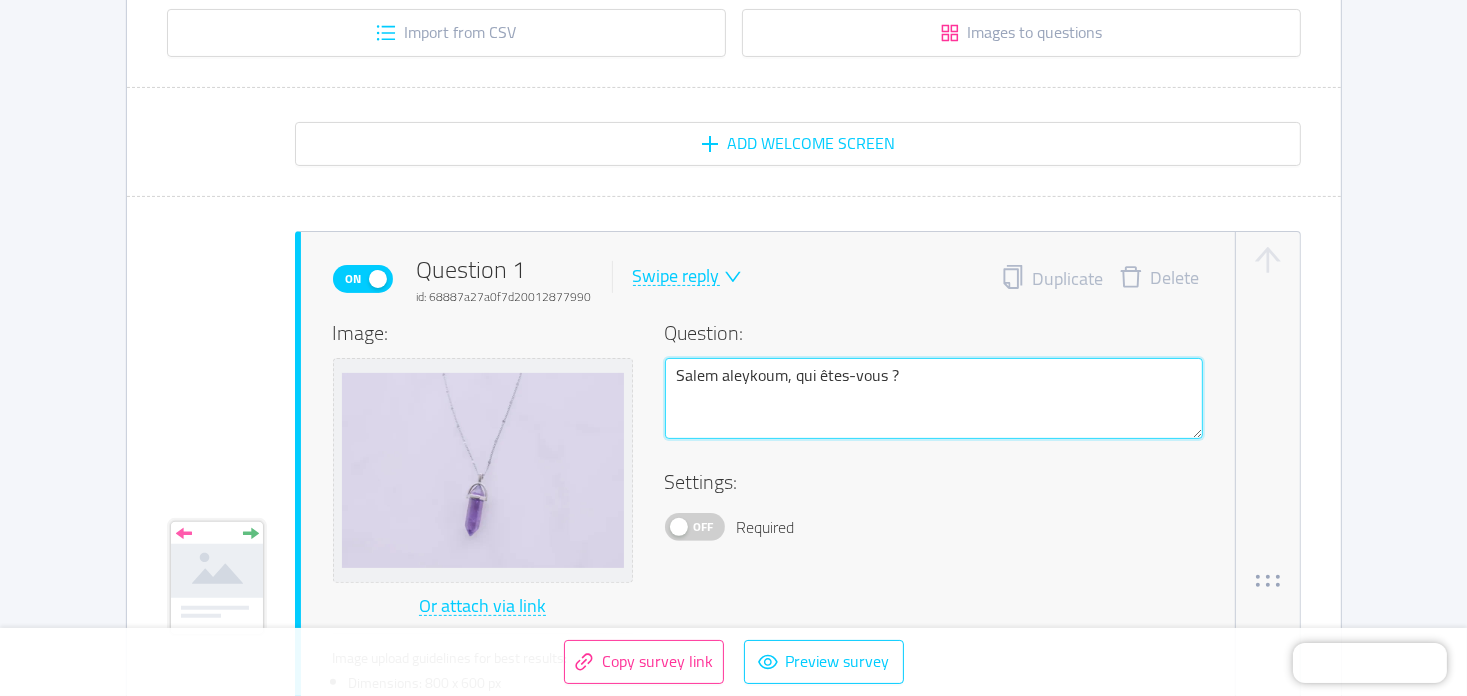 click on "Salem aleykoum, qui êtes-vous ?" at bounding box center (934, 399) 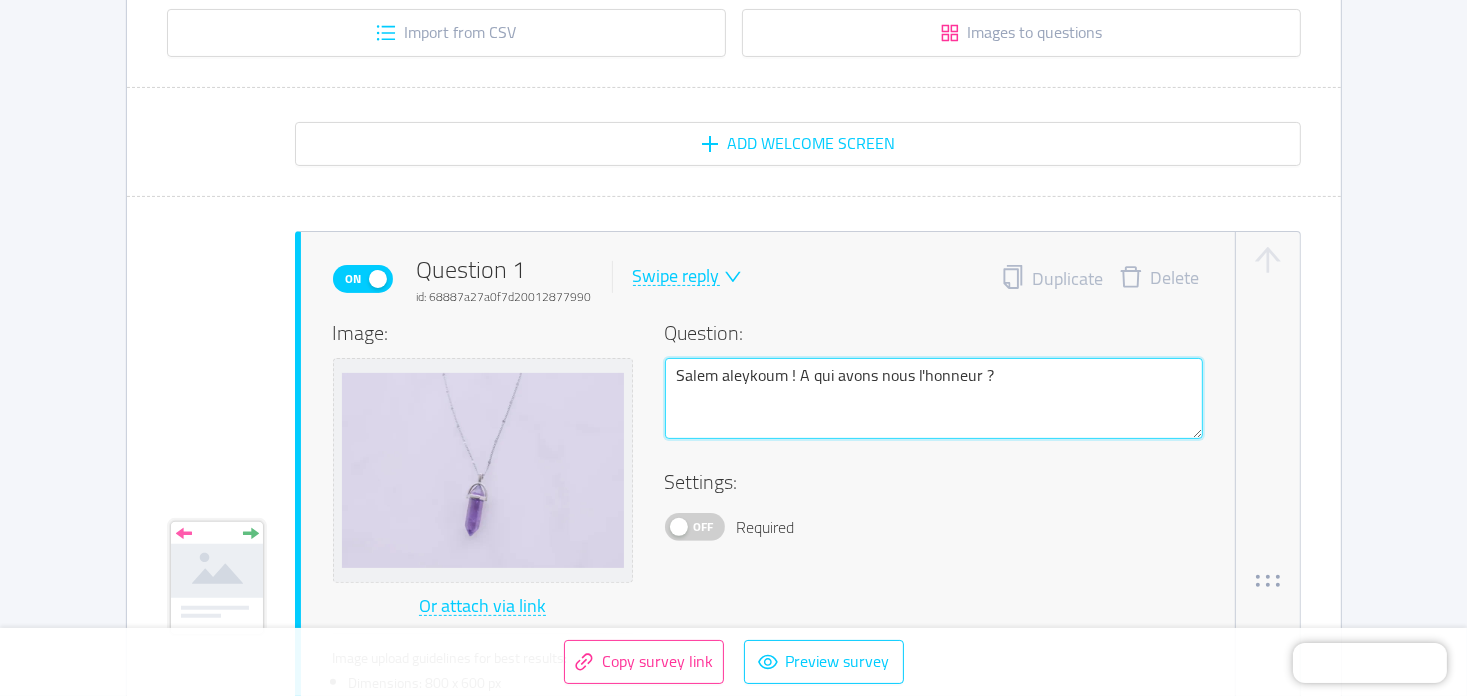 click on "Salem aleykoum ! A qui avons nous l'honneur ?" at bounding box center [934, 399] 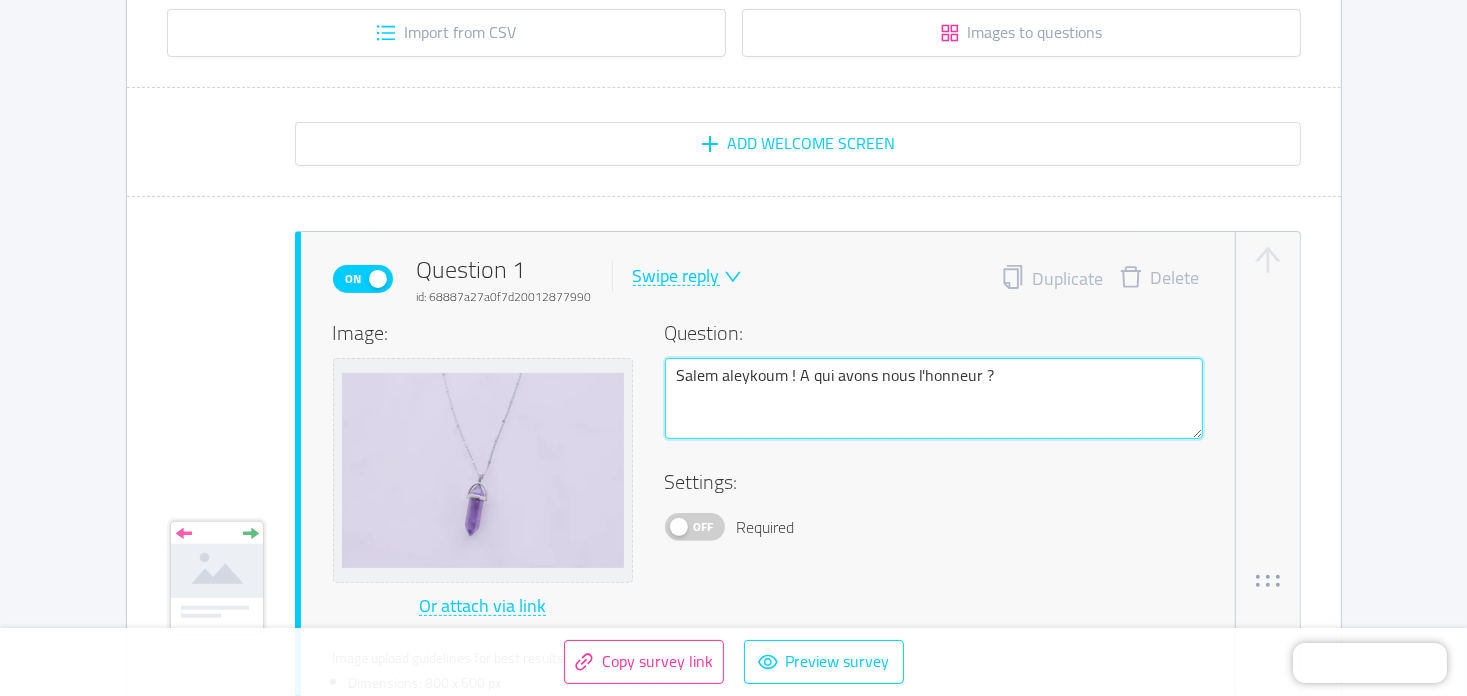 click on "Salem aleykoum ! A qui avons nous l'honneur ?" at bounding box center [934, 399] 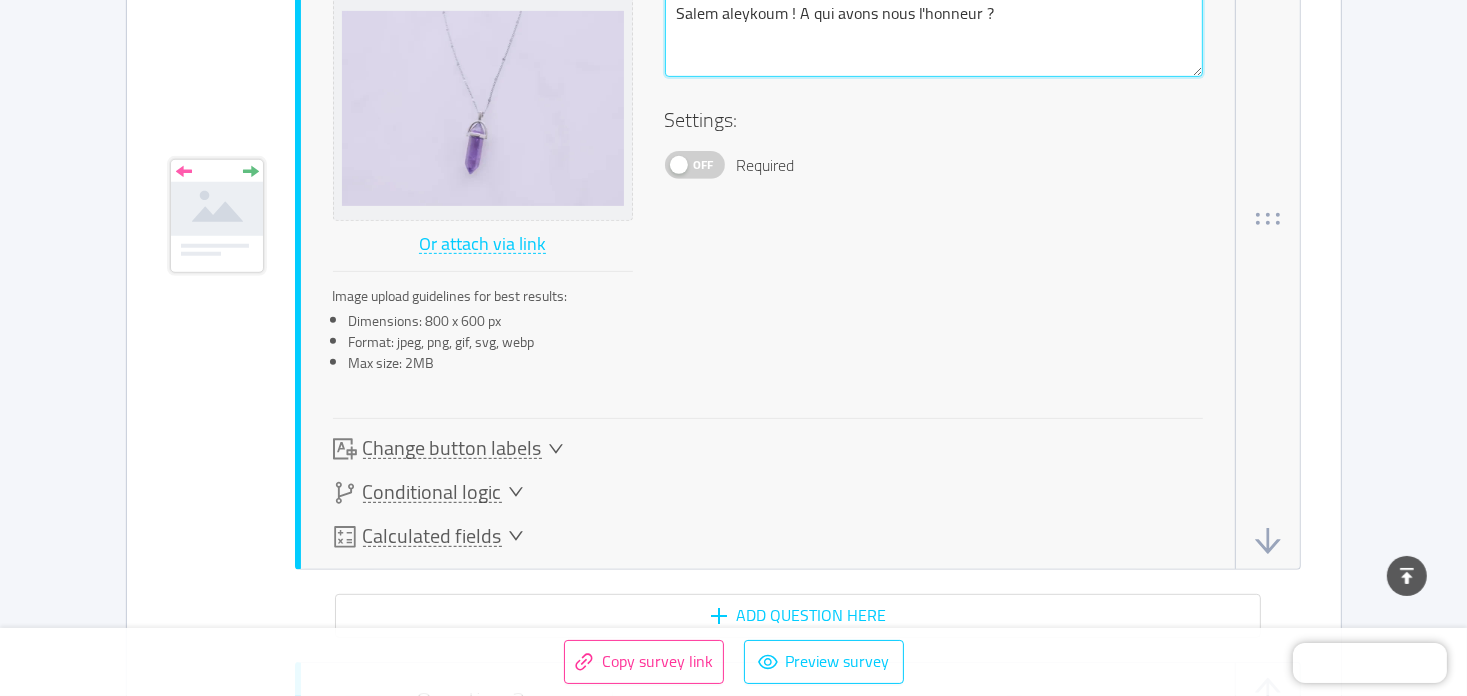 scroll, scrollTop: 800, scrollLeft: 0, axis: vertical 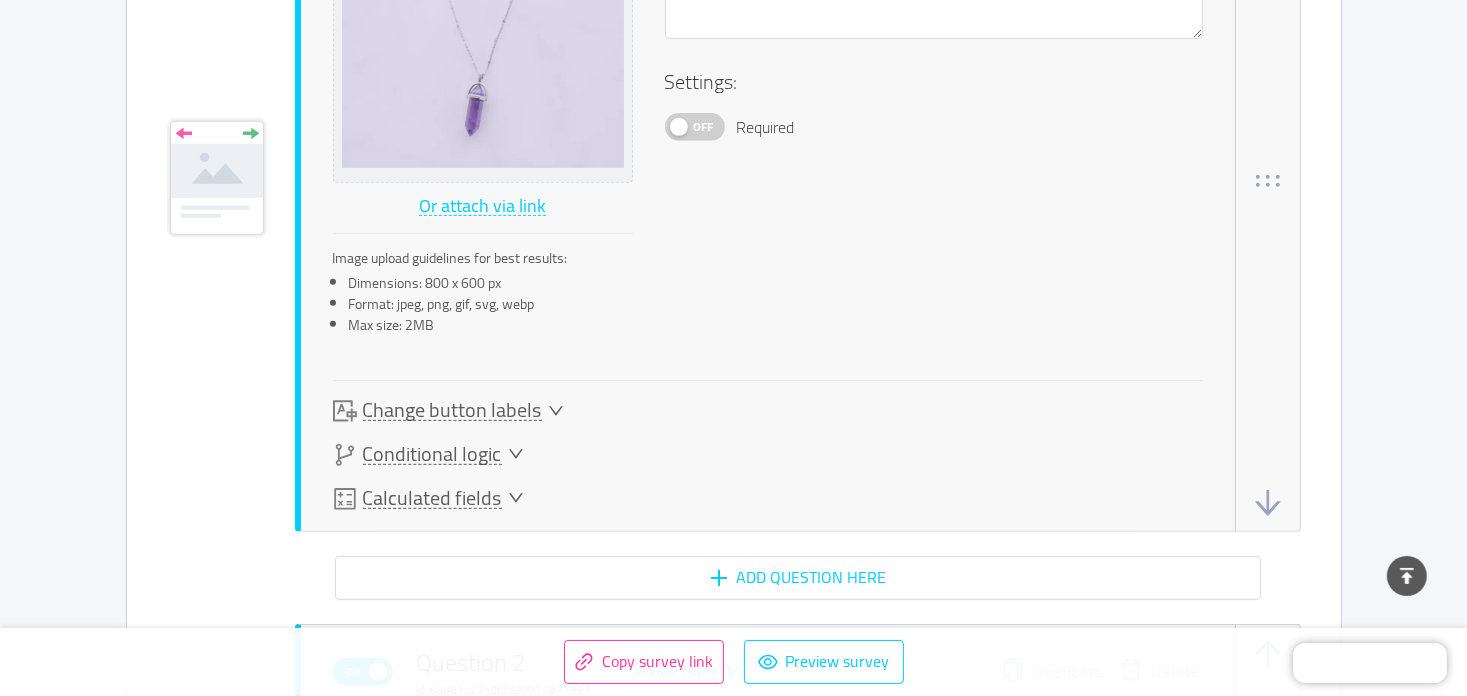 click on "Conditional logic" at bounding box center (428, 455) 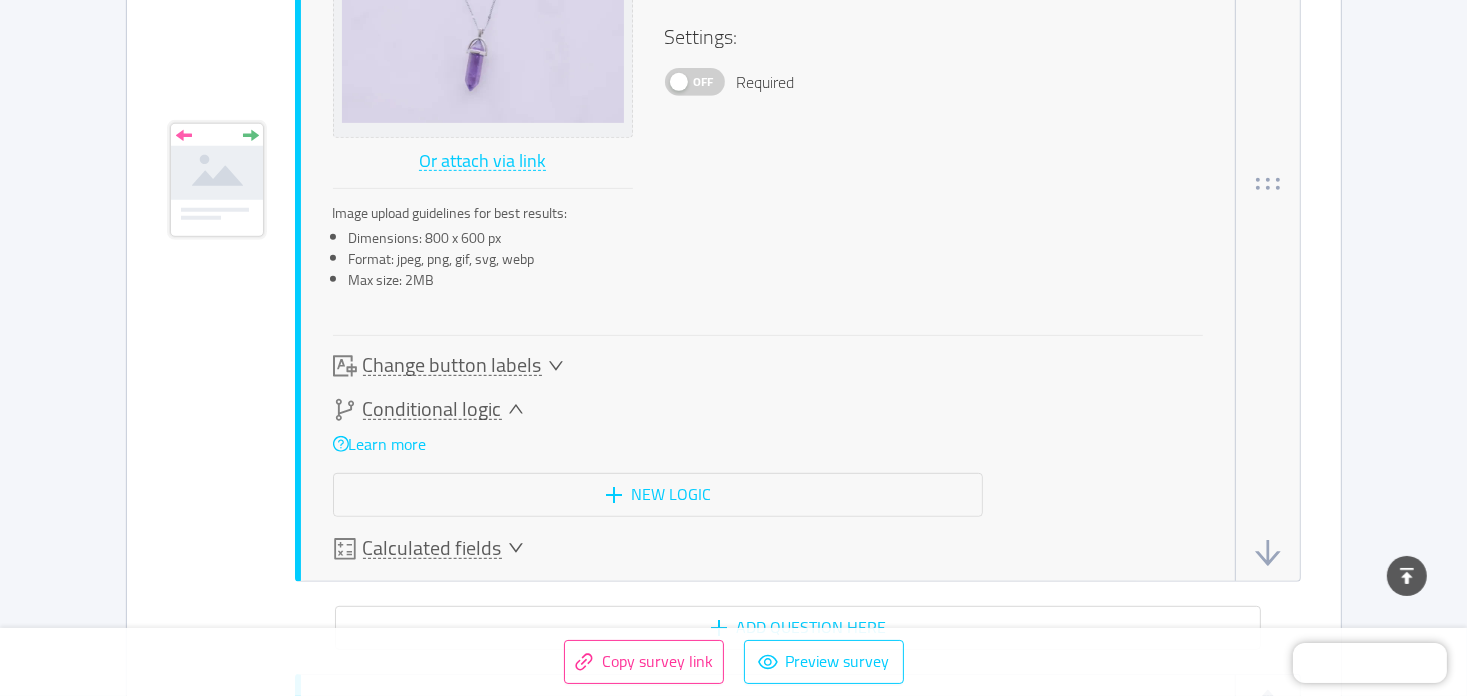 scroll, scrollTop: 847, scrollLeft: 0, axis: vertical 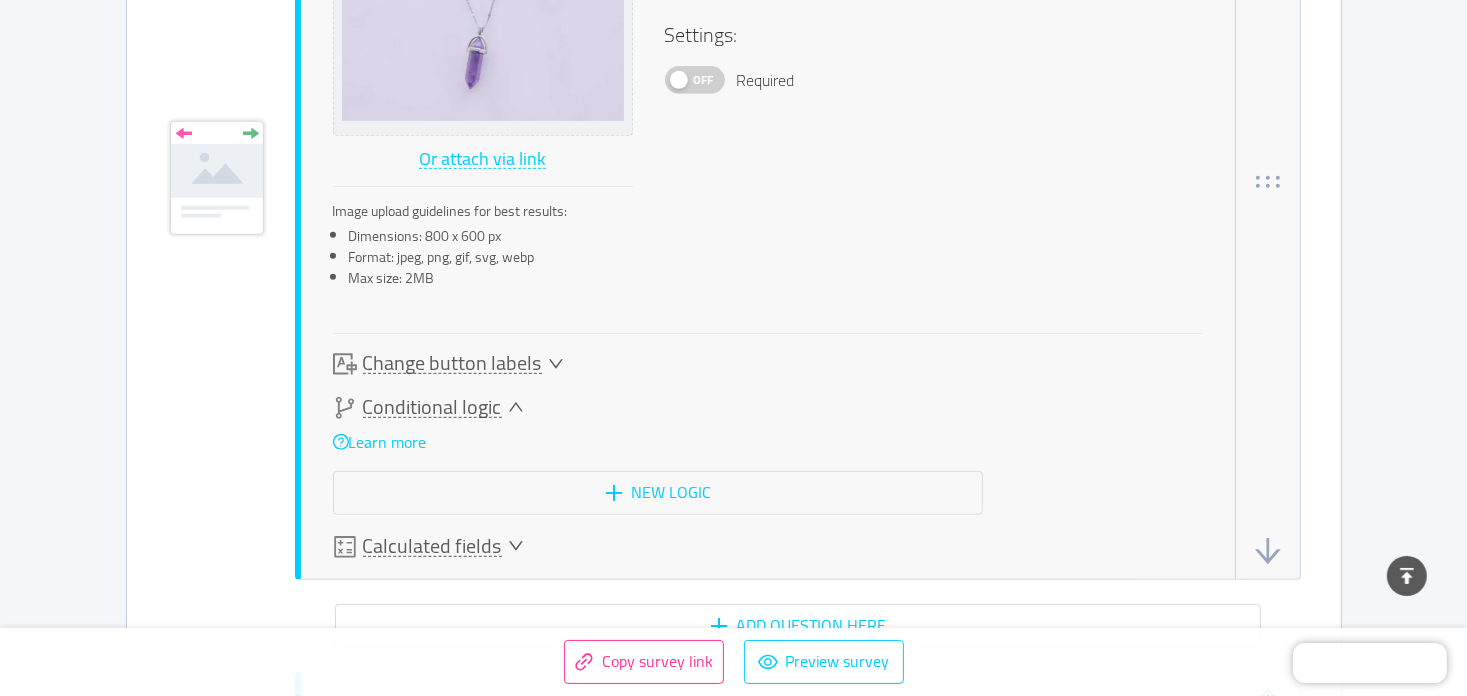 click on "Conditional logic" at bounding box center [432, 407] 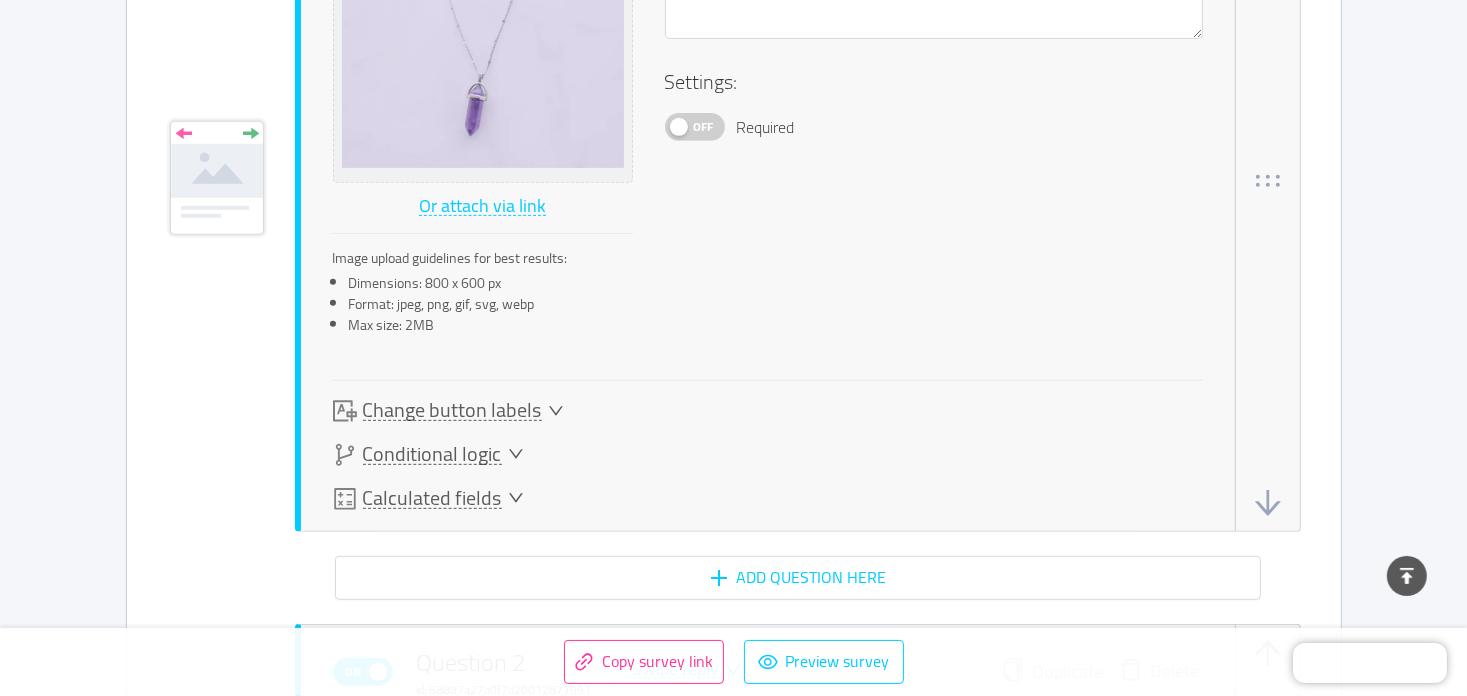 scroll, scrollTop: 800, scrollLeft: 0, axis: vertical 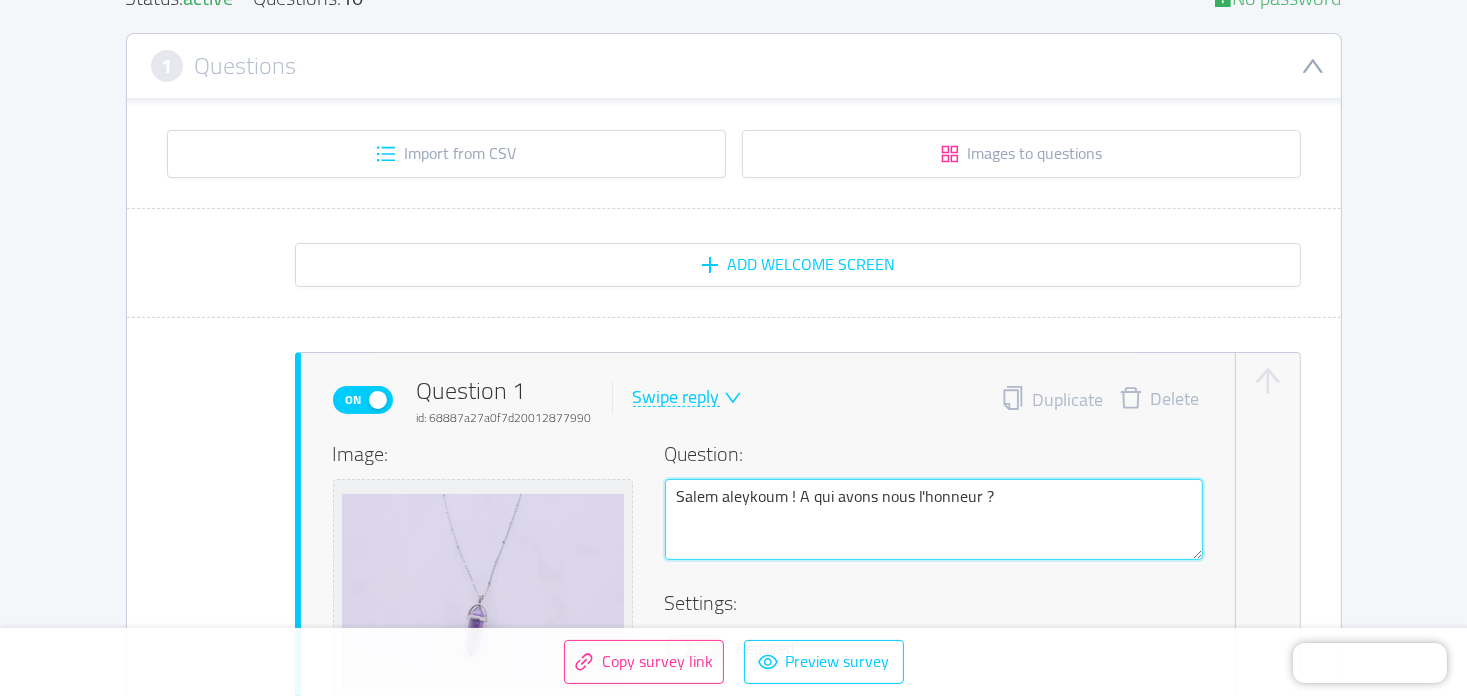 click on "Salem aleykoum ! A qui avons nous l'honneur ?" at bounding box center (934, 520) 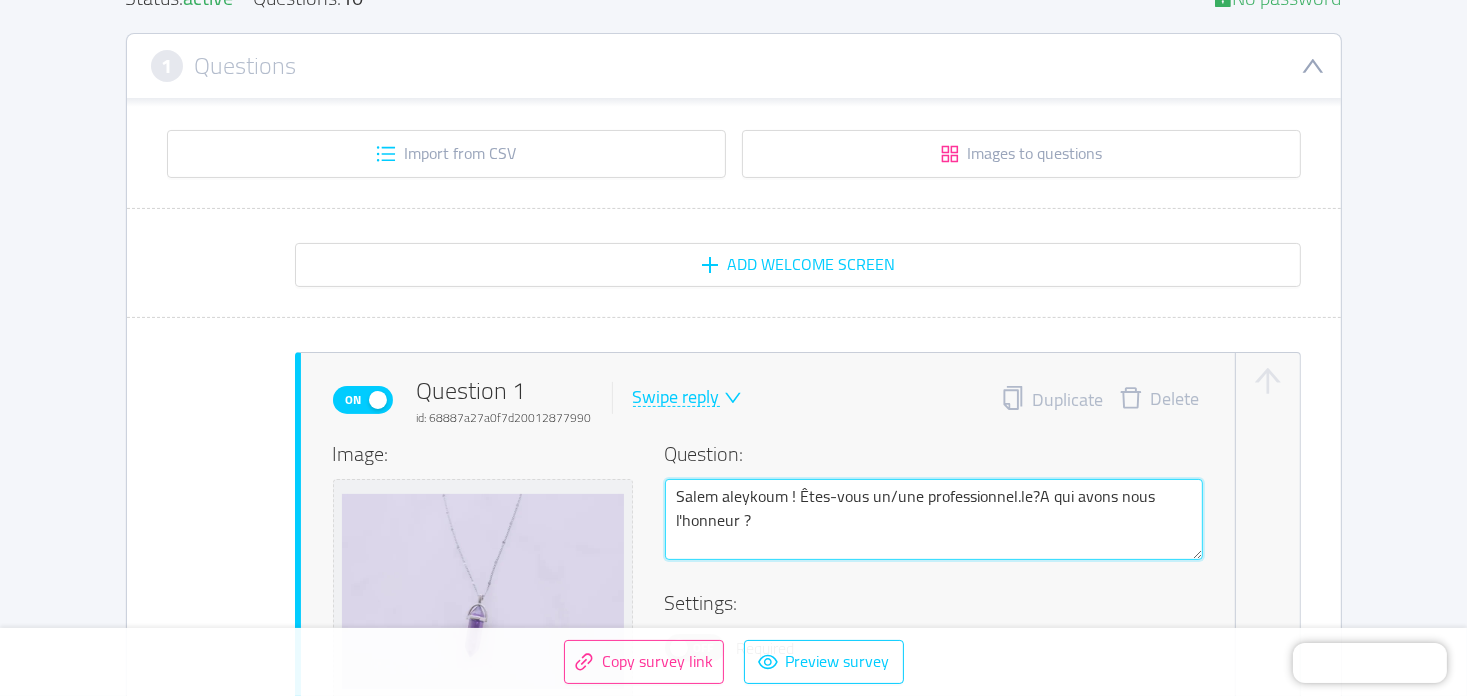 type on "Salem aleykoum ! Êtes-vous un/une professionnel.le? A qui avons nous l'honneur ?" 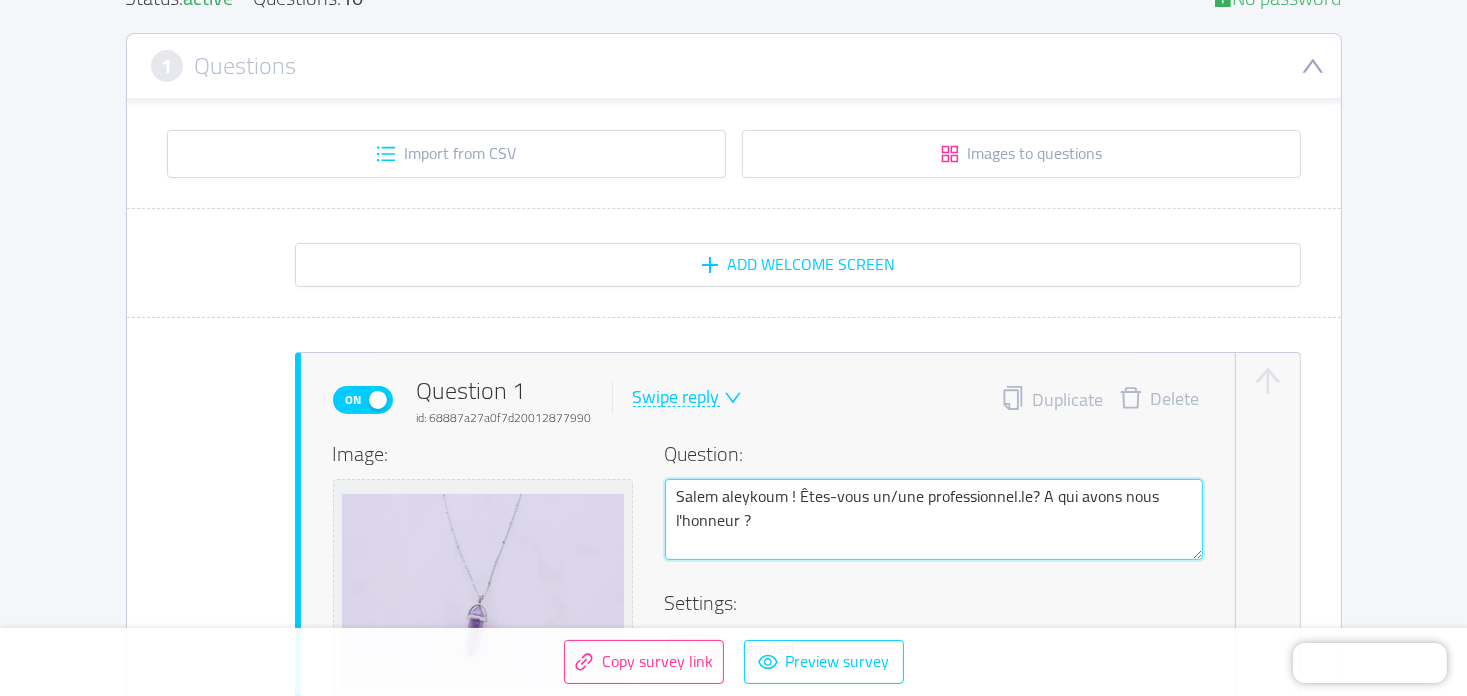 drag, startPoint x: 1037, startPoint y: 490, endPoint x: 1088, endPoint y: 521, distance: 59.682495 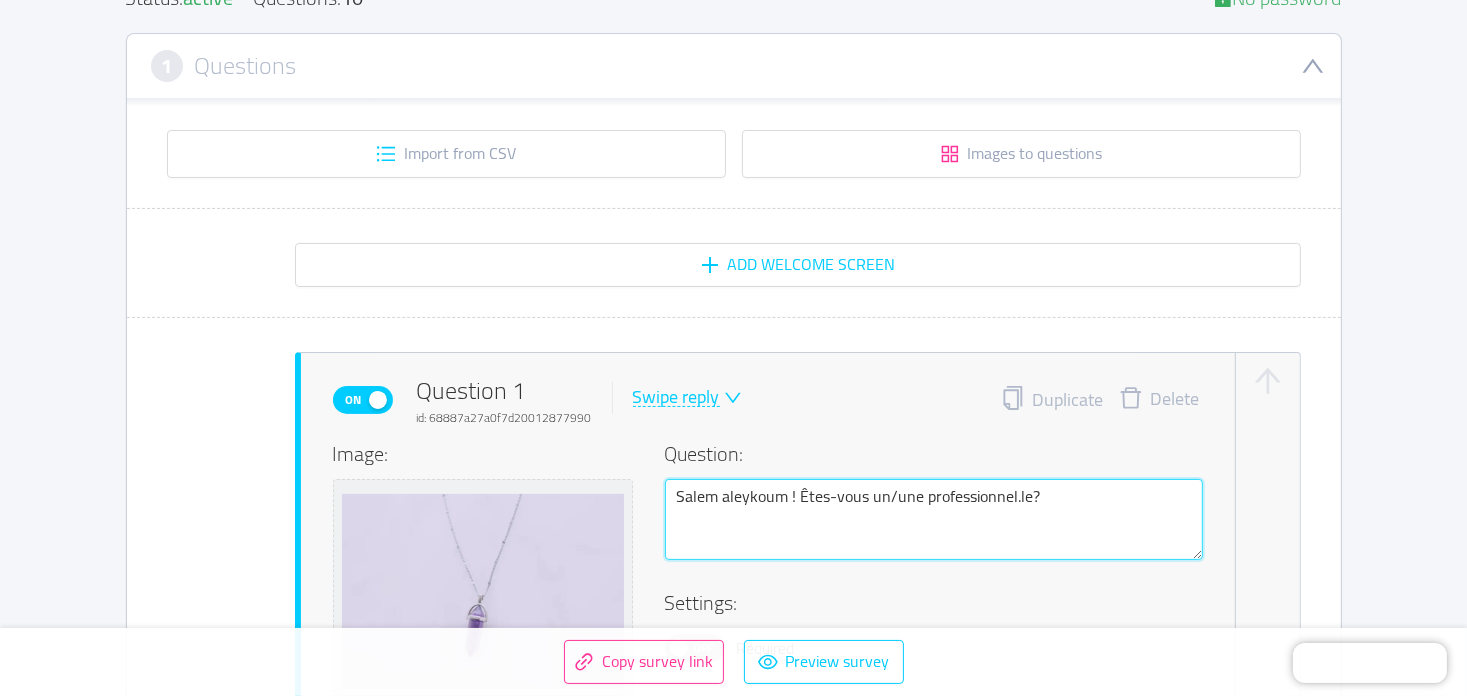 type on "Salem aleykoum ! Êtes-vous un/une professionnel.le?" 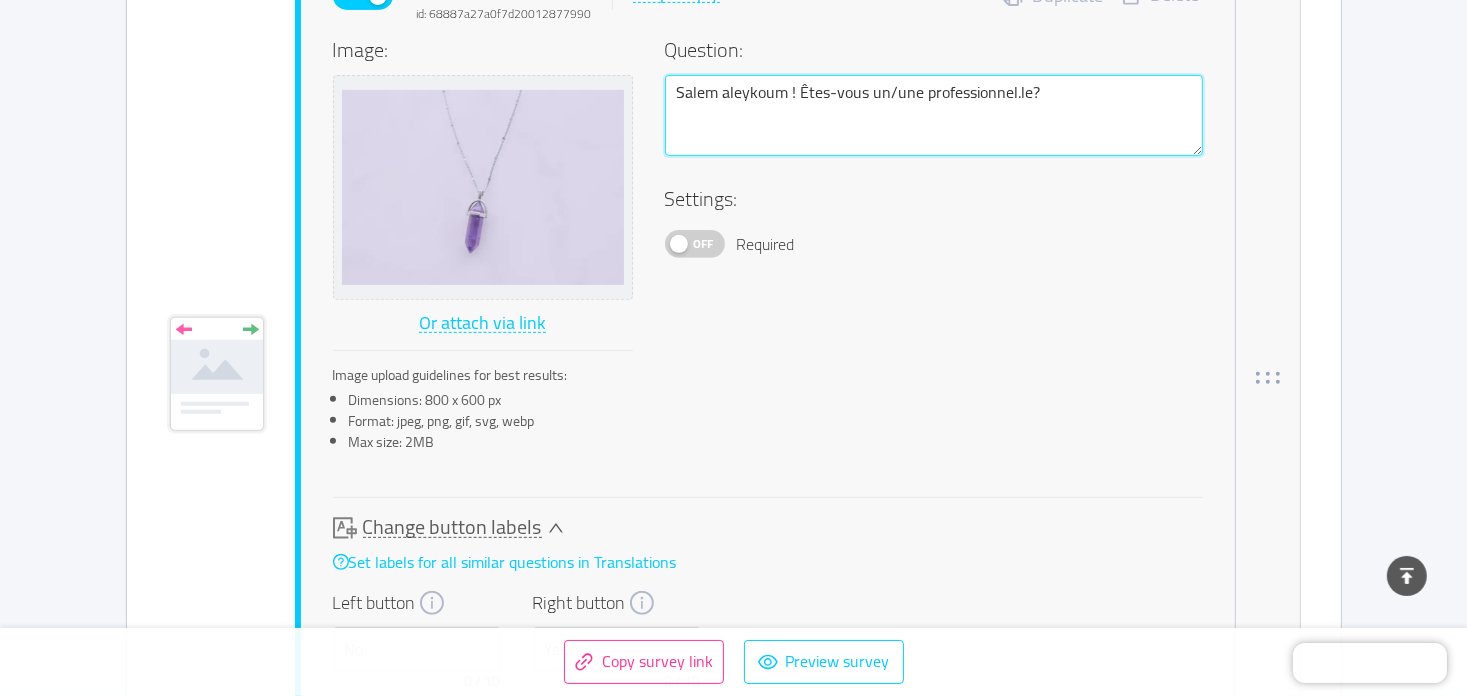 scroll, scrollTop: 779, scrollLeft: 0, axis: vertical 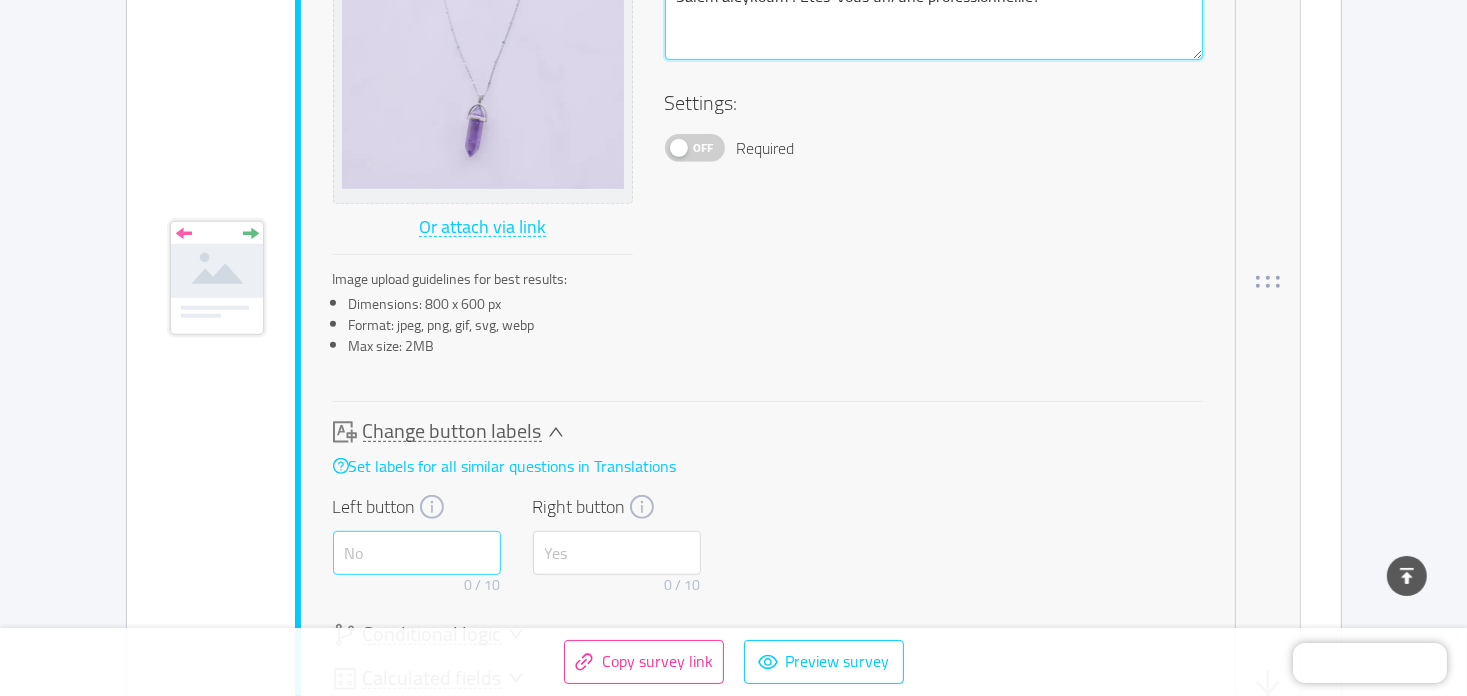 type on "Salem aleykoum ! Êtes-vous un/une professionnel.le?" 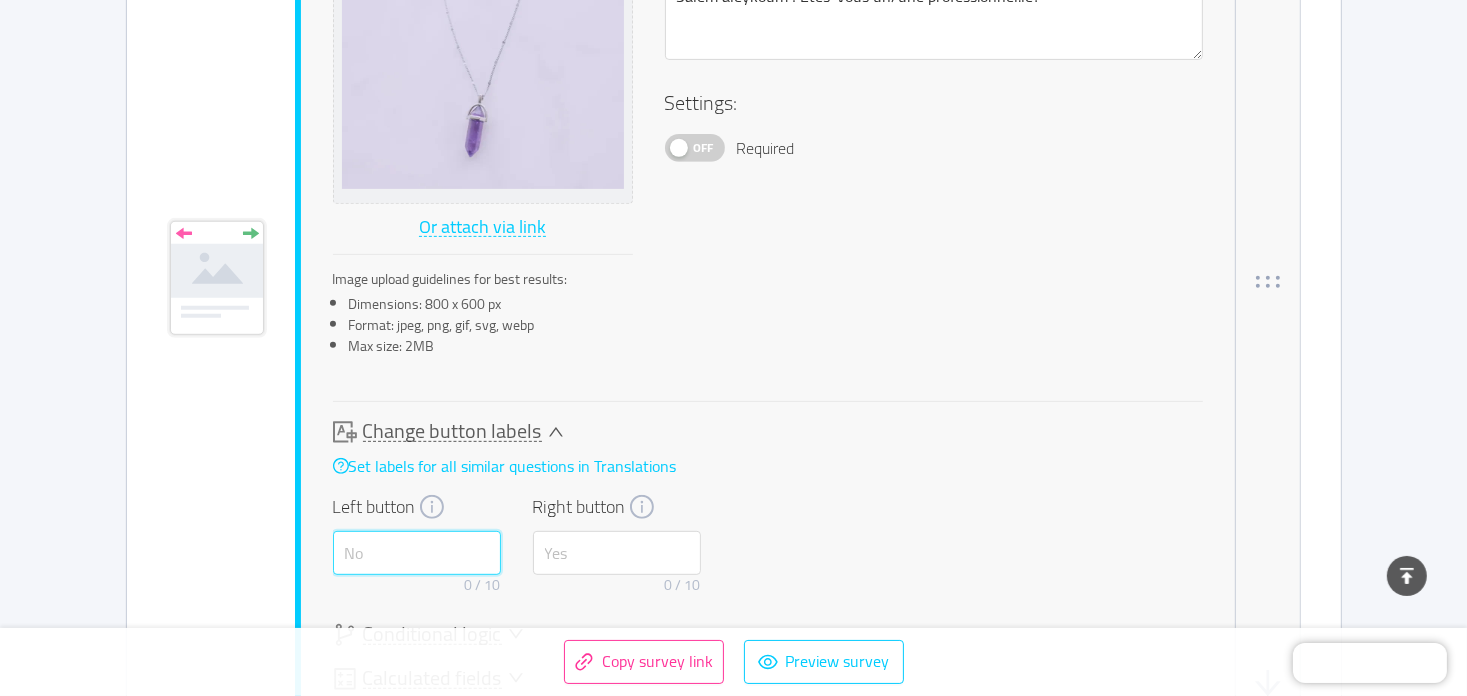 click at bounding box center (417, 553) 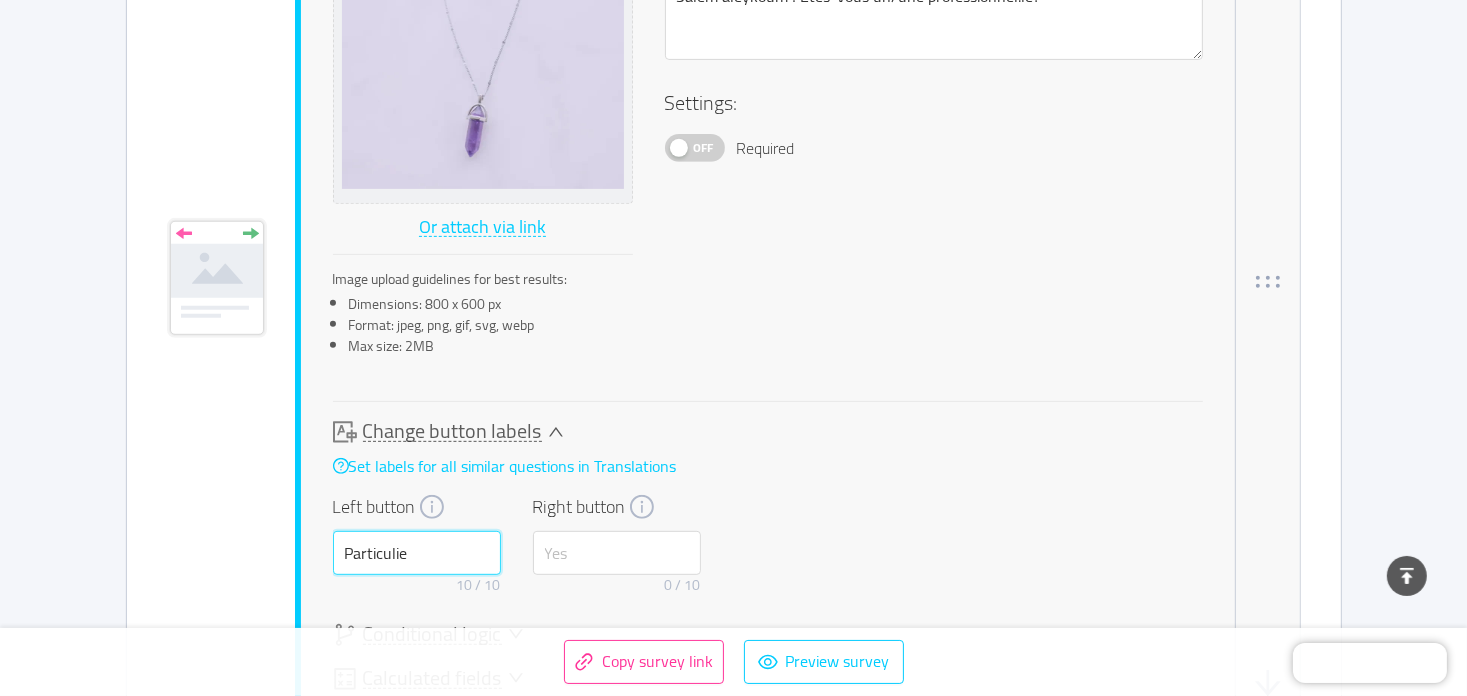 type on "Particulie" 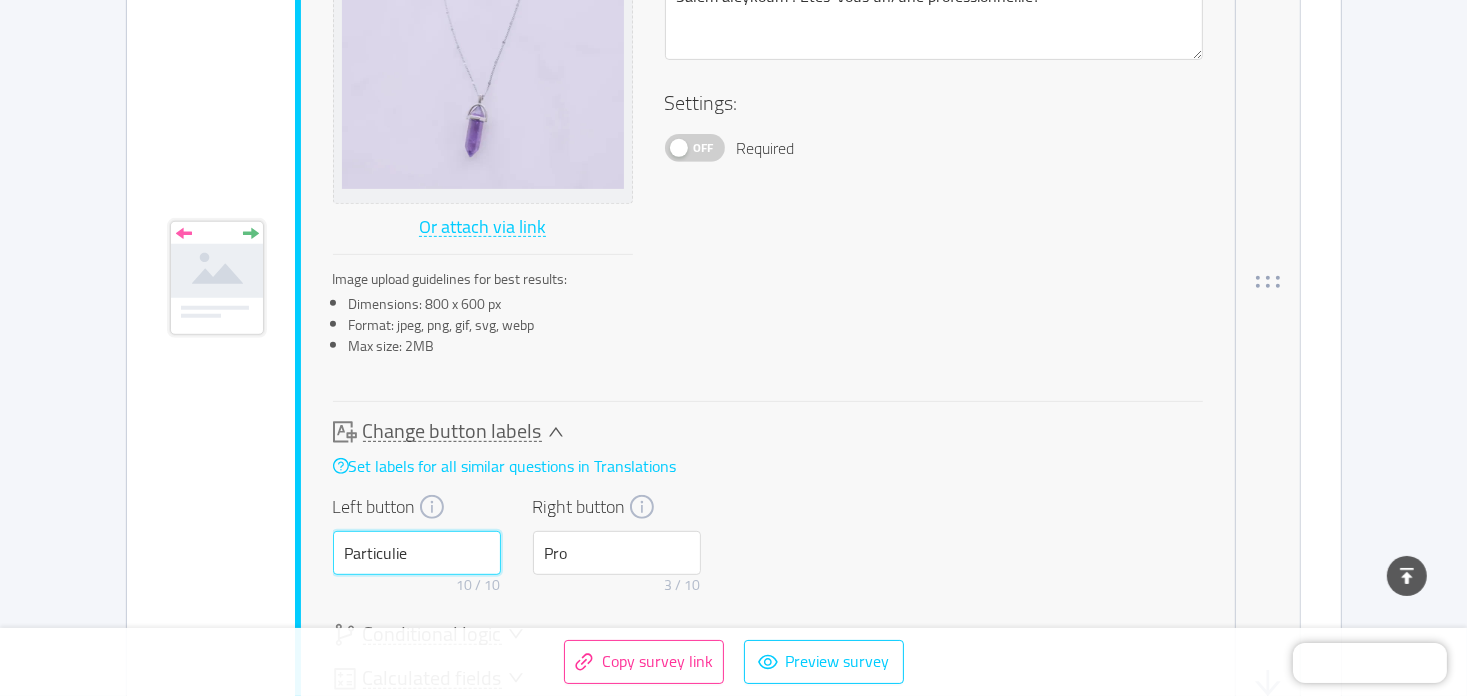 click on "Particulie" at bounding box center (417, 553) 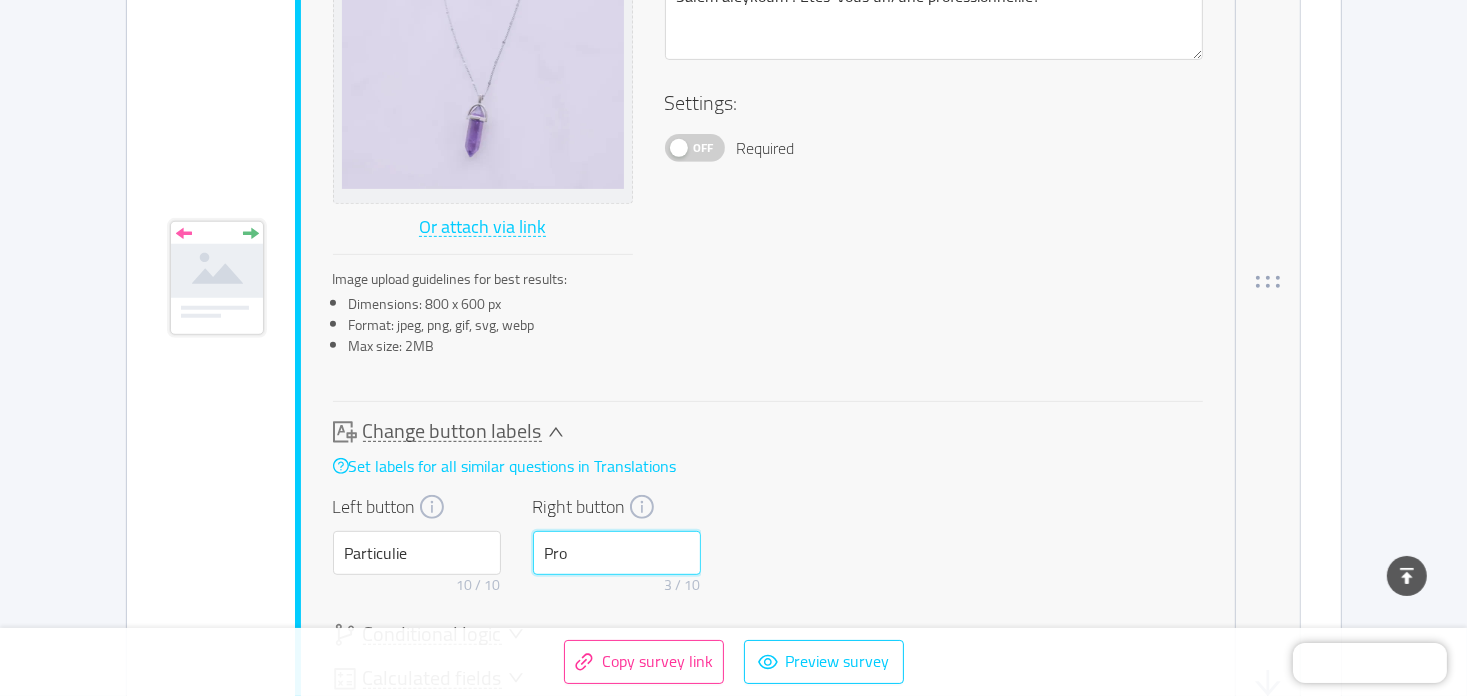 click on "Pro" at bounding box center [617, 553] 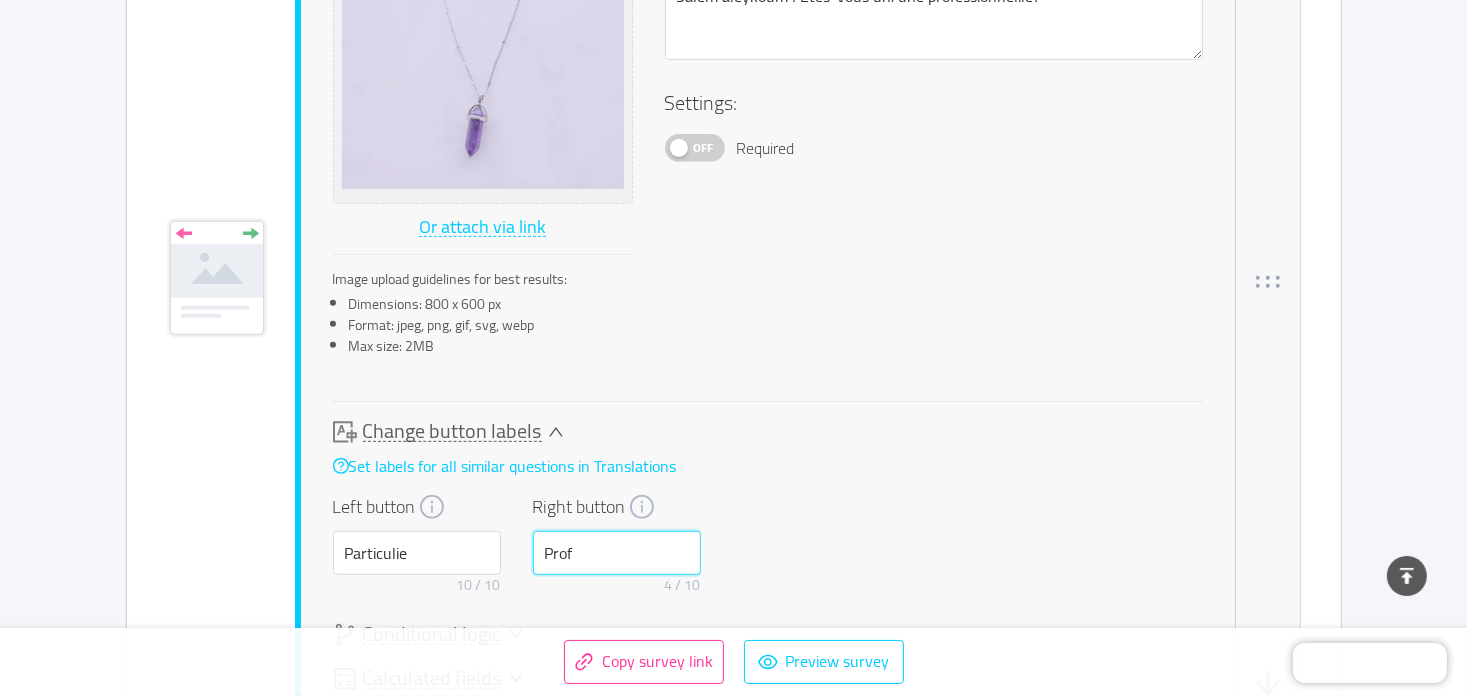 type on "Pro" 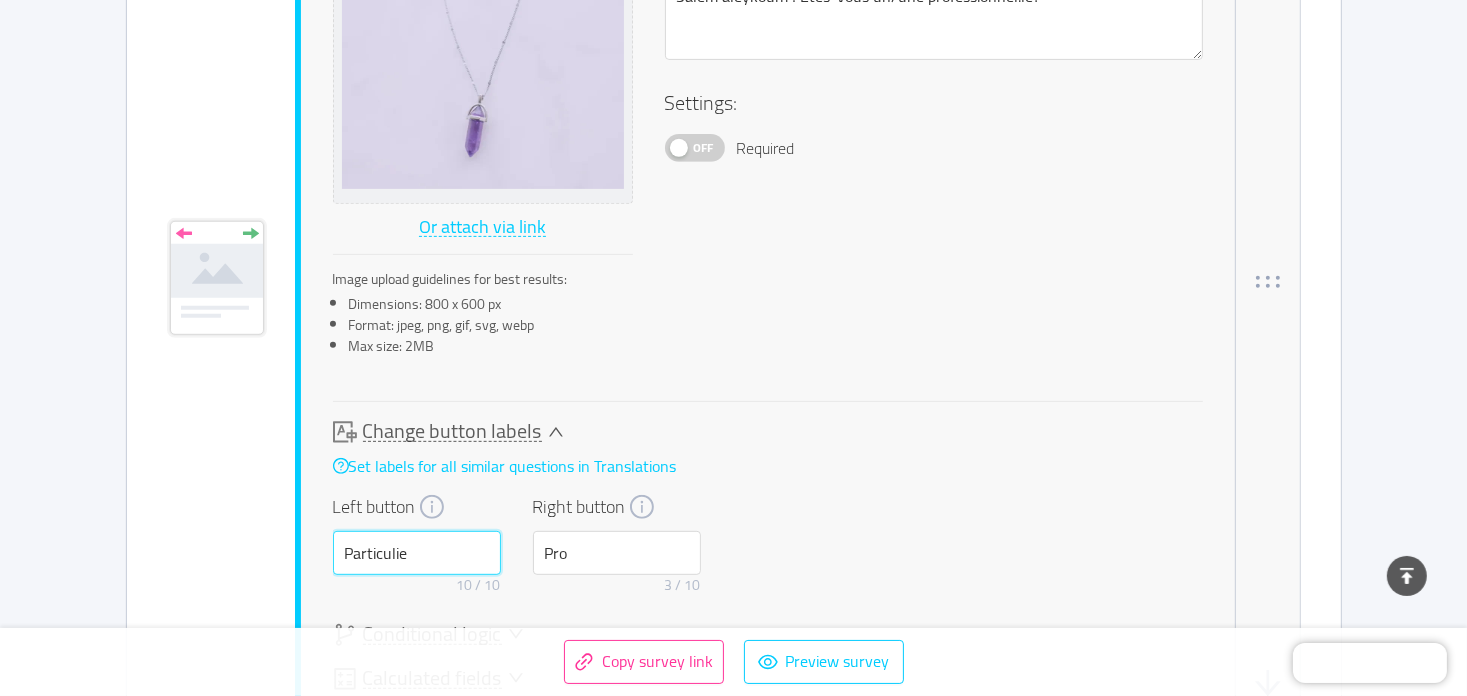 click on "Particulie" at bounding box center [417, 553] 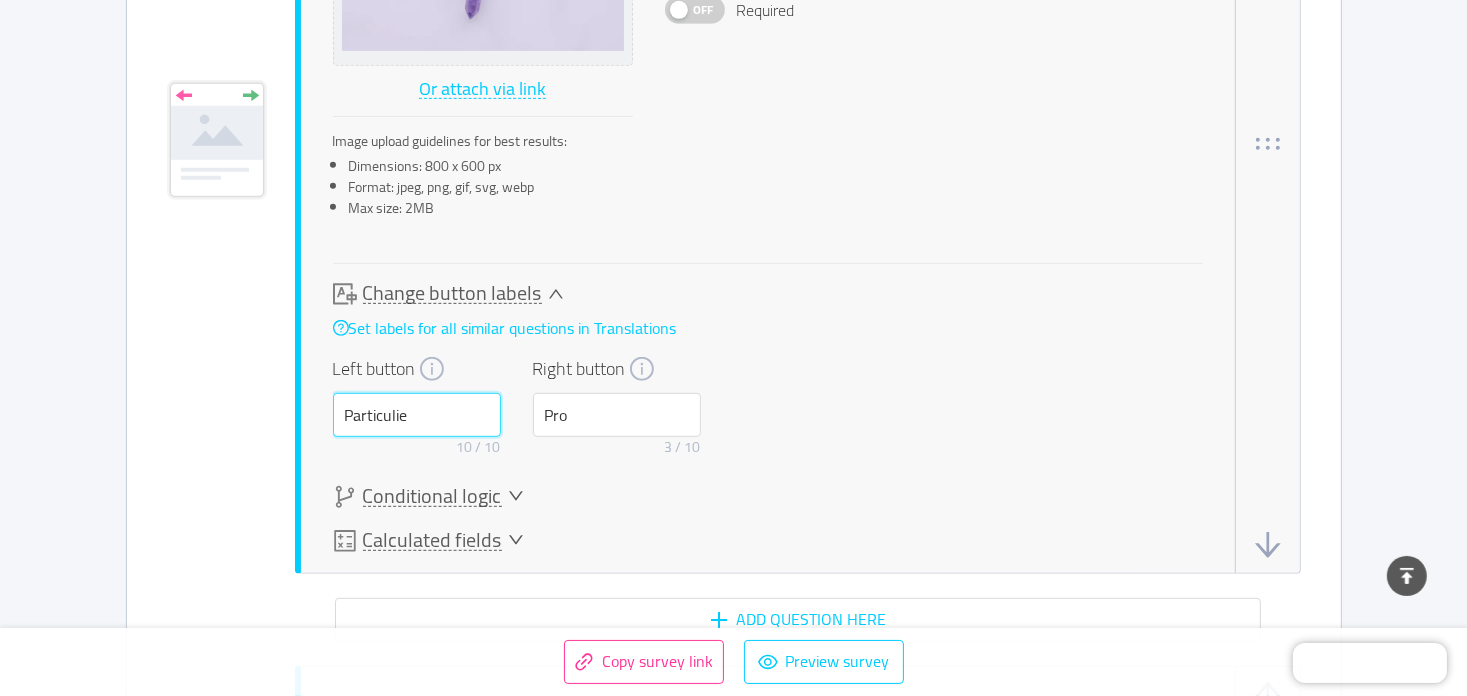 scroll, scrollTop: 979, scrollLeft: 0, axis: vertical 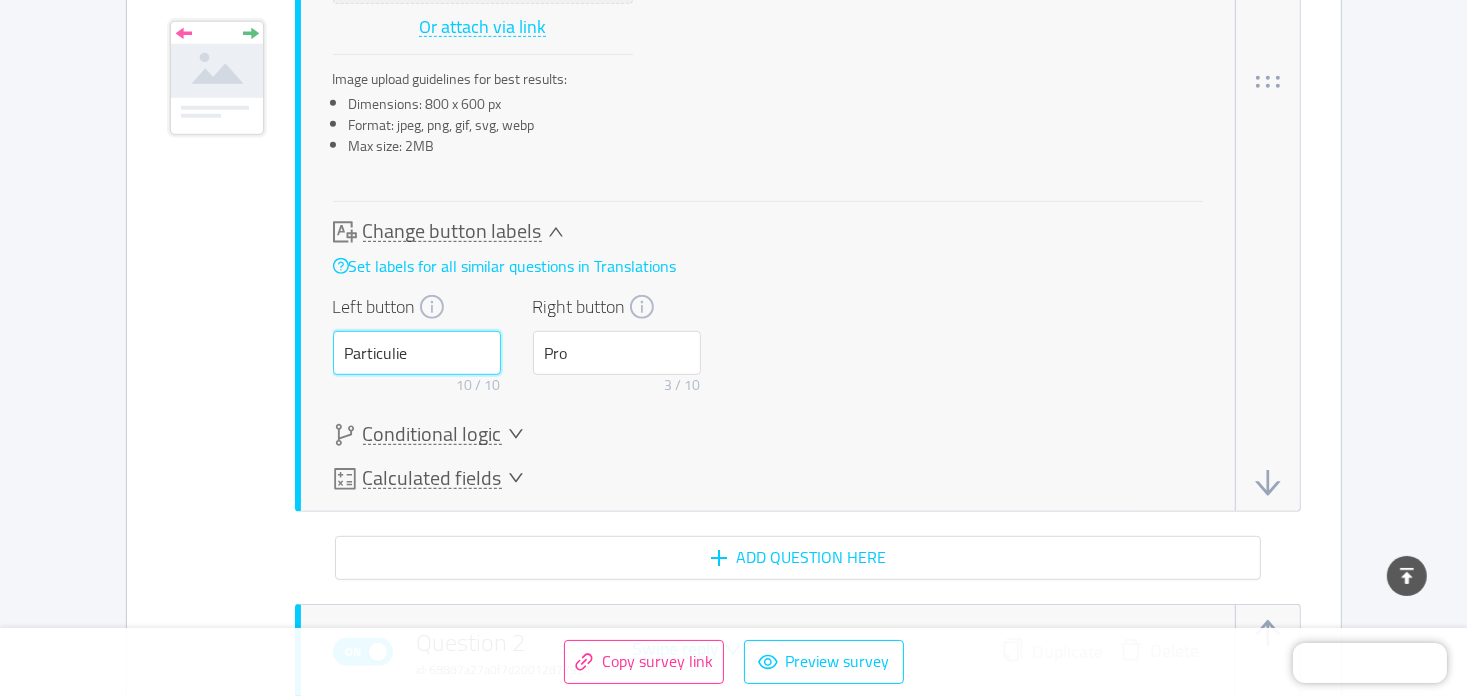 click on "Particulie" at bounding box center (417, 353) 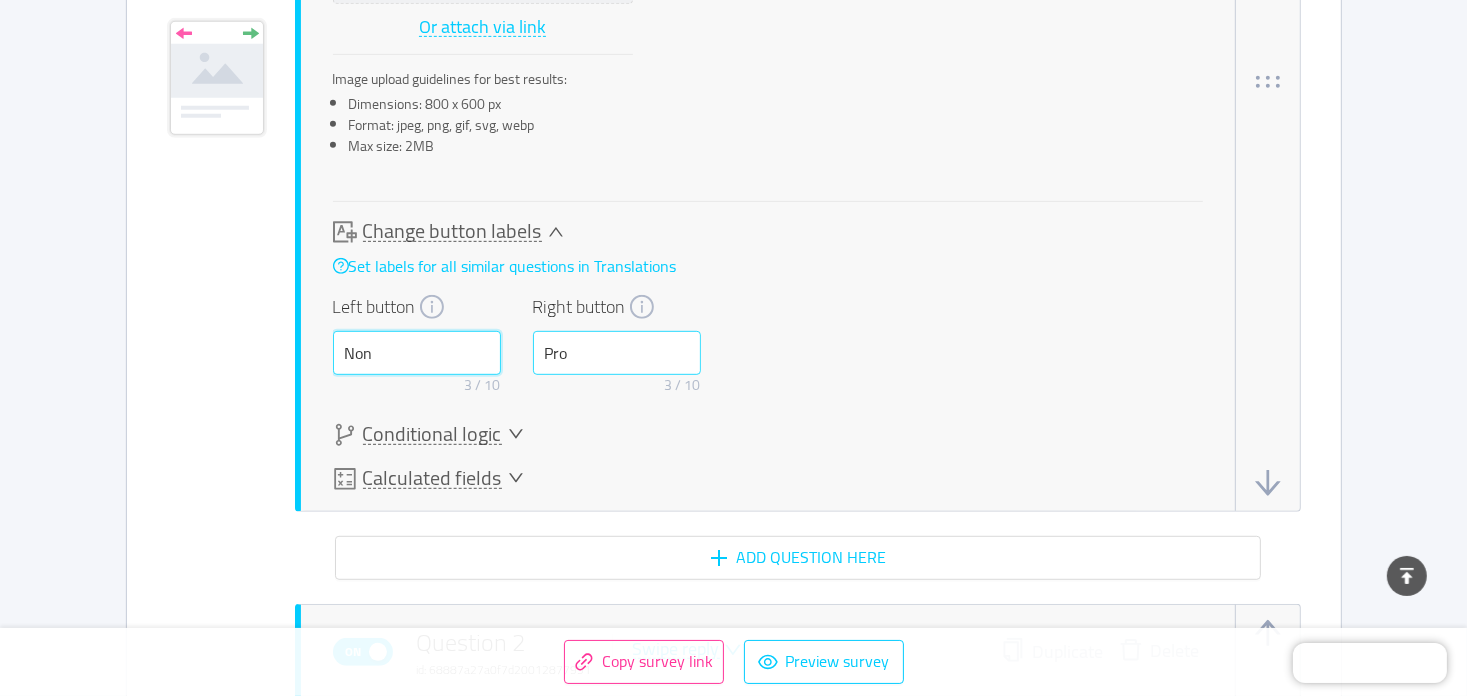 type on "Non" 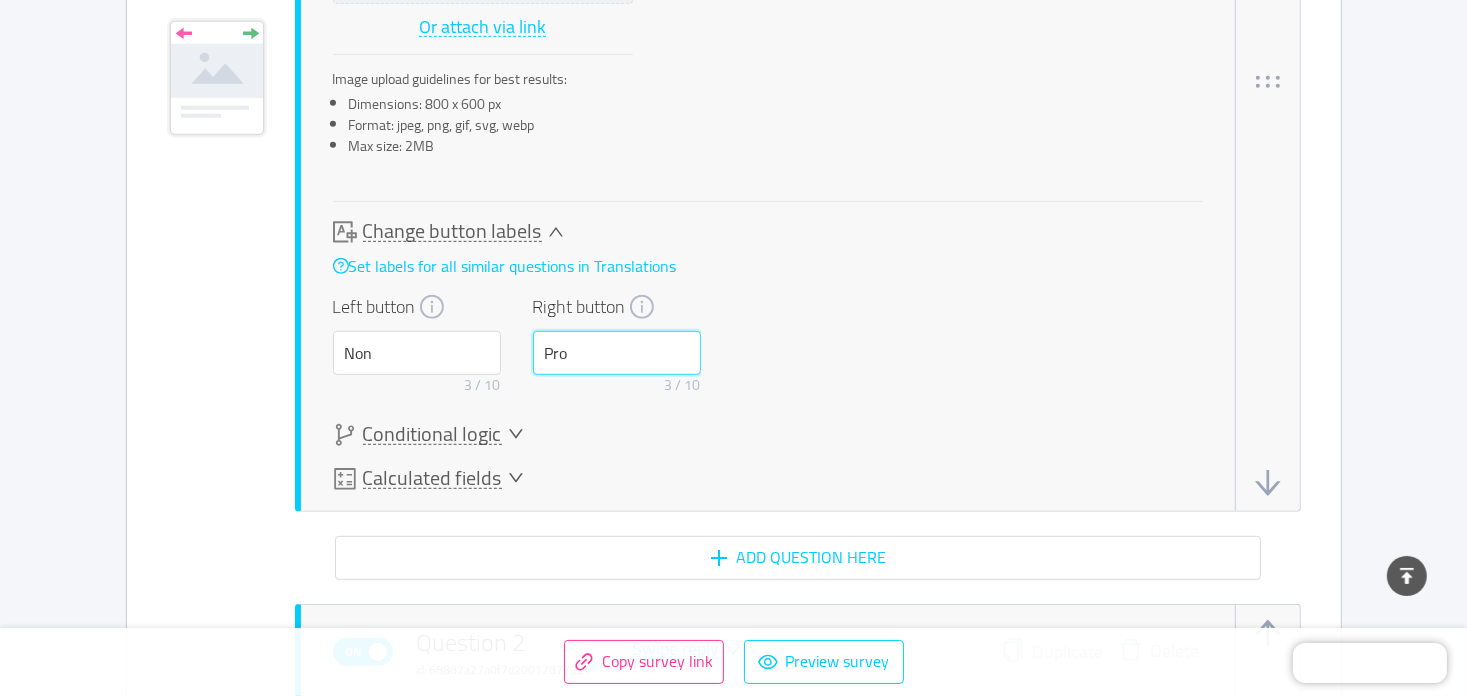 click on "Pro" at bounding box center (617, 353) 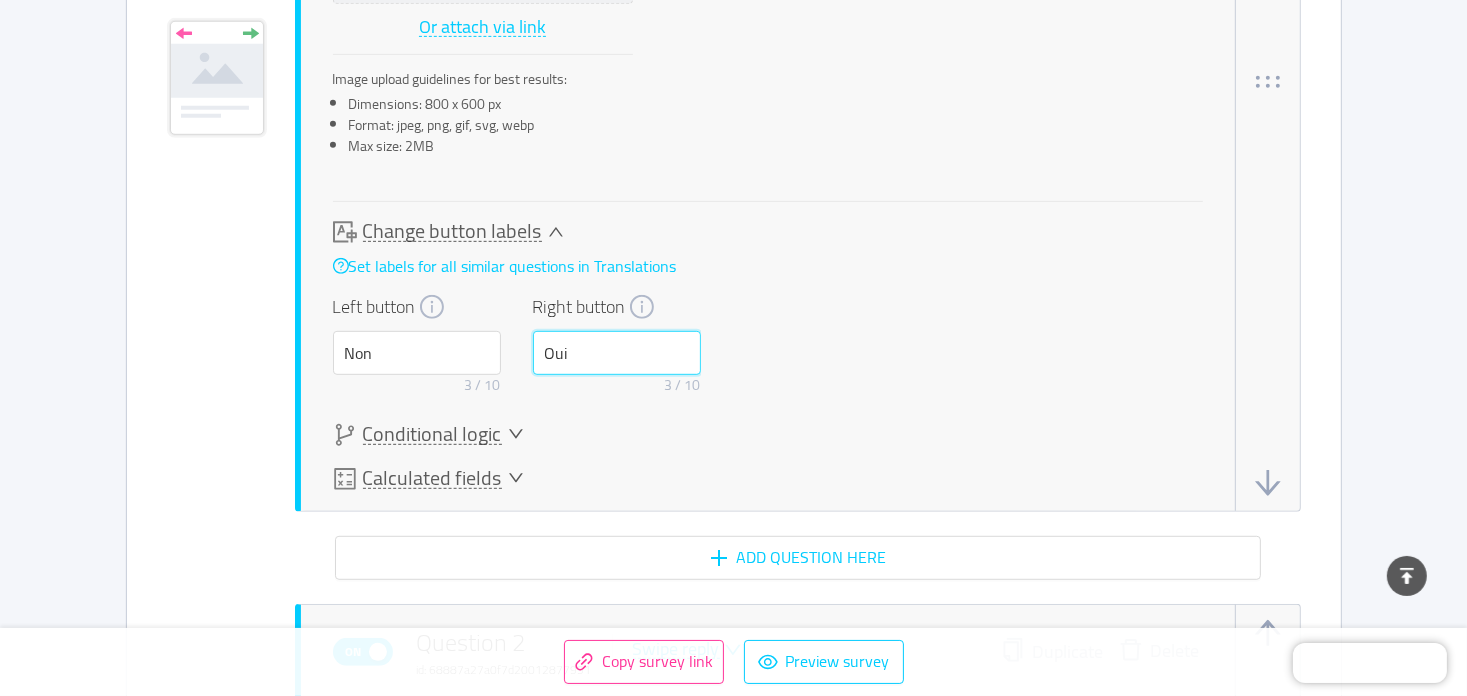 type on "Oui" 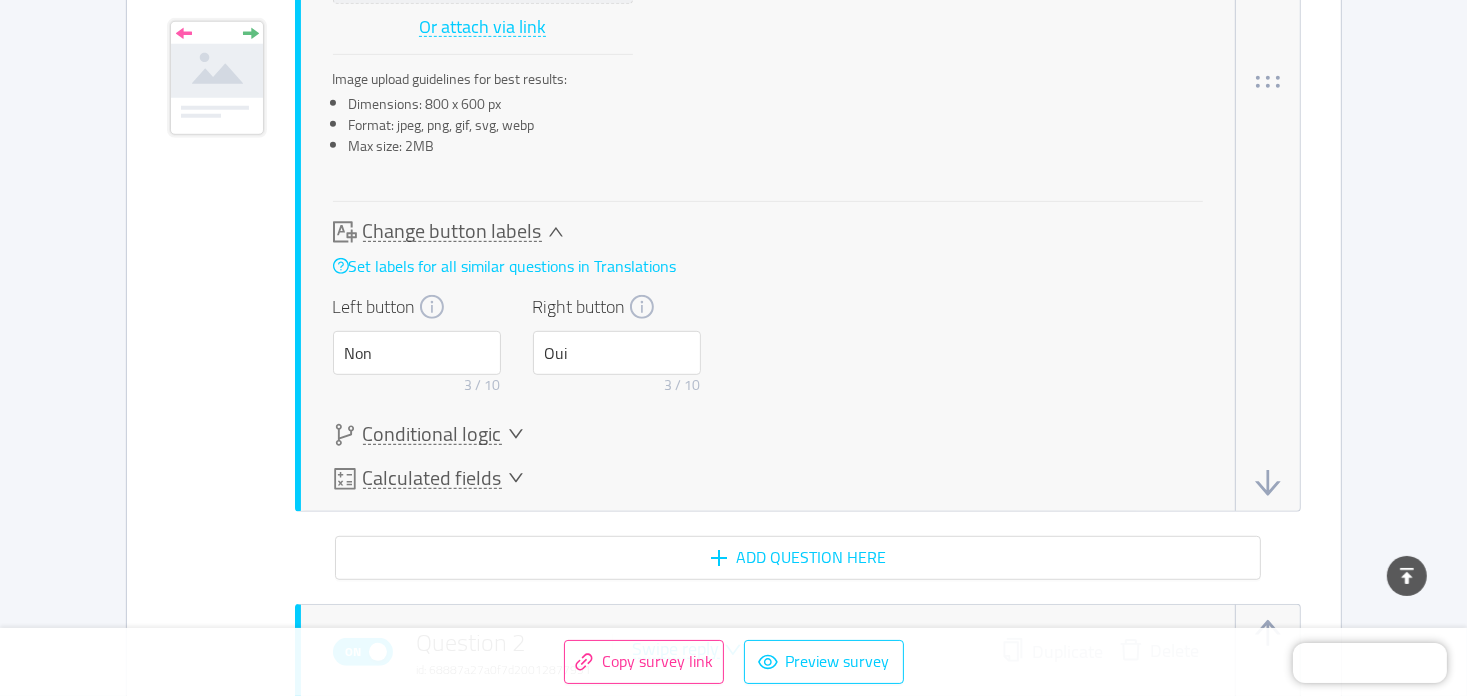 click on "Change button labels   Set labels for all similar questions in Translations  Left button Non  3 / 10  Right button Oui  3 / 10" at bounding box center [768, 311] 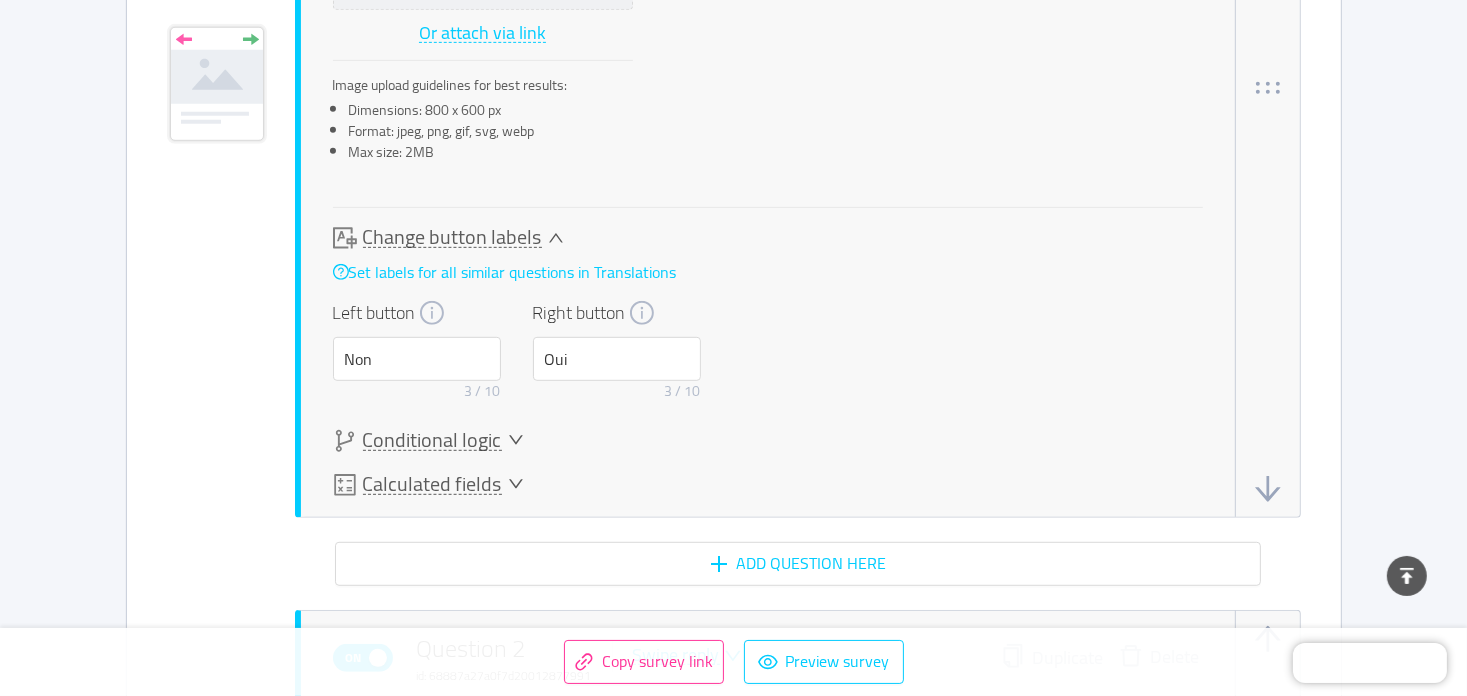 scroll, scrollTop: 1079, scrollLeft: 0, axis: vertical 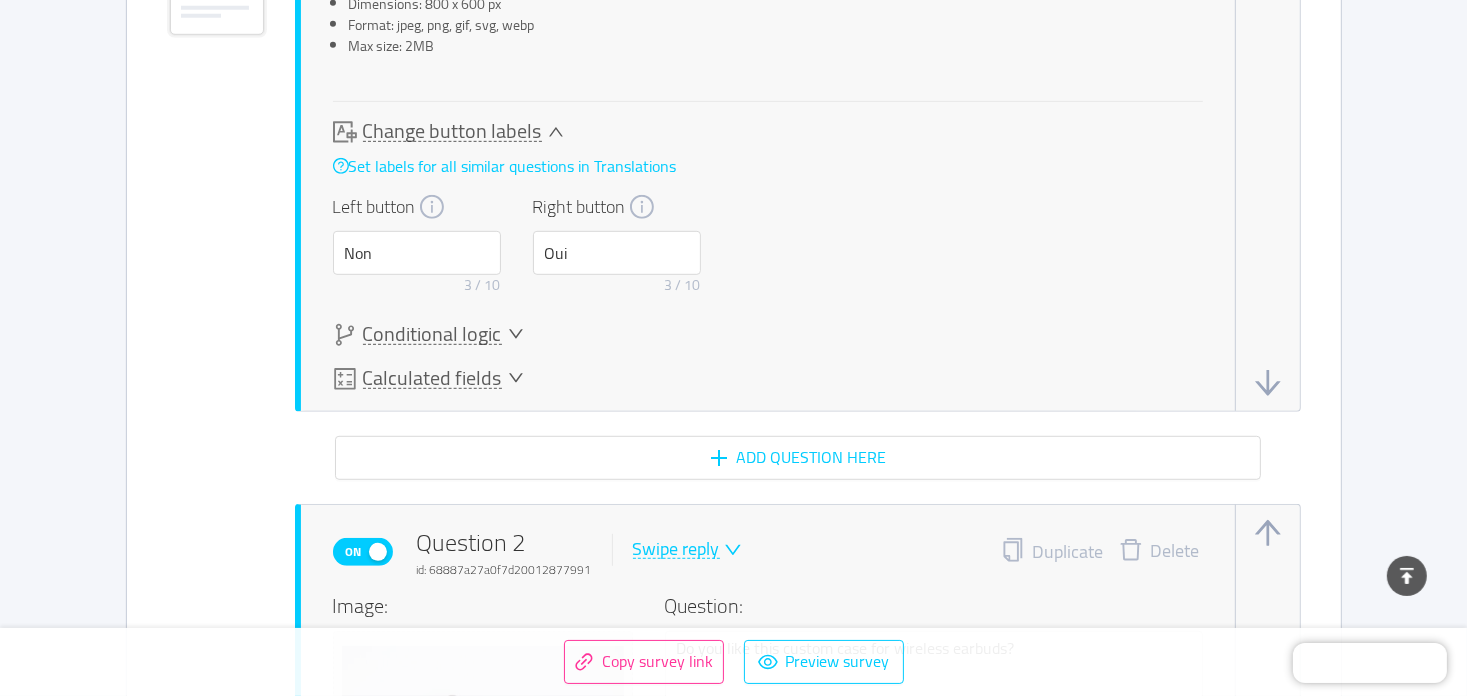 click on "Conditional logic" at bounding box center [432, 334] 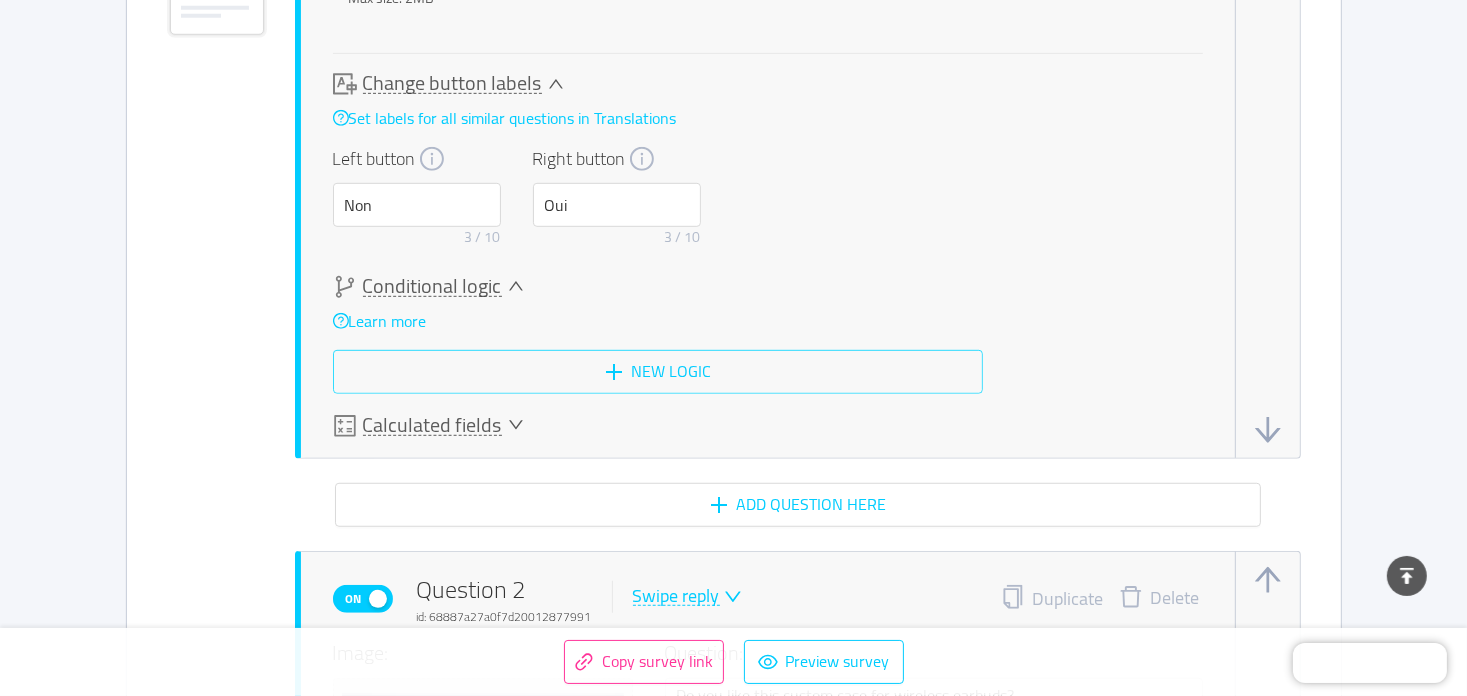 click on "New logic" at bounding box center [658, 372] 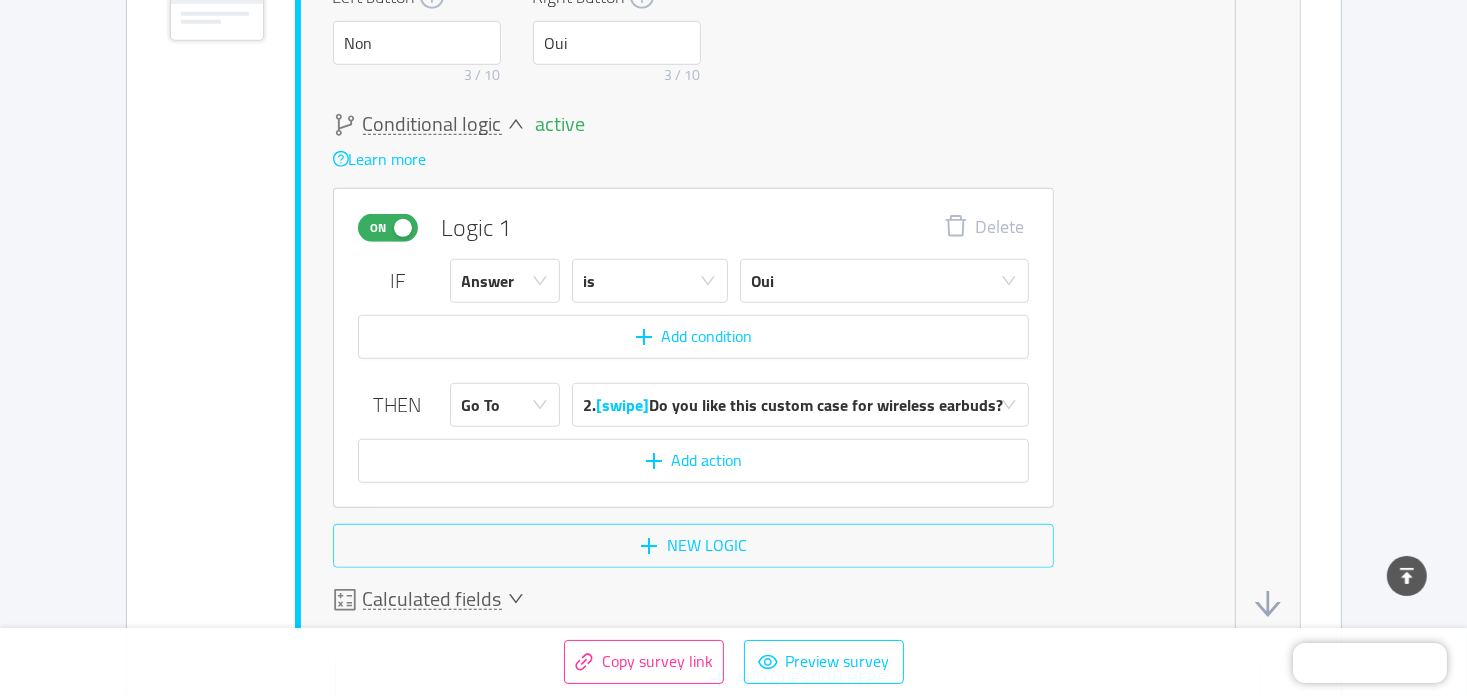 scroll, scrollTop: 1294, scrollLeft: 0, axis: vertical 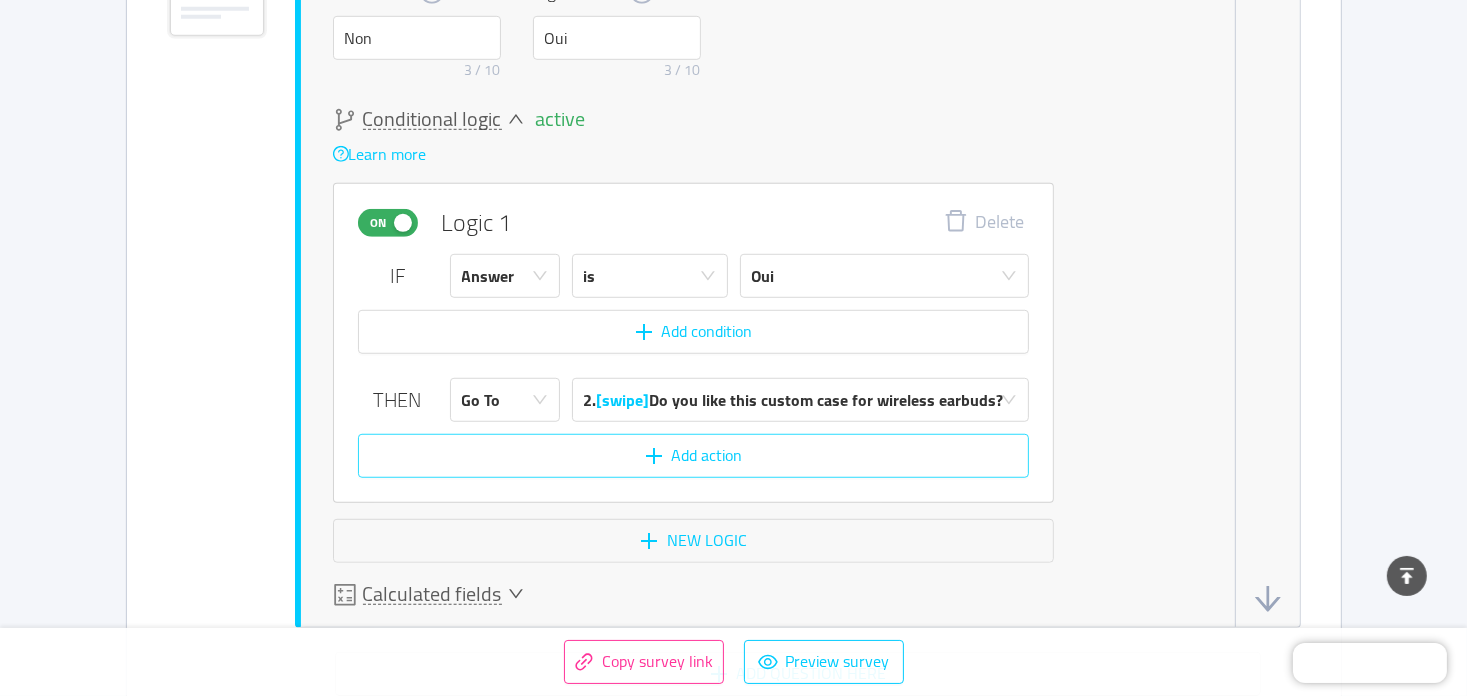 click on "Add action" at bounding box center [693, 456] 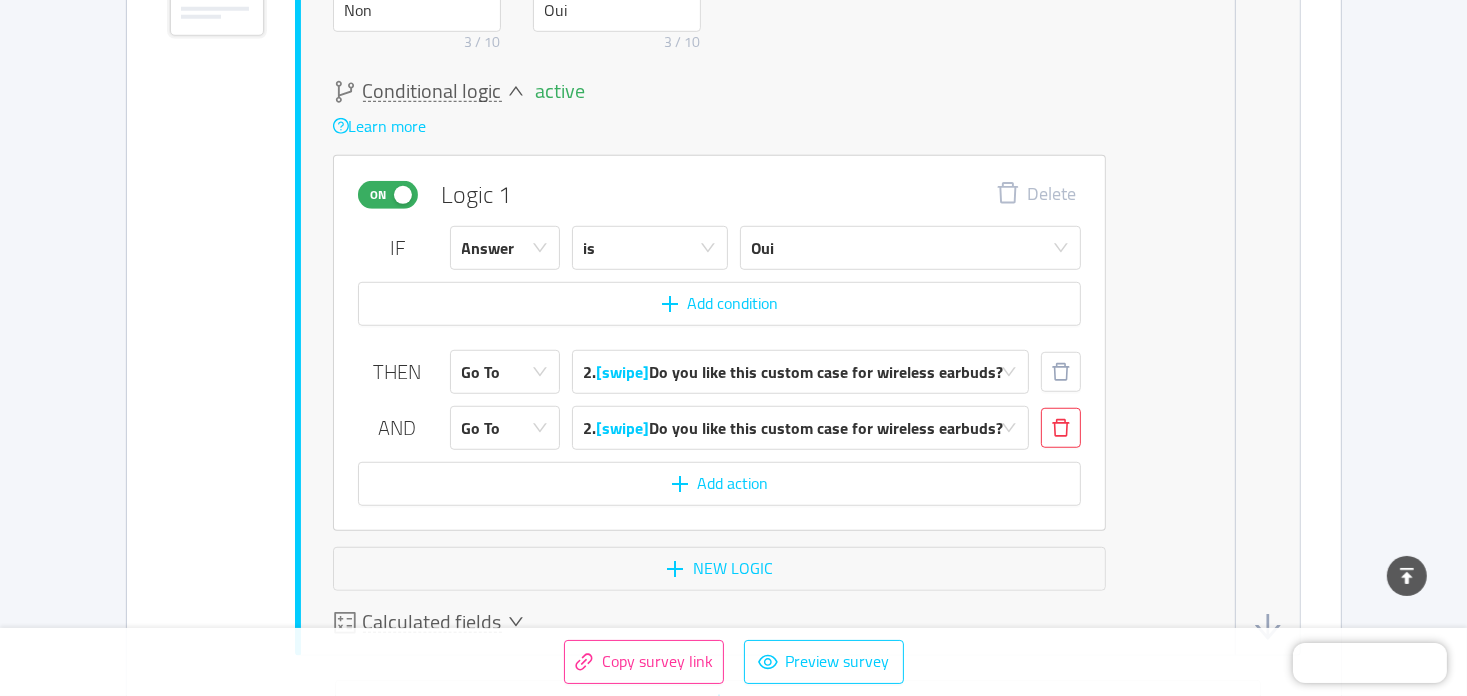 click at bounding box center (1061, 428) 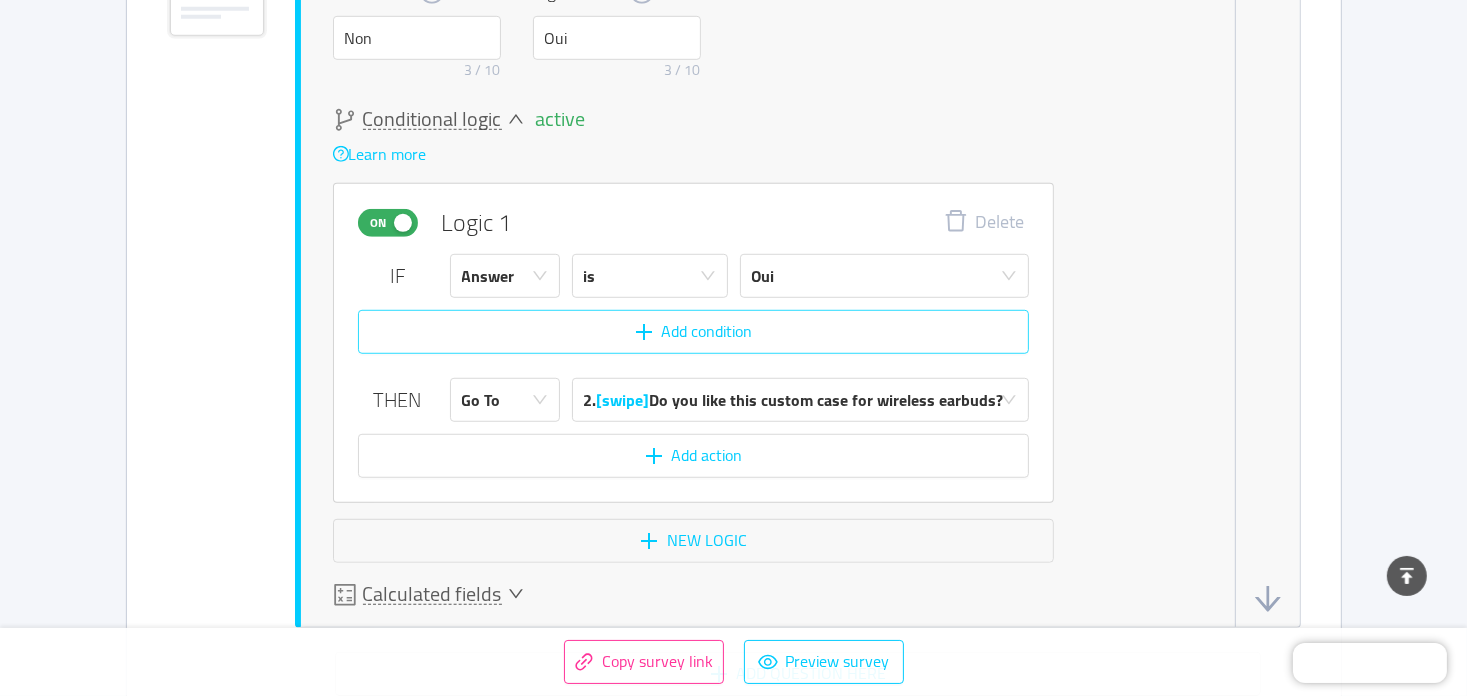 click on "Add condition" at bounding box center [693, 332] 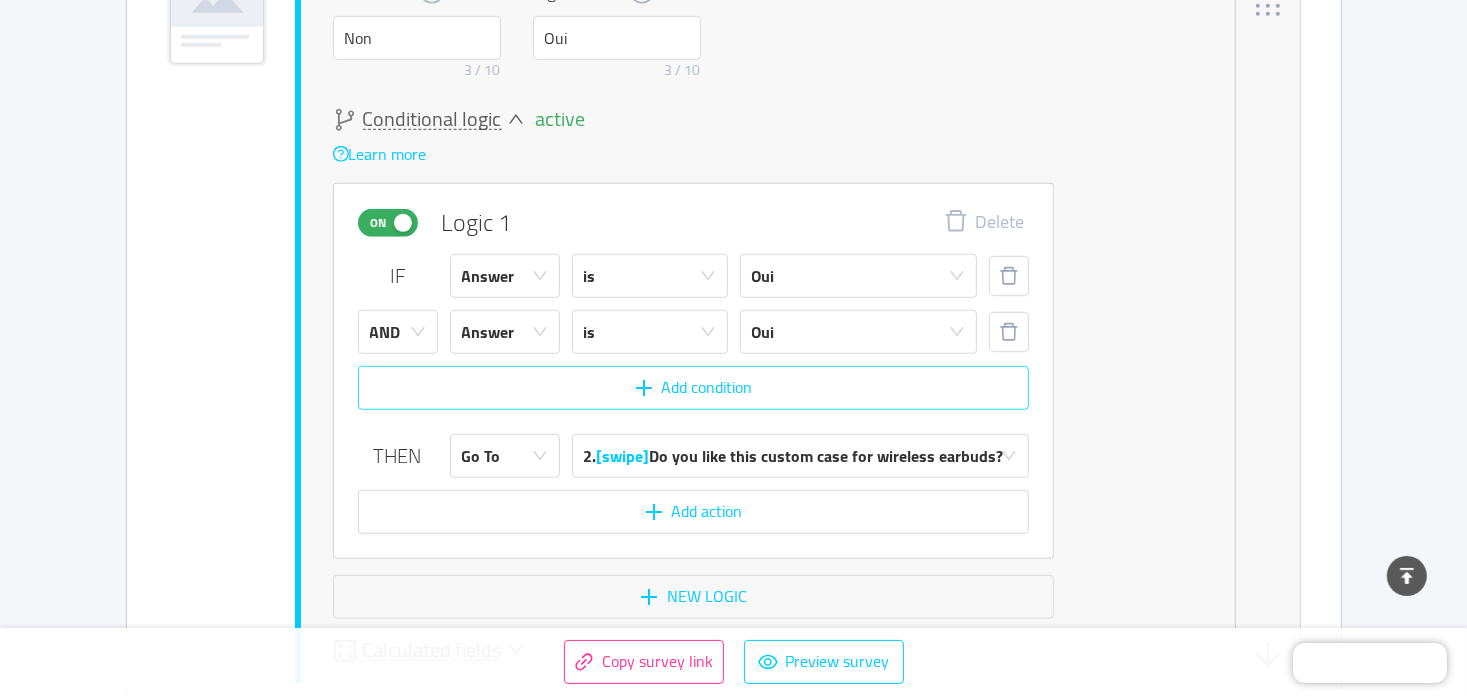 scroll, scrollTop: 1322, scrollLeft: 0, axis: vertical 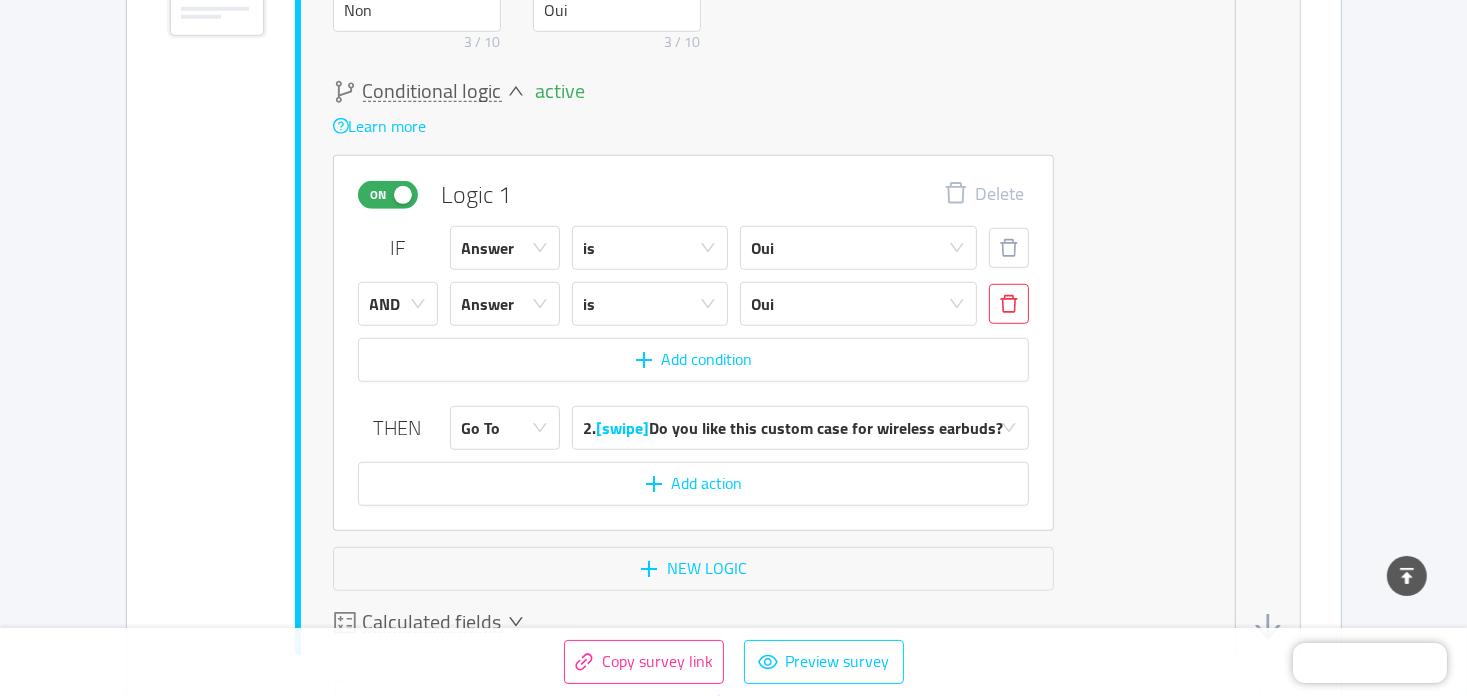 click at bounding box center [1009, 304] 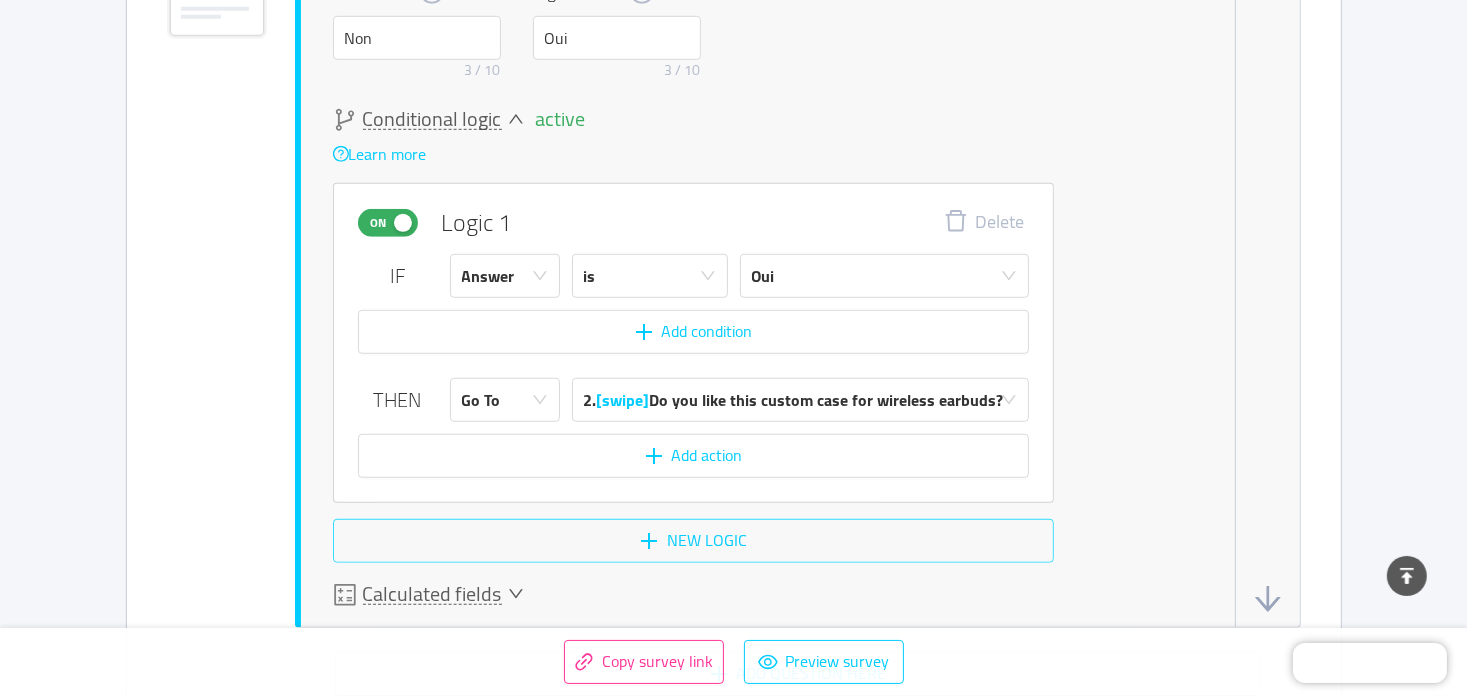 click on "New logic" at bounding box center (693, 541) 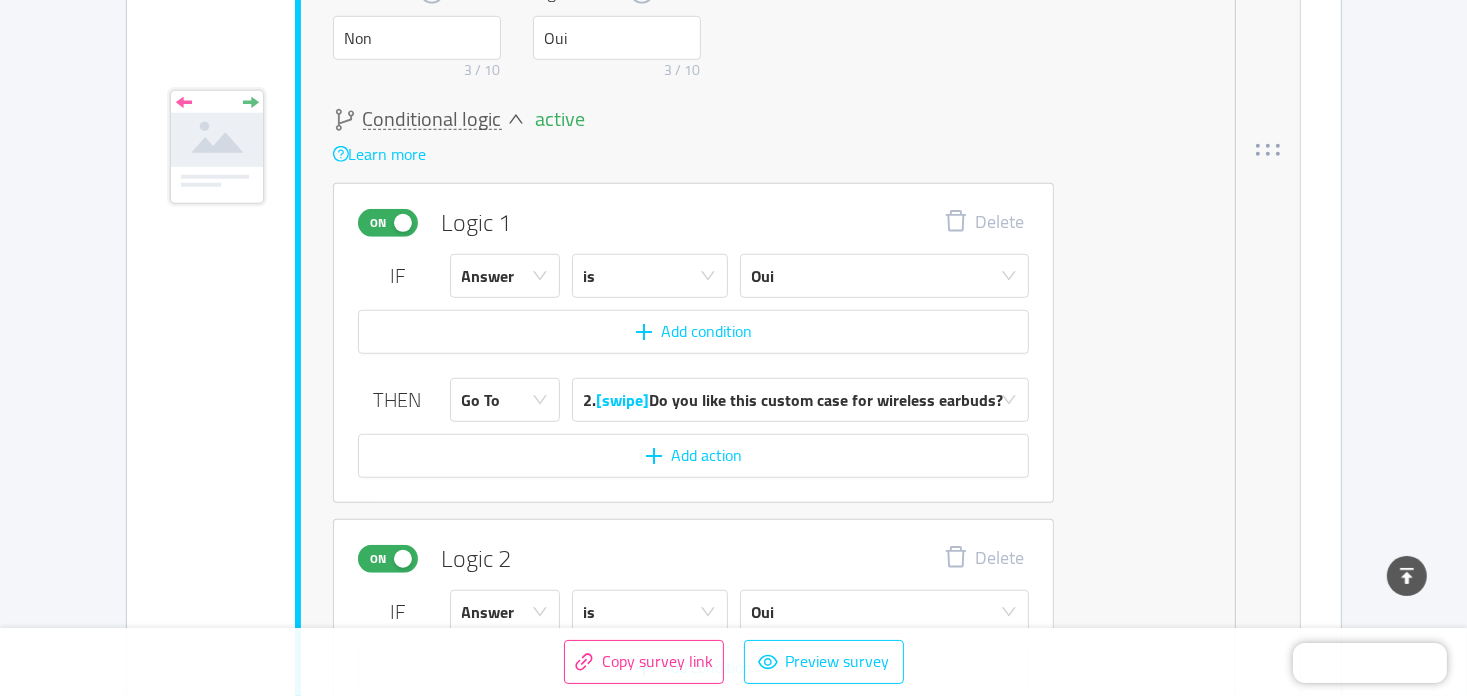 scroll, scrollTop: 1461, scrollLeft: 0, axis: vertical 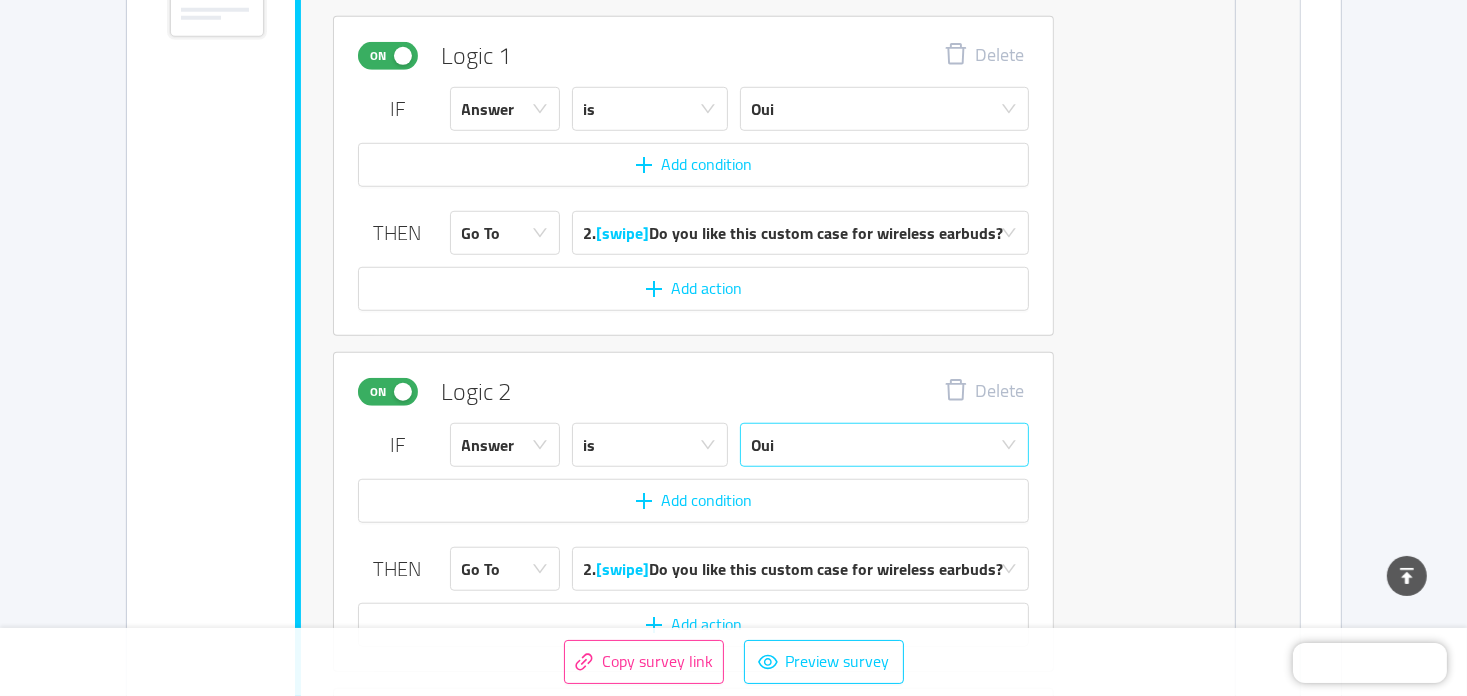 click on "Oui" at bounding box center [878, 445] 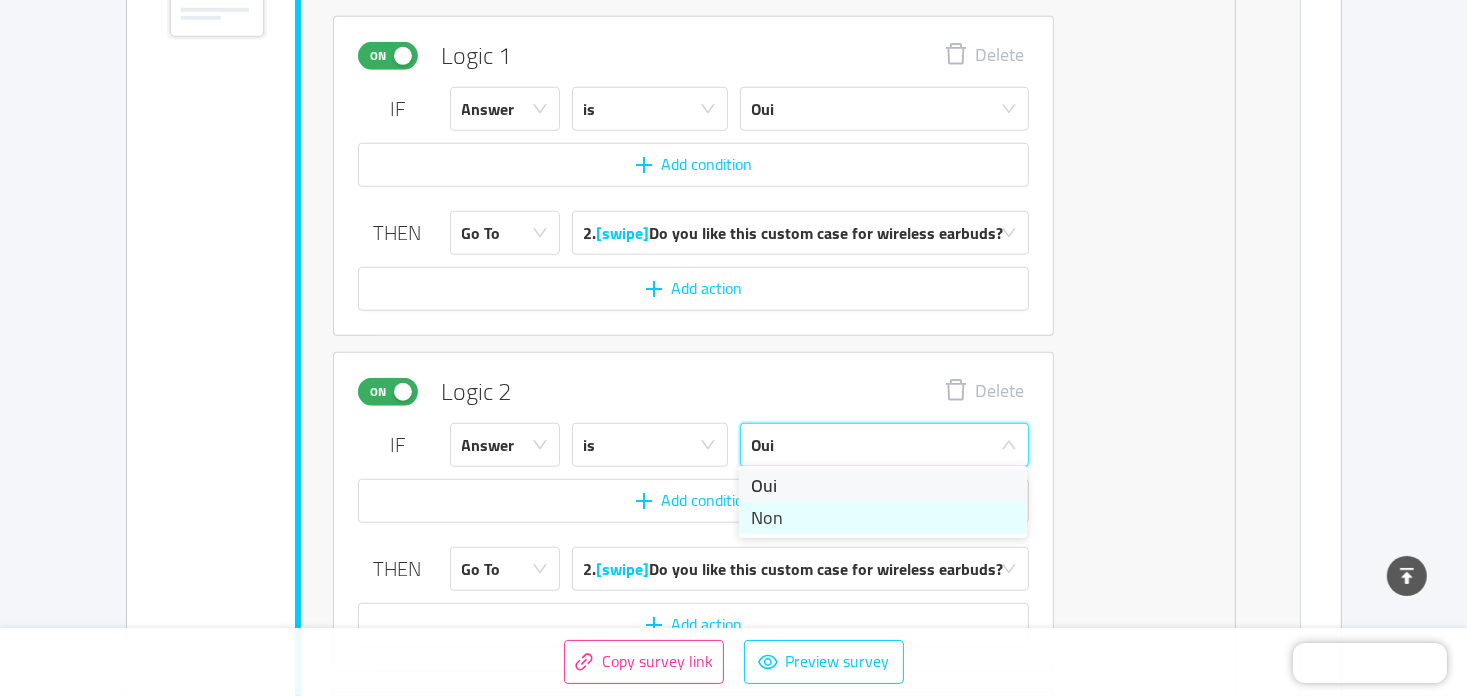 click on "Non" at bounding box center [883, 518] 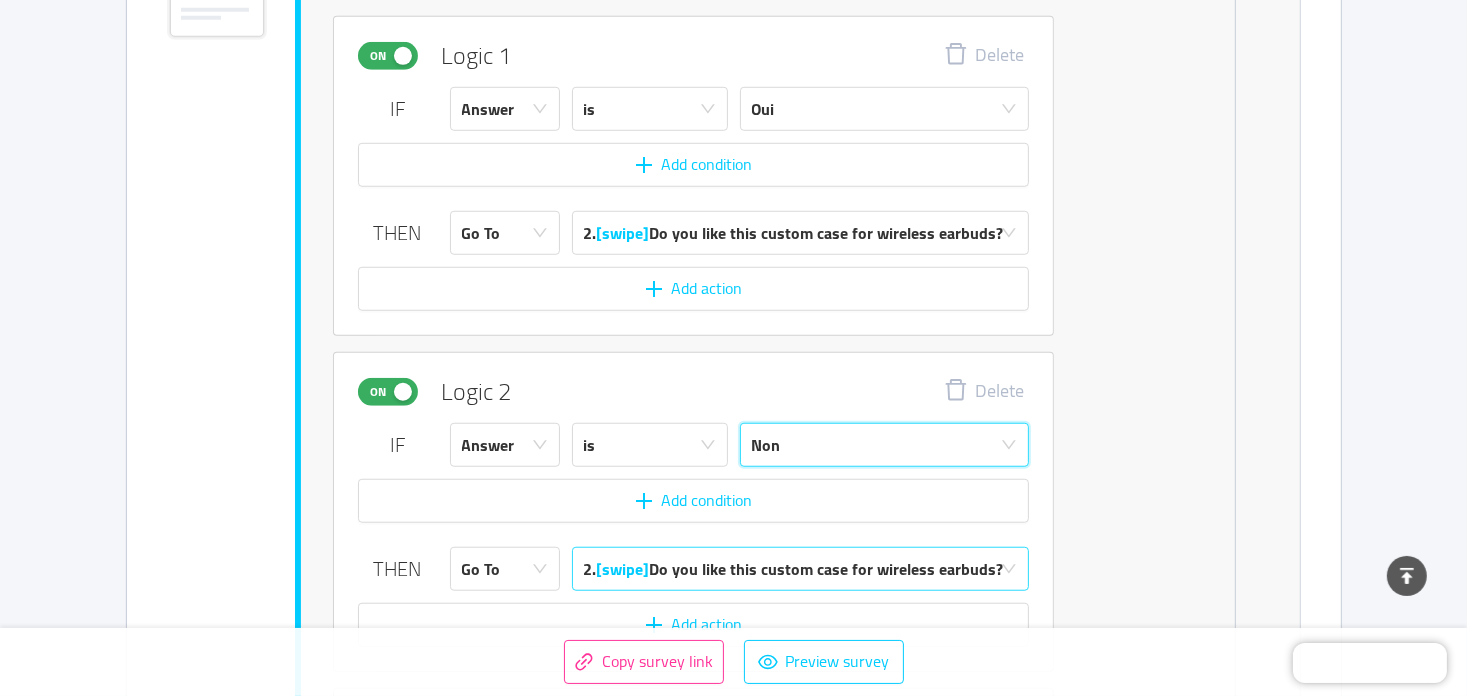 click on "2.  [swipe]   Do you like this custom case for wireless earbuds?" at bounding box center (794, 569) 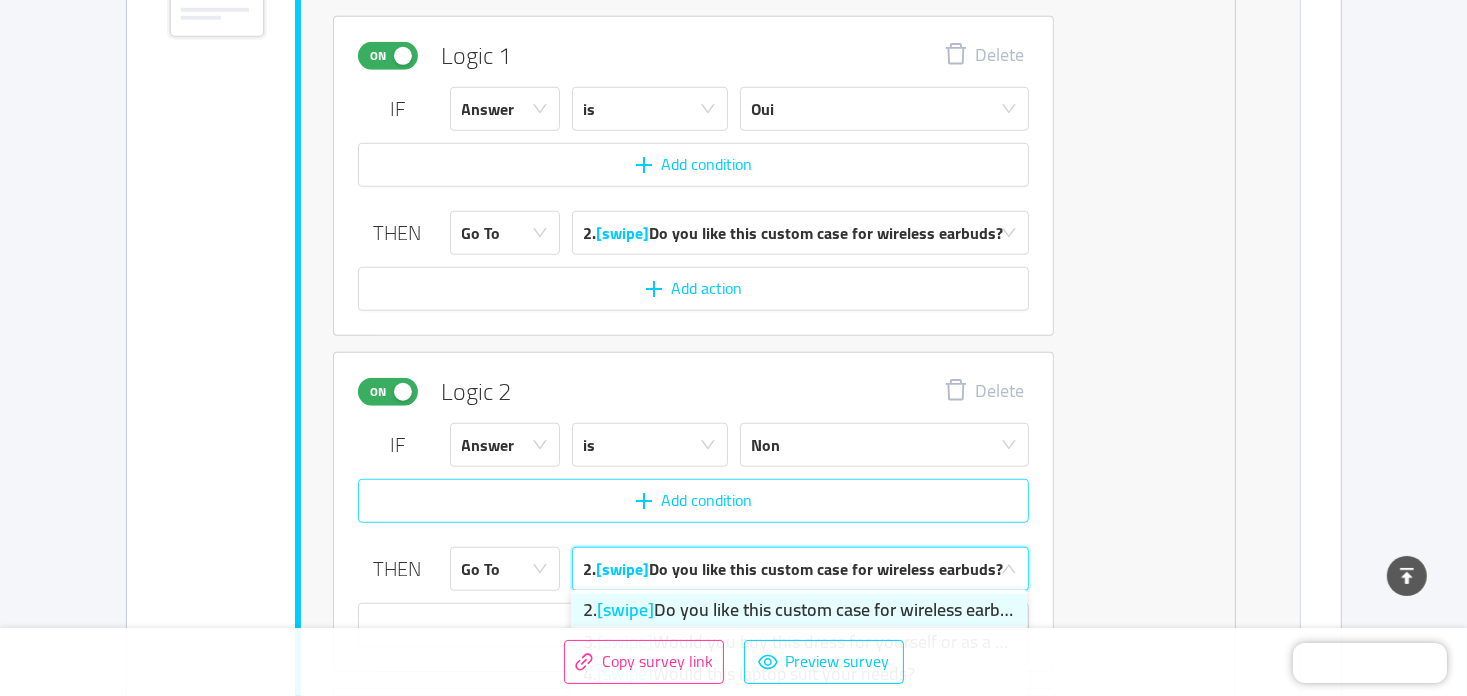 scroll, scrollTop: 1661, scrollLeft: 0, axis: vertical 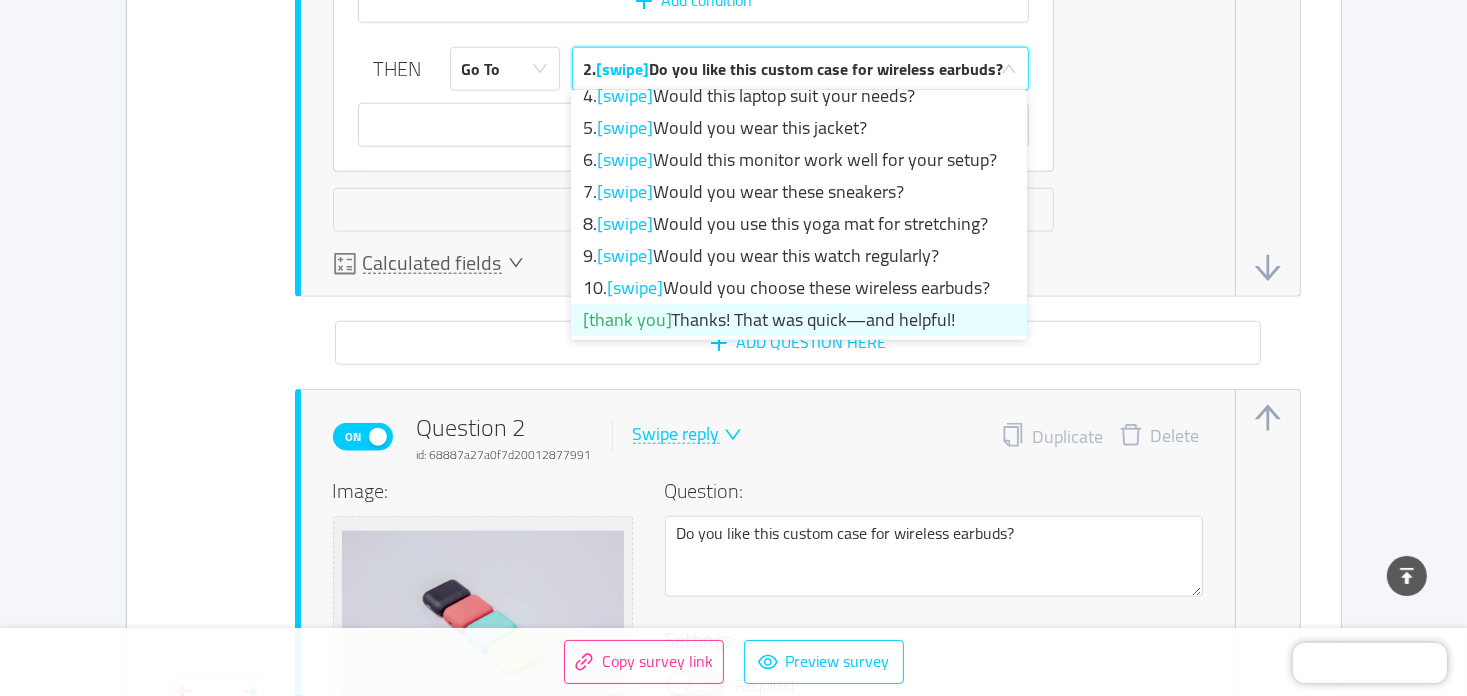 click on "[thank you]   Thanks! That was quick—and helpful!" at bounding box center (799, 320) 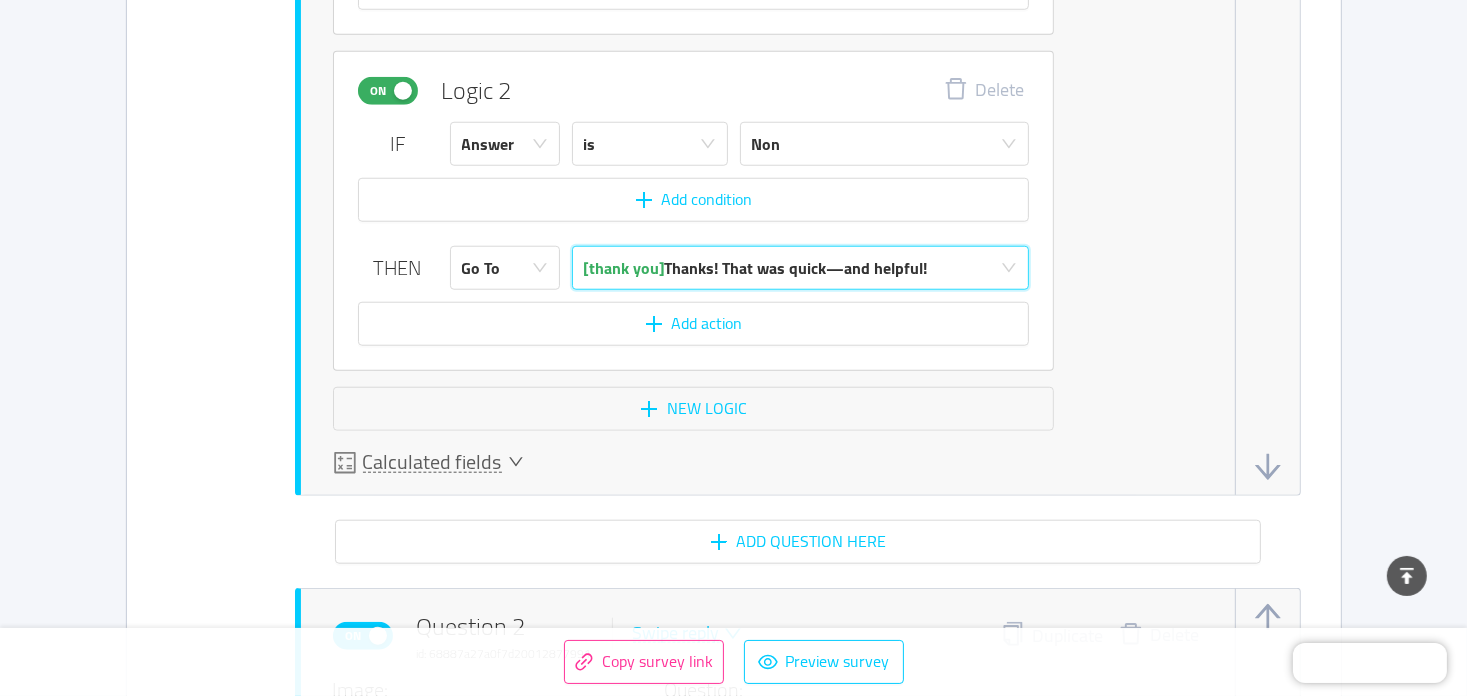 scroll, scrollTop: 1761, scrollLeft: 0, axis: vertical 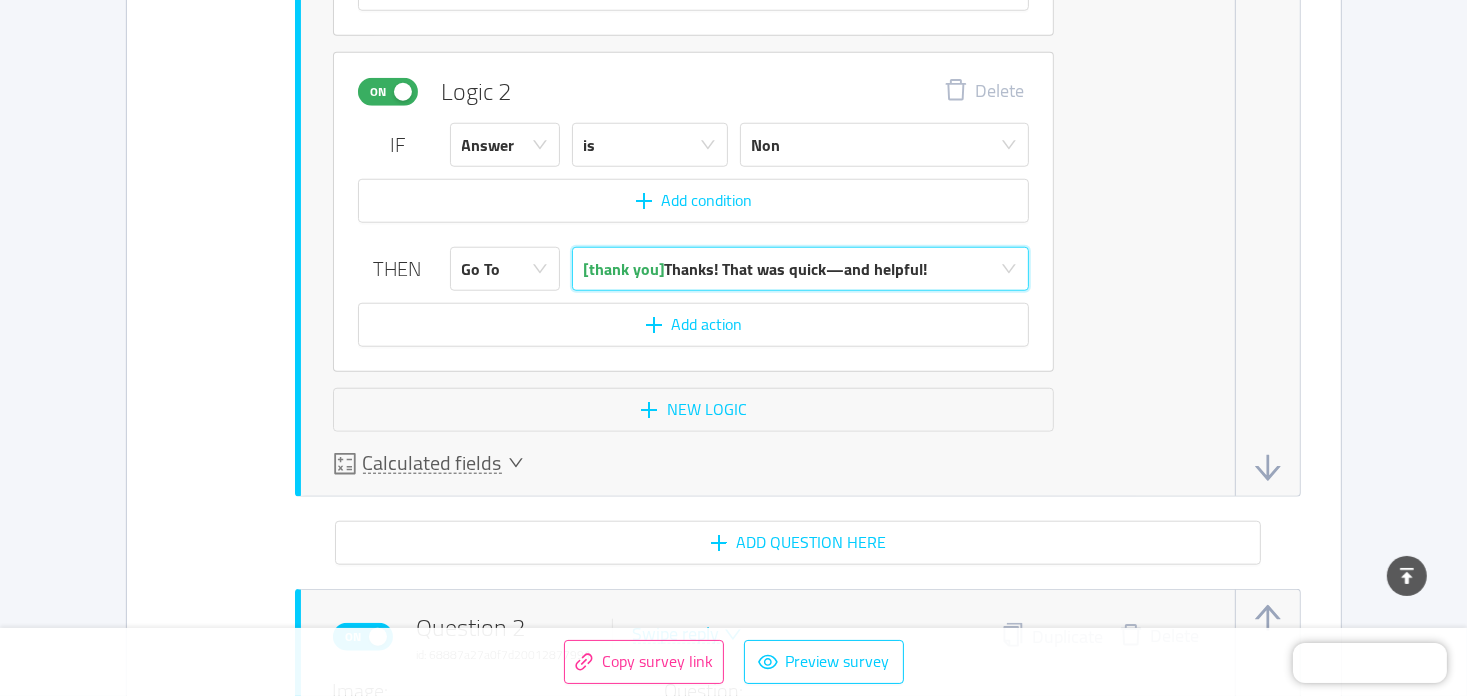 click on "[thank you]   Thanks! That was quick—and helpful!" at bounding box center [756, 269] 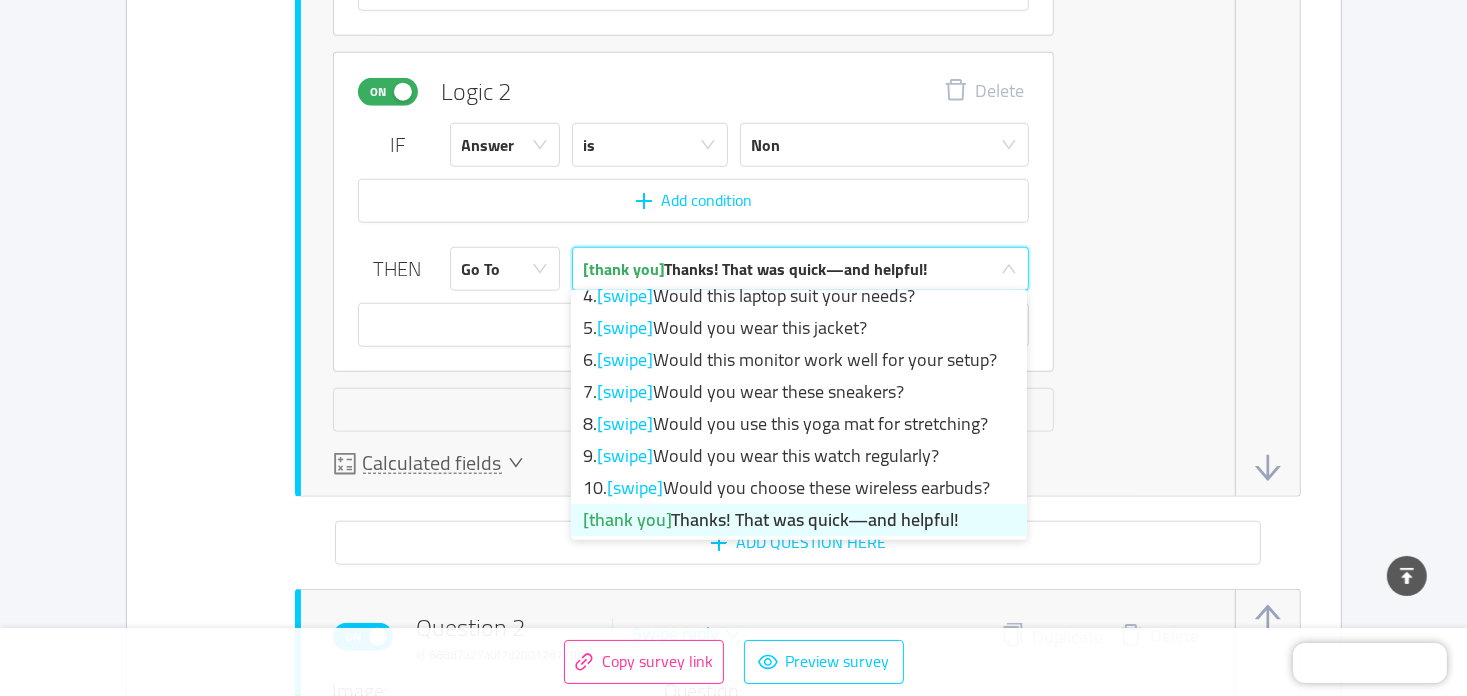 click on "[thank you]   Thanks! That was quick—and helpful!" at bounding box center [756, 269] 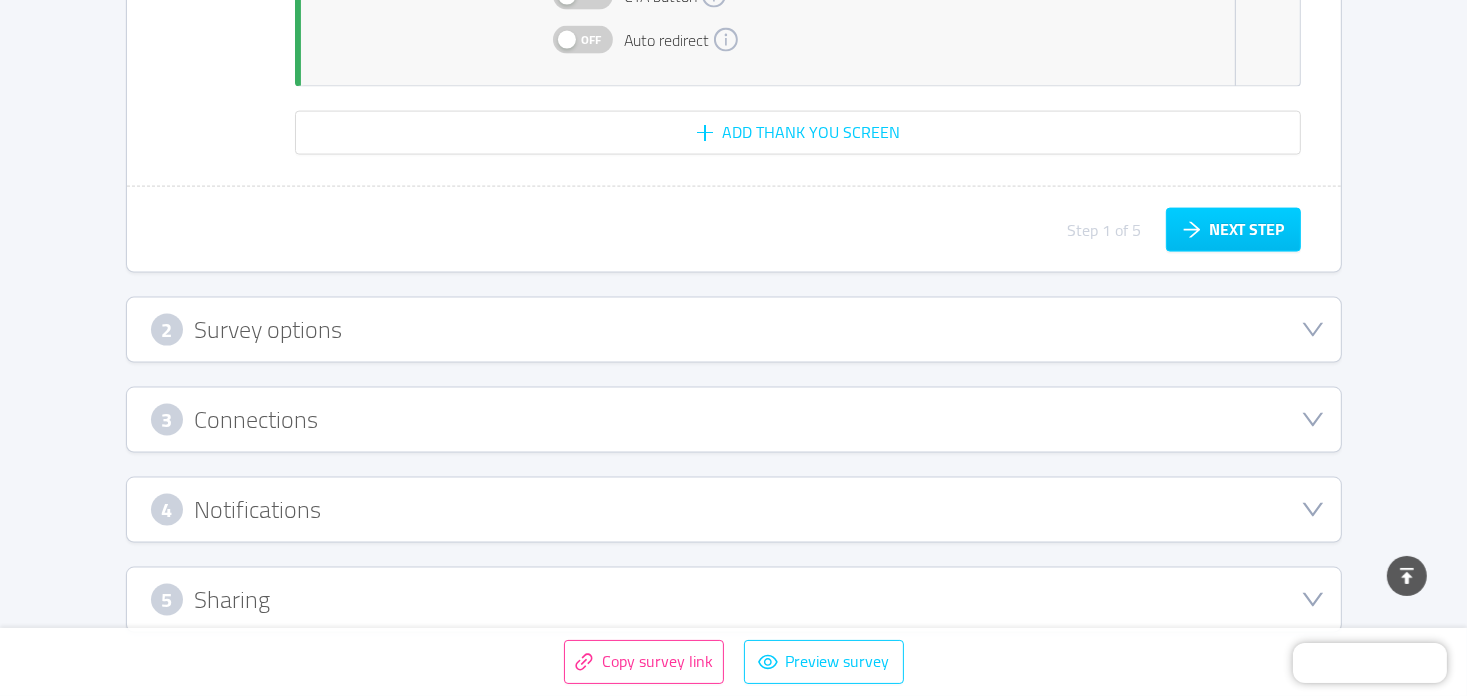 scroll, scrollTop: 10148, scrollLeft: 0, axis: vertical 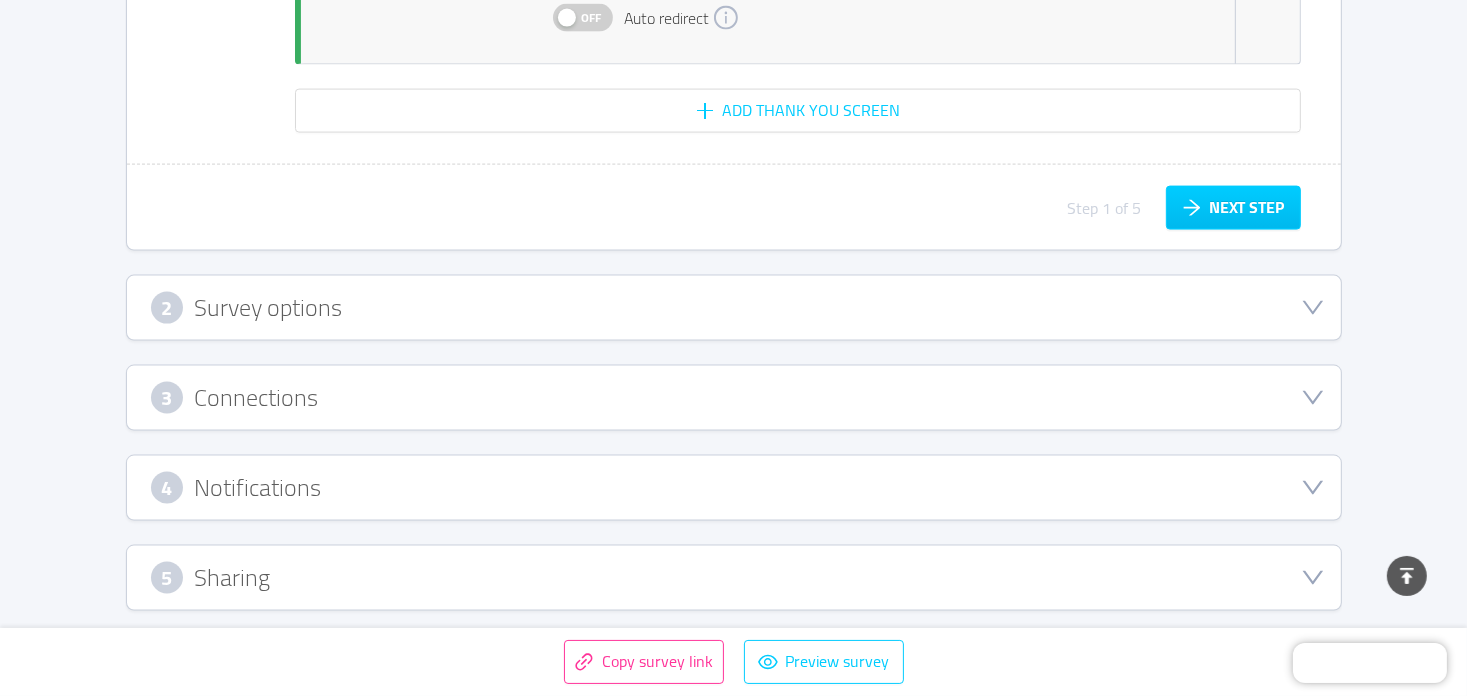 click on "3  Connections" at bounding box center [734, 398] 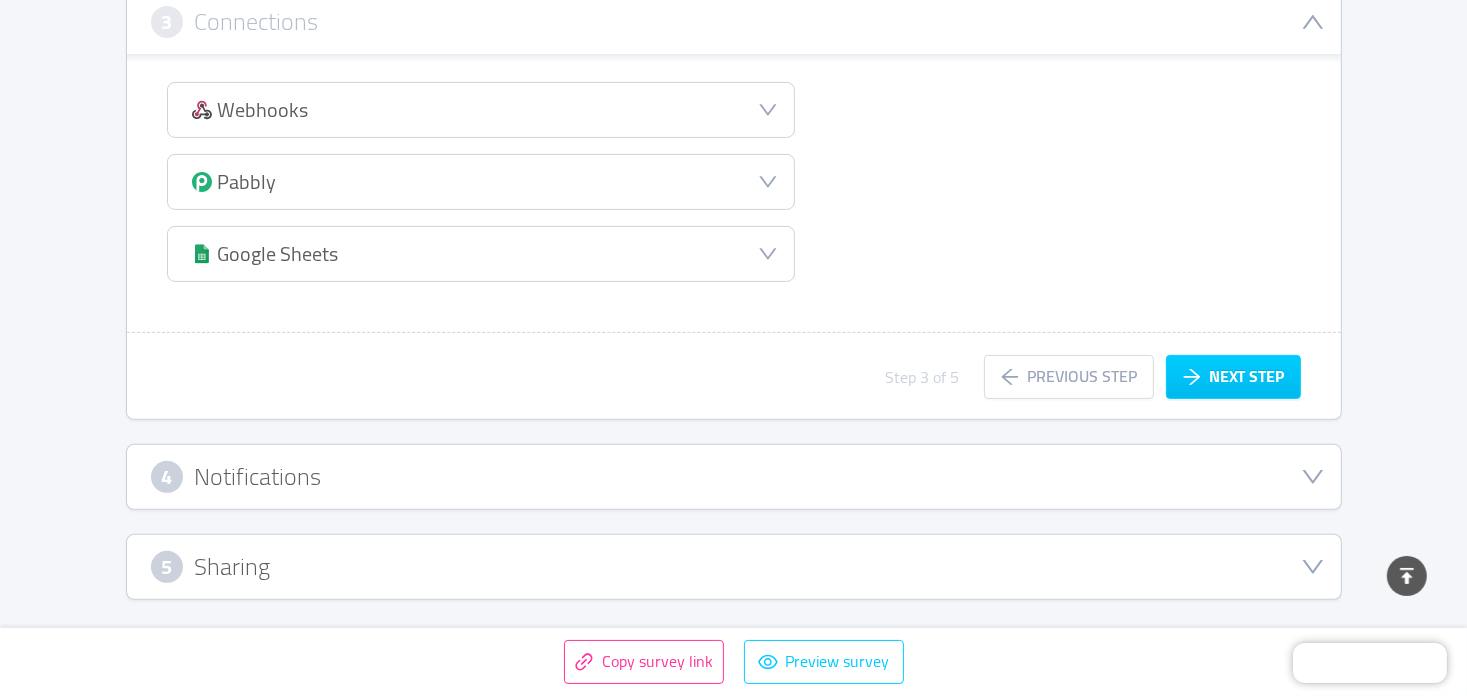 type 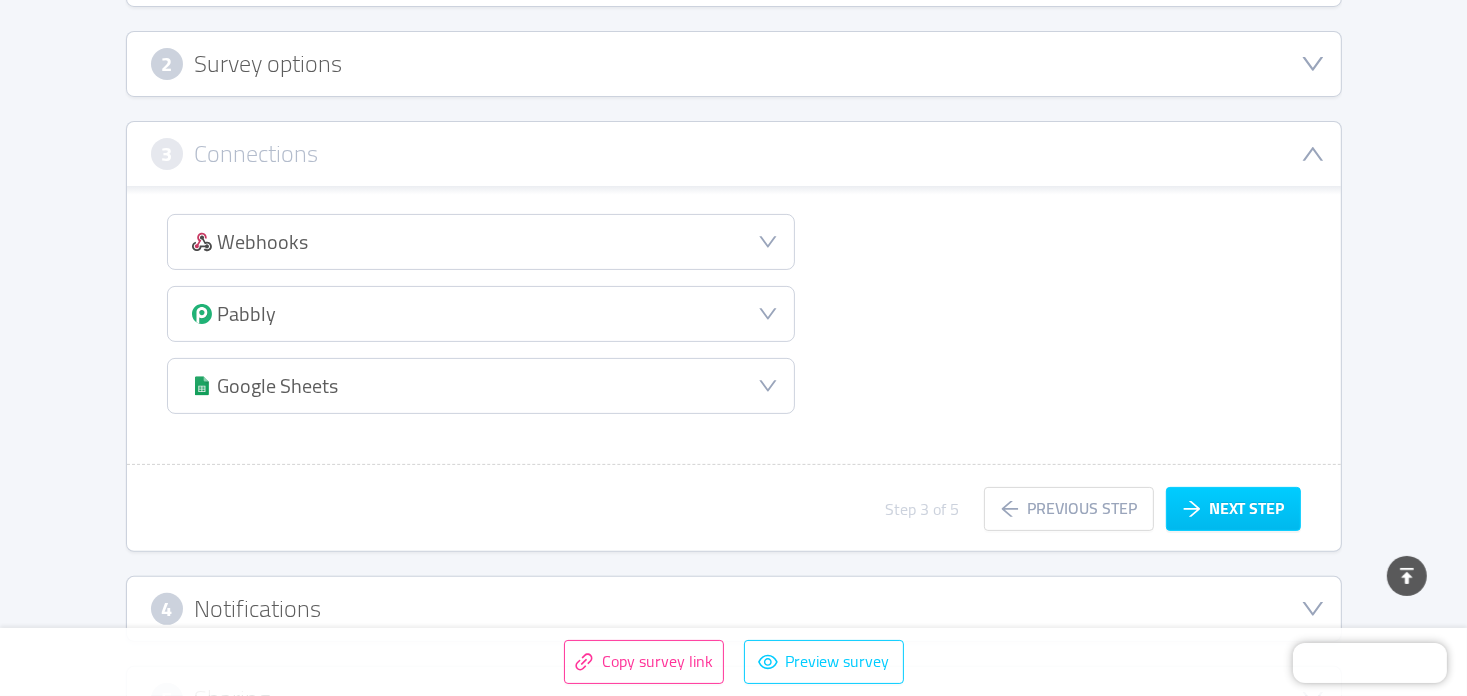 scroll, scrollTop: 279, scrollLeft: 0, axis: vertical 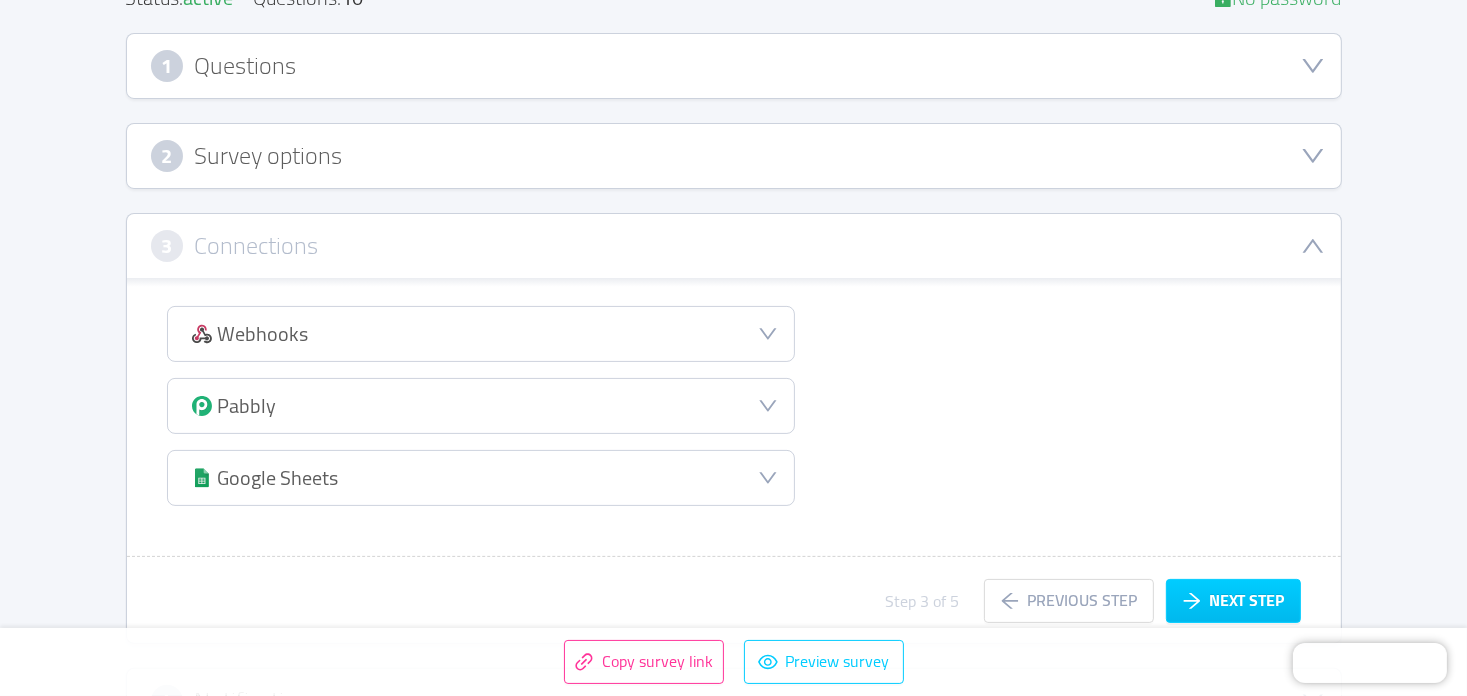 click on "3  Connections" at bounding box center [734, 246] 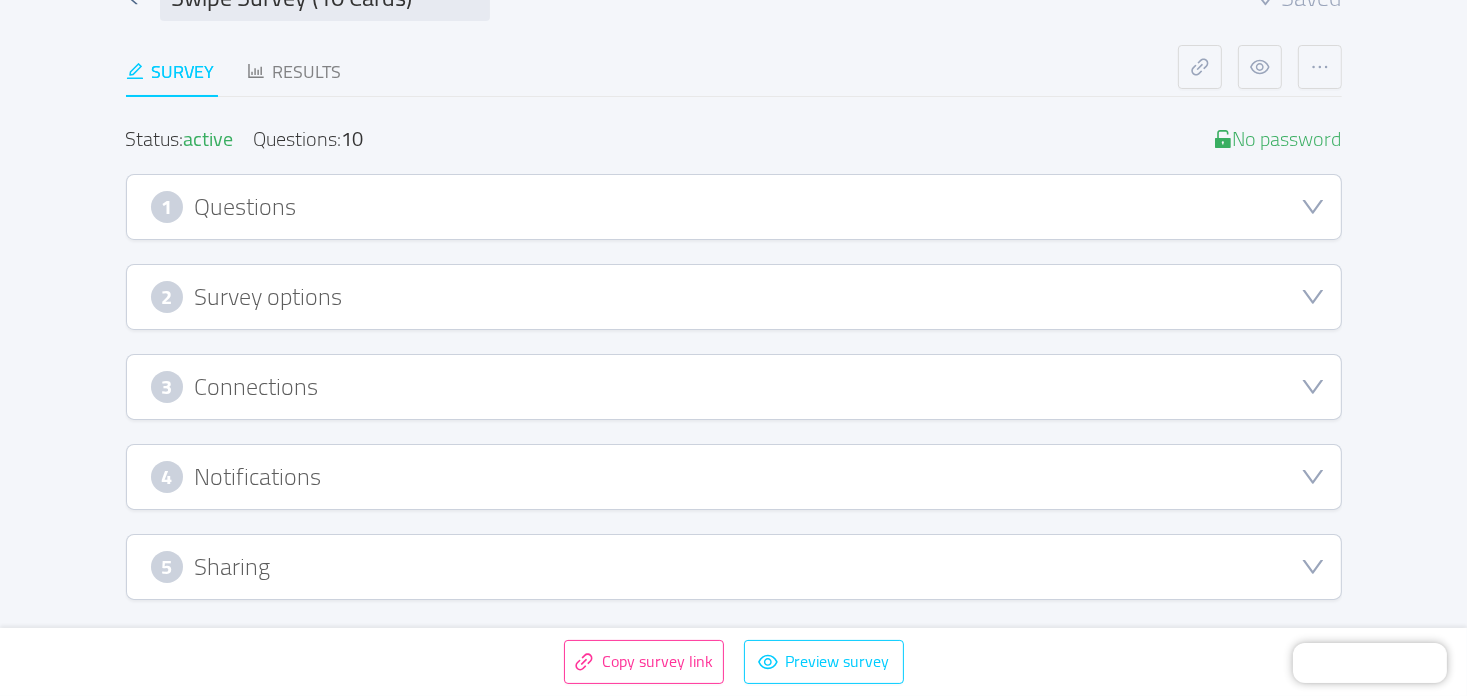 scroll, scrollTop: 134, scrollLeft: 0, axis: vertical 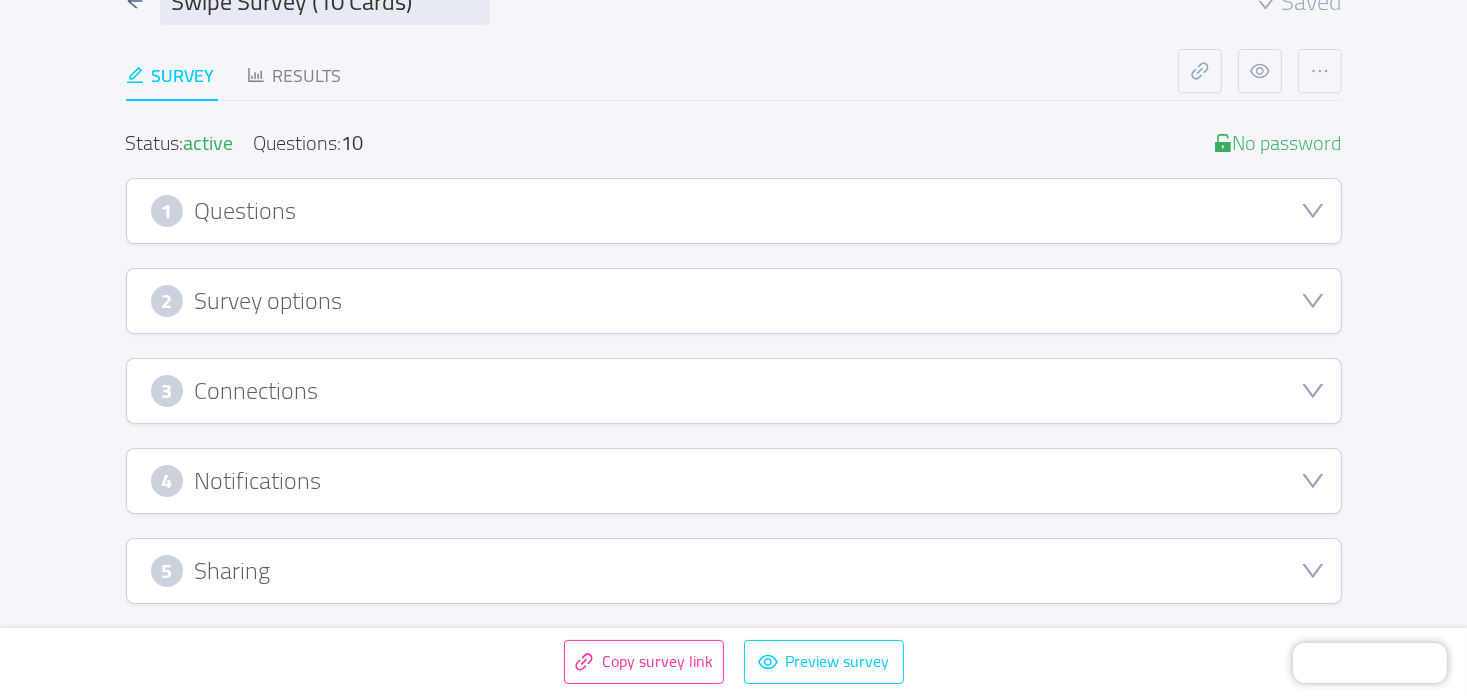 click on "4  Notifications" at bounding box center (734, 481) 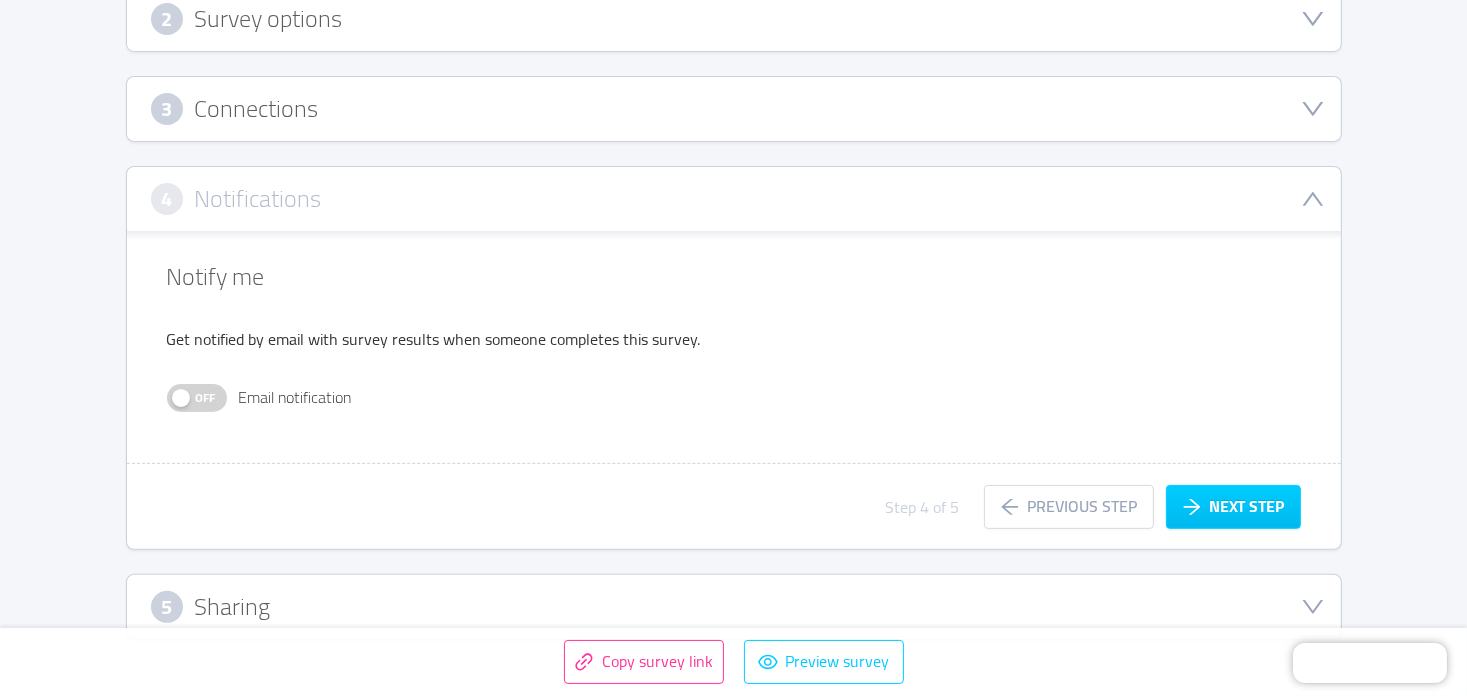 scroll, scrollTop: 434, scrollLeft: 0, axis: vertical 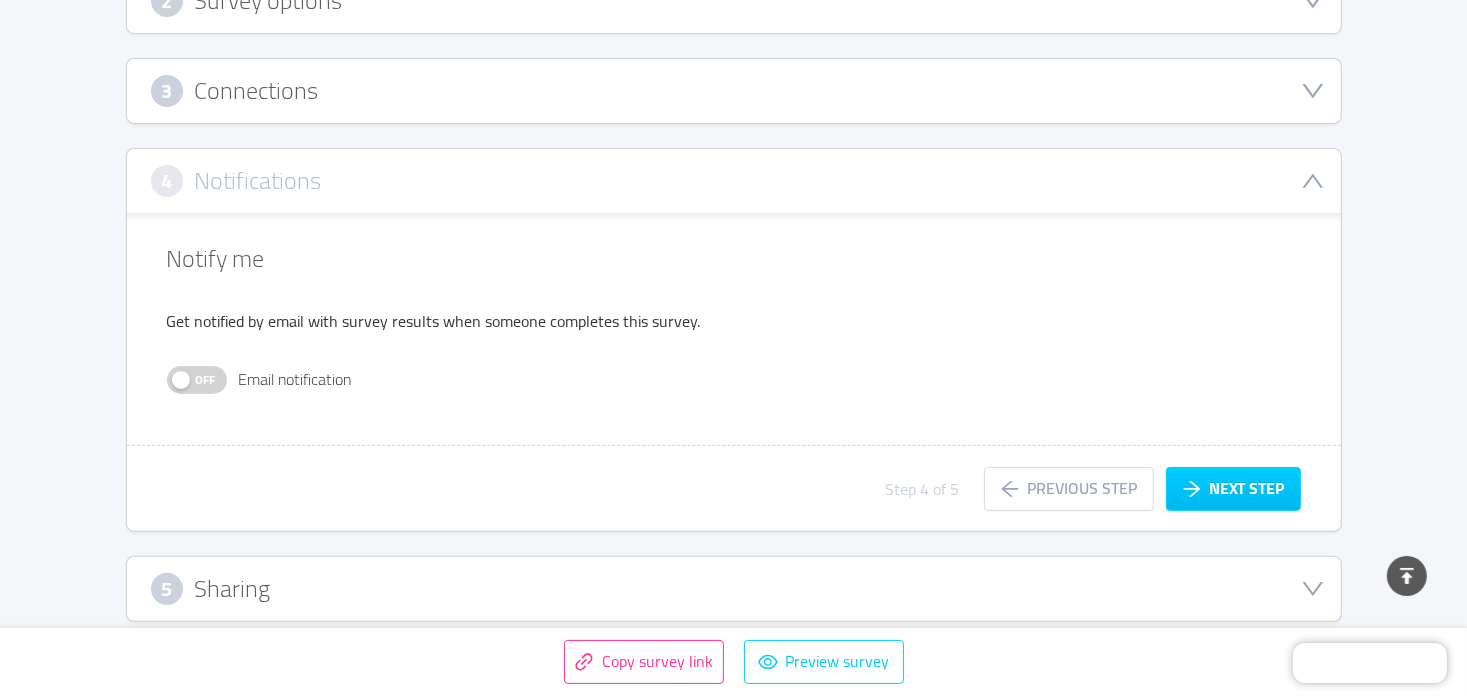 click on "Off" at bounding box center (206, 380) 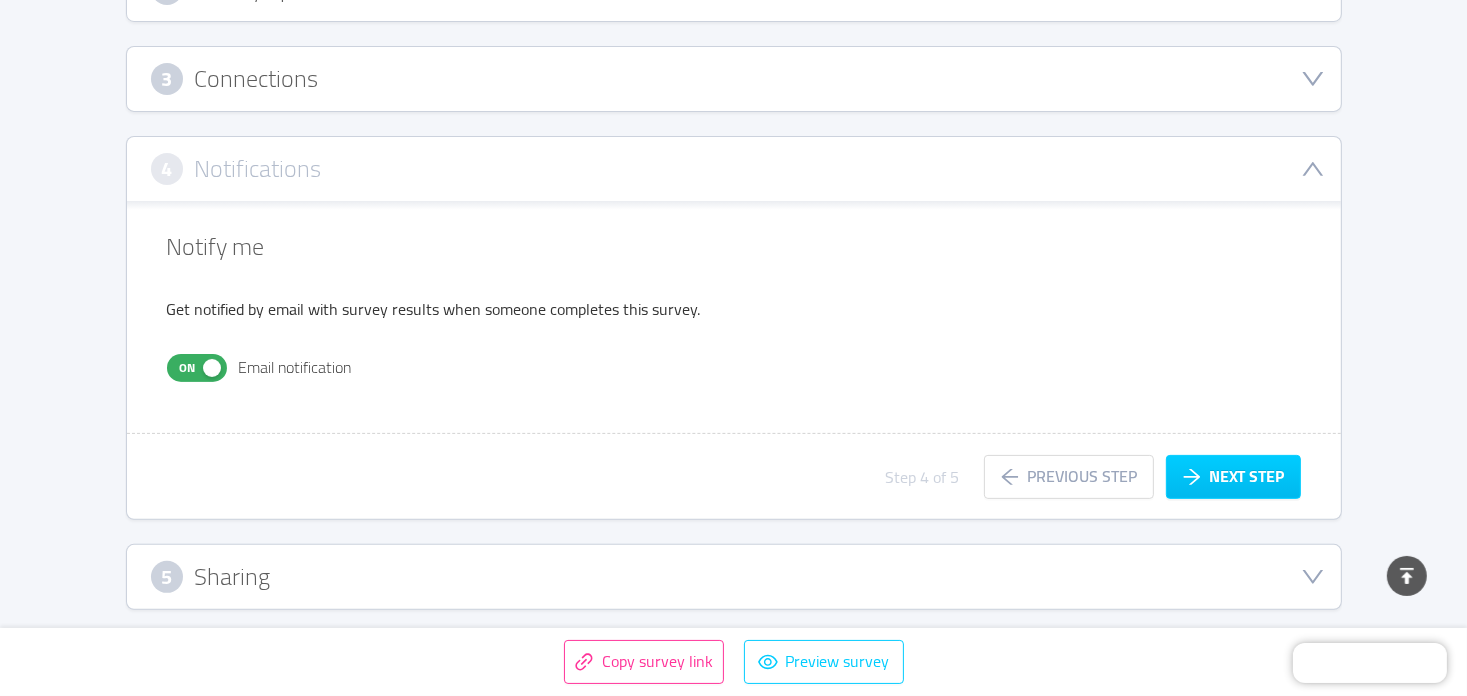 scroll, scrollTop: 453, scrollLeft: 0, axis: vertical 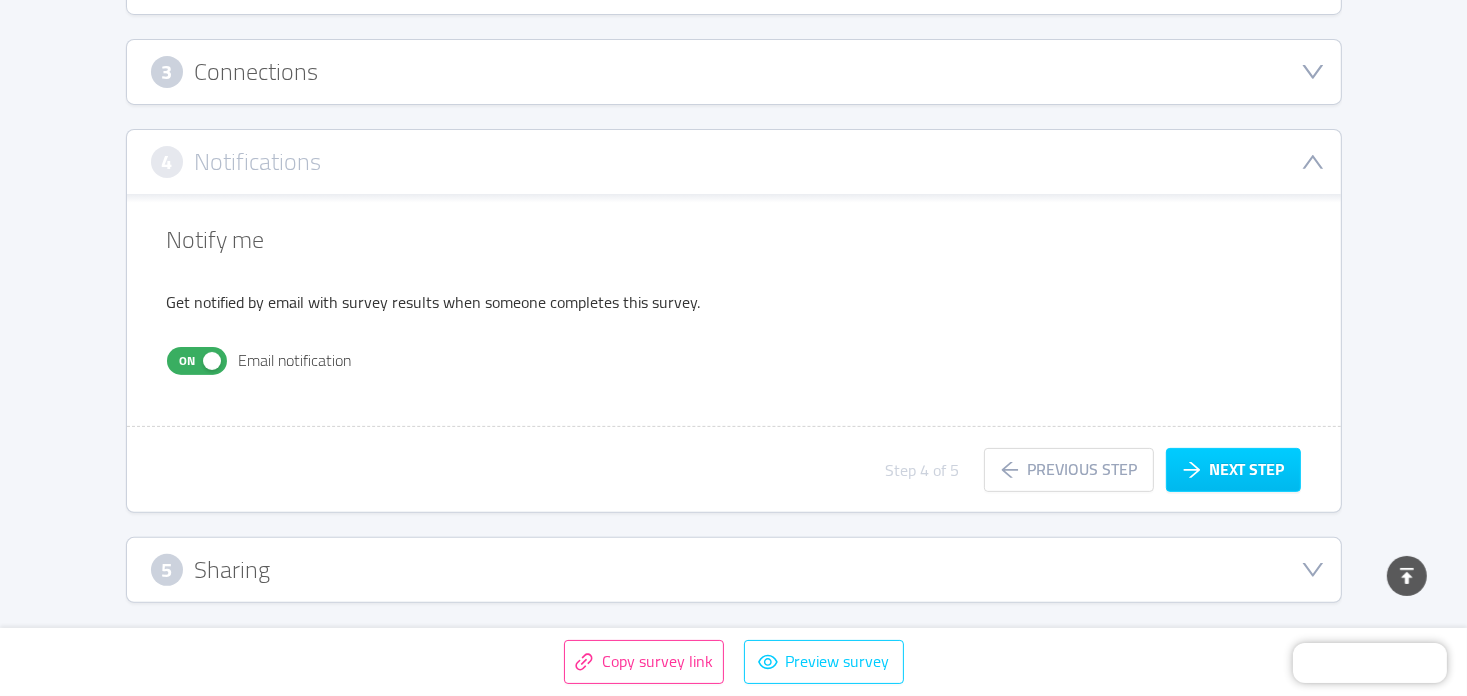 click on "5  Sharing" at bounding box center [734, 570] 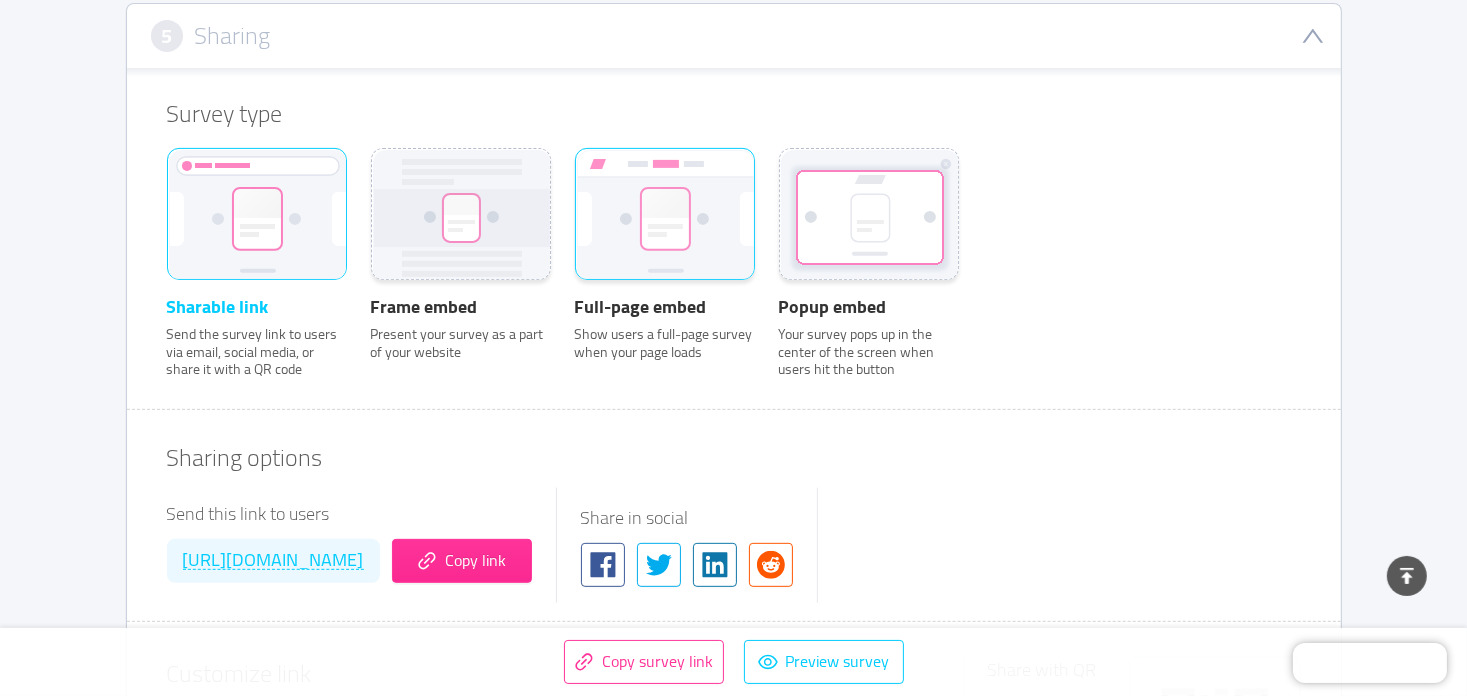 scroll, scrollTop: 653, scrollLeft: 0, axis: vertical 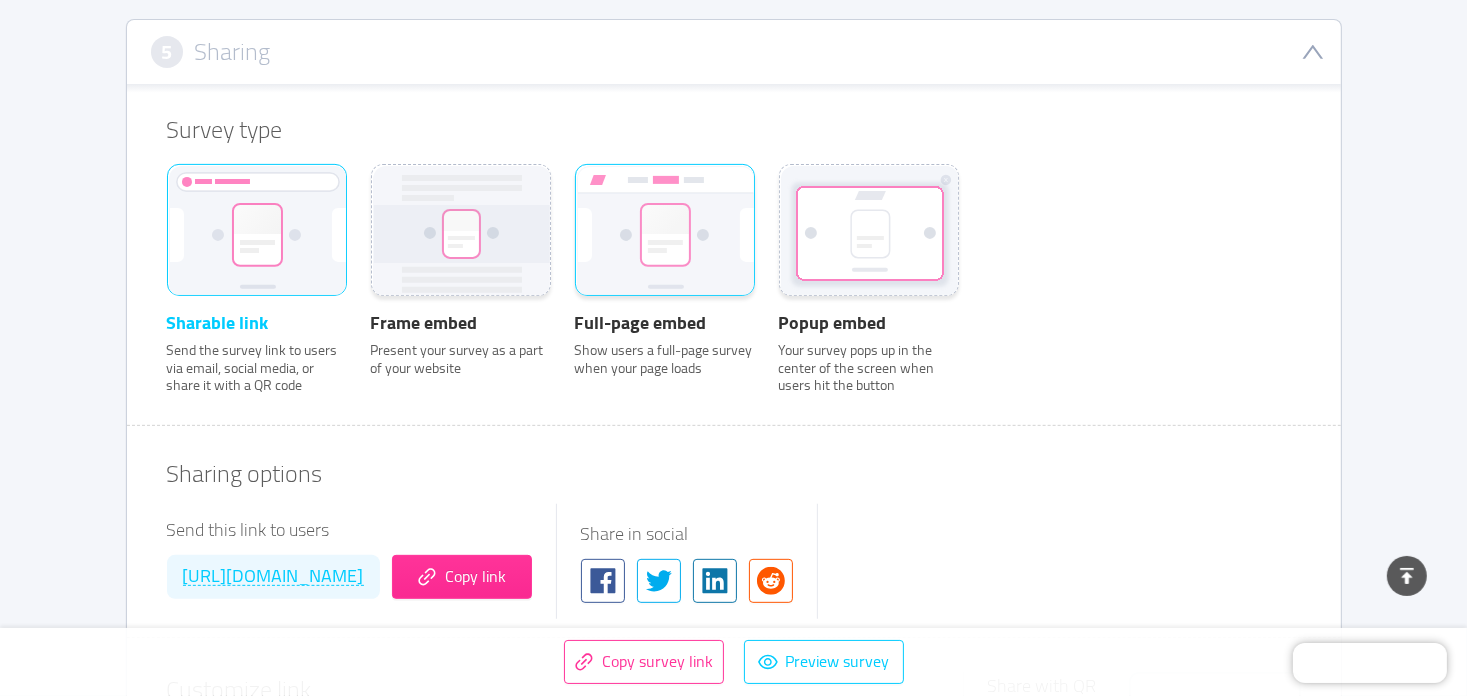click 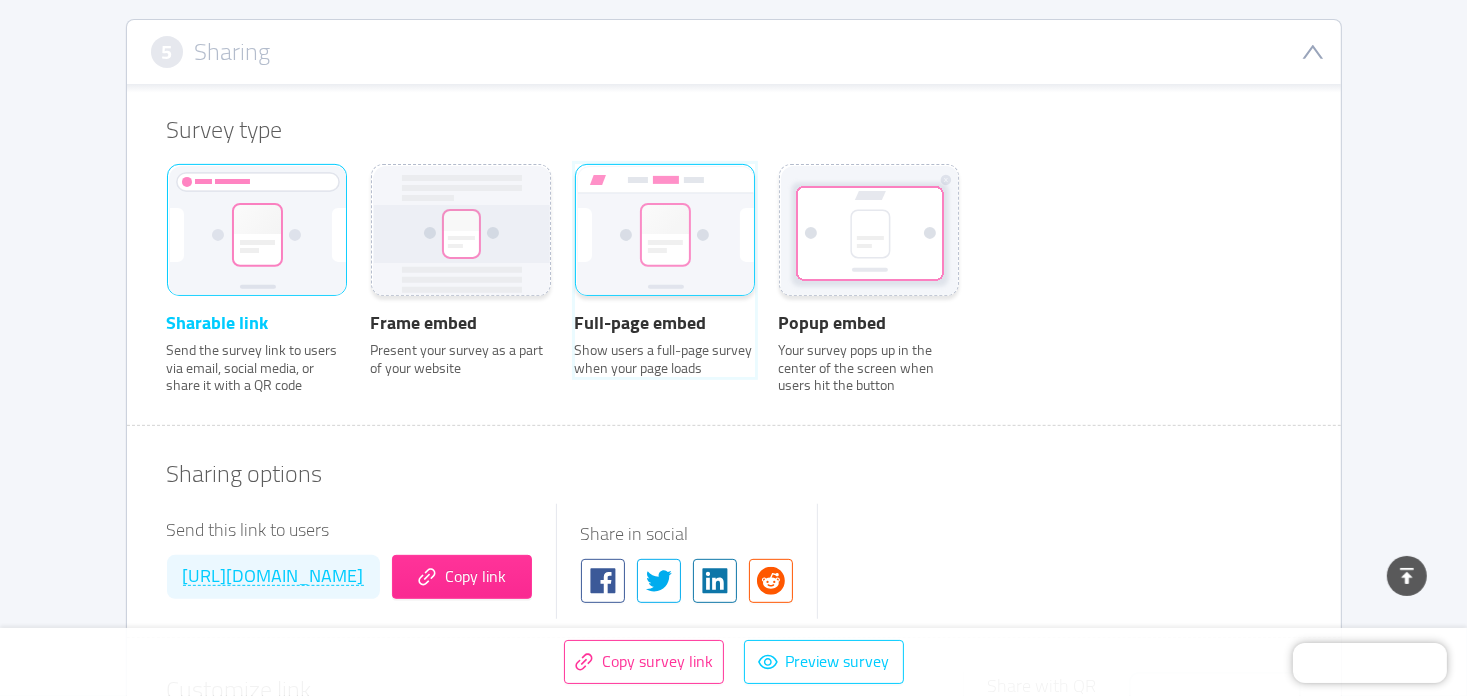 click on "Full-page embed   Show users a full-page survey when your page loads" at bounding box center [575, 191] 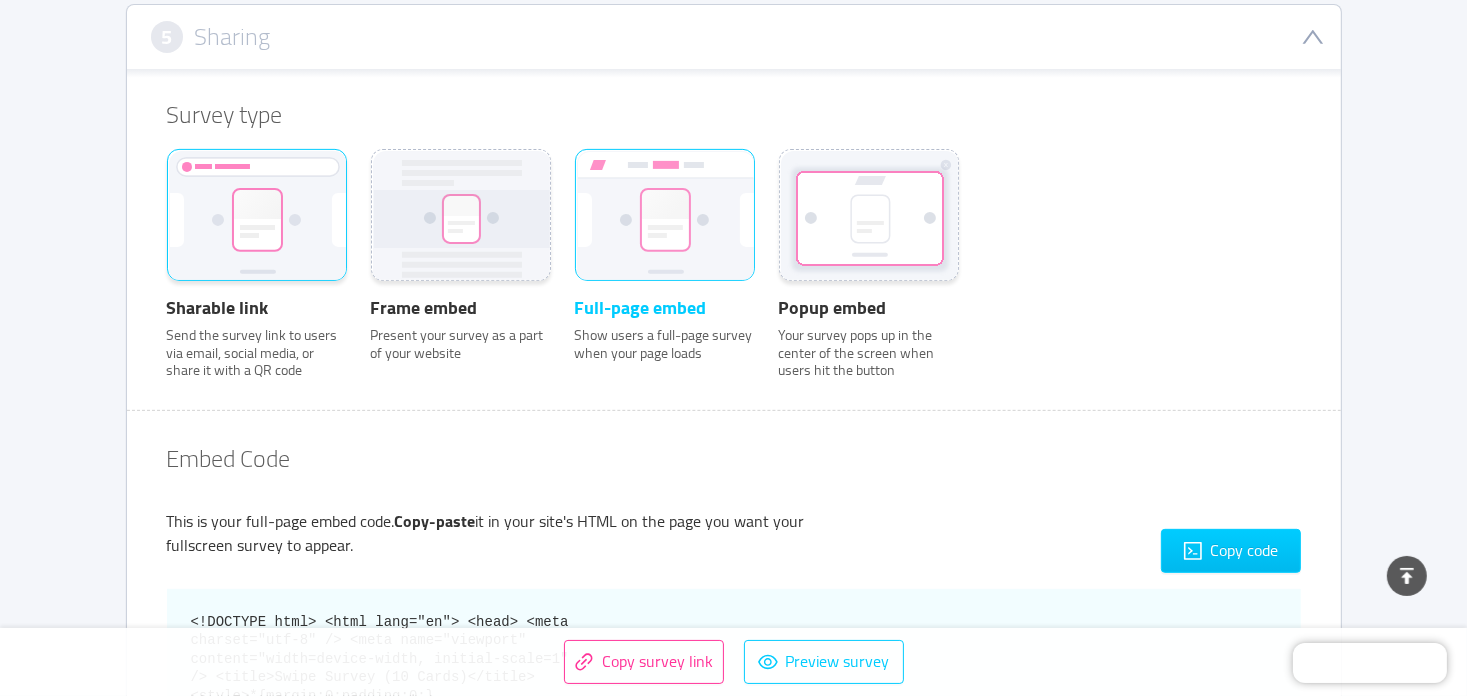 scroll, scrollTop: 653, scrollLeft: 0, axis: vertical 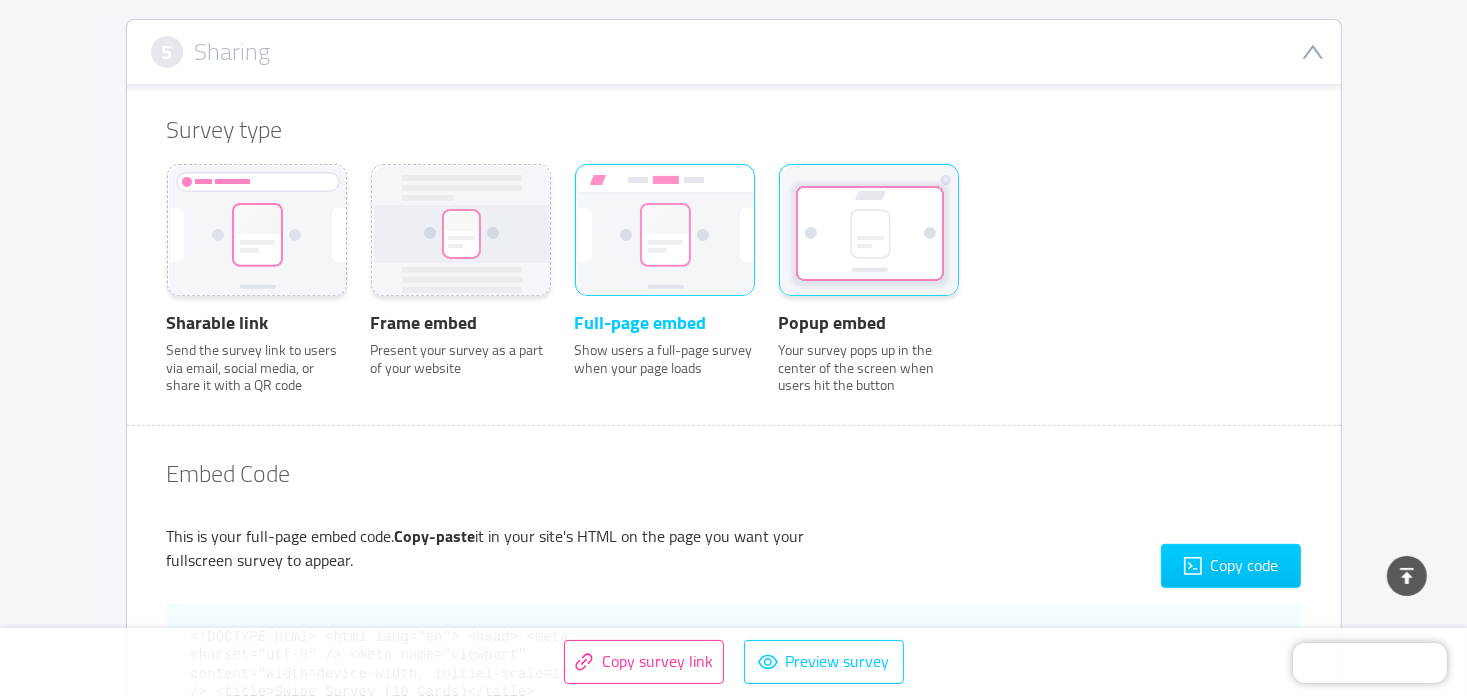 click 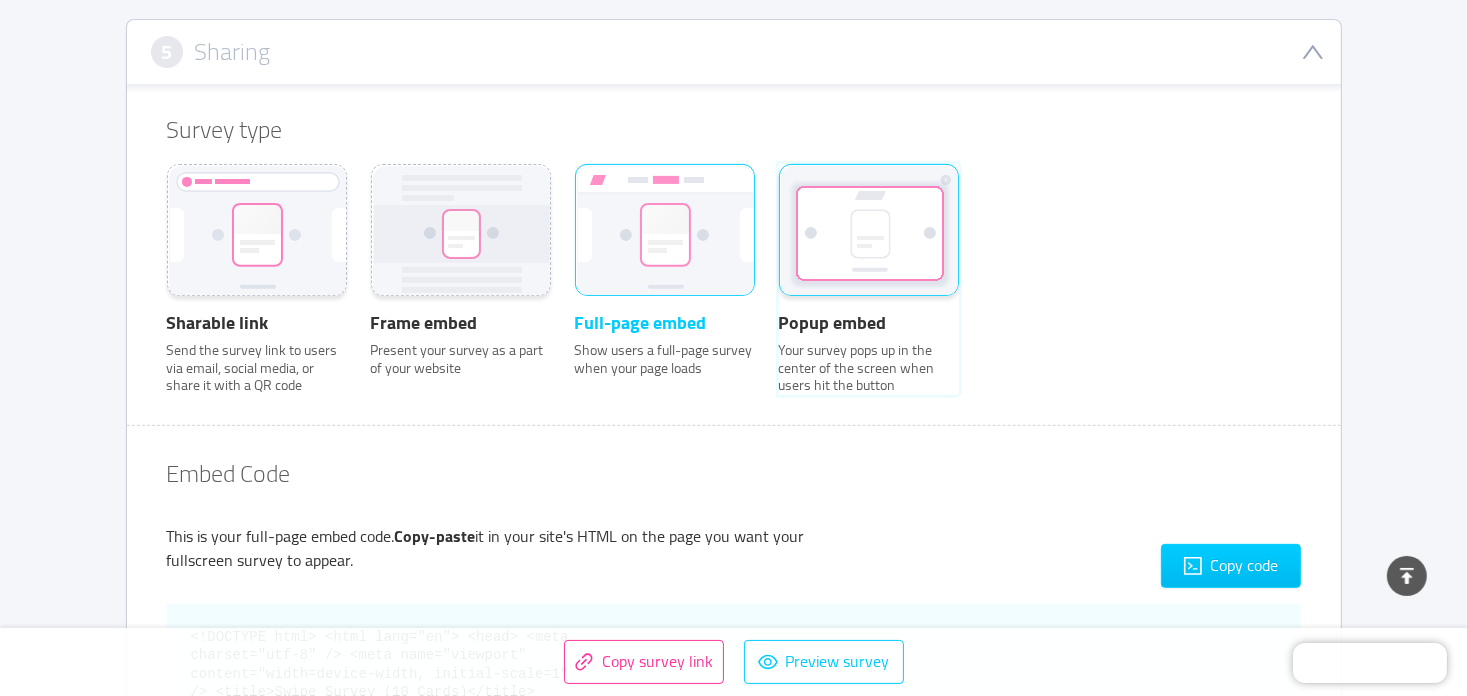 click on "Popup embed   Your survey pops up in the center of the screen when users hit the button" at bounding box center (779, 191) 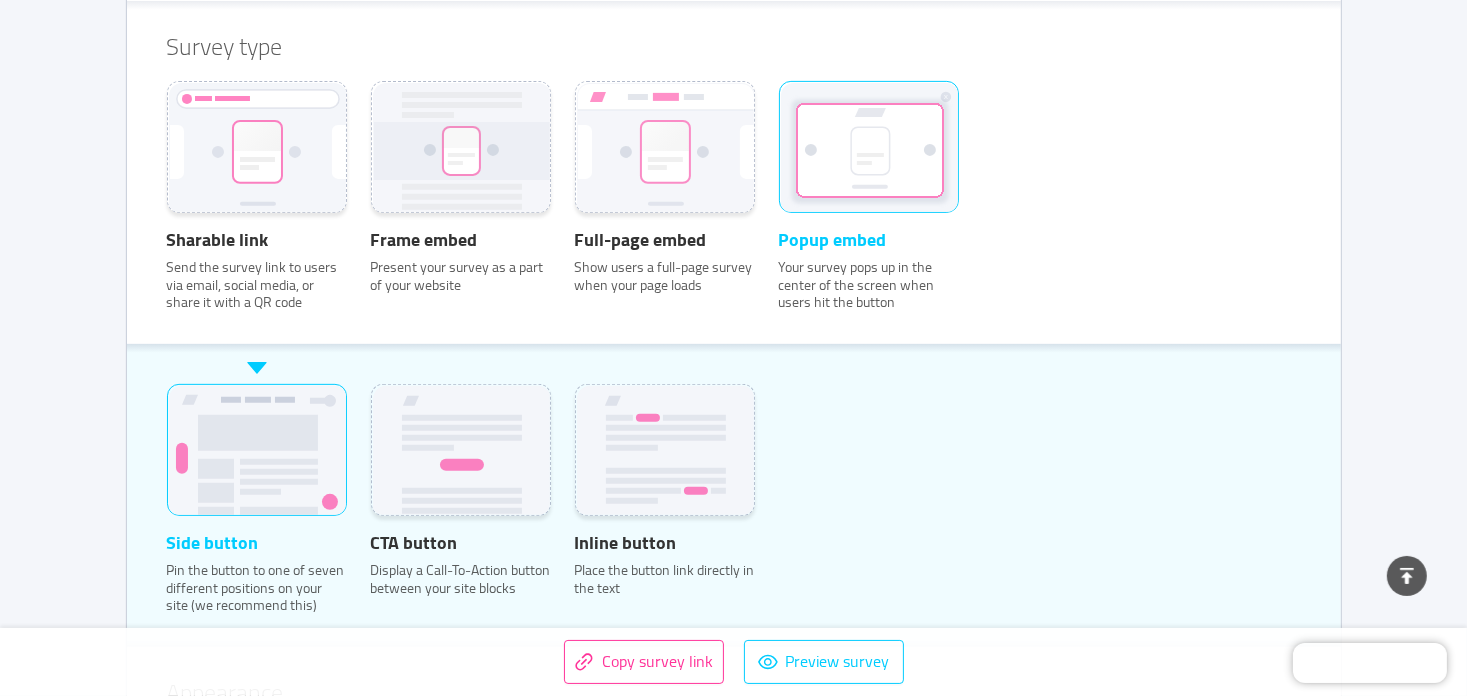 scroll, scrollTop: 753, scrollLeft: 0, axis: vertical 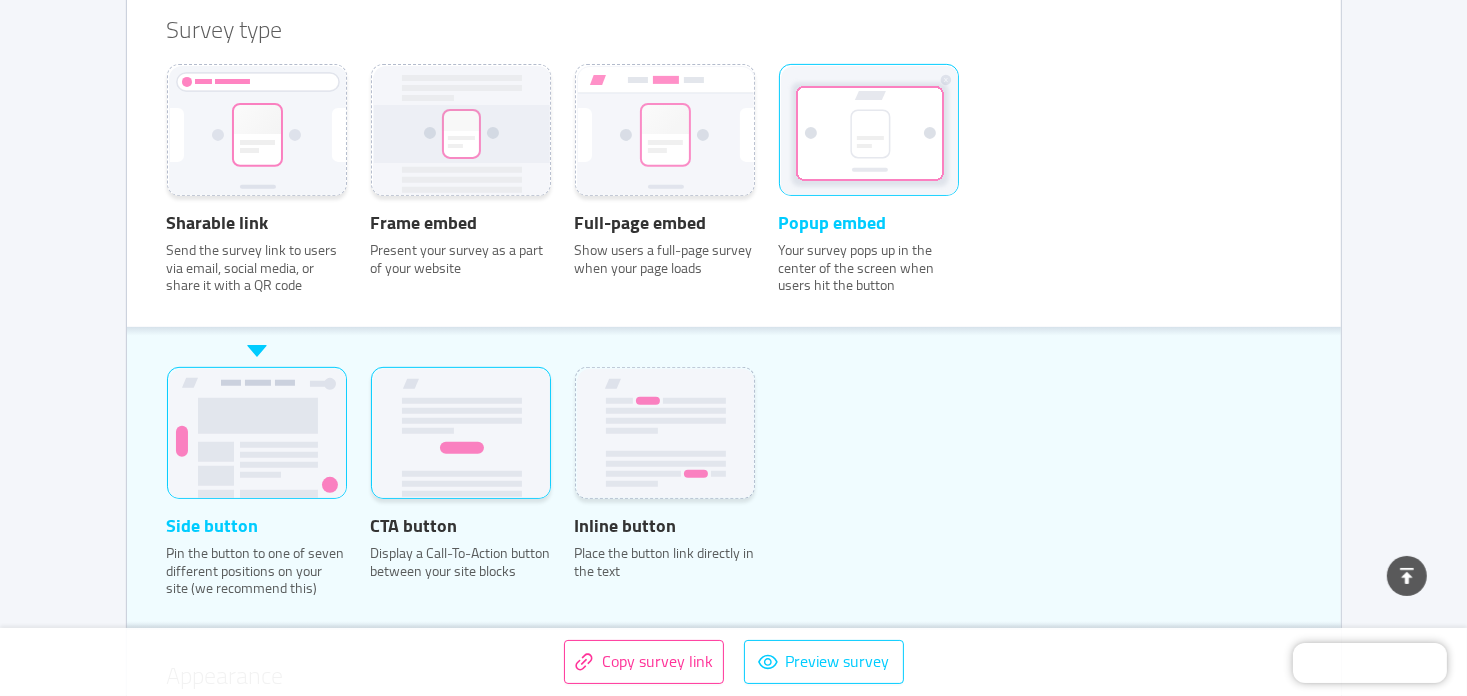 click 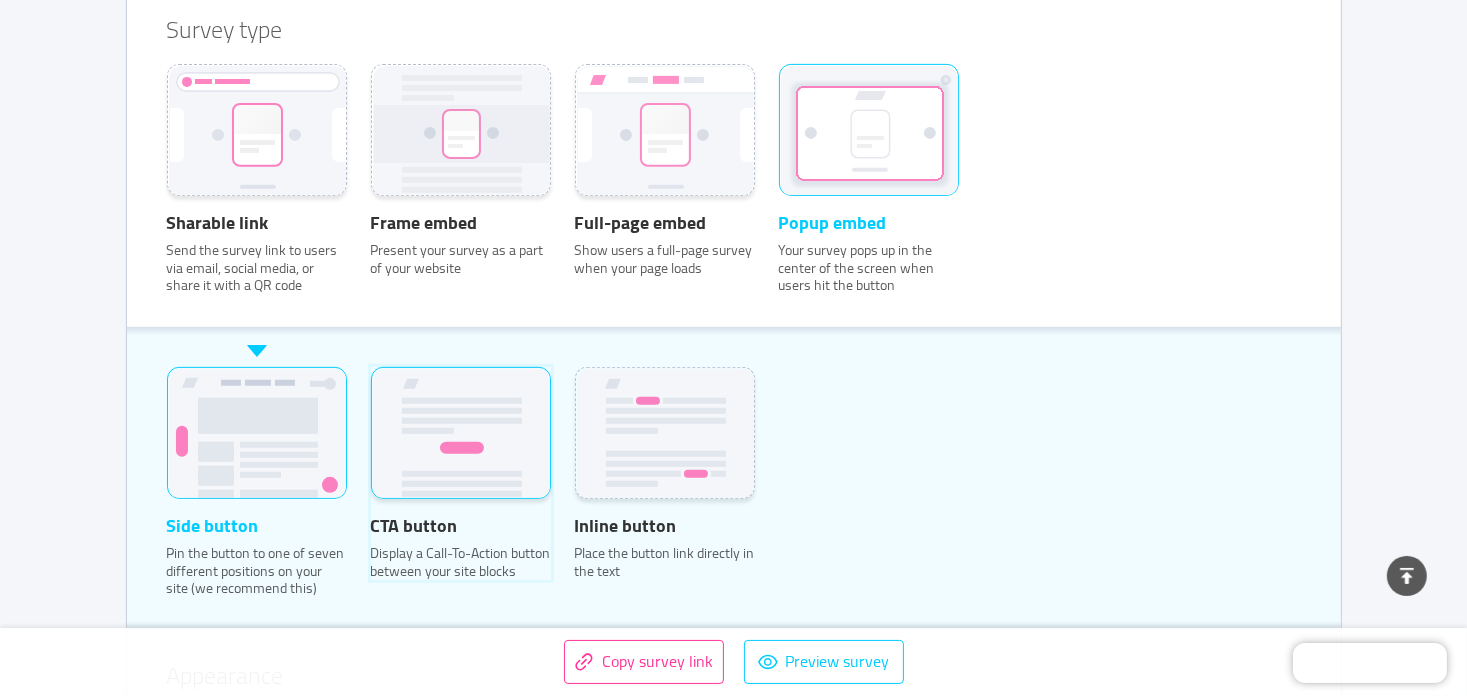 click on "CTA button   Display a Call-To-Action button between your site blocks" at bounding box center (371, 394) 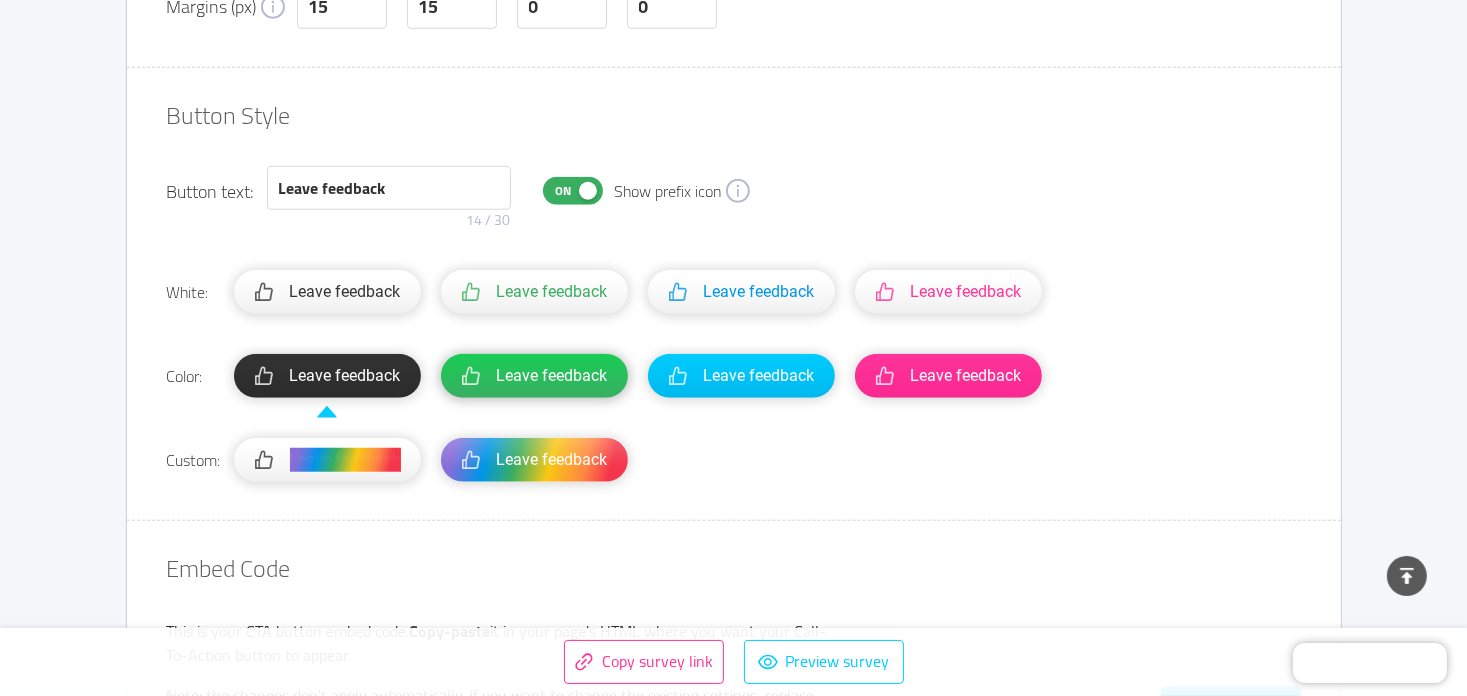 scroll, scrollTop: 1553, scrollLeft: 0, axis: vertical 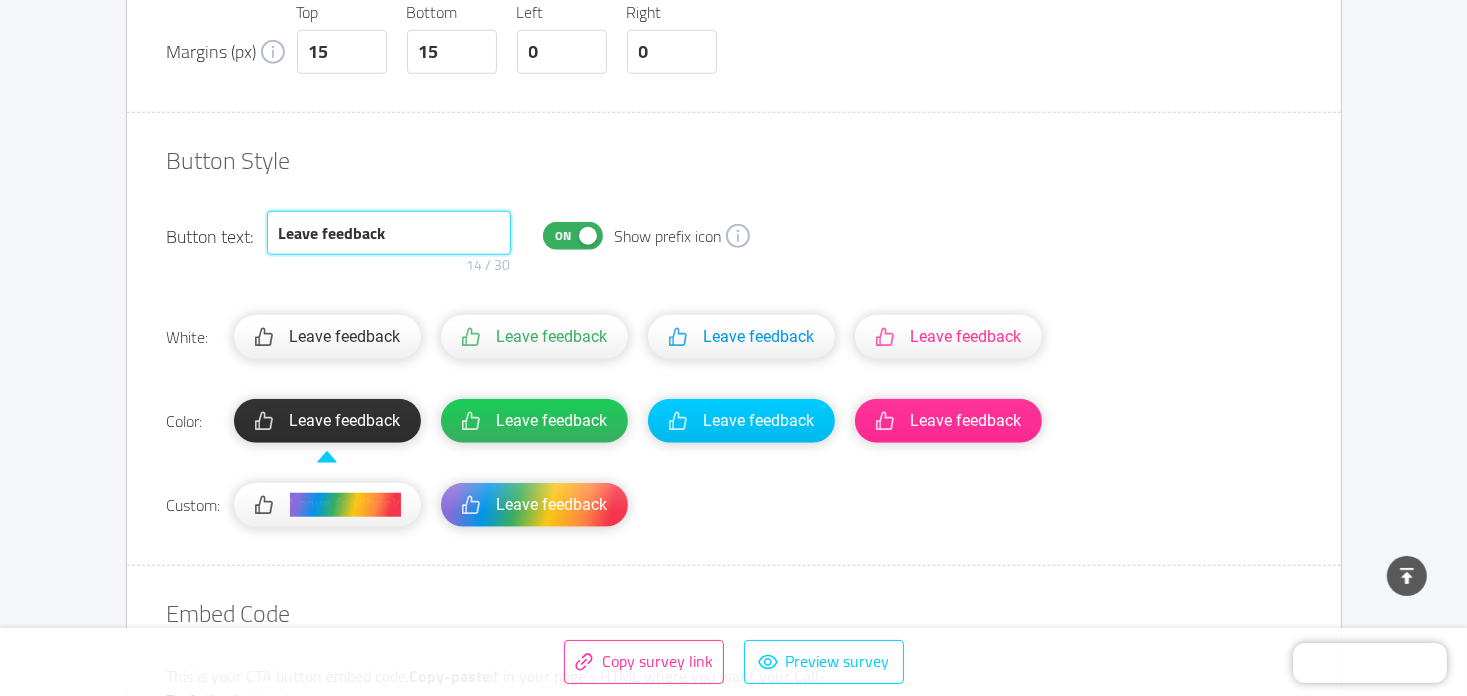 click on "Leave feedback" at bounding box center [389, 233] 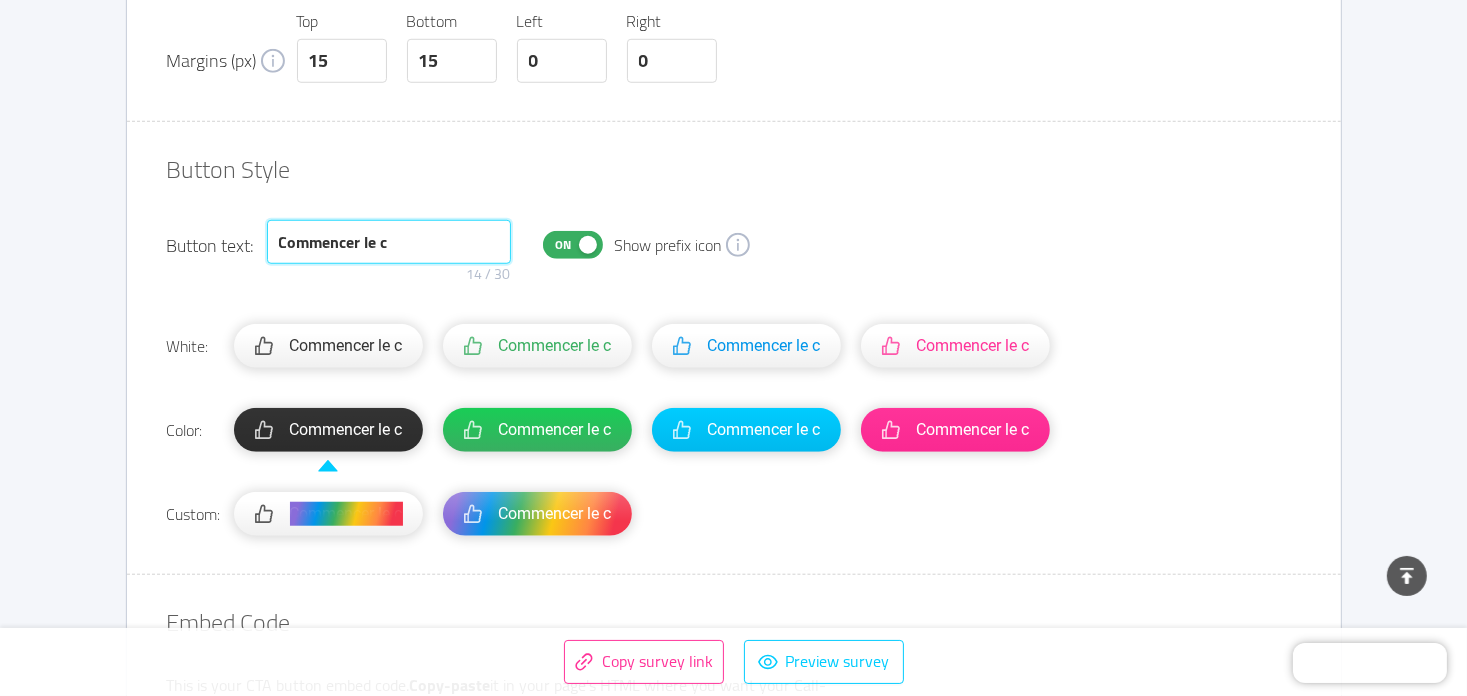 scroll, scrollTop: 1560, scrollLeft: 0, axis: vertical 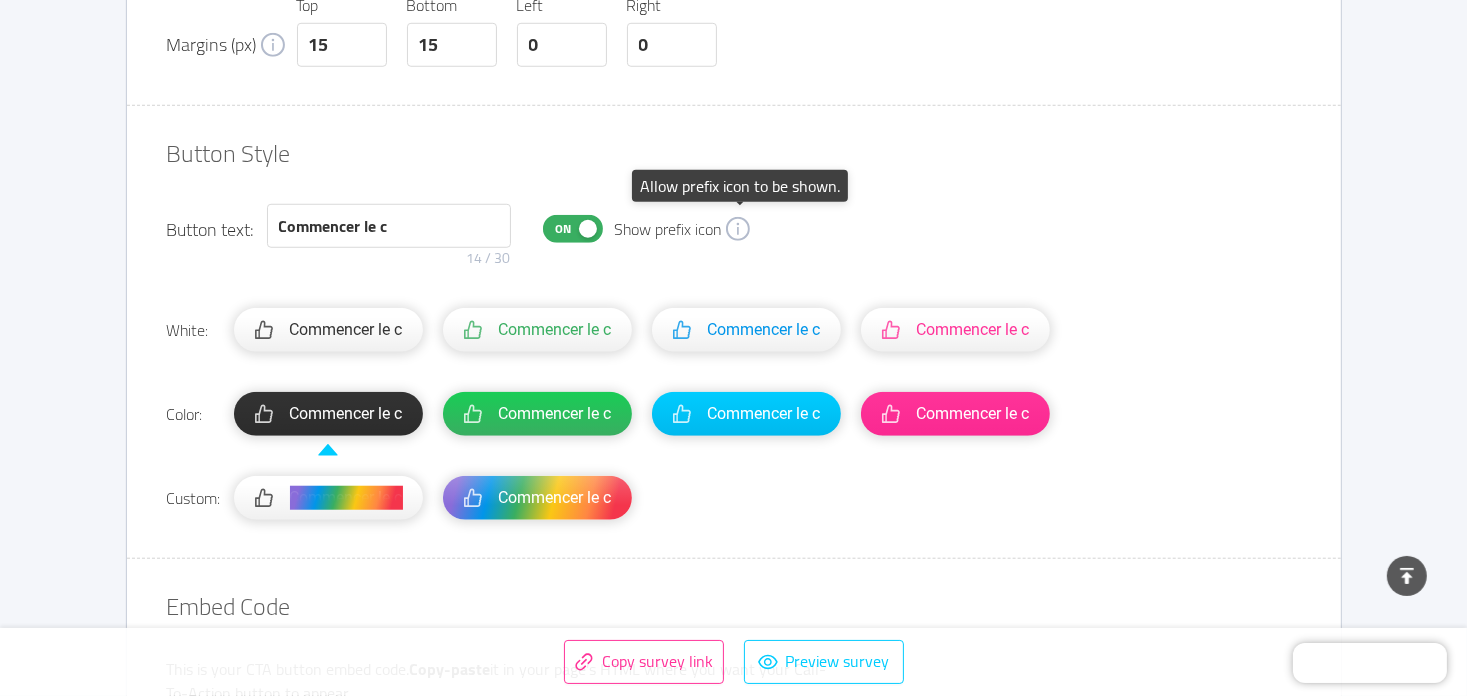 click 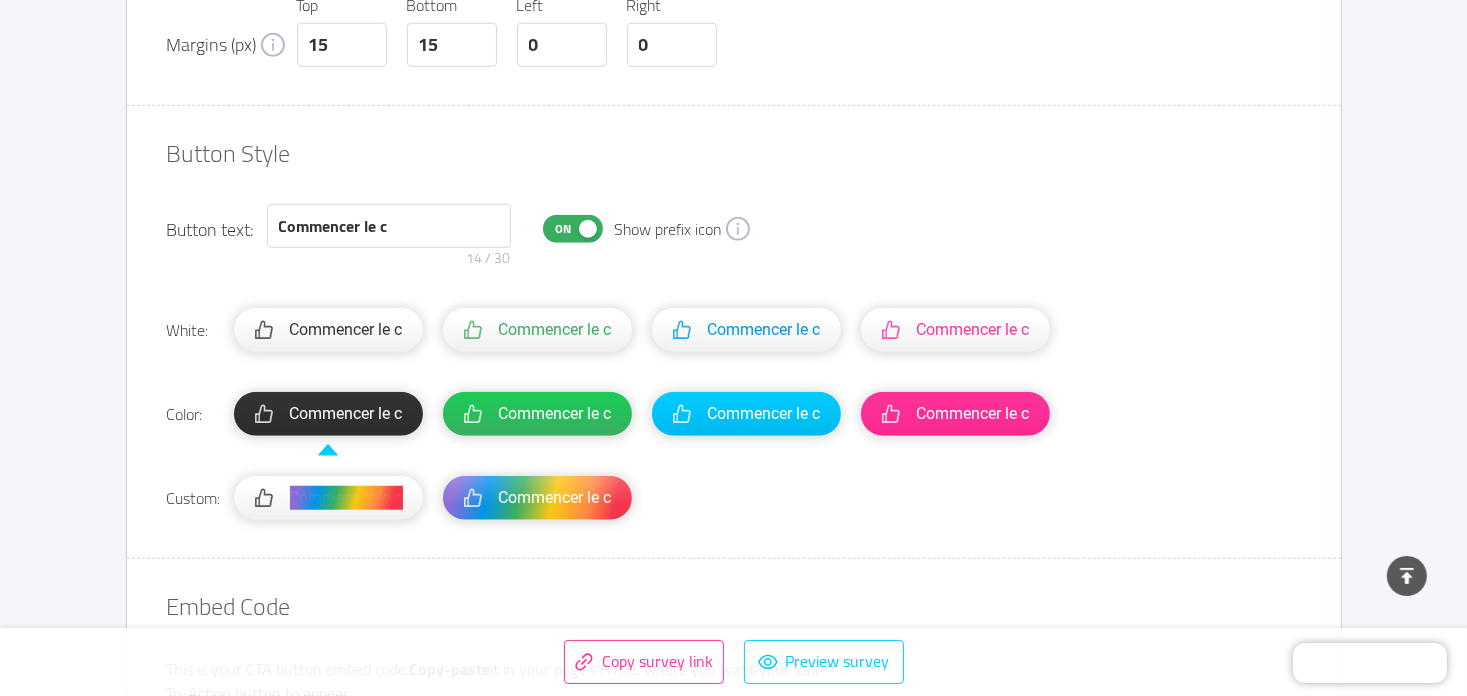 click on "On" at bounding box center [573, 229] 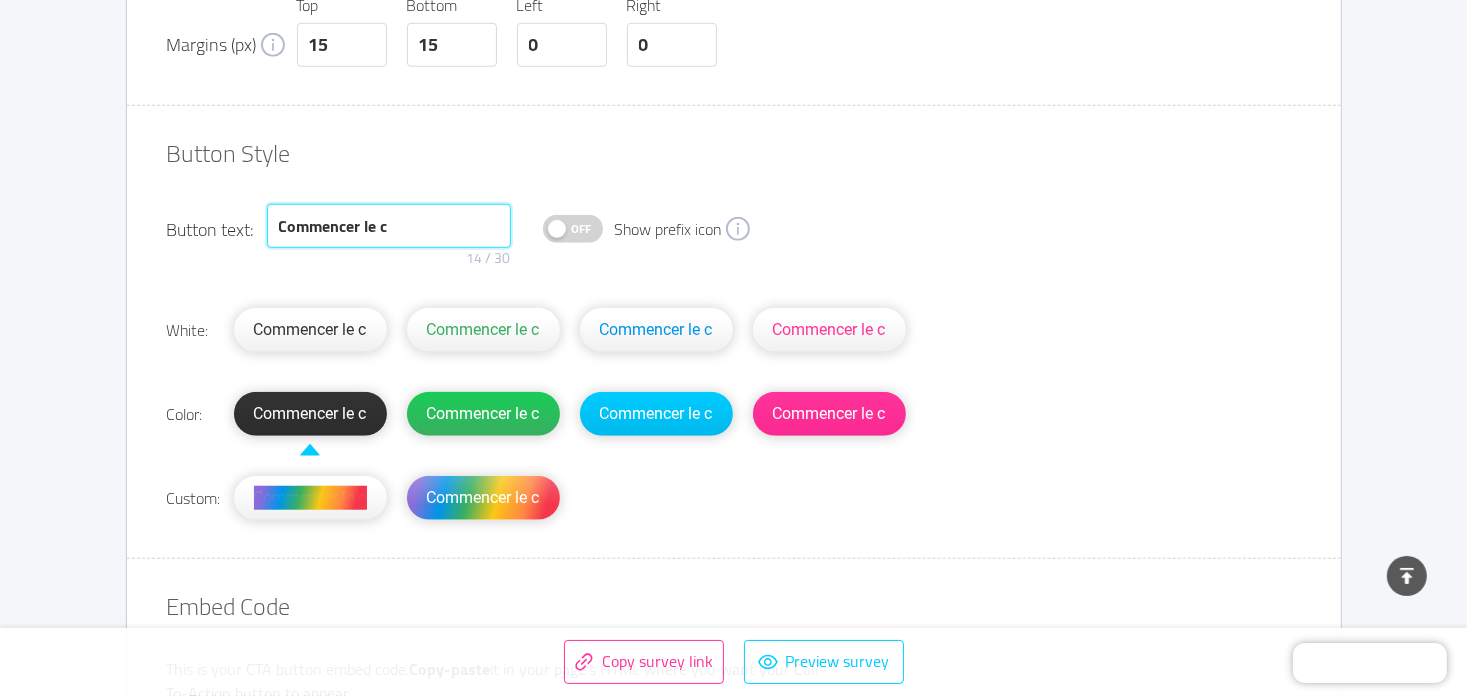 click on "Commencer le c" at bounding box center [389, 226] 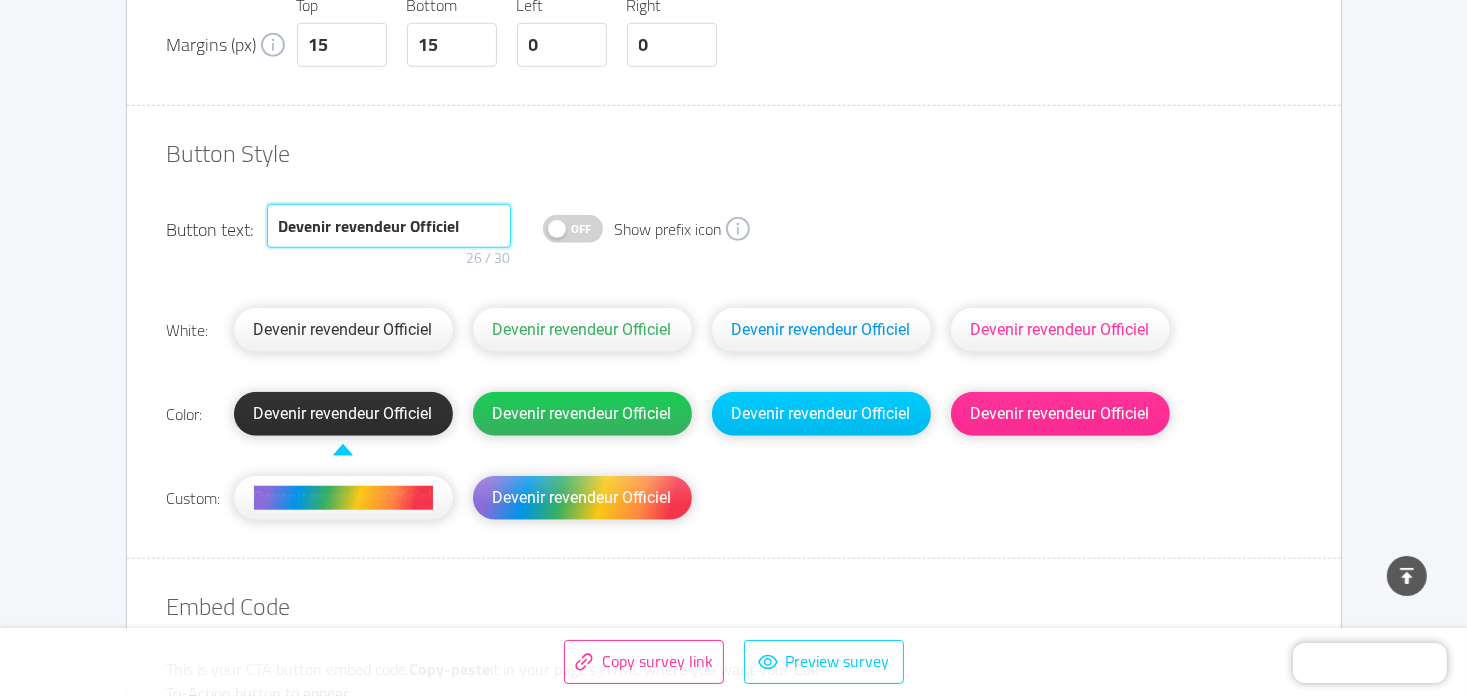 click on "Devenir revendeur Officiel" at bounding box center (389, 226) 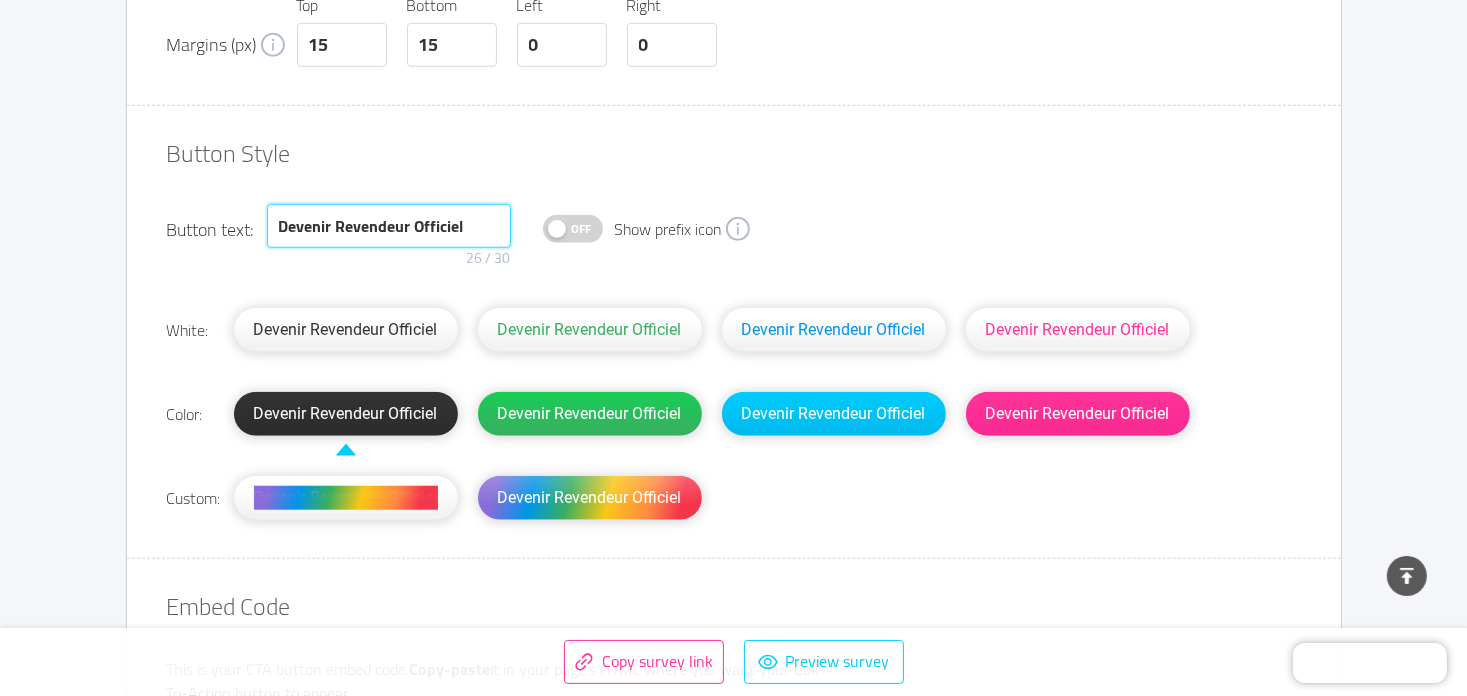 click on "Devenir Revendeur Officiel" at bounding box center [389, 226] 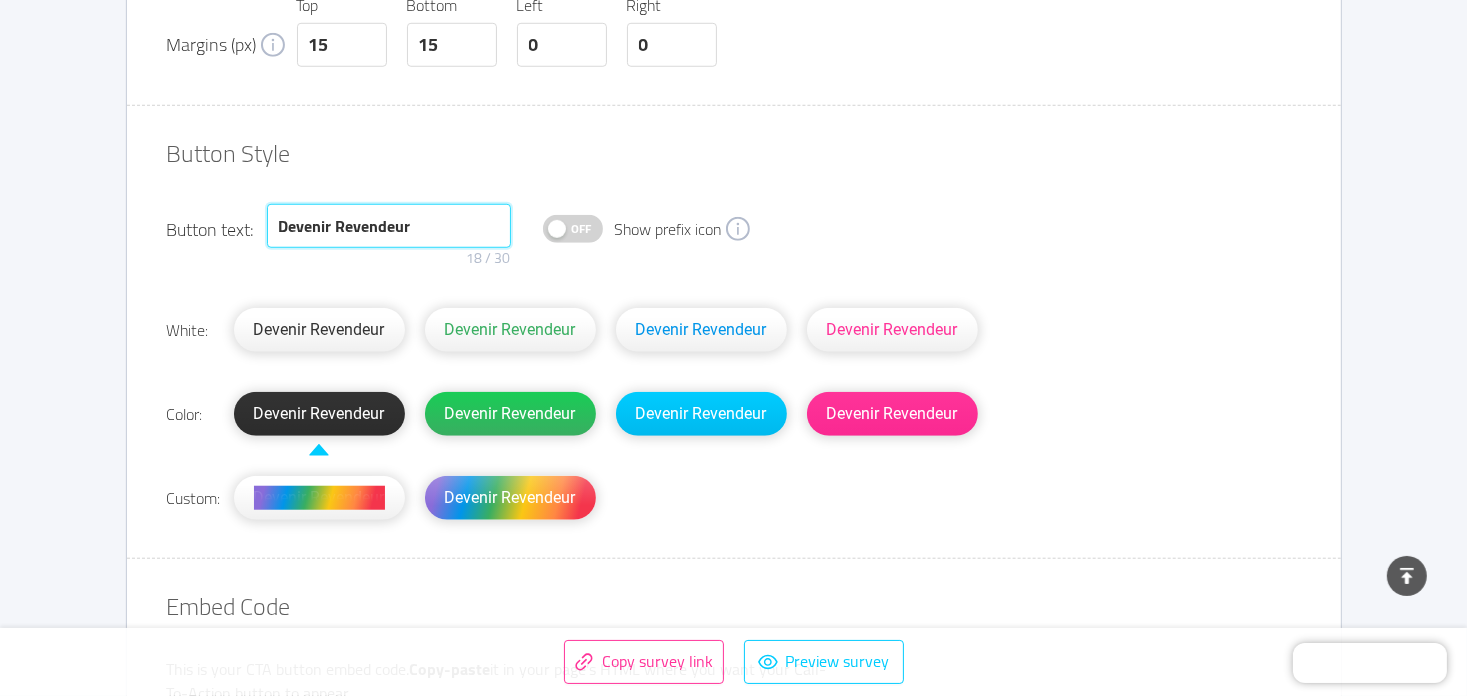 click on "Devenir Revendeur" at bounding box center [389, 226] 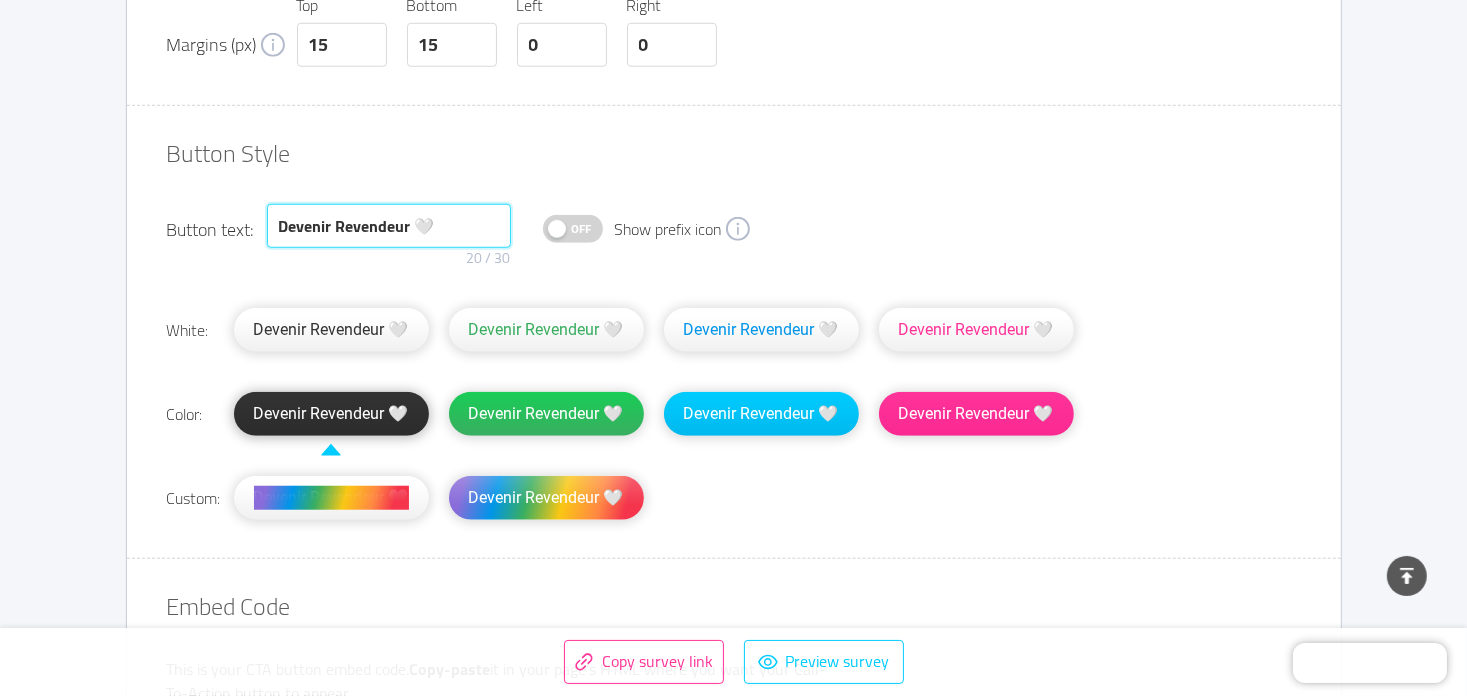 type on "Devenir Revendeur 🤍" 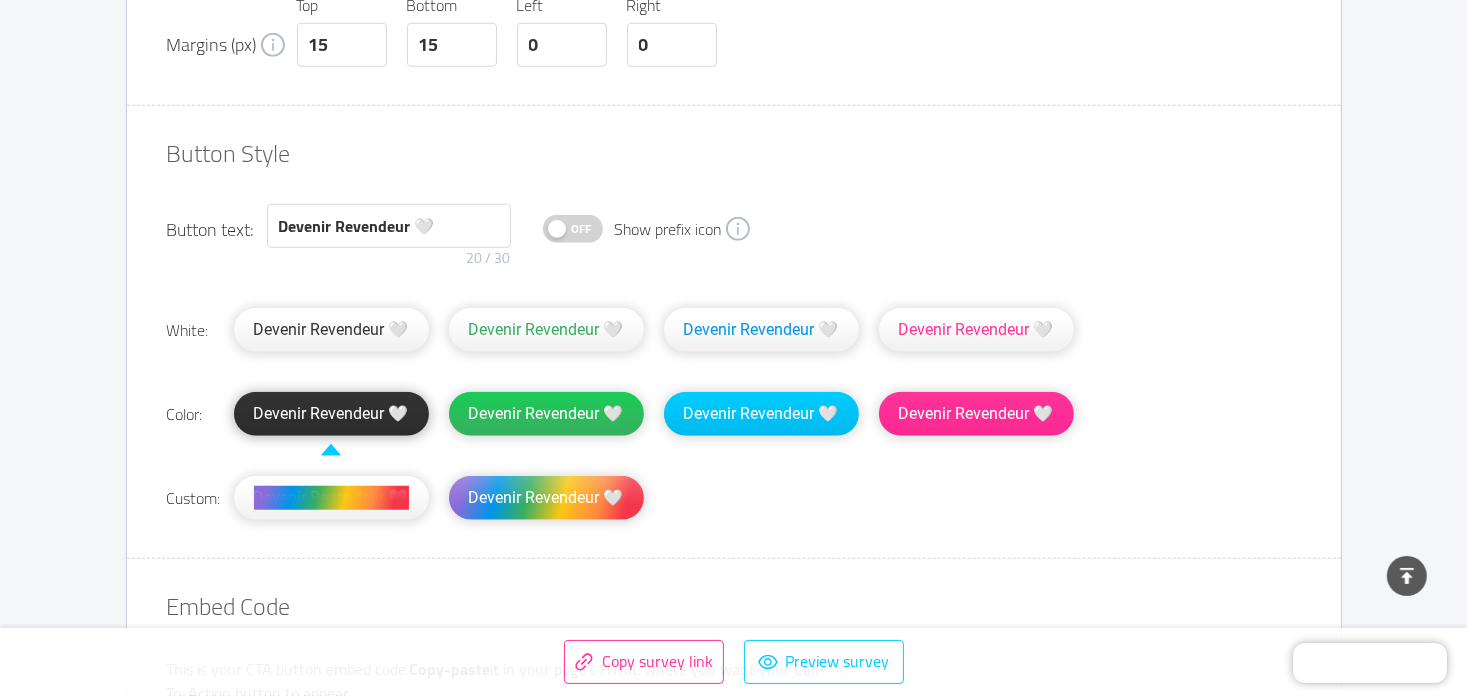 click on "Devenir Revendeur 🤍" at bounding box center [331, 414] 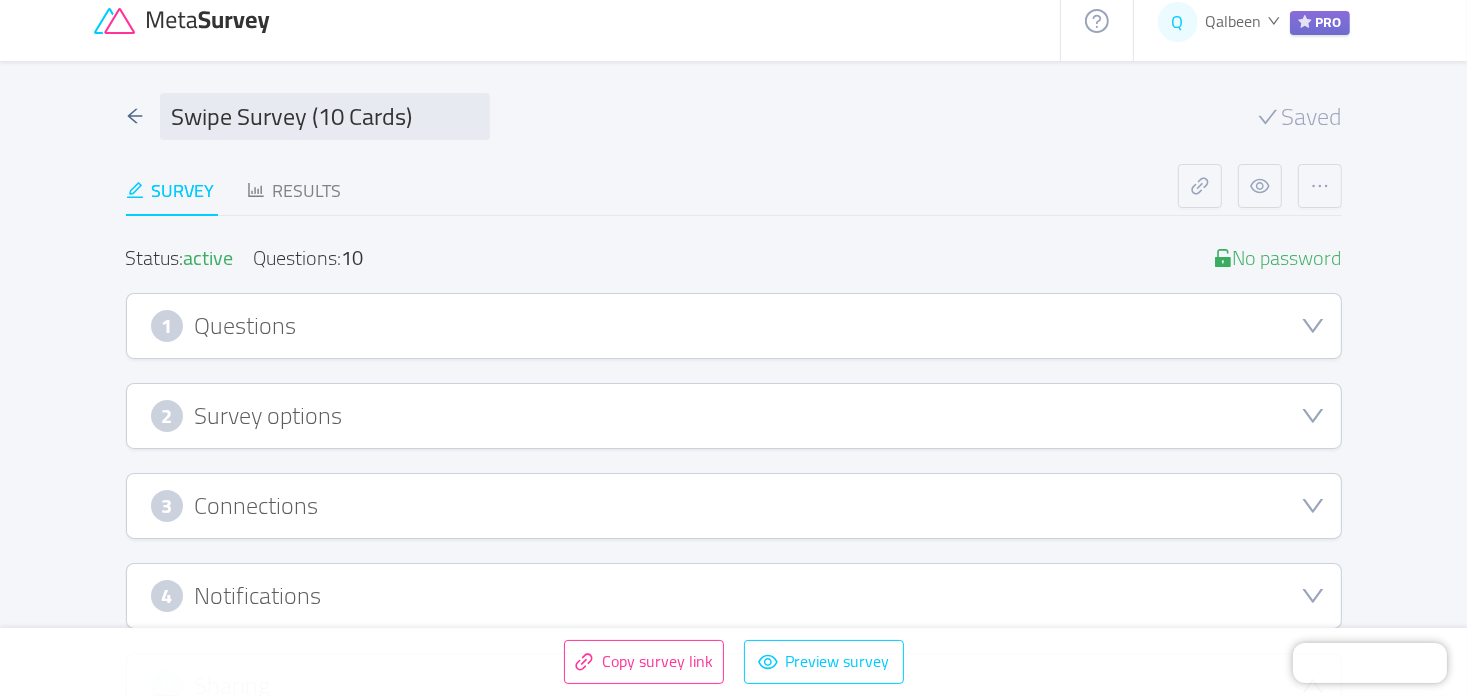 scroll, scrollTop: 200, scrollLeft: 0, axis: vertical 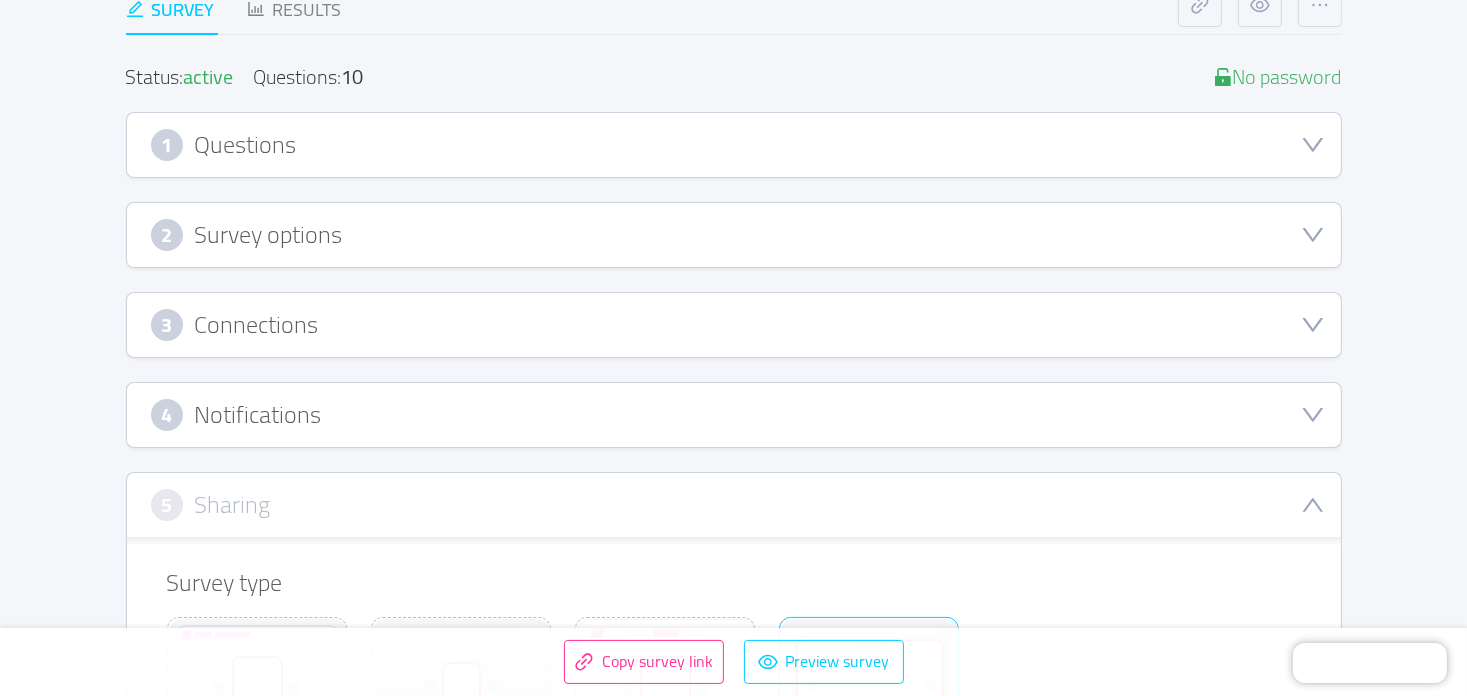 click on "2  Survey options" at bounding box center (734, 235) 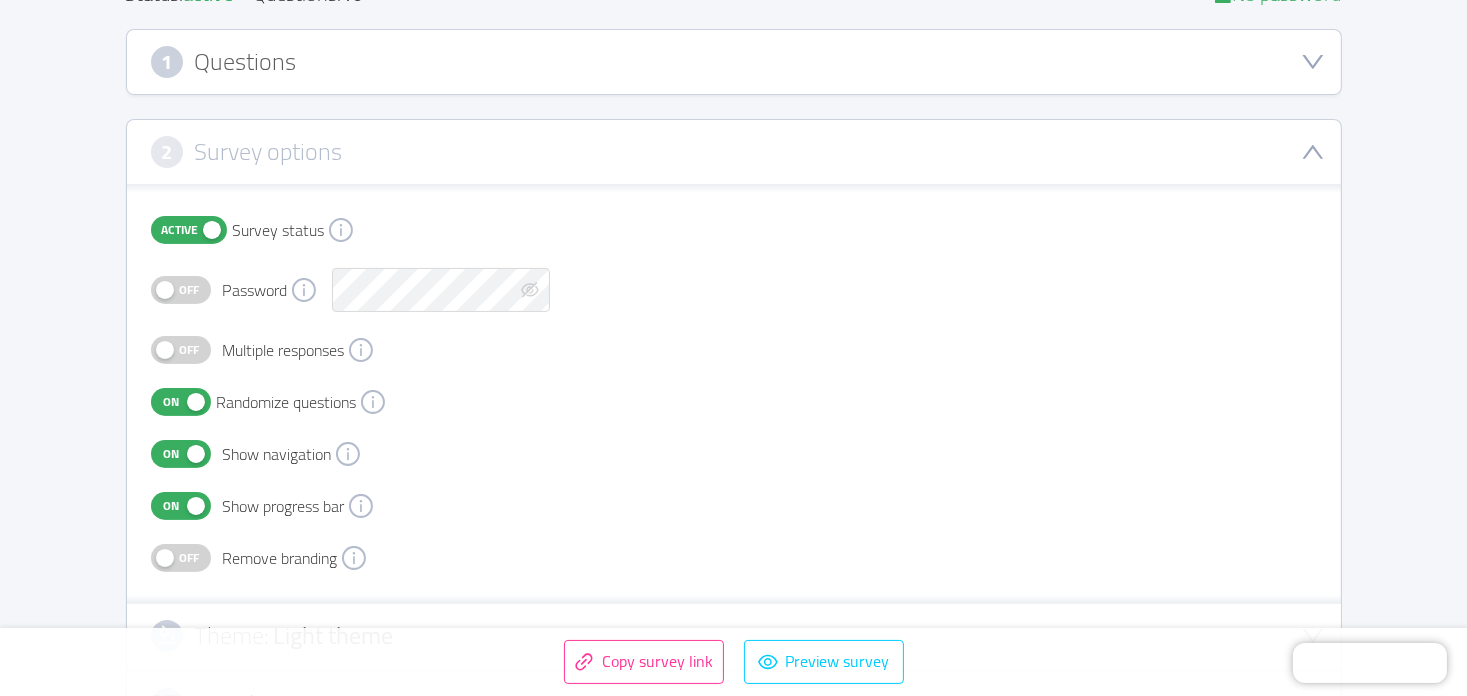 scroll, scrollTop: 300, scrollLeft: 0, axis: vertical 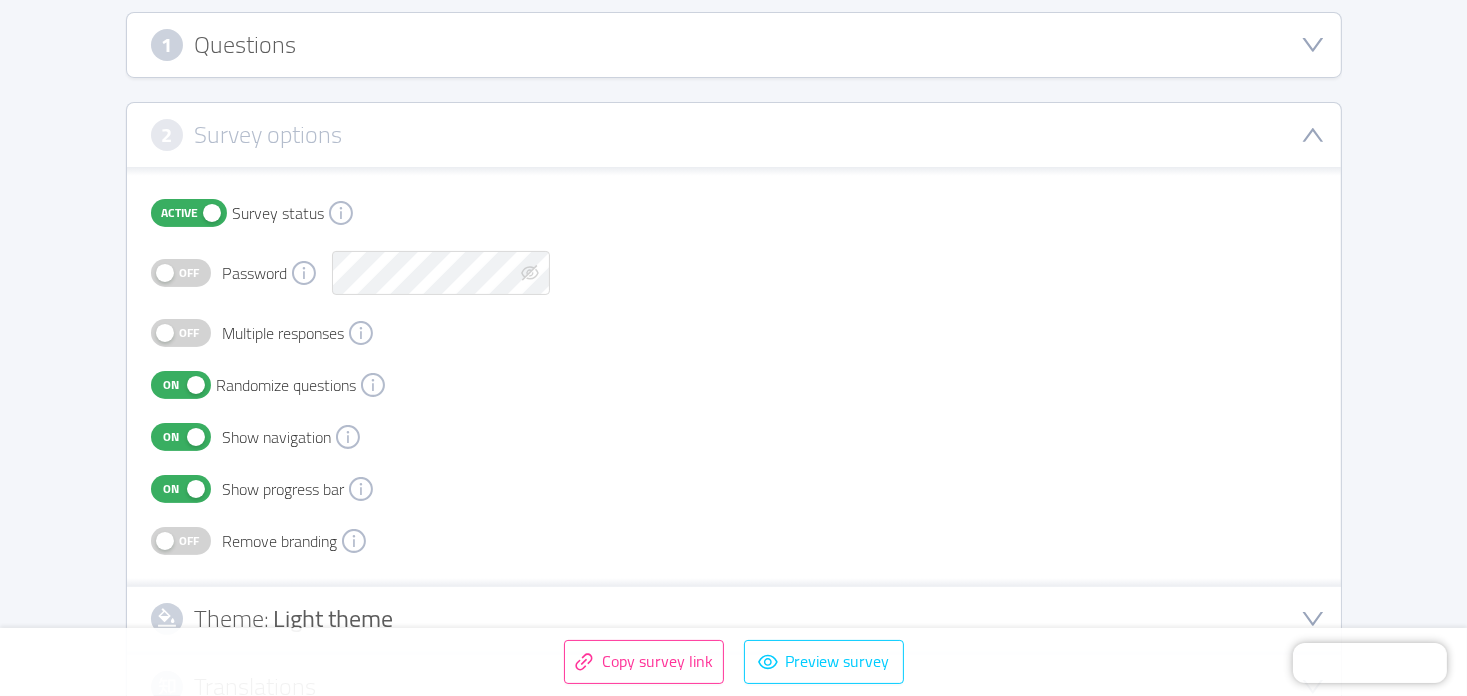 click on "On" at bounding box center (172, 385) 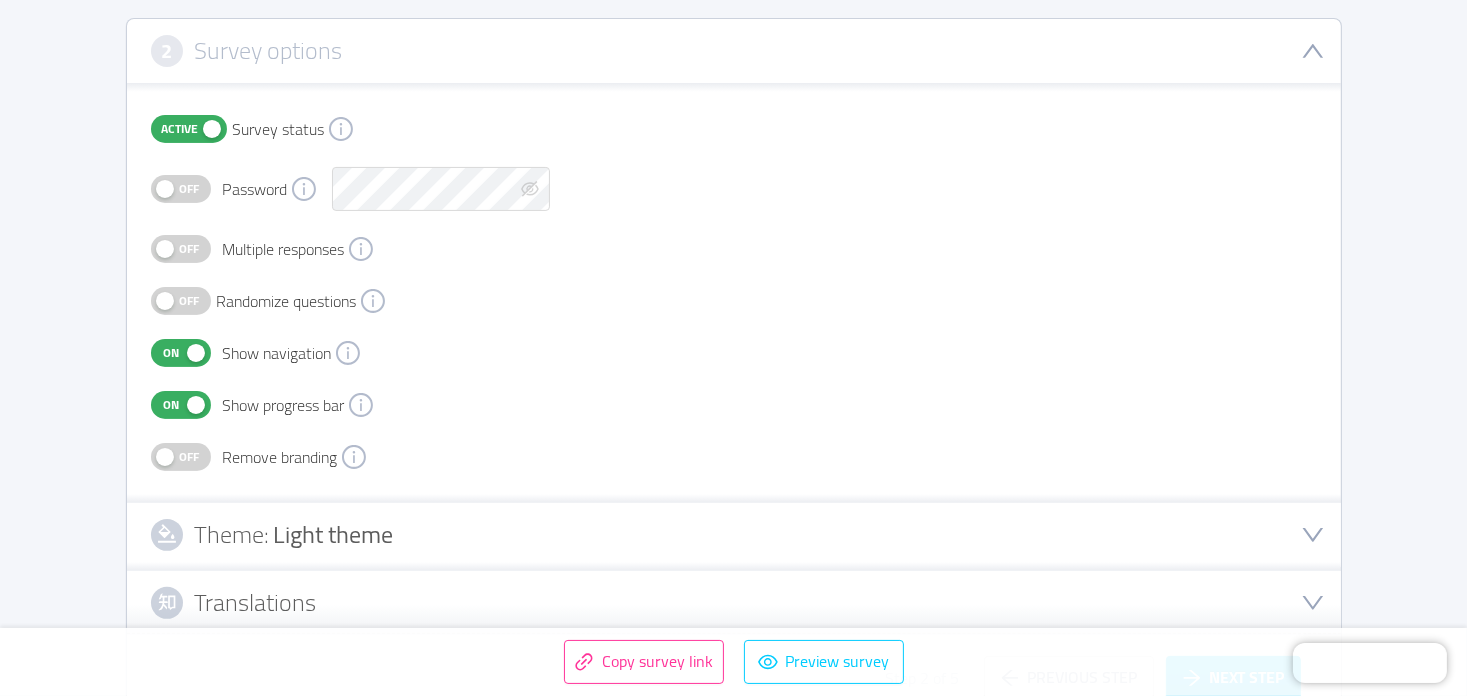 scroll, scrollTop: 400, scrollLeft: 0, axis: vertical 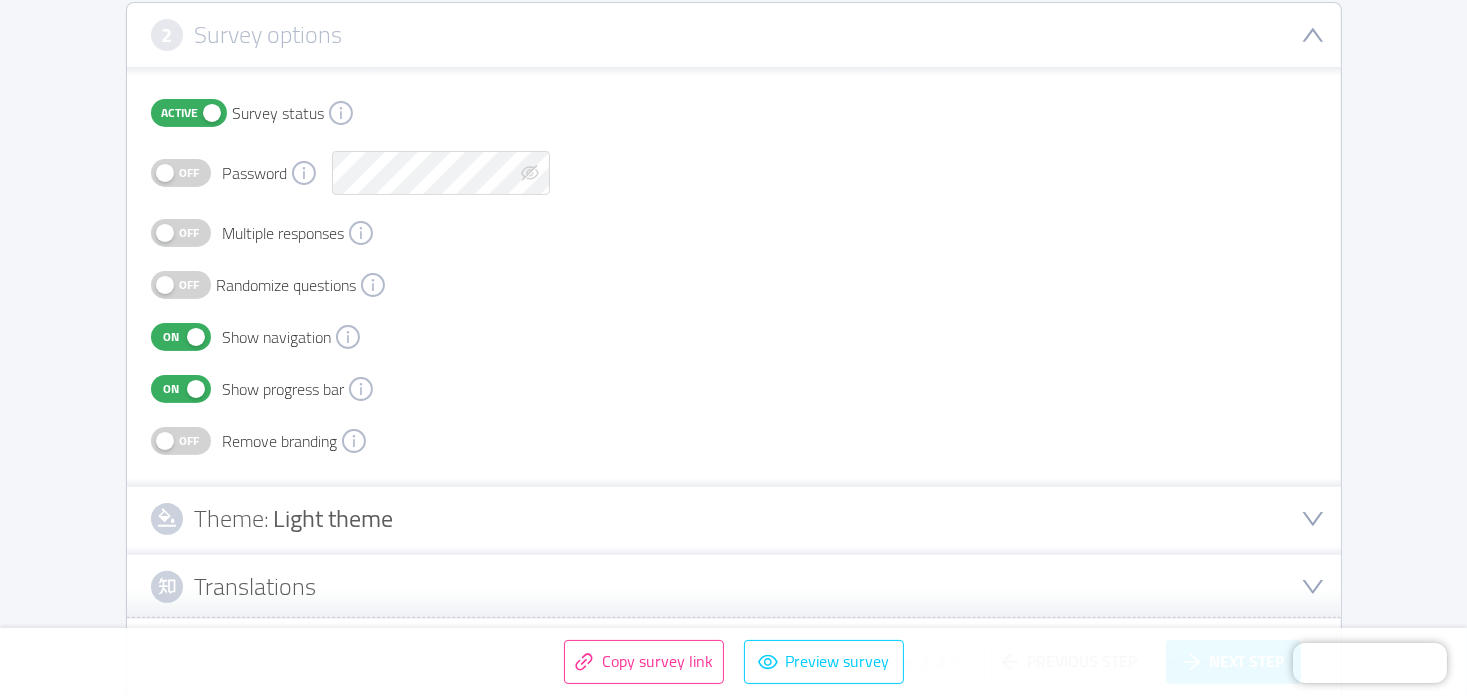 click on "Off" at bounding box center [190, 441] 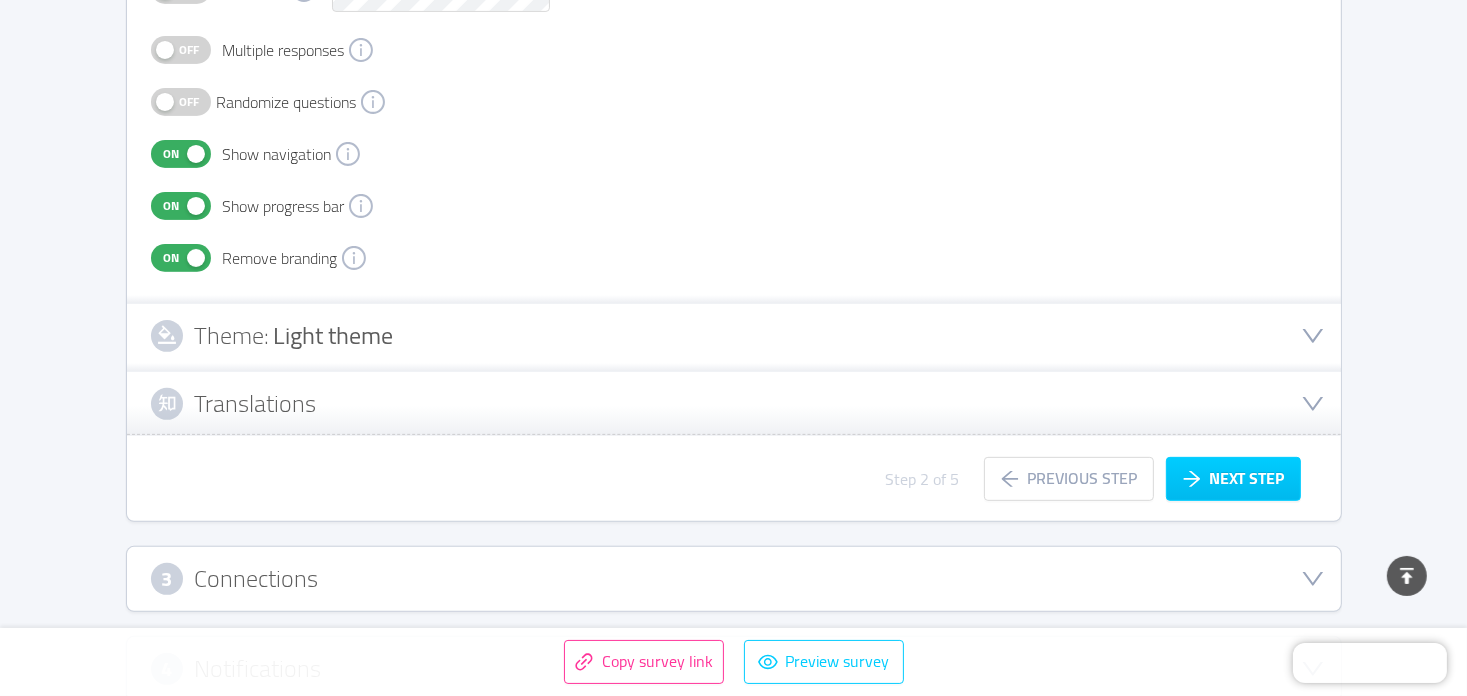 scroll, scrollTop: 600, scrollLeft: 0, axis: vertical 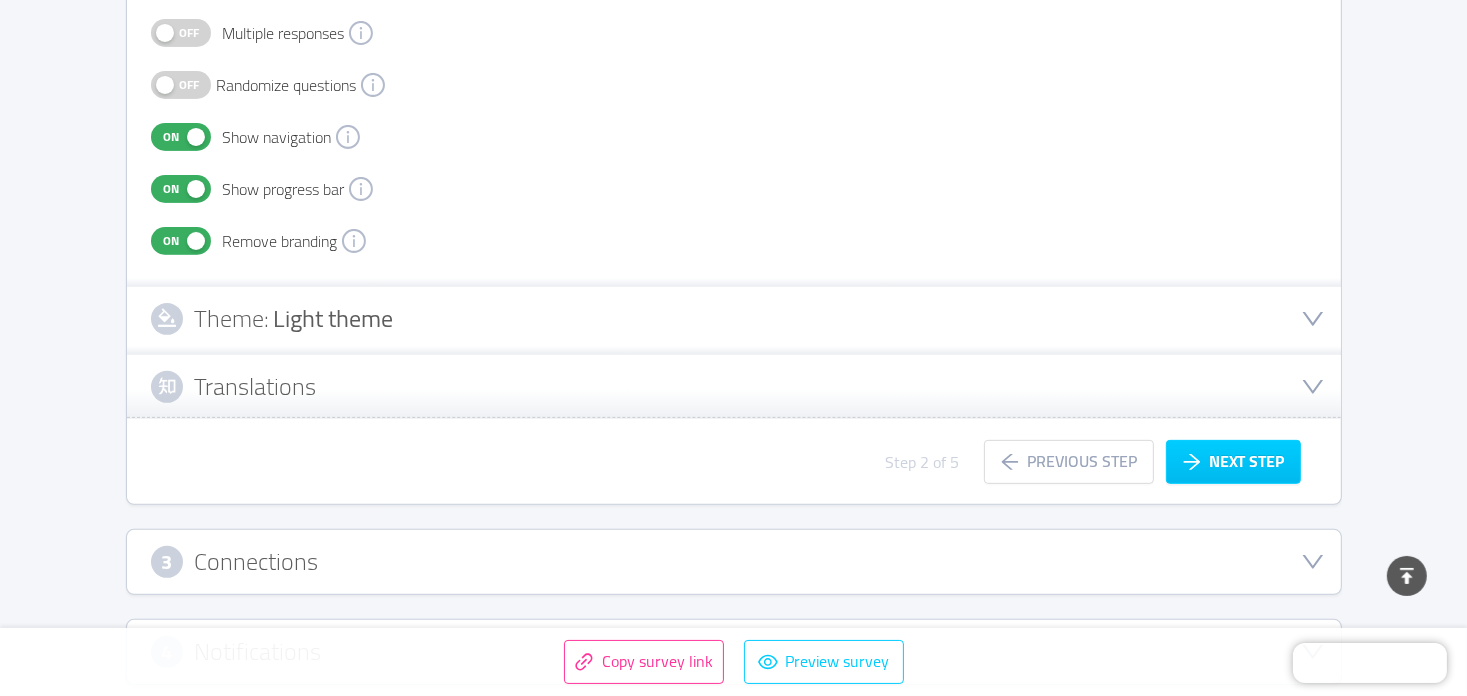 click on "Theme: Light theme" at bounding box center [734, 319] 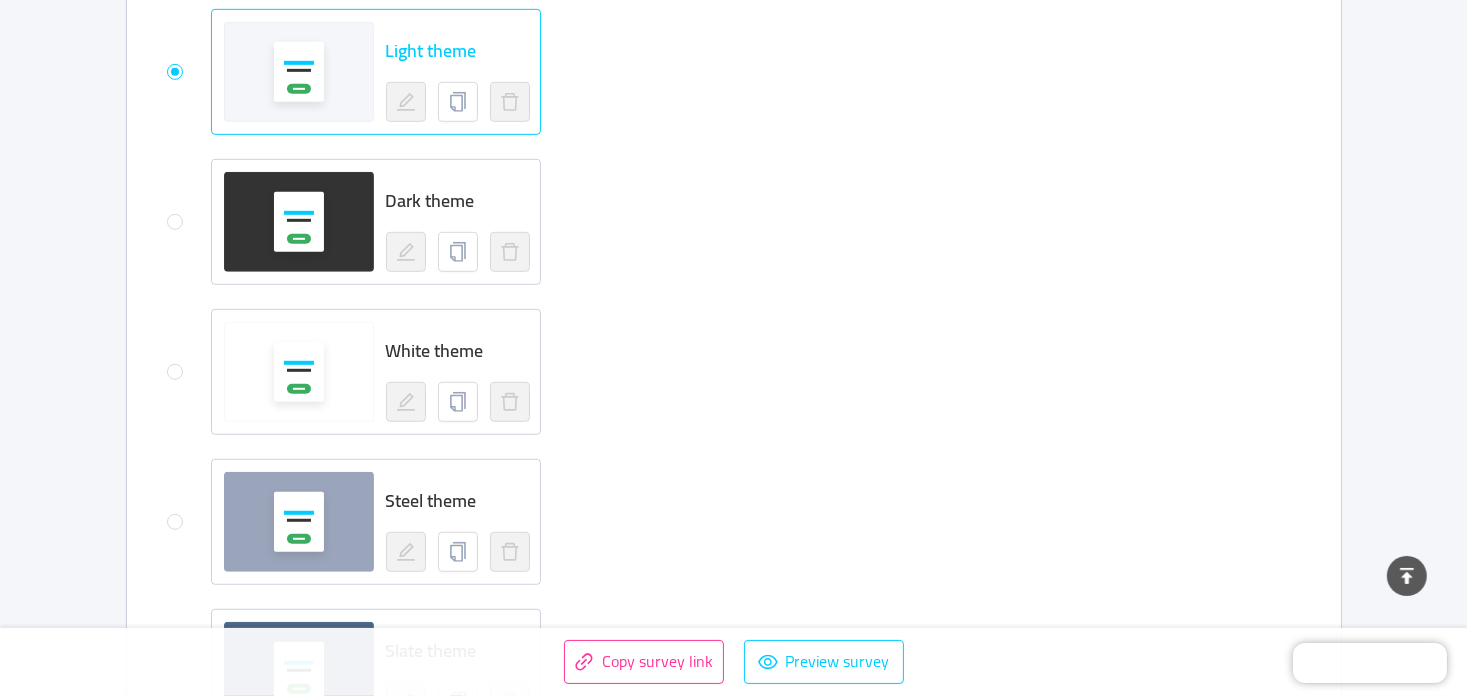 scroll, scrollTop: 1100, scrollLeft: 0, axis: vertical 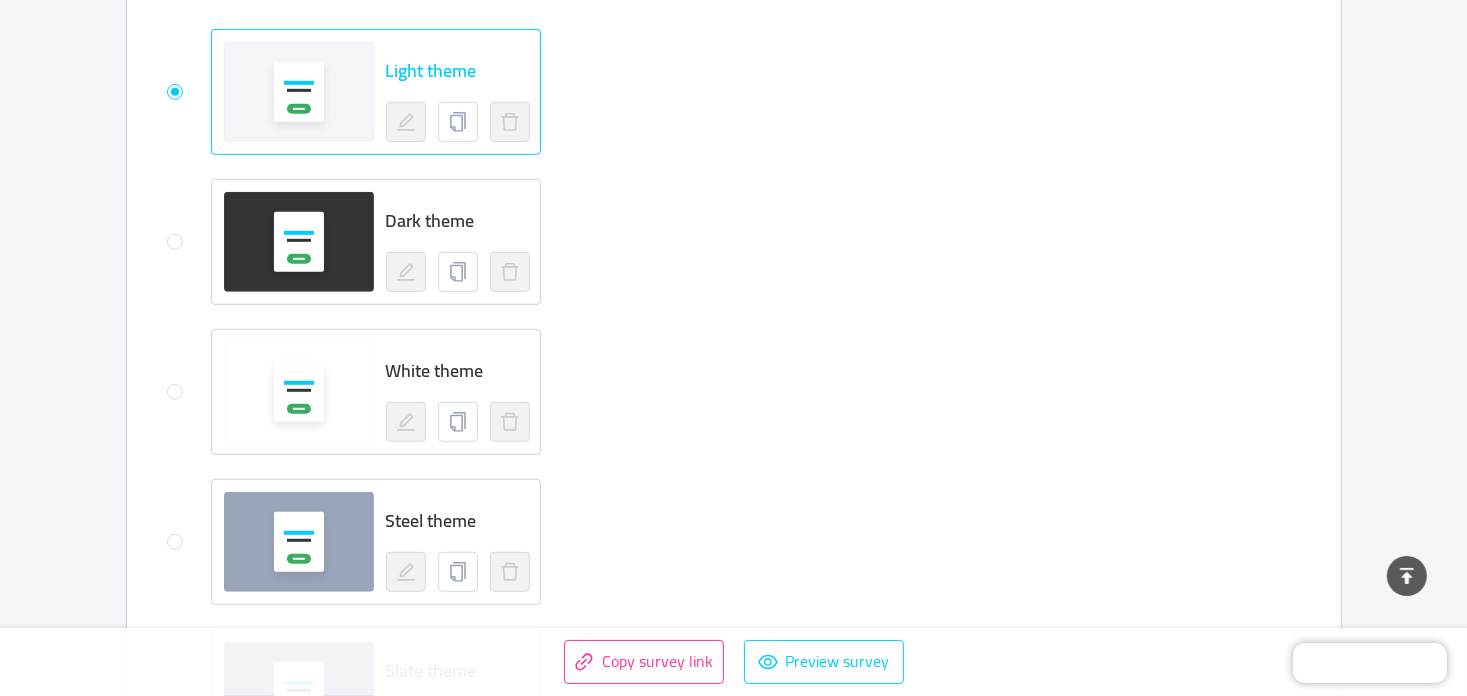 click on "Light theme Dark theme White theme Steel theme Slate theme Azure theme Blue theme New theme" at bounding box center (481, 576) 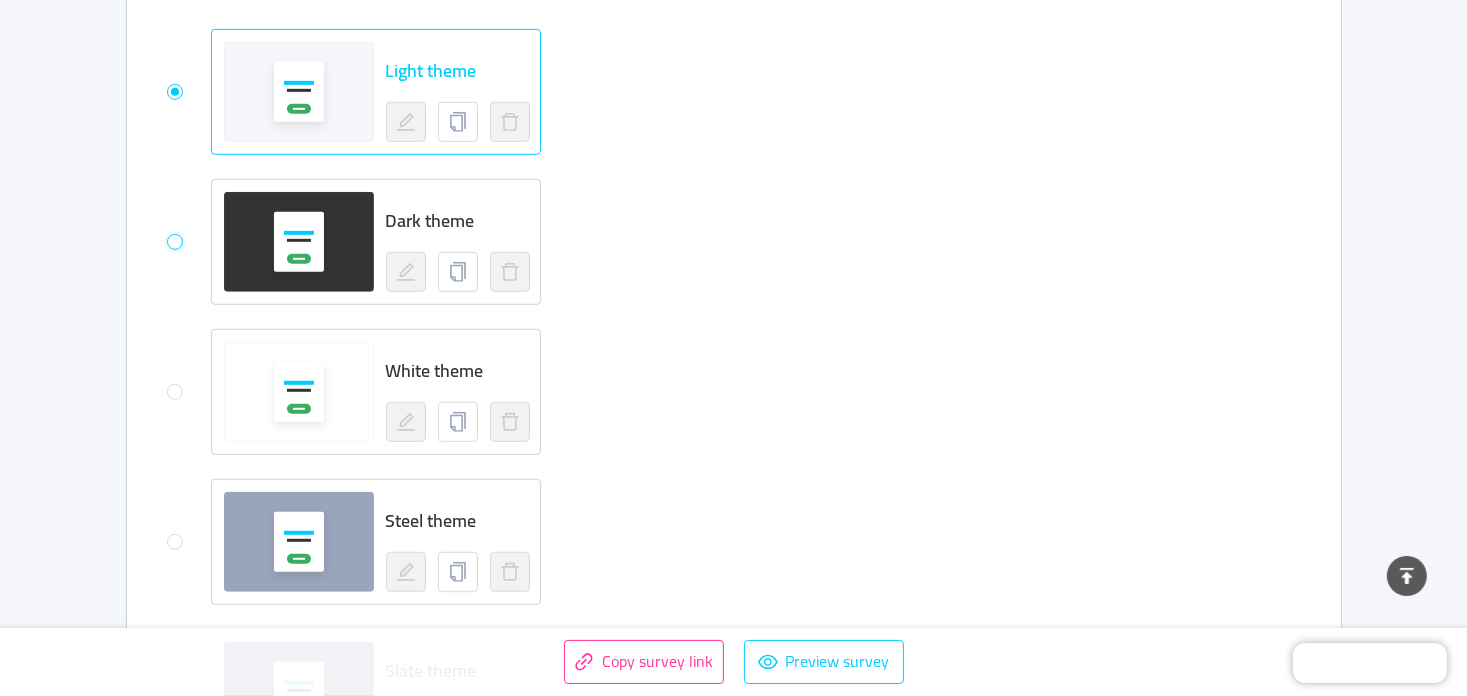 click at bounding box center [175, 242] 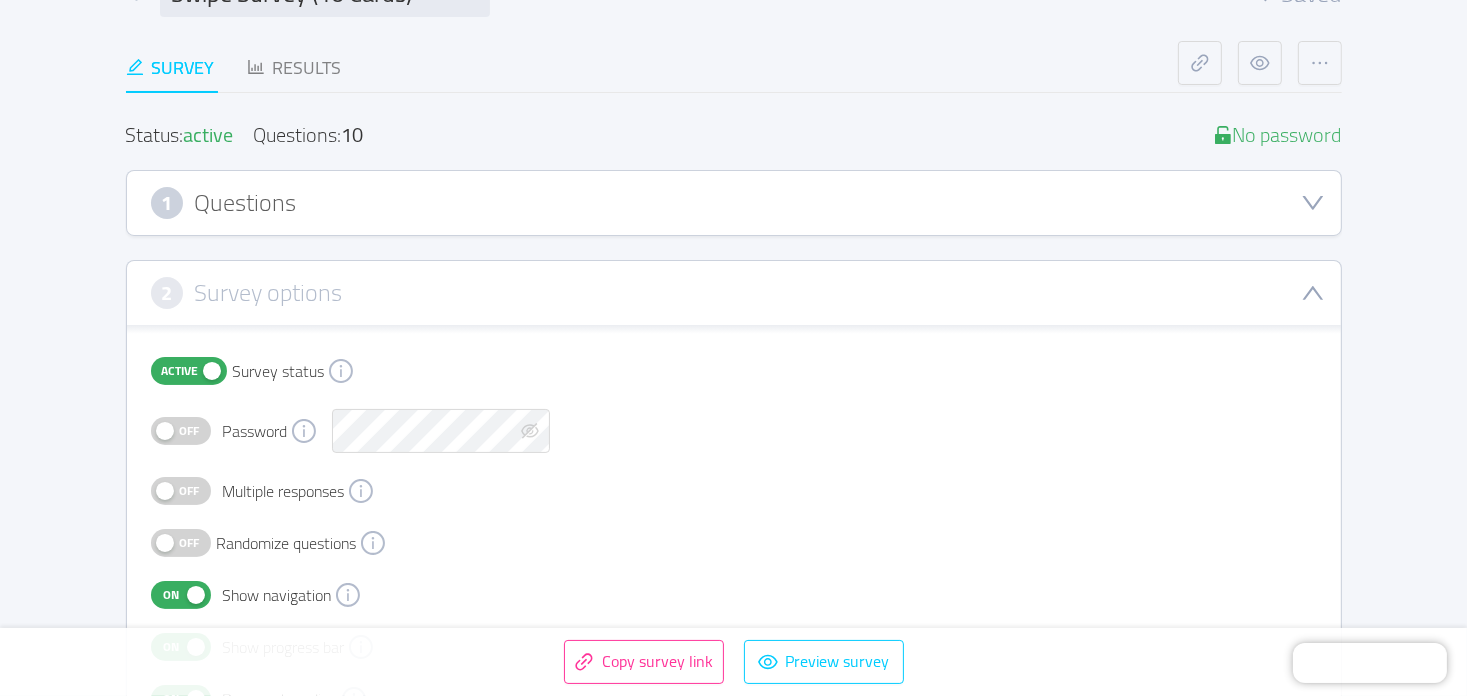 scroll, scrollTop: 100, scrollLeft: 0, axis: vertical 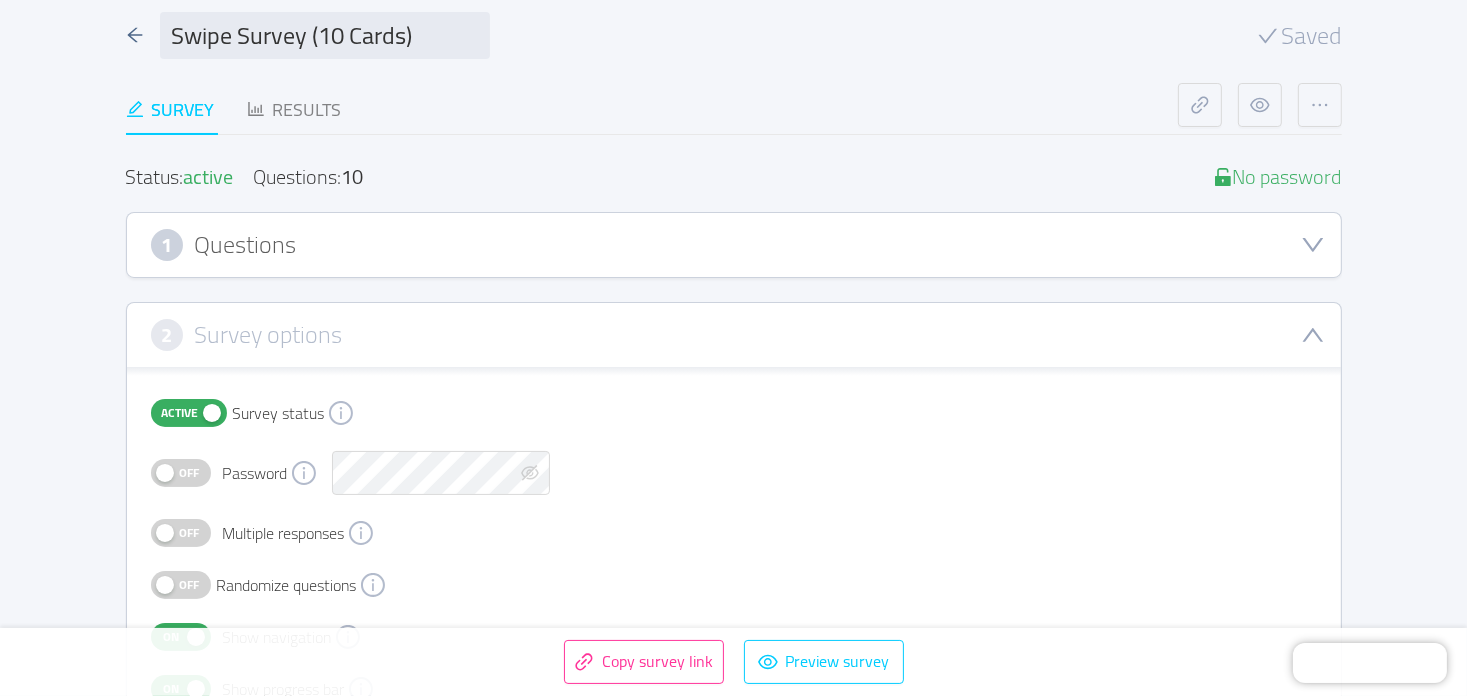 click on "1  Questions" at bounding box center [734, 245] 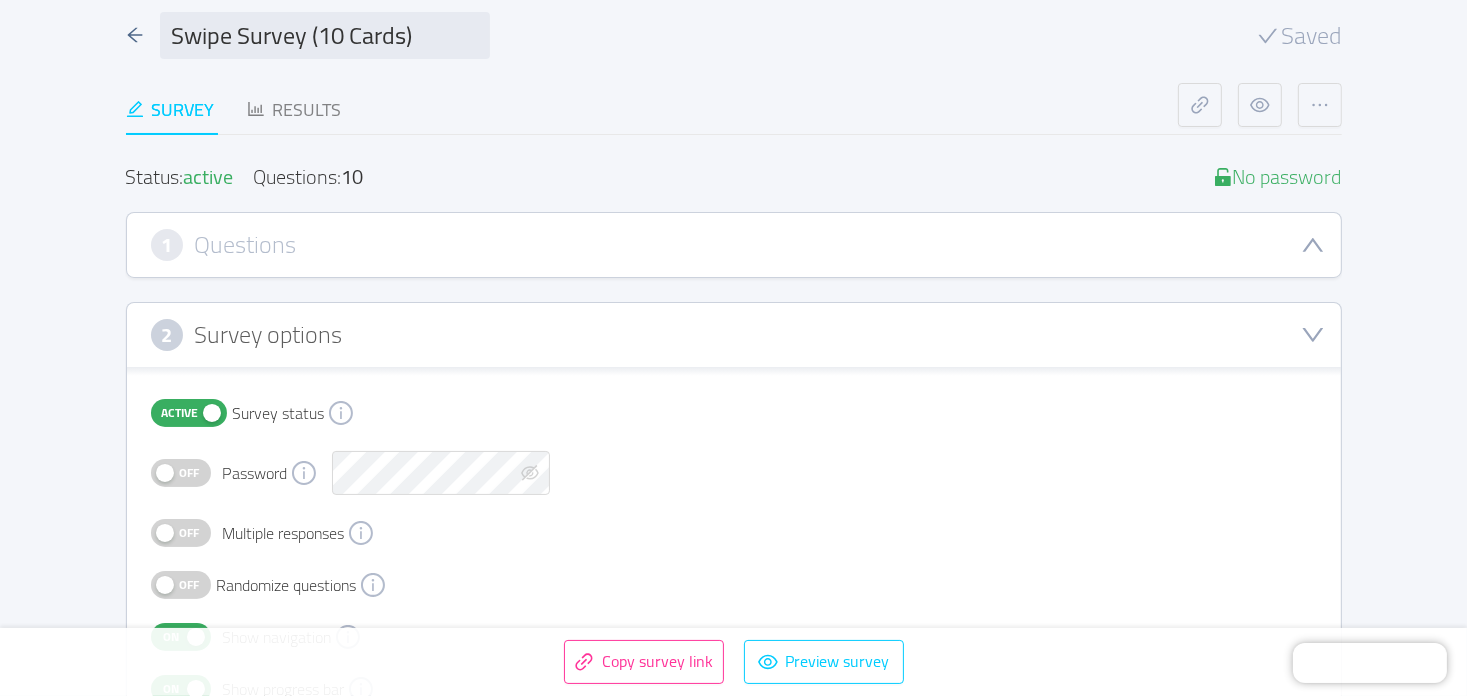 type 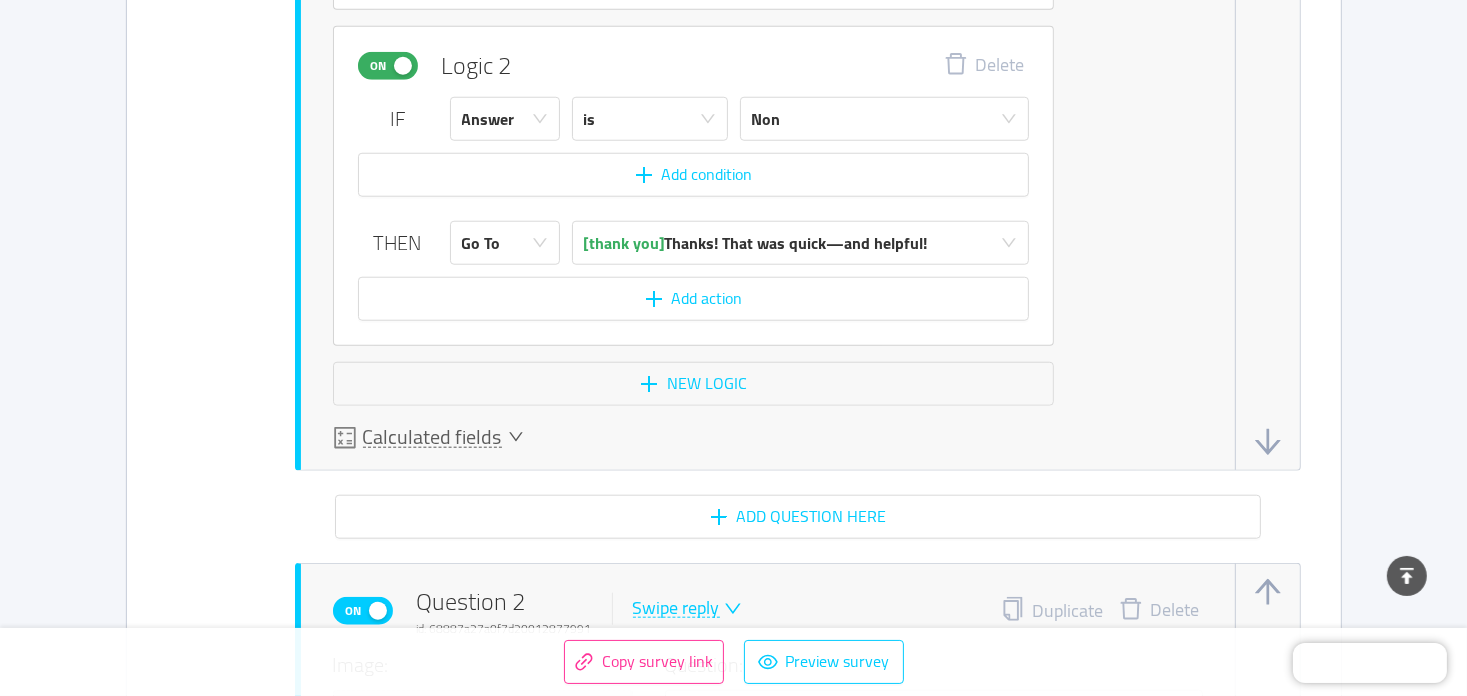 scroll, scrollTop: 1900, scrollLeft: 0, axis: vertical 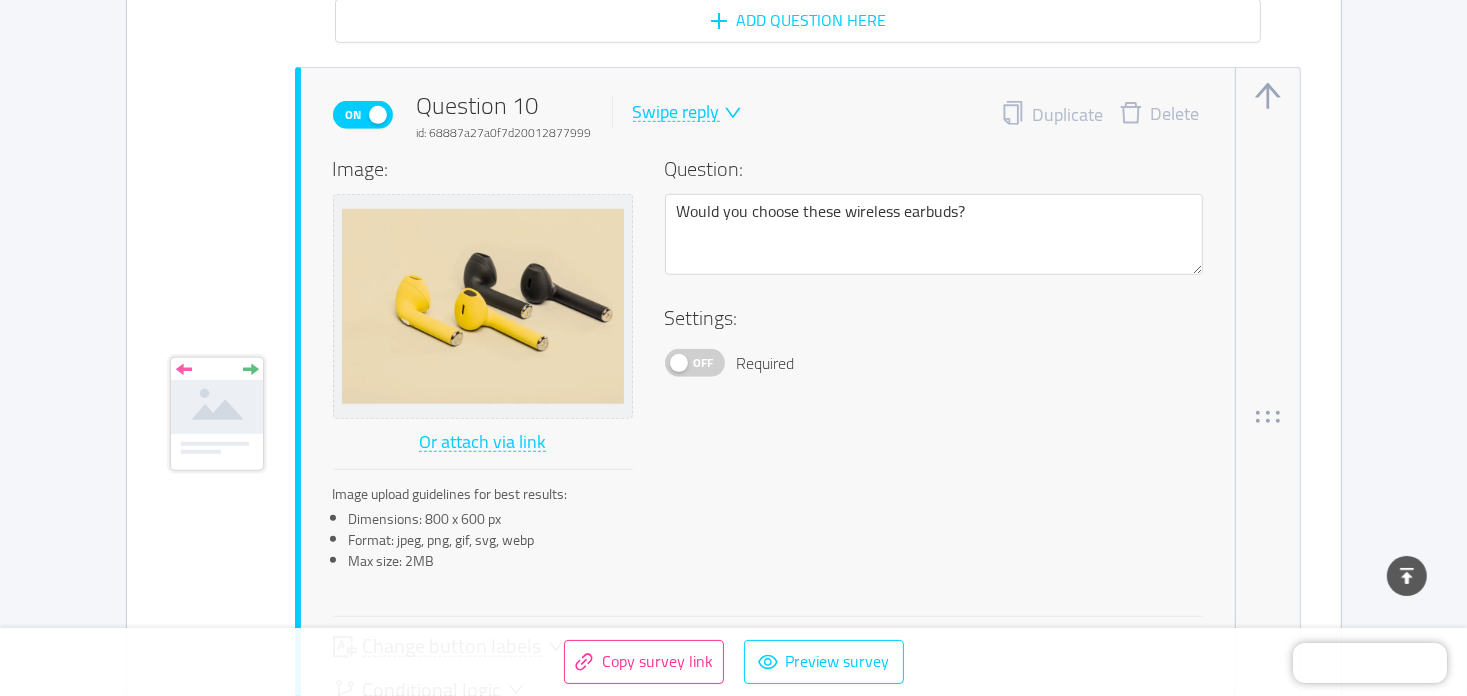 click on "Swipe reply" at bounding box center [676, 112] 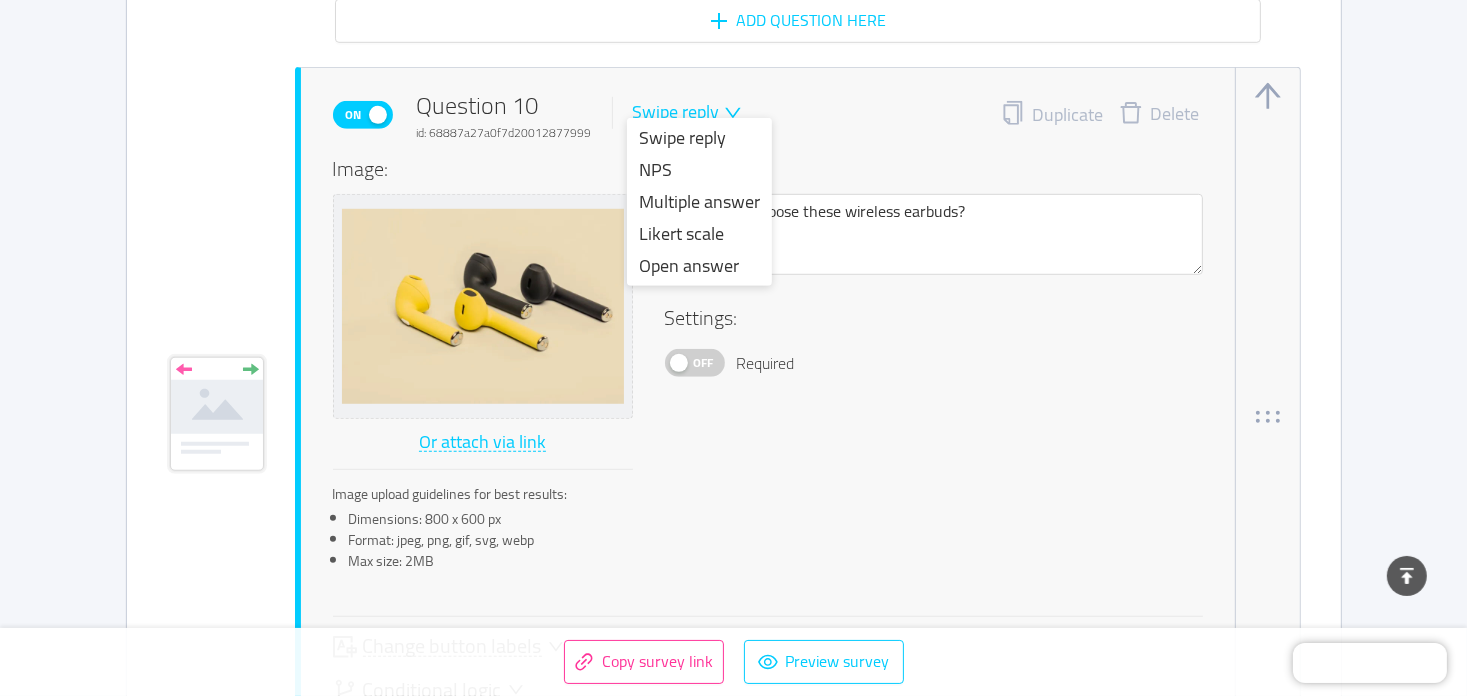 click at bounding box center (731, 113) 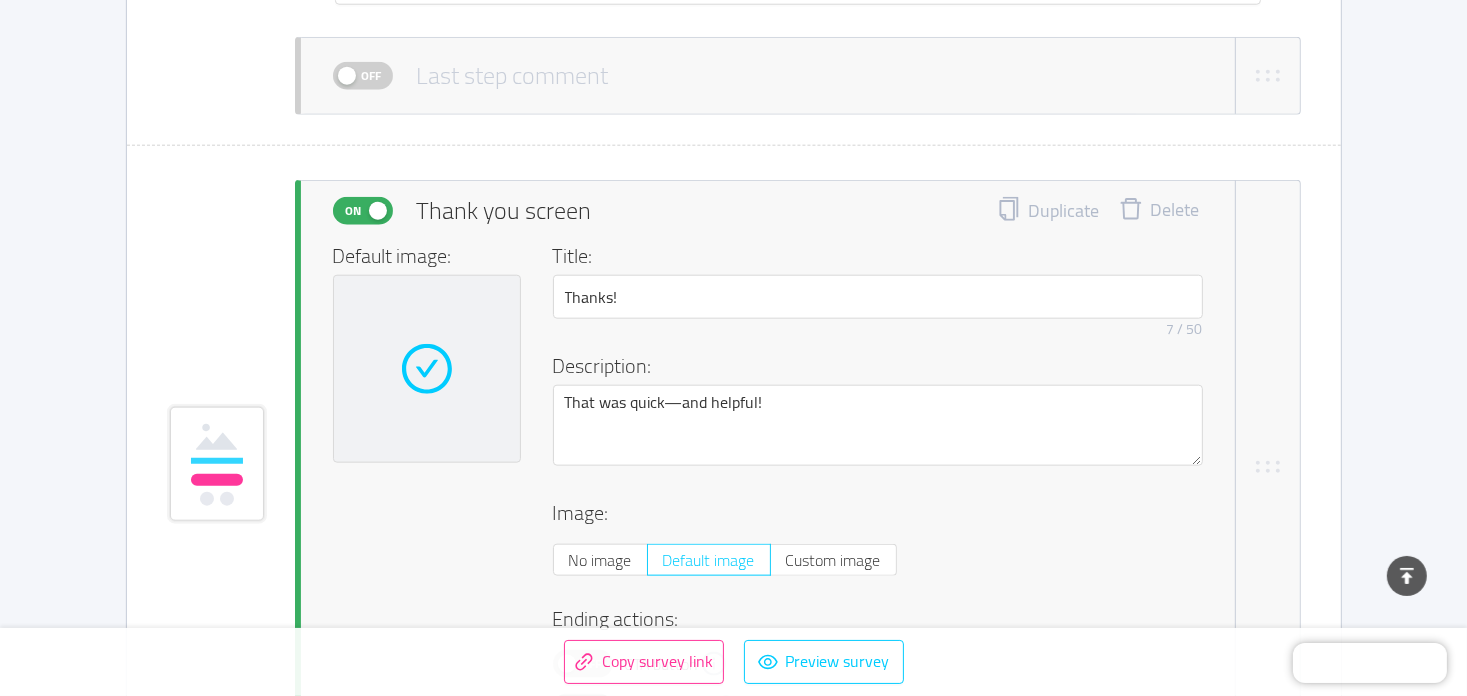 scroll, scrollTop: 9427, scrollLeft: 0, axis: vertical 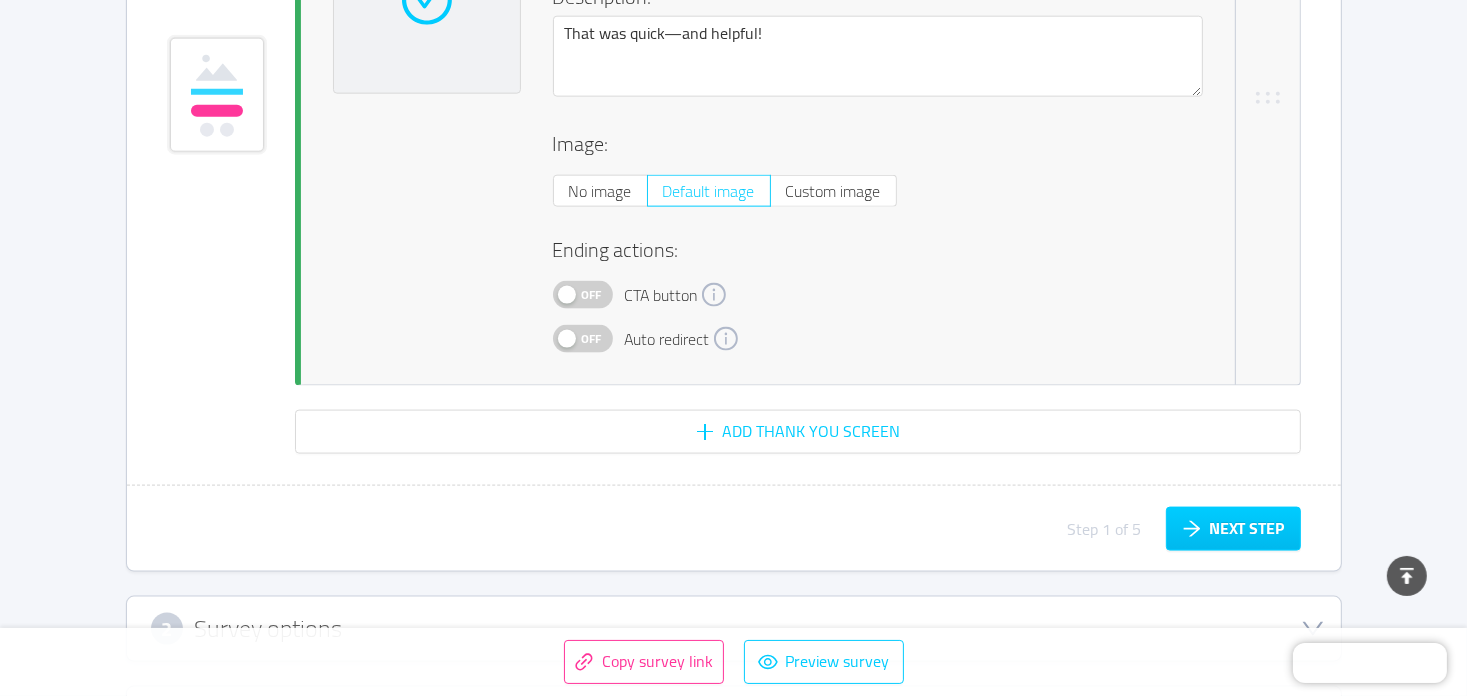 click on "Off" at bounding box center (592, 339) 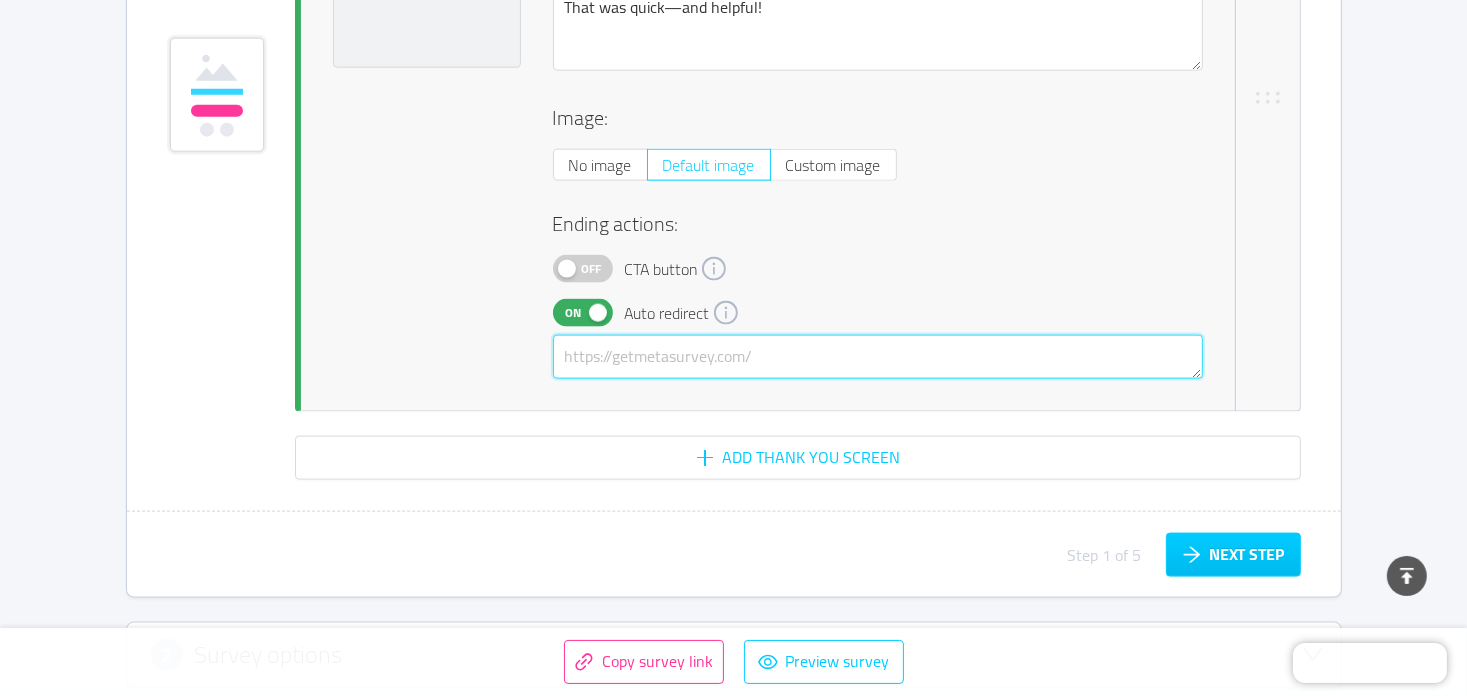 click at bounding box center [878, 357] 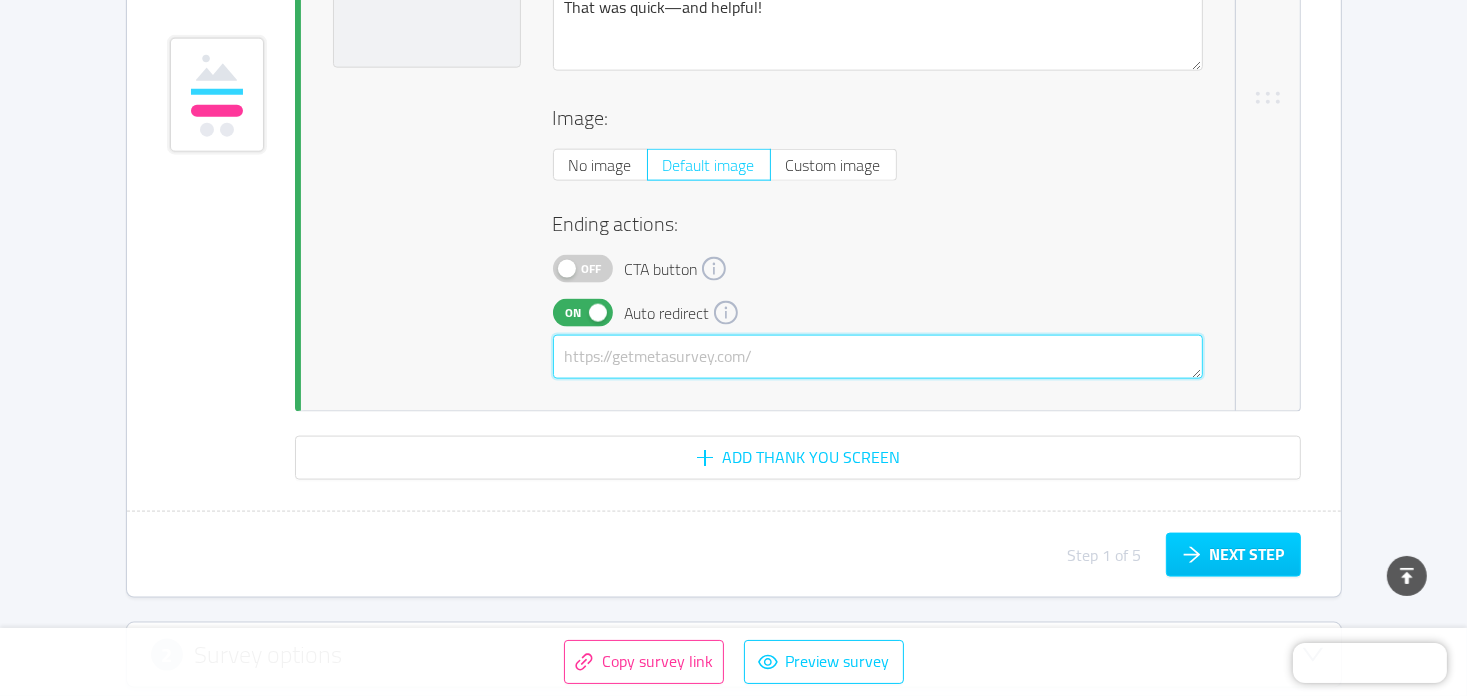 click at bounding box center [878, 357] 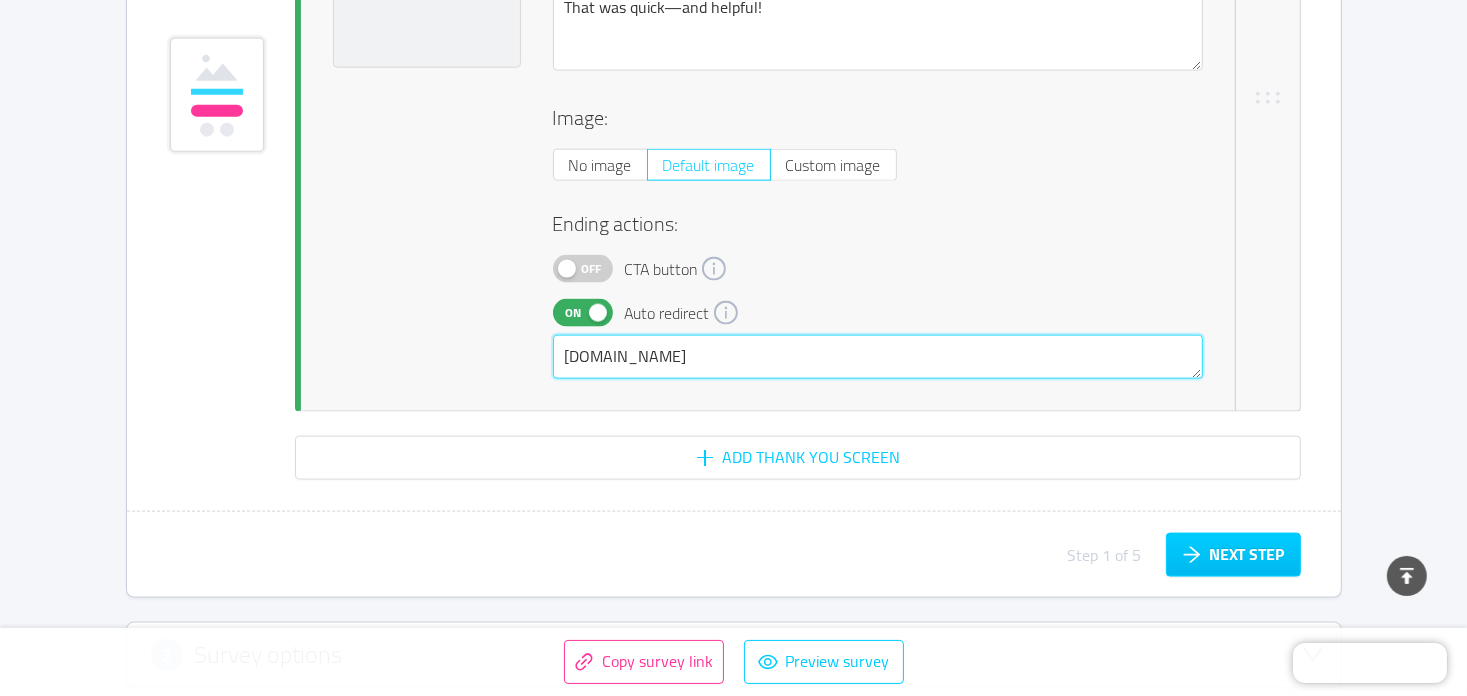 type on "[DOMAIN_NAME]" 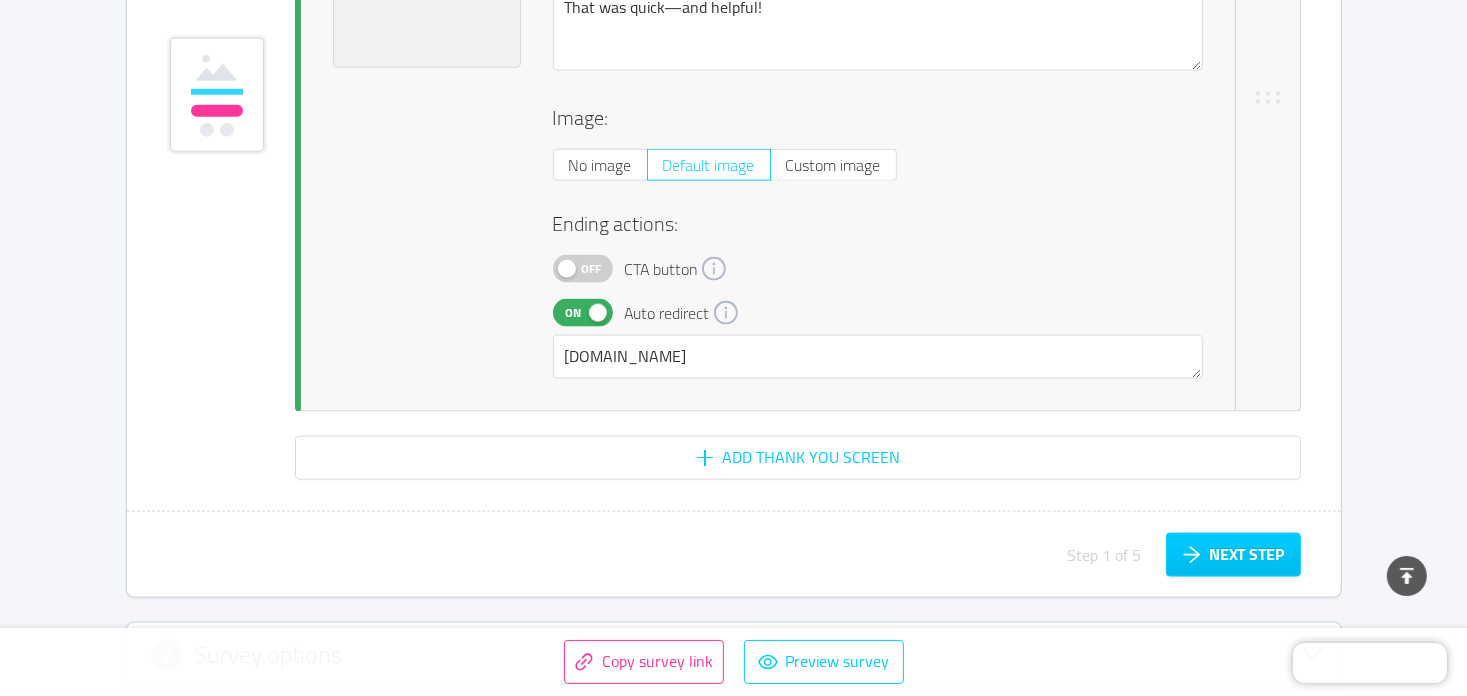 click on "On Auto redirect" at bounding box center (878, 313) 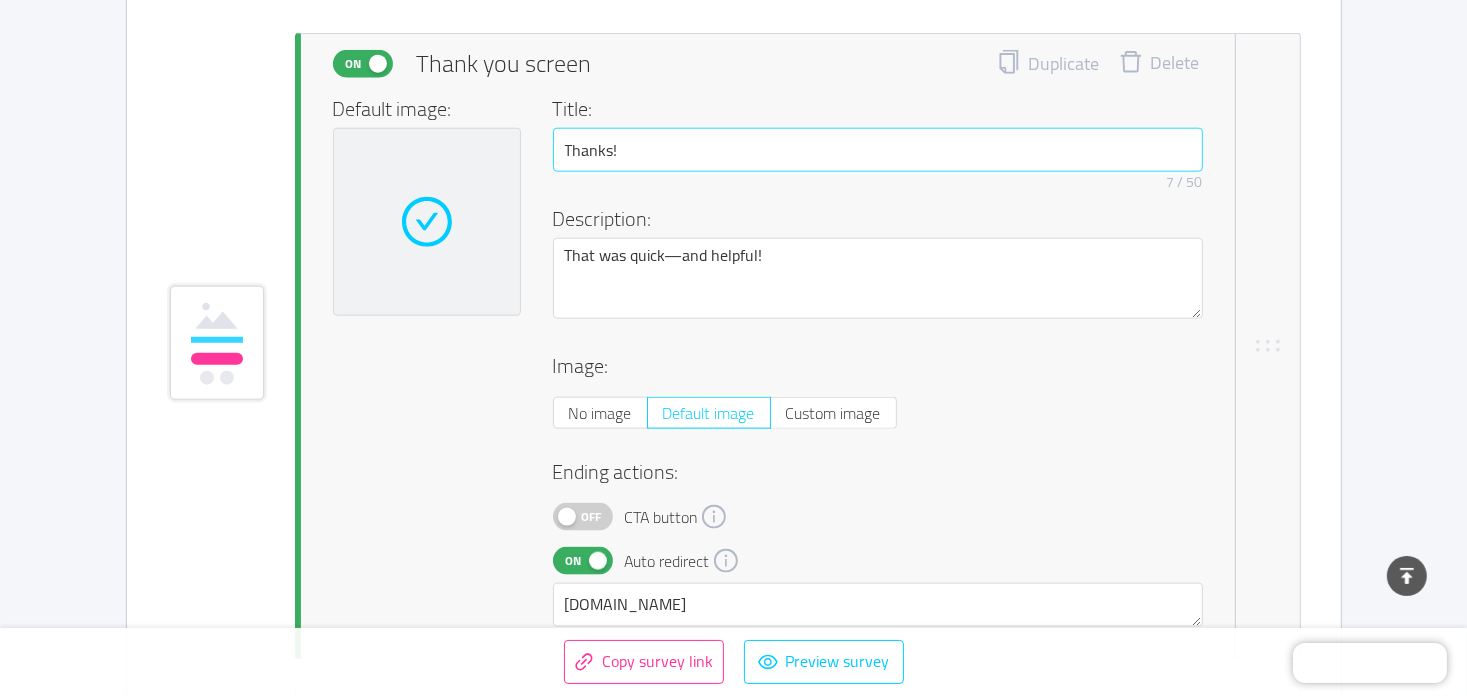 scroll, scrollTop: 9753, scrollLeft: 0, axis: vertical 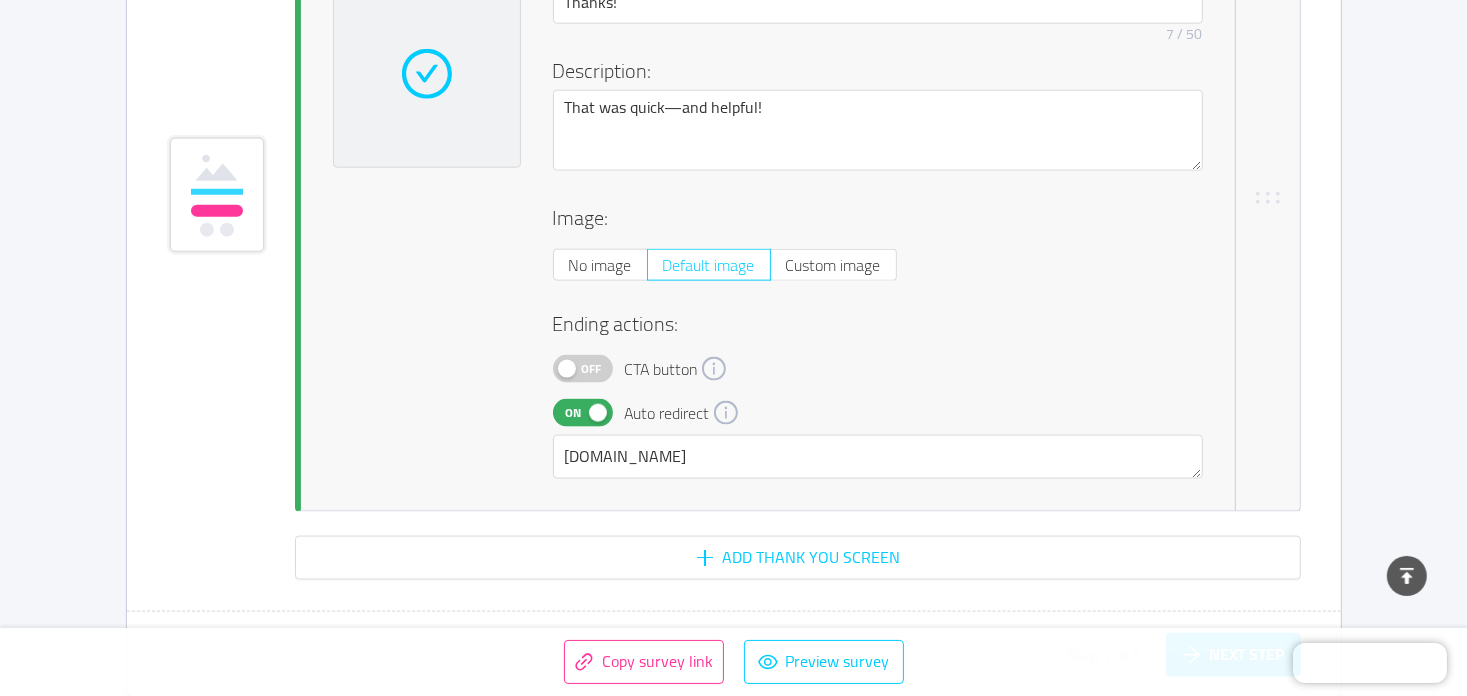 click on "Off CTA button" at bounding box center [878, 369] 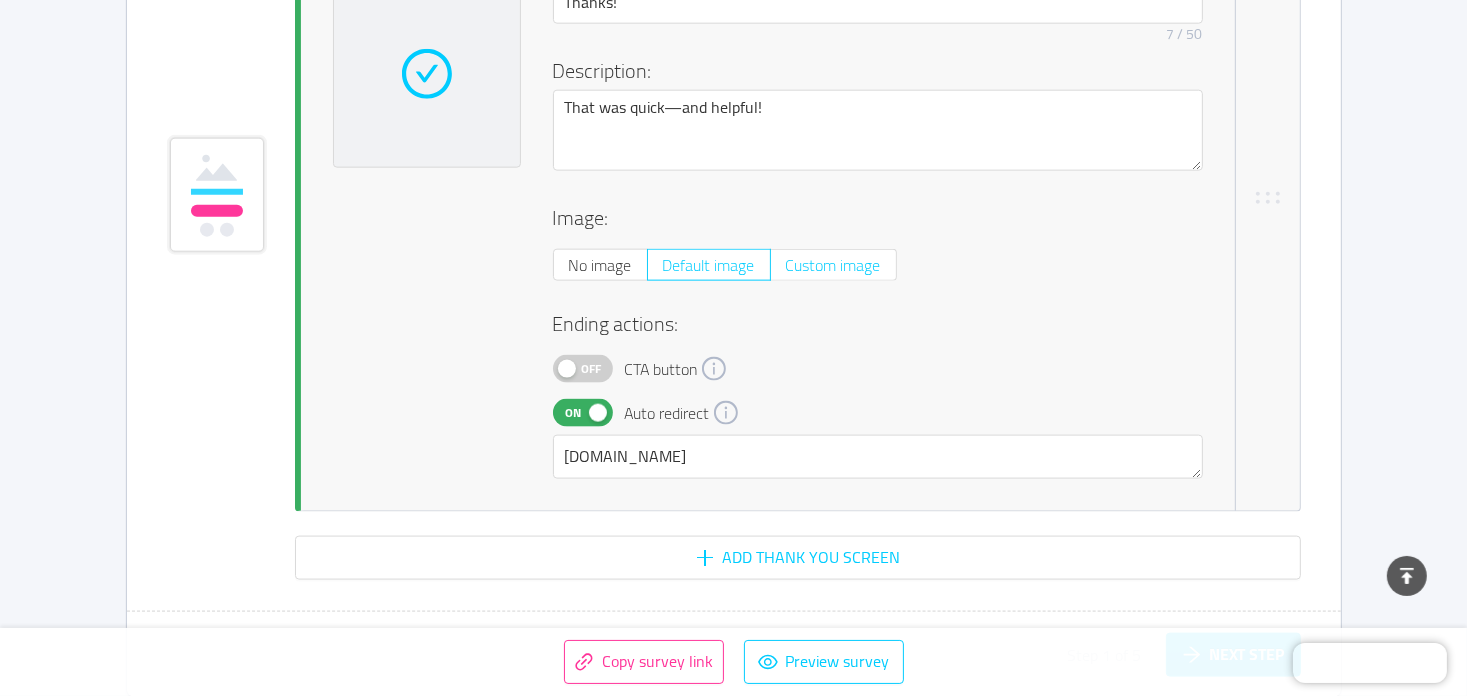 click on "Custom image" at bounding box center (833, 265) 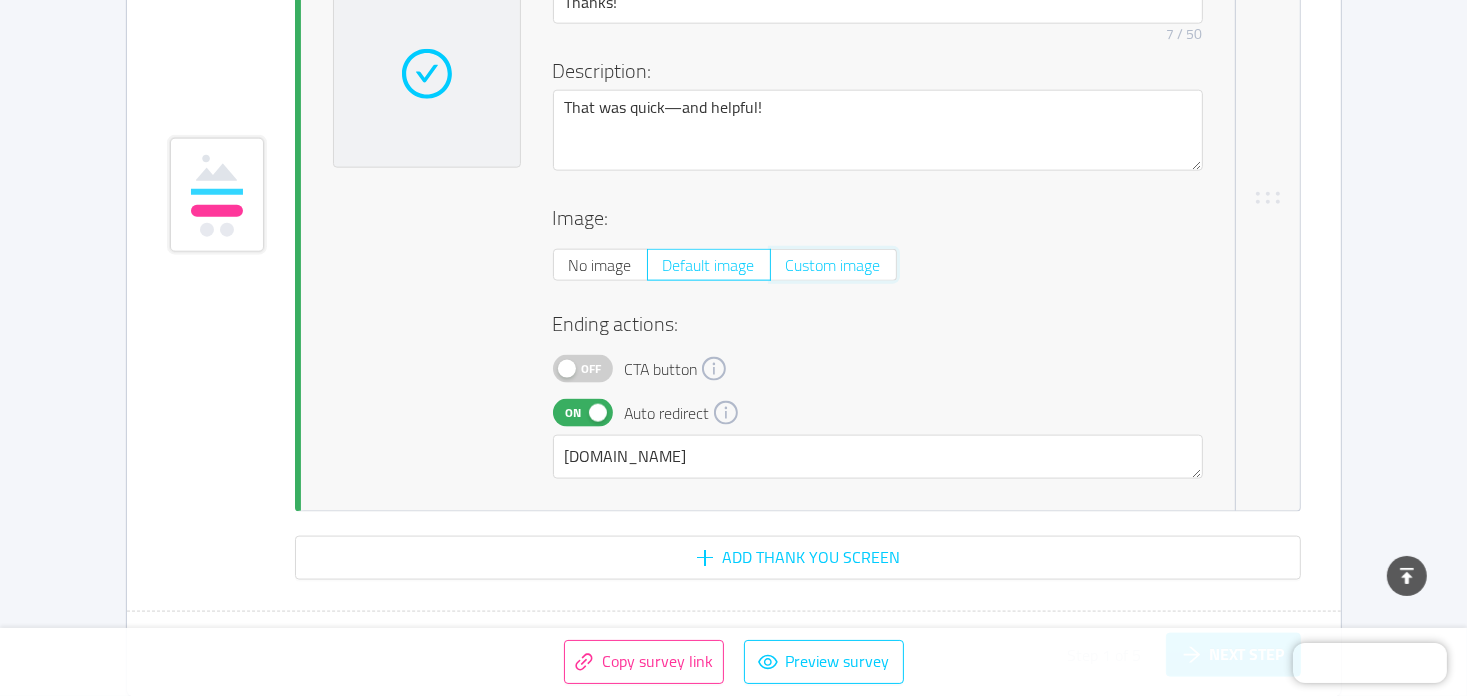 click on "Custom image" at bounding box center [786, 271] 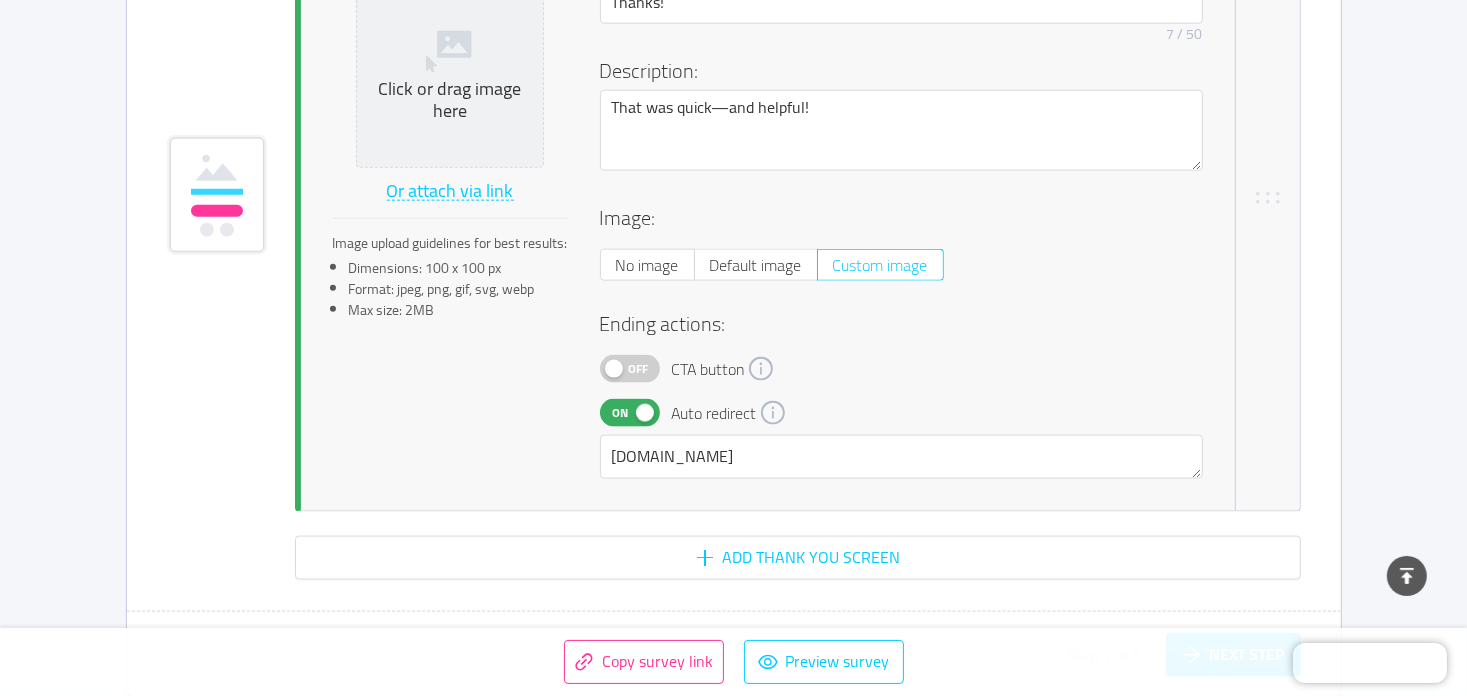 click on "Image: No image Default image Custom image" at bounding box center (901, 254) 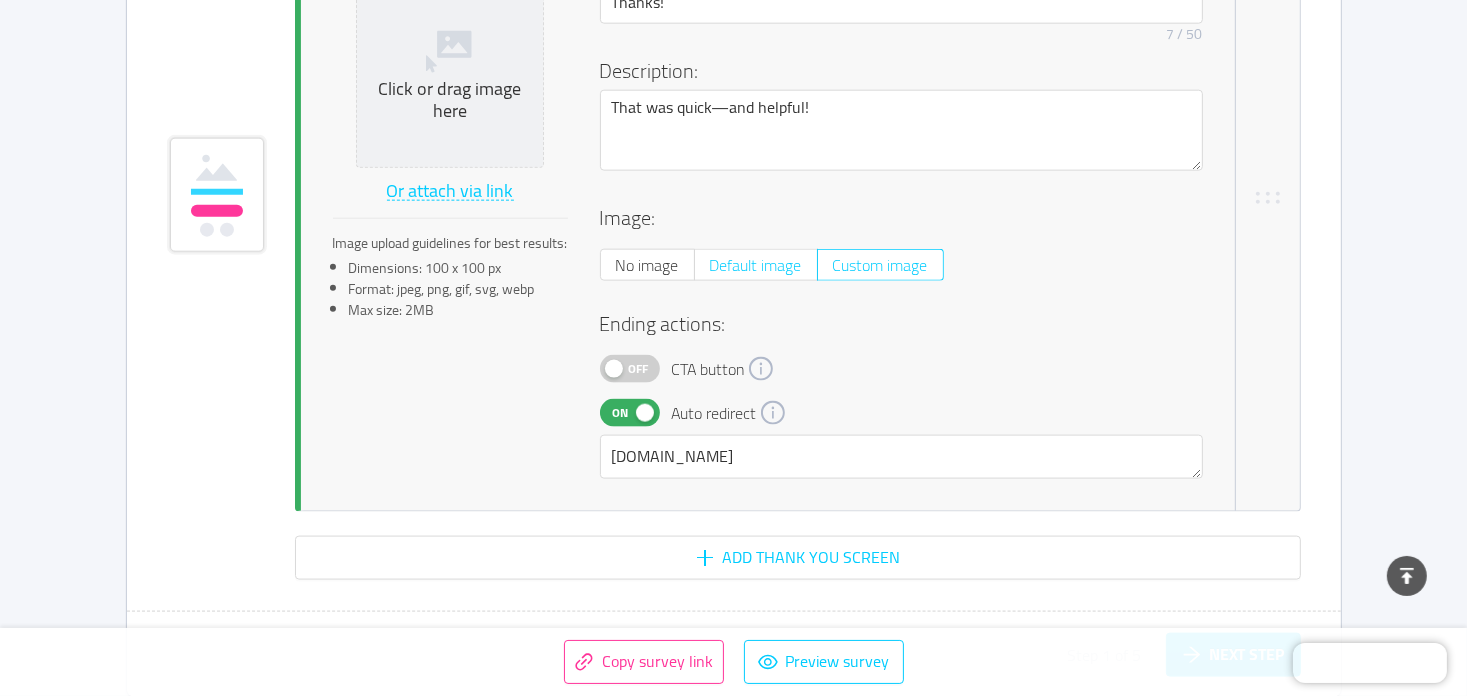 click on "Default image" at bounding box center (756, 265) 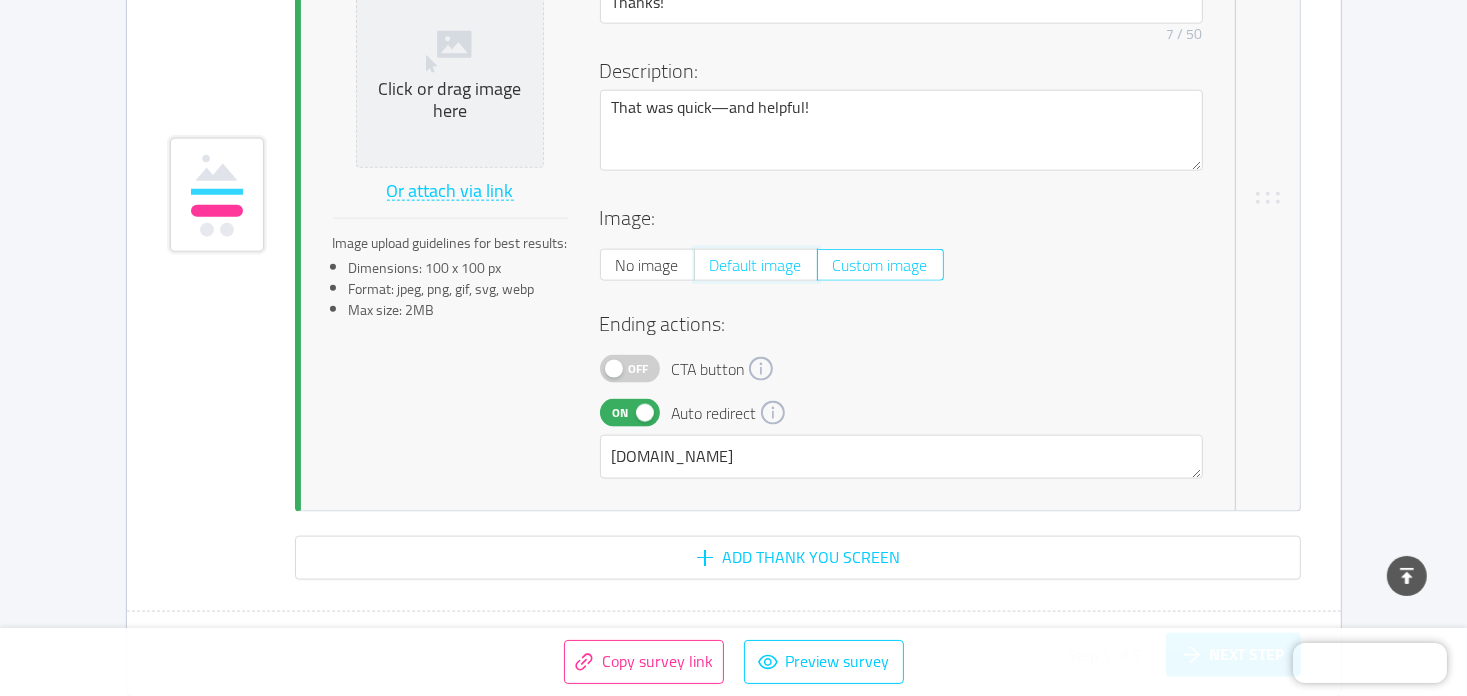 click on "Default image" at bounding box center (710, 271) 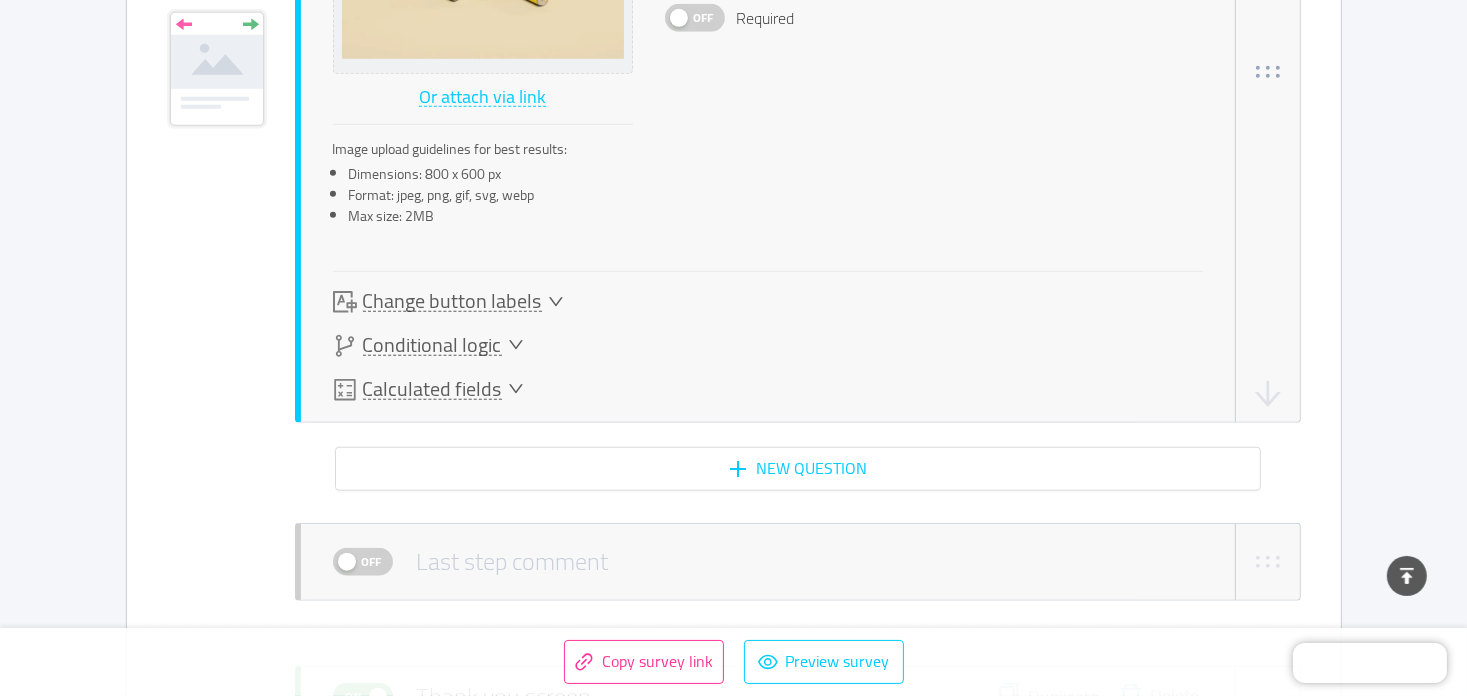scroll, scrollTop: 8753, scrollLeft: 0, axis: vertical 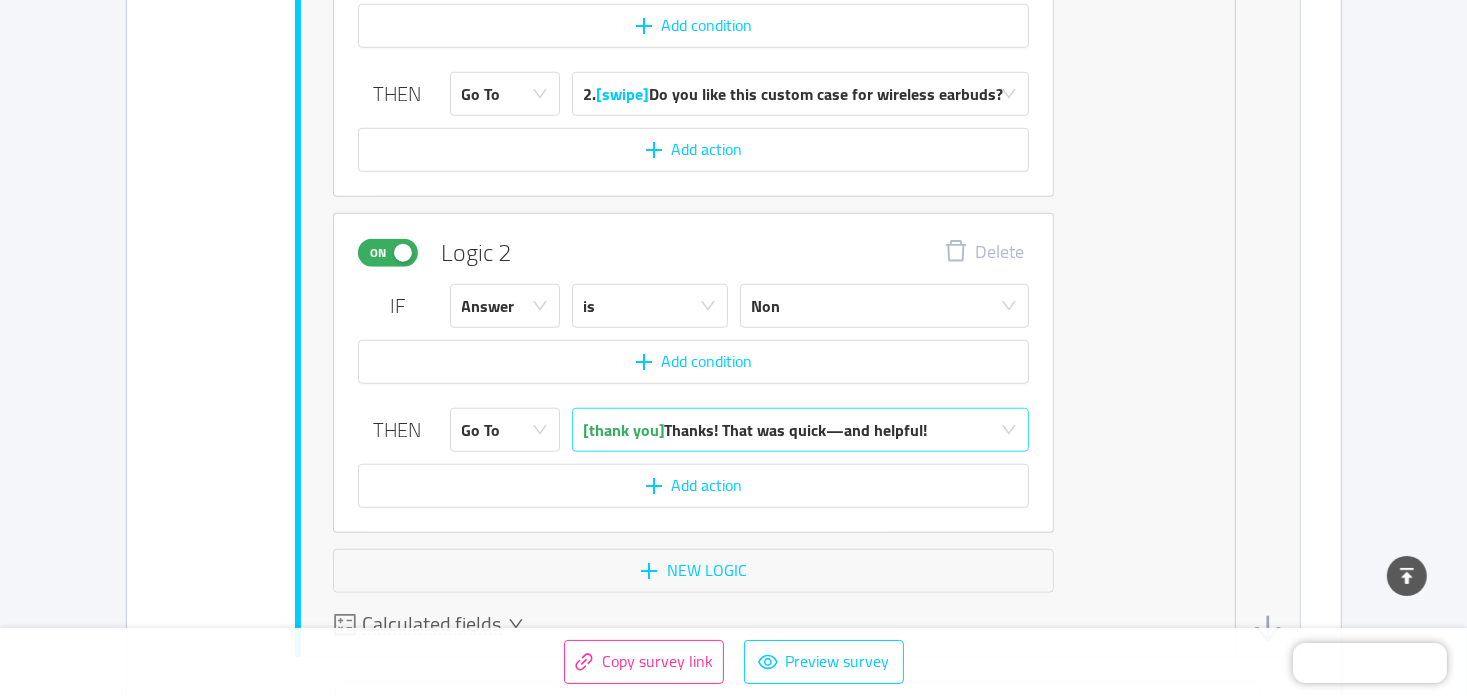 click on "[thank you]   Thanks! That was quick—and helpful!" at bounding box center [756, 430] 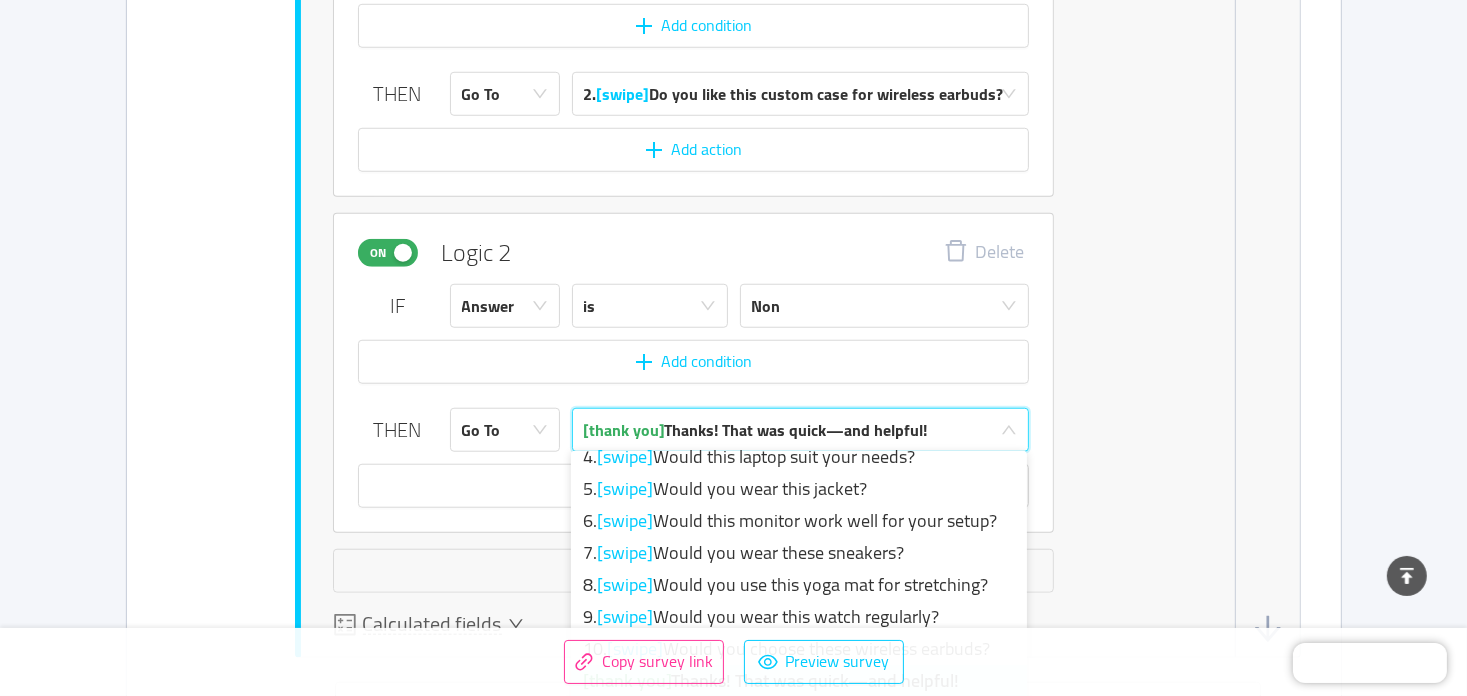 click on "[thank you]   Thanks! That was quick—and helpful!" at bounding box center [756, 430] 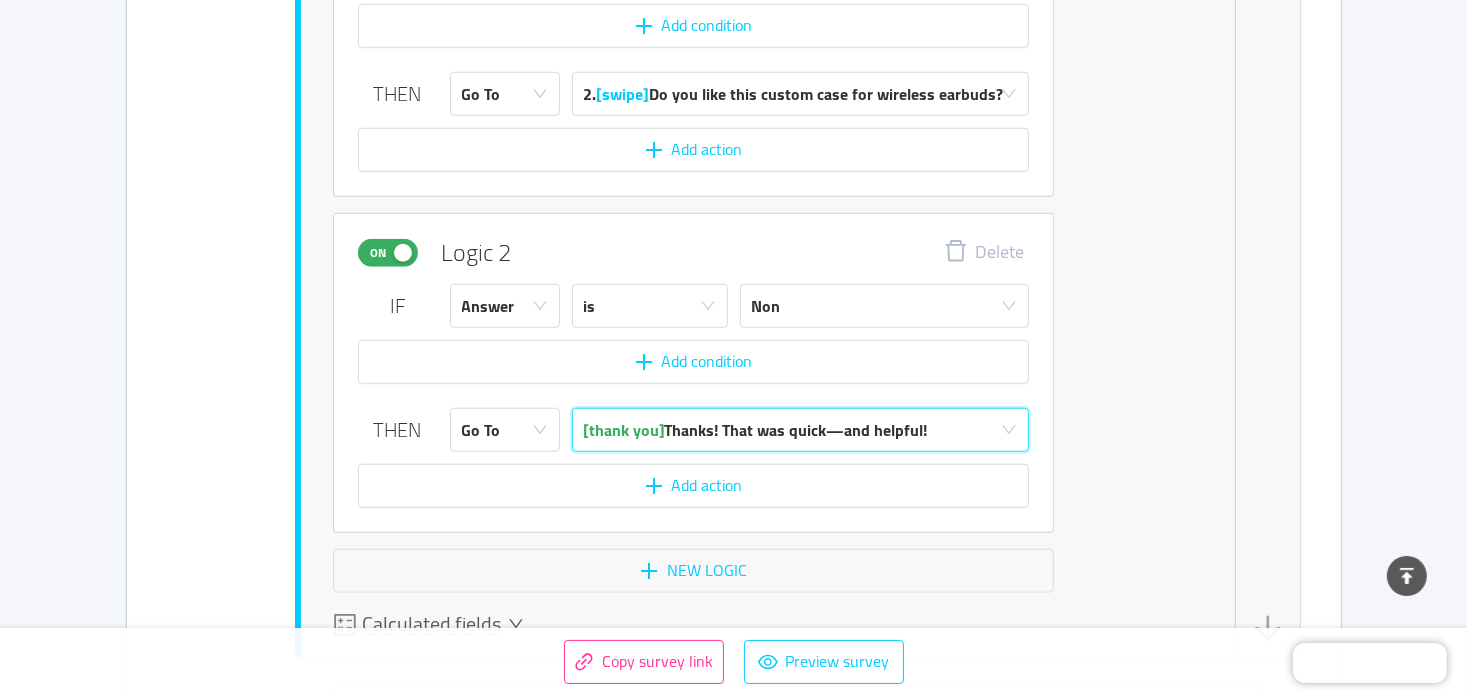 click on "On  Question 1  id: 68887a27a0f7d20012877990  Swipe reply  Duplicate Delete Image: Or attach via link Image upload guidelines for best results: Dimensions: 800 x 600 px Format: jpeg, png, gif, svg, webp Max size: 2MB Question: Salem aleykoum ! Êtes-vous un/une professionnel.le? Settings: Off Required  Change button labels   Set labels for all similar questions in Translations  Left button Non  3 / 10  Right button Oui  3 / 10   active   Conditional logic   Learn more  On Logic 1 Delete IF  Answer   is   Oui  Add condition  THEN   Go To  2.  [swipe]   Do you like this custom case for wireless earbuds?  Add action On Logic 2 Delete IF  Answer   is   Non  Add condition  THEN   Go To   [thank you]   Thanks! That was quick—and helpful!  Add action New logic  Calculated fields" at bounding box center [798, -156] 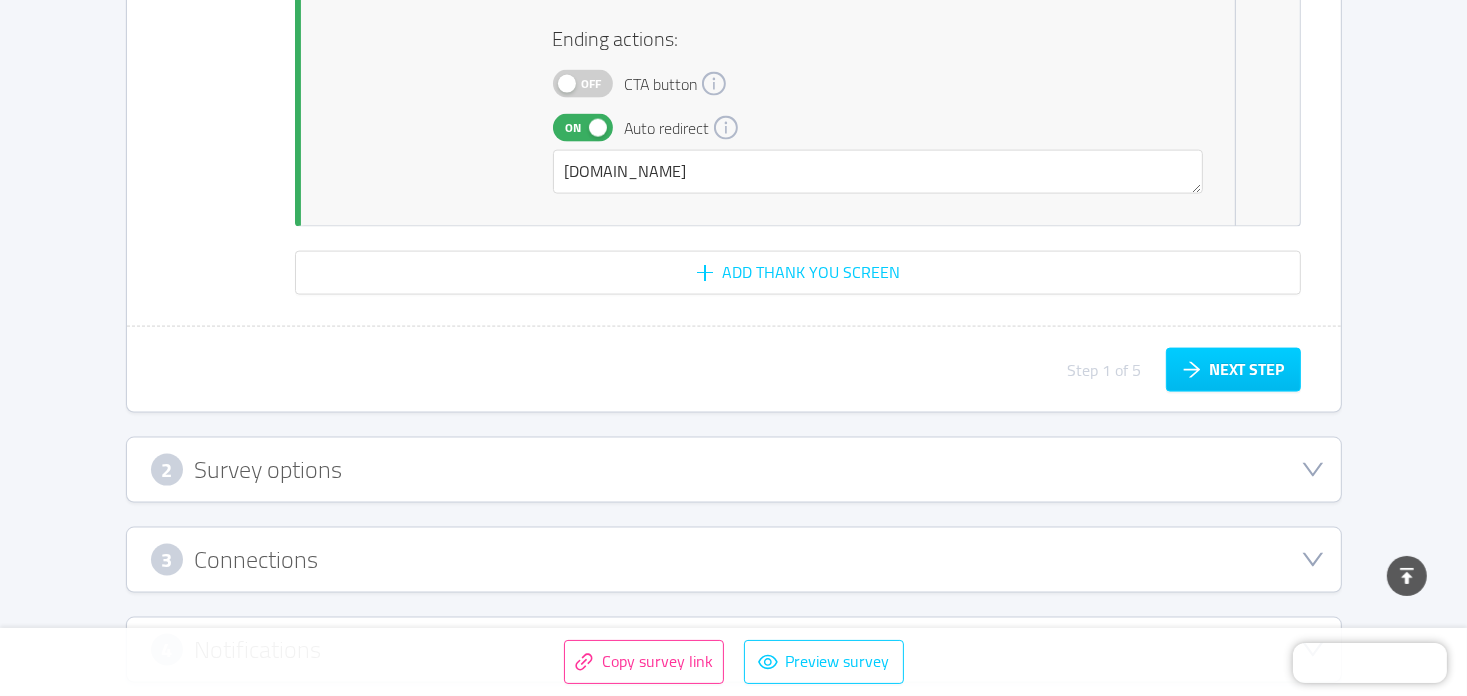 scroll, scrollTop: 10200, scrollLeft: 0, axis: vertical 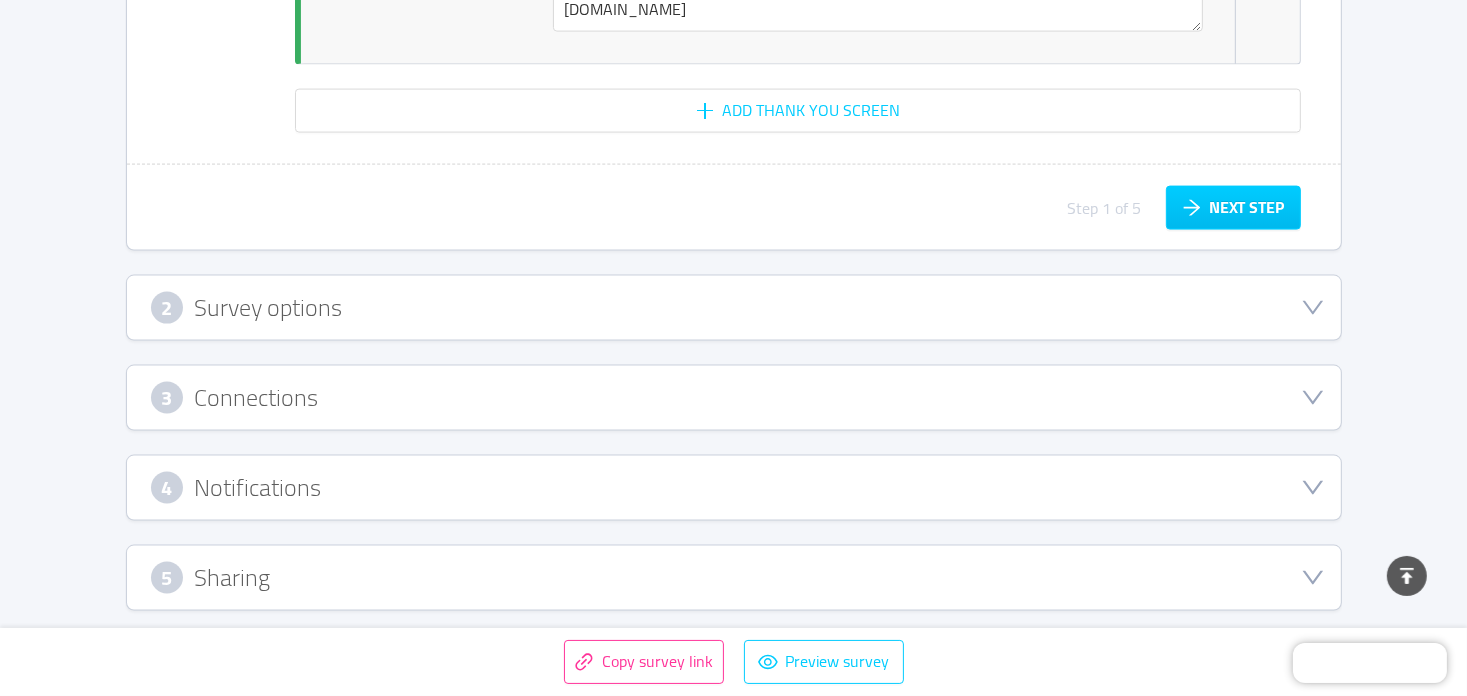click on "5  Sharing" at bounding box center (734, 578) 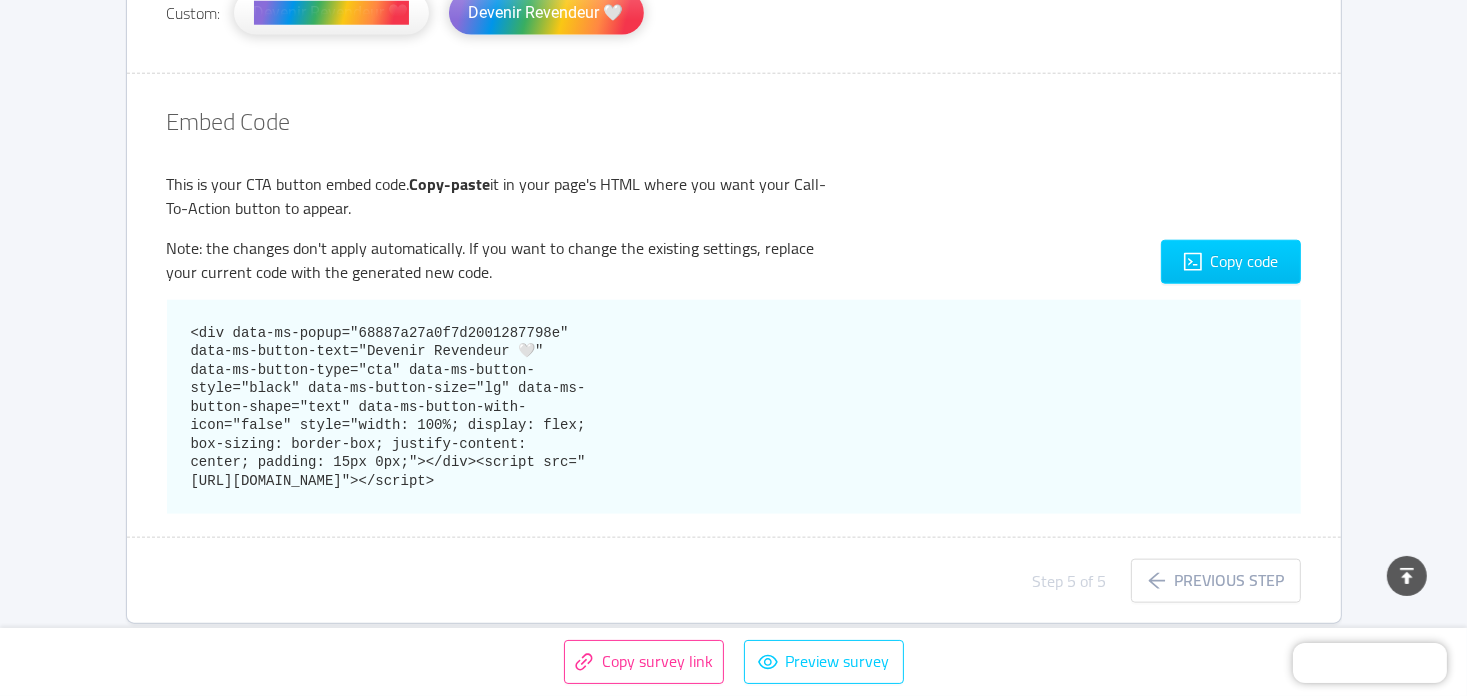 scroll, scrollTop: 2078, scrollLeft: 0, axis: vertical 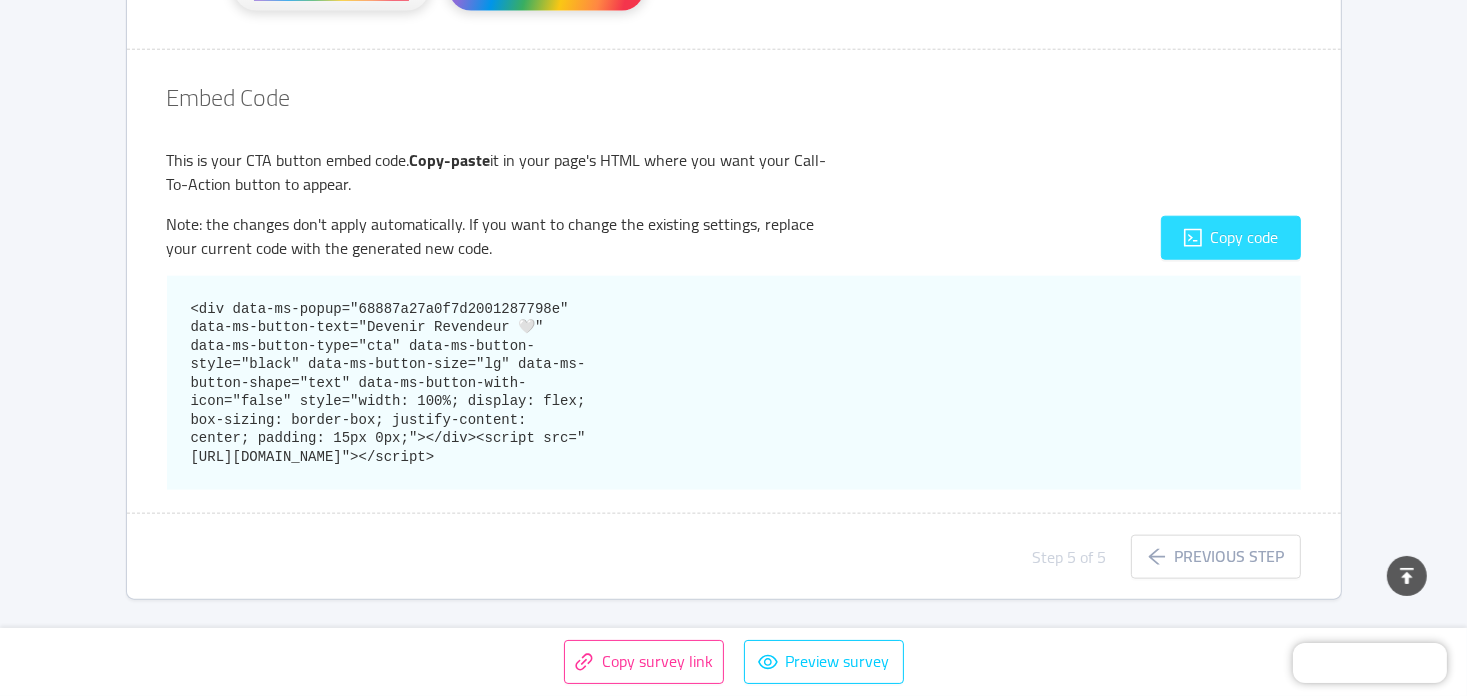 click on "Copy code" at bounding box center (1231, 238) 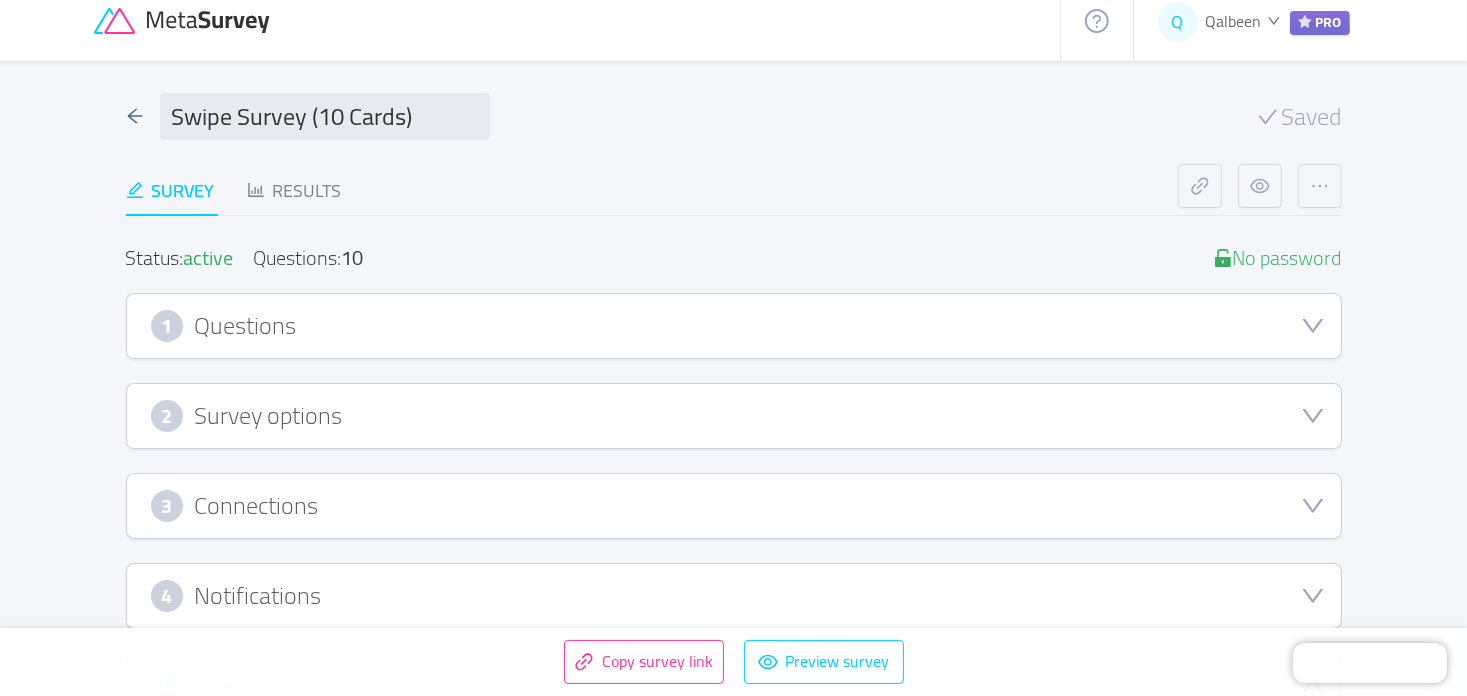 scroll, scrollTop: 0, scrollLeft: 0, axis: both 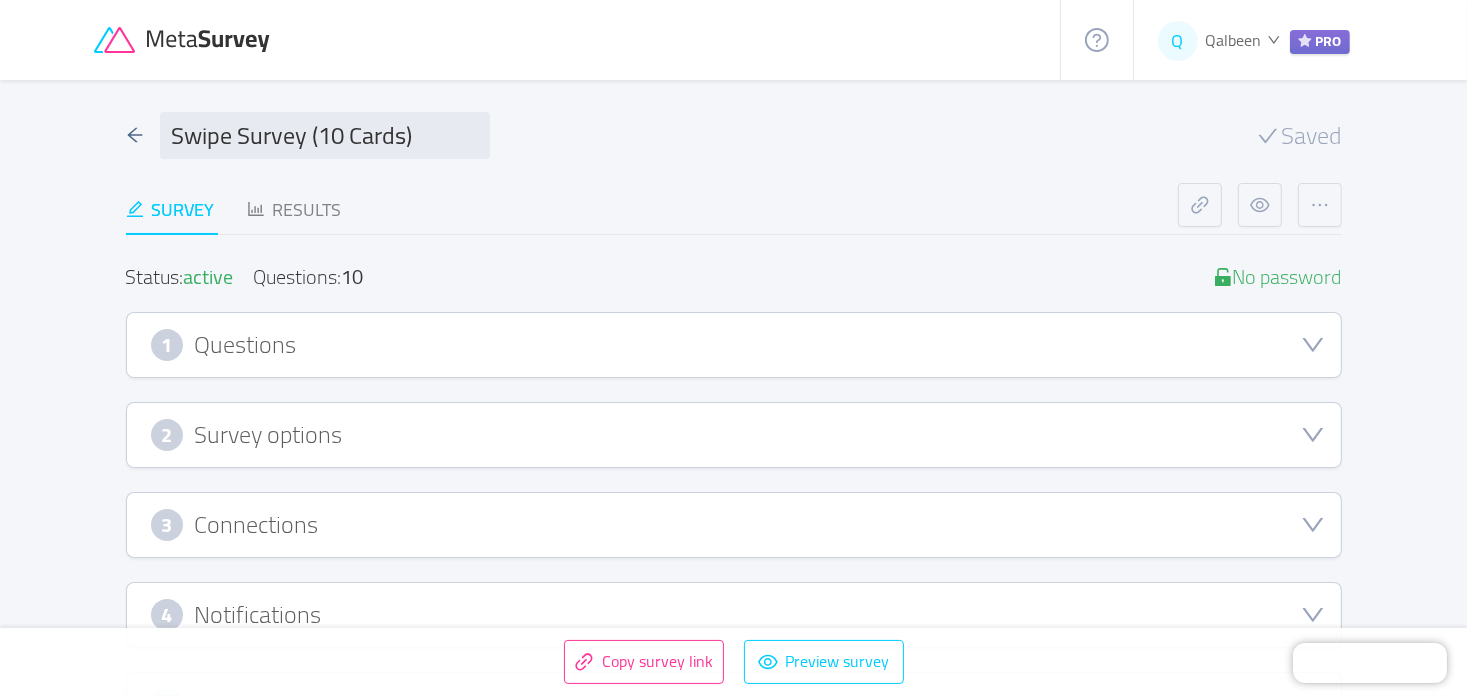 click on "1  Questions" at bounding box center (734, 345) 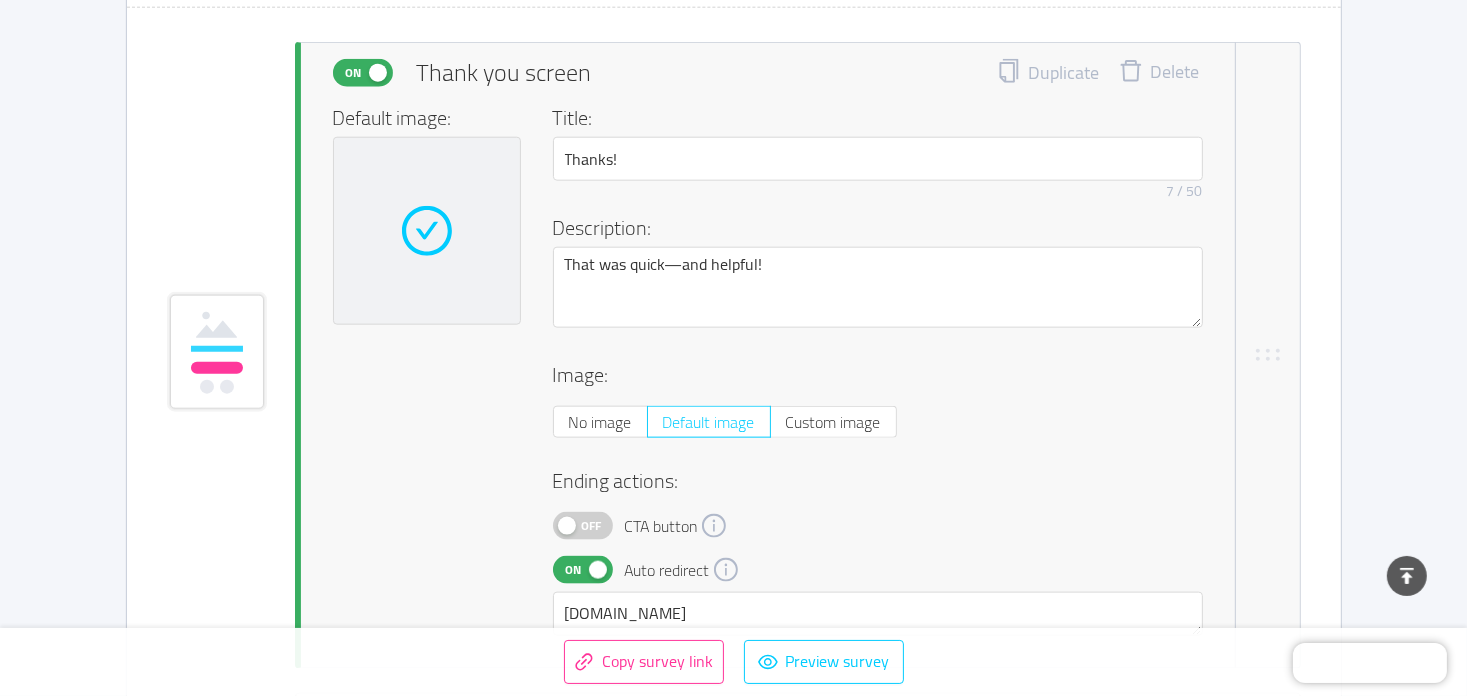 scroll, scrollTop: 9700, scrollLeft: 0, axis: vertical 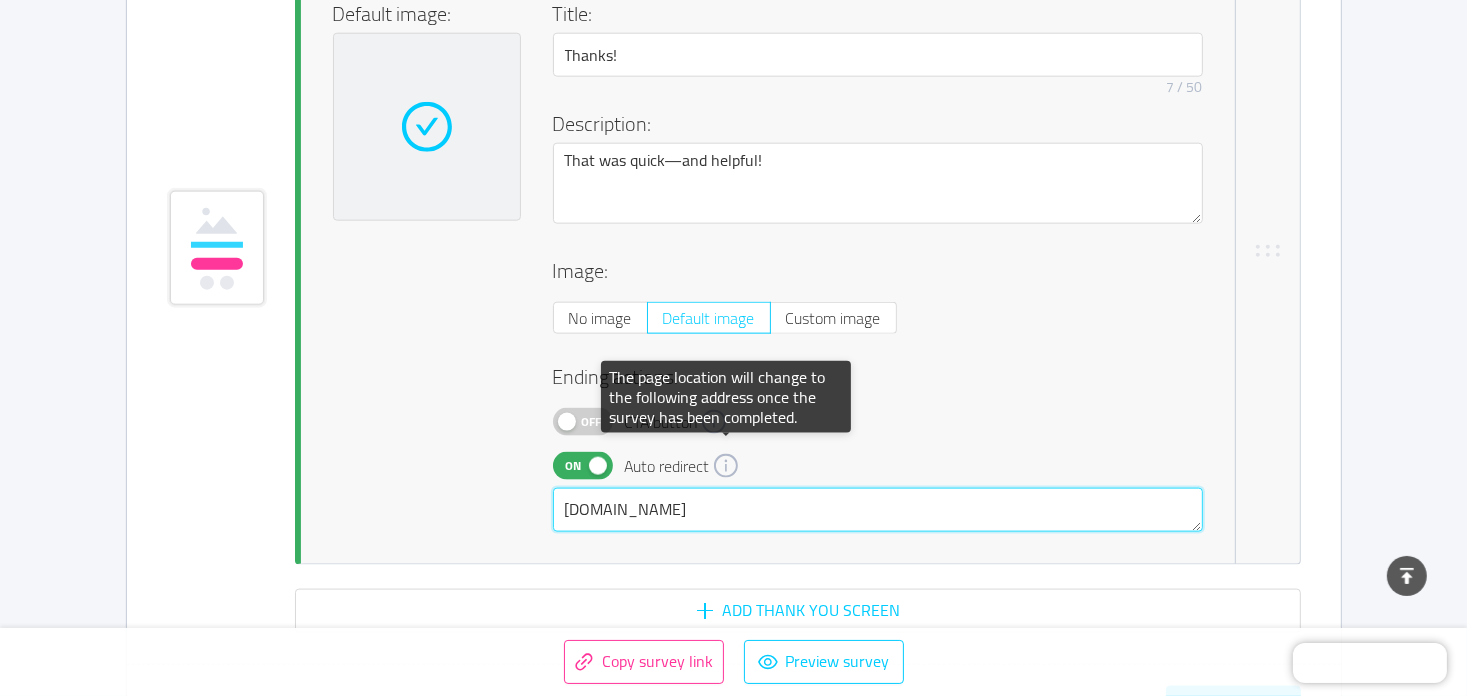 click on "[DOMAIN_NAME]" at bounding box center [878, 510] 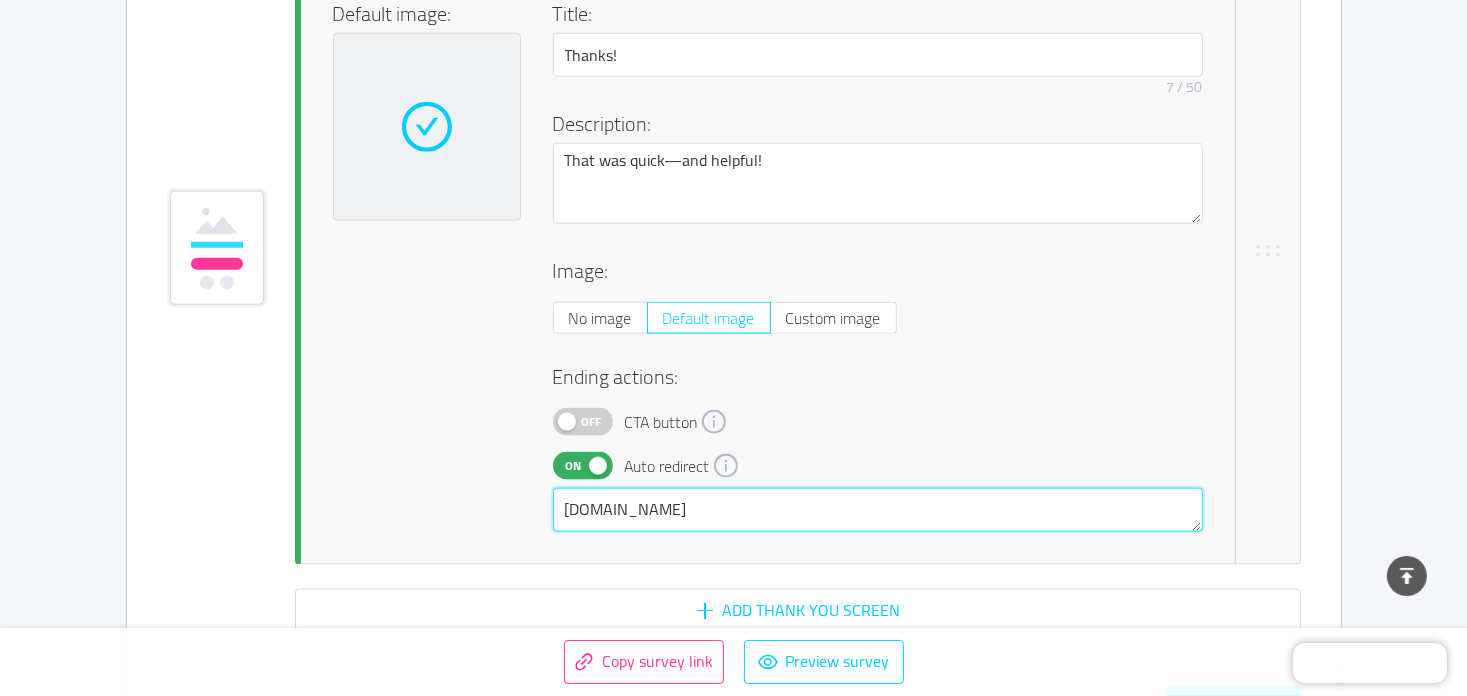 click on "[DOMAIN_NAME]" at bounding box center [878, 510] 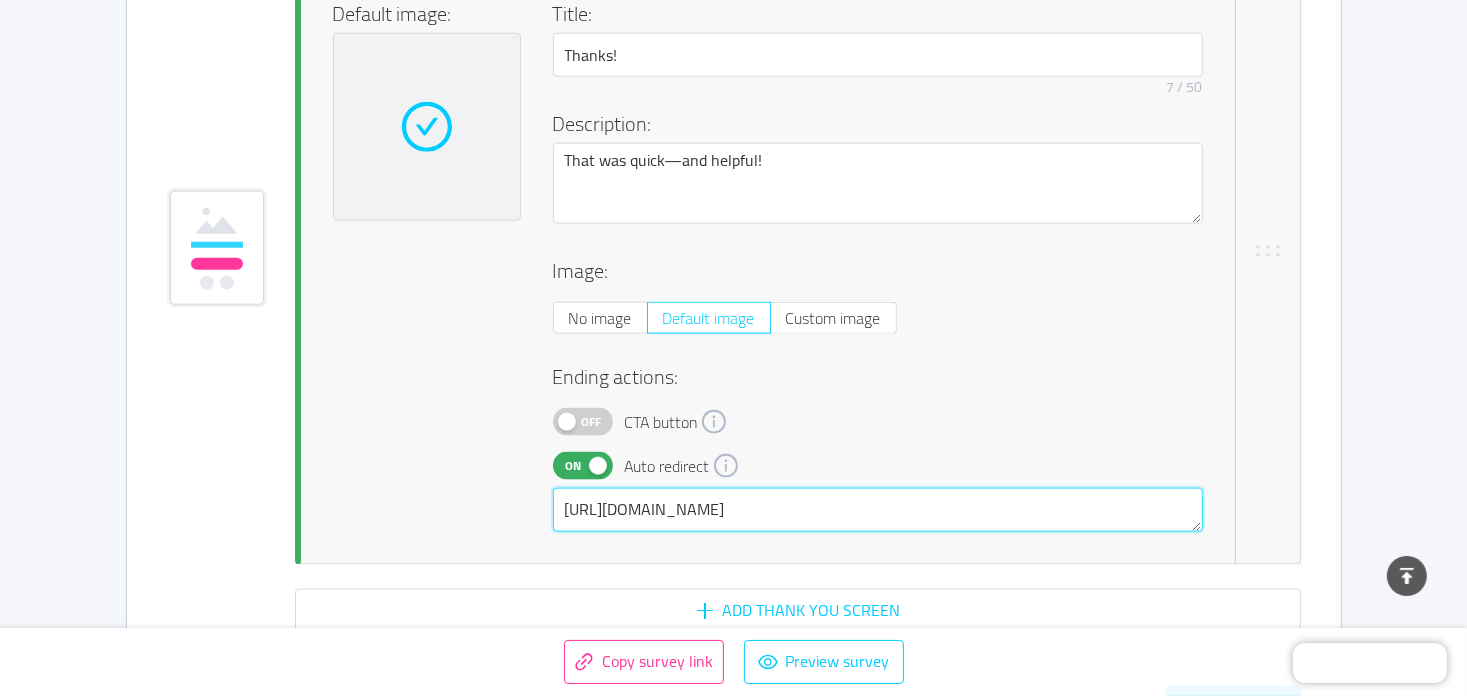type on "[URL][DOMAIN_NAME]" 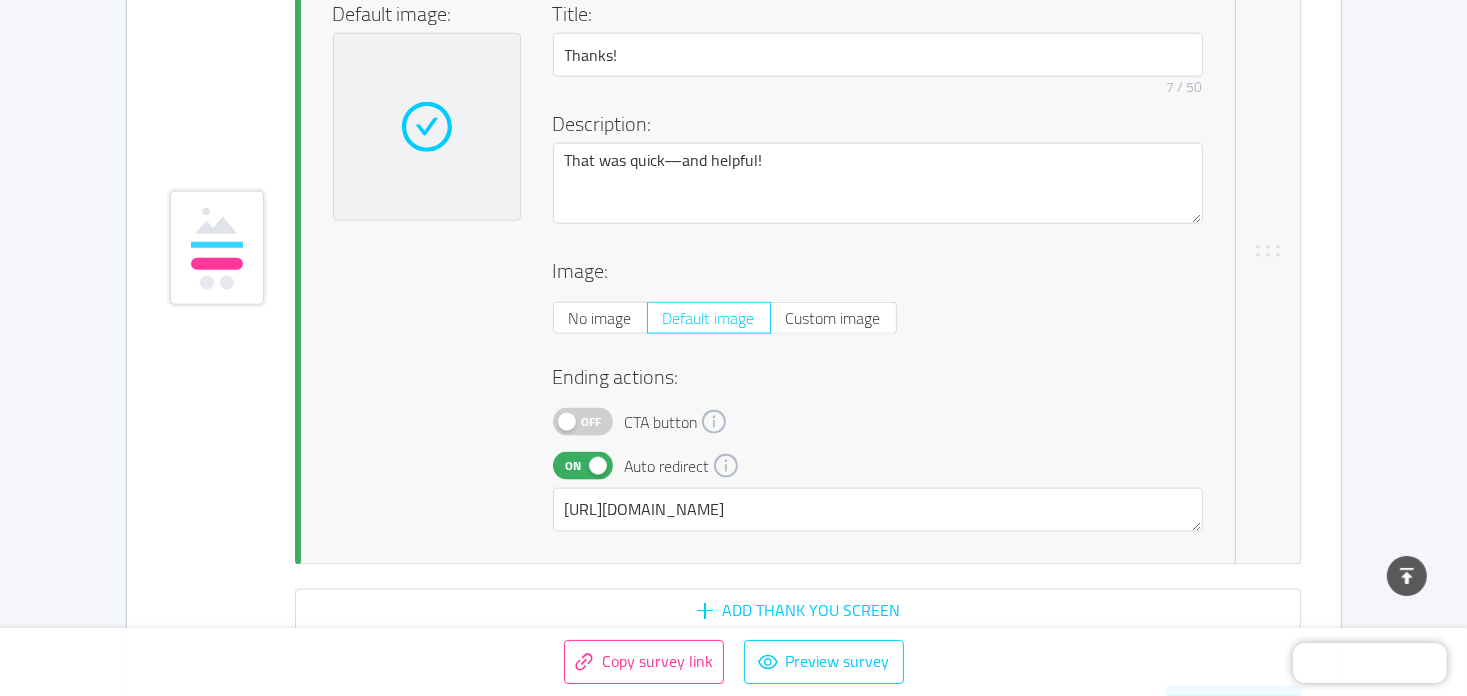 click on "On Auto redirect" at bounding box center [878, 466] 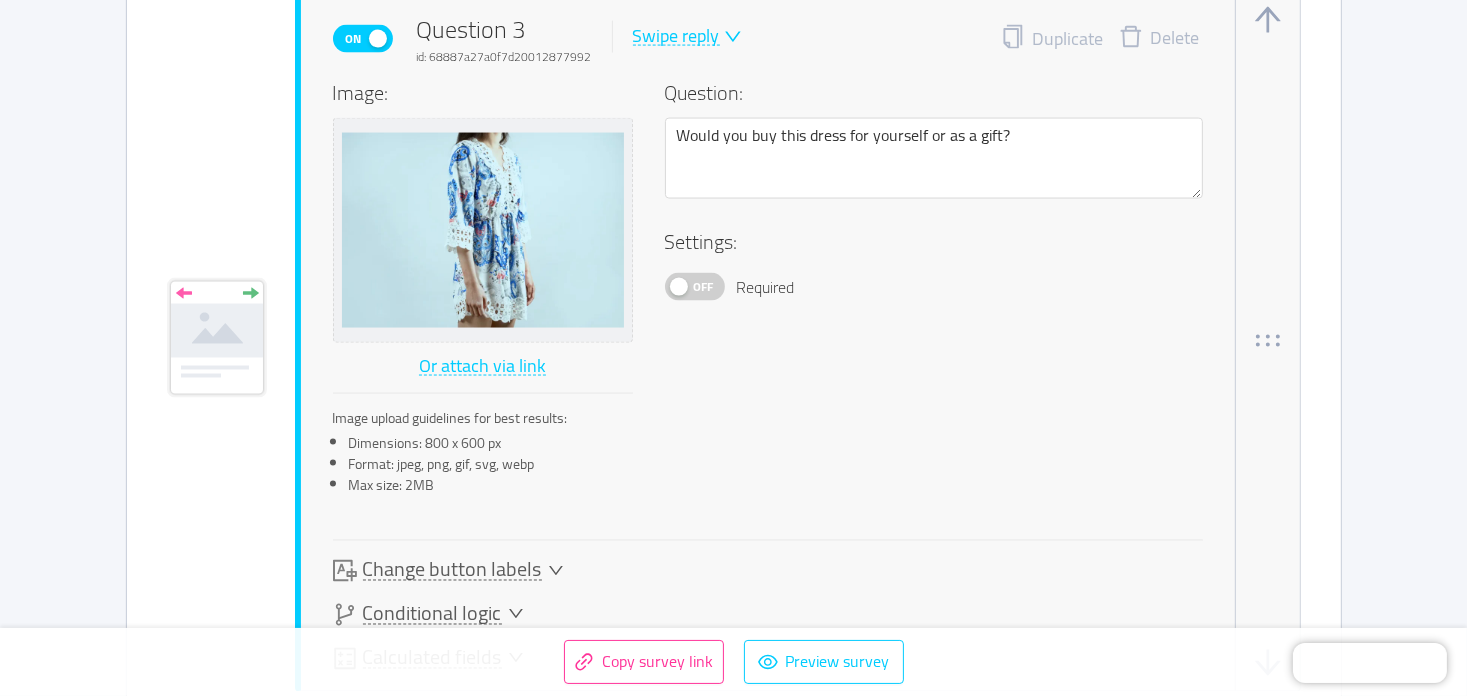 scroll, scrollTop: 0, scrollLeft: 0, axis: both 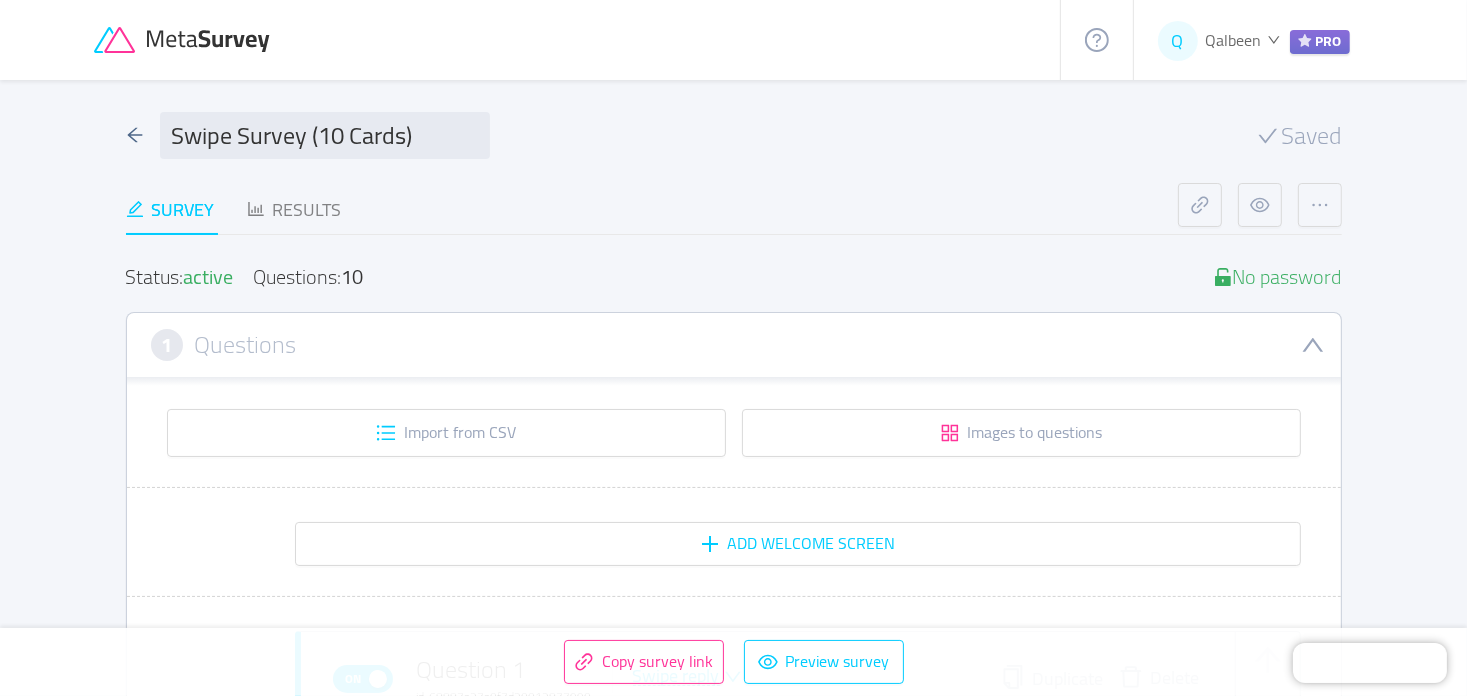 click on "Swipe Survey (10 Cards) Saved" at bounding box center (734, 135) 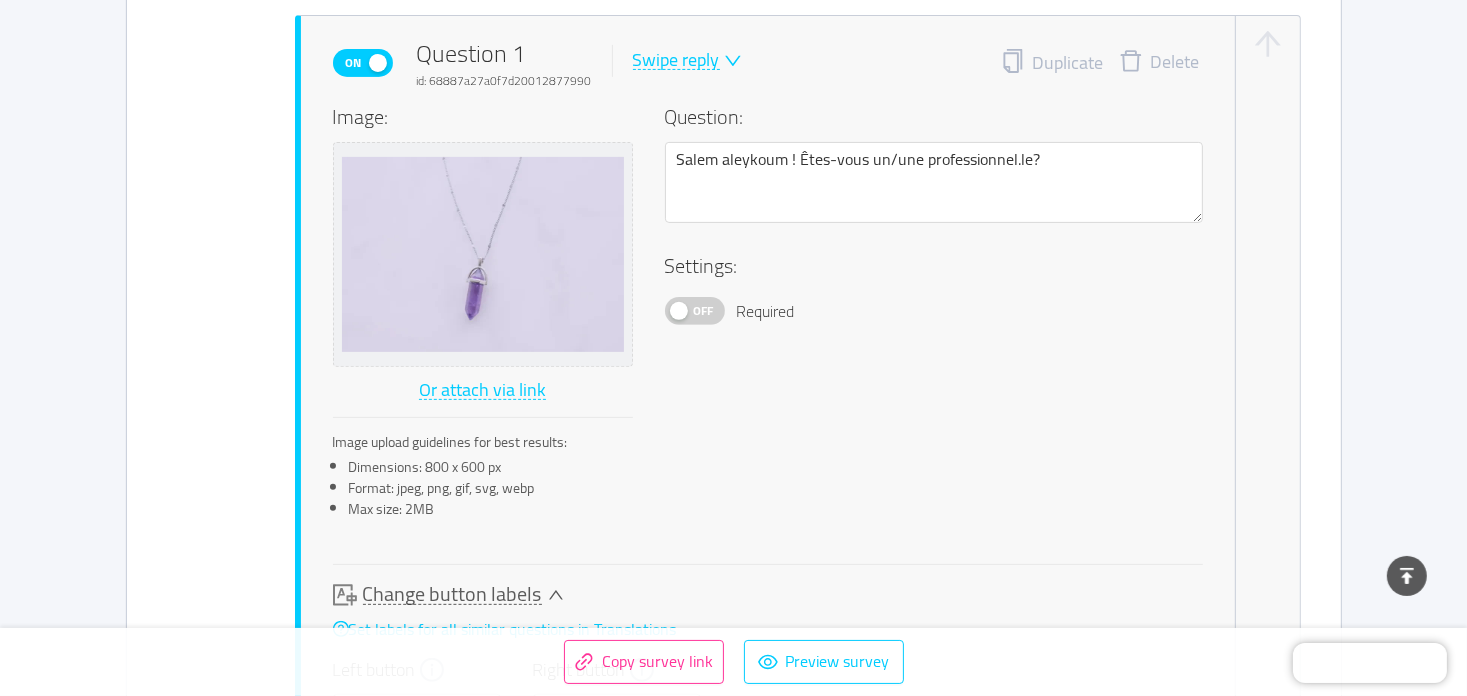 scroll, scrollTop: 600, scrollLeft: 0, axis: vertical 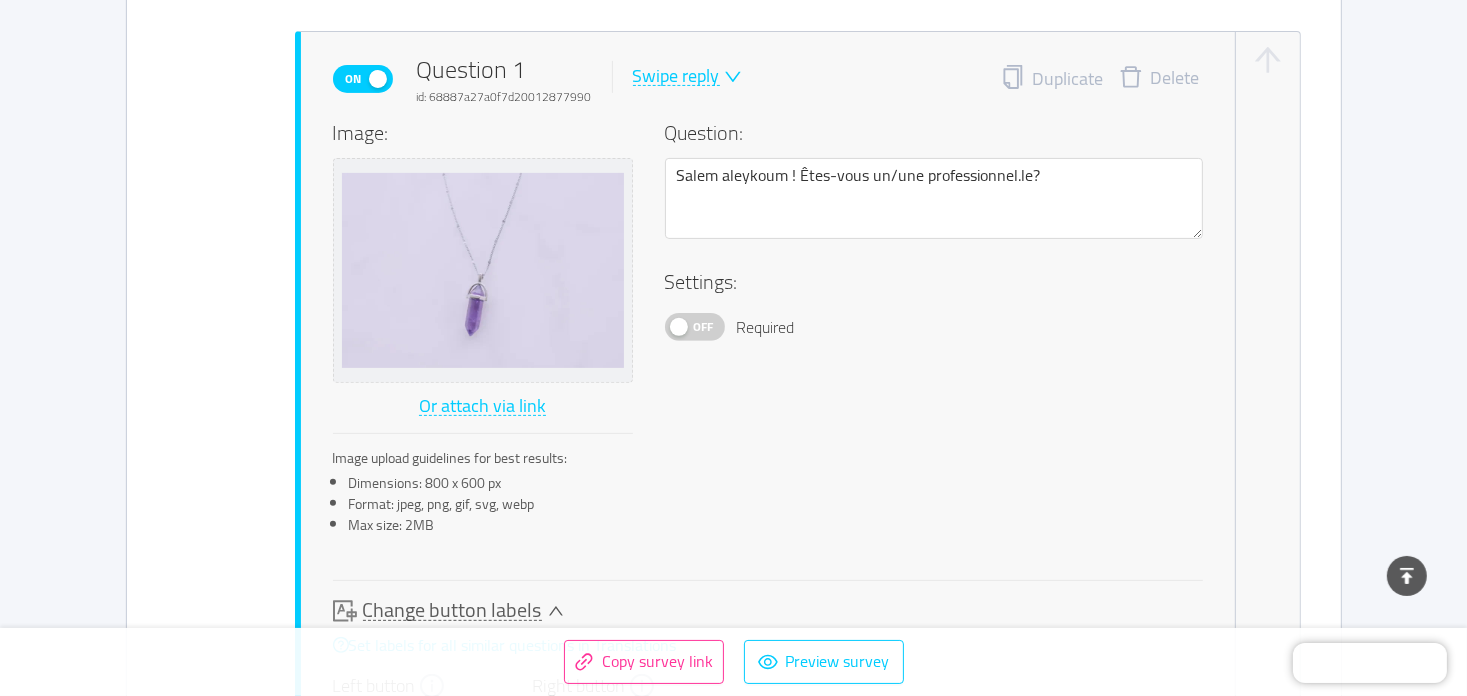 click on "Off" at bounding box center [695, 327] 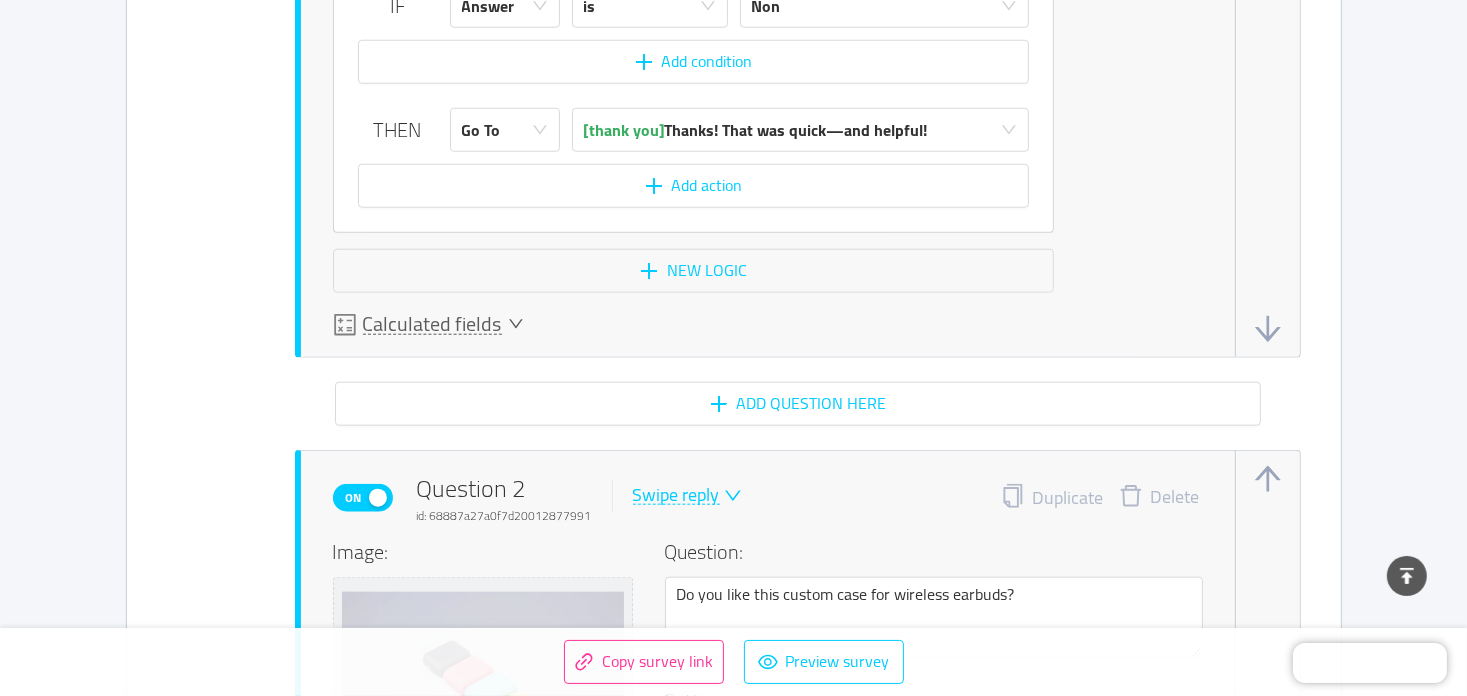 scroll, scrollTop: 2000, scrollLeft: 0, axis: vertical 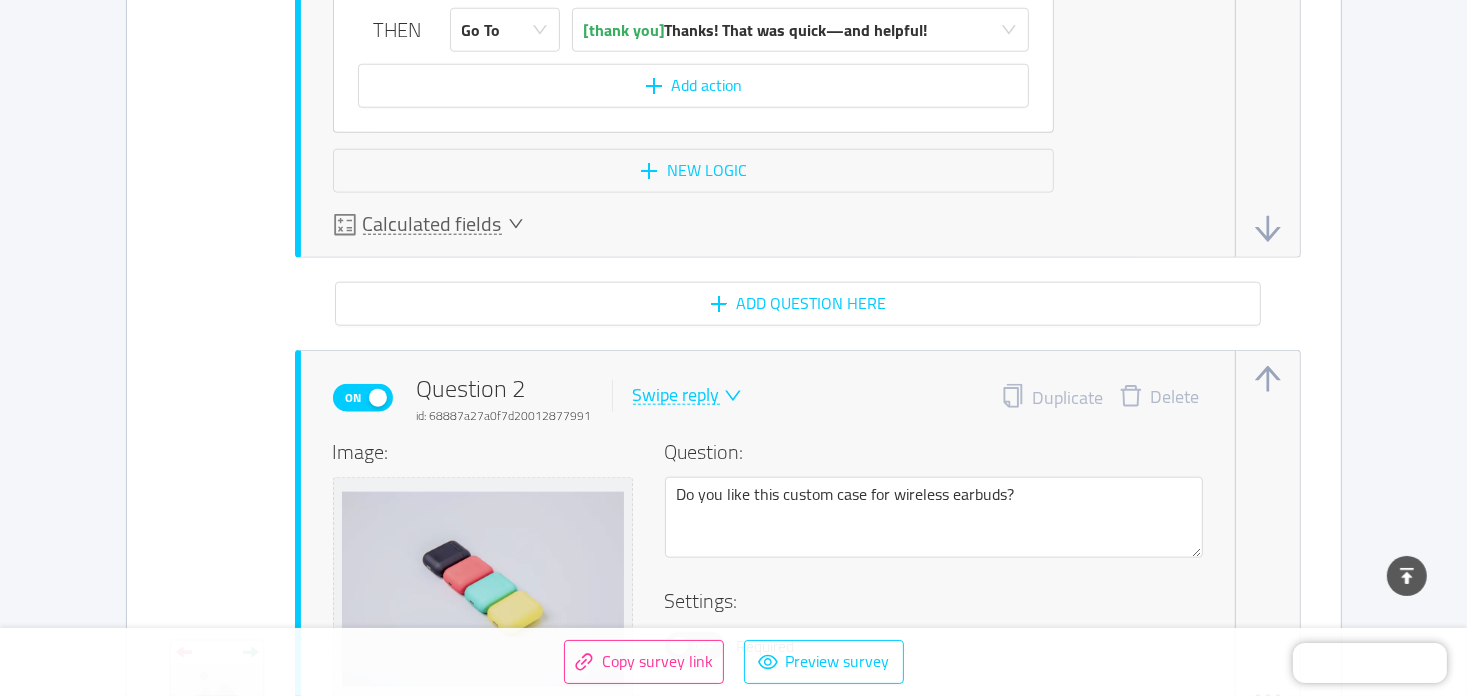 click on "Calculated fields" at bounding box center (432, 224) 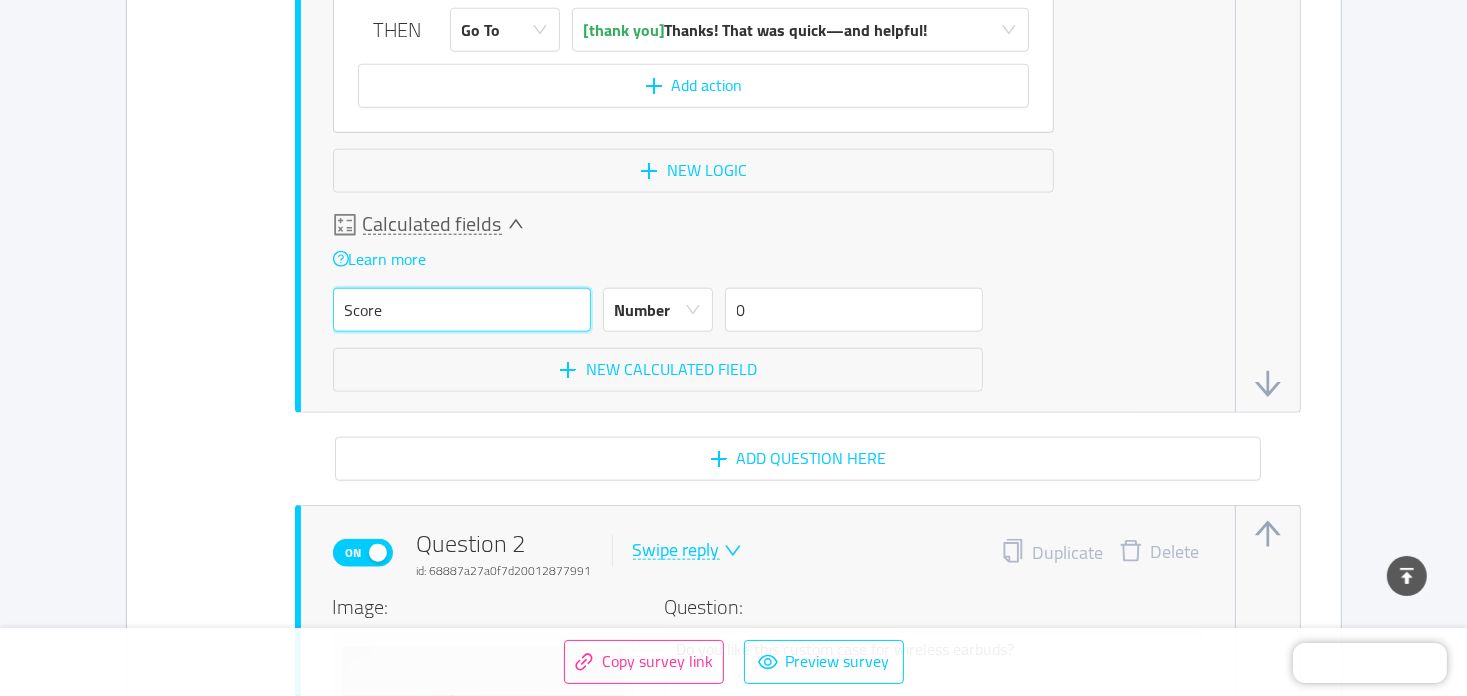 click on "Score" at bounding box center (462, 310) 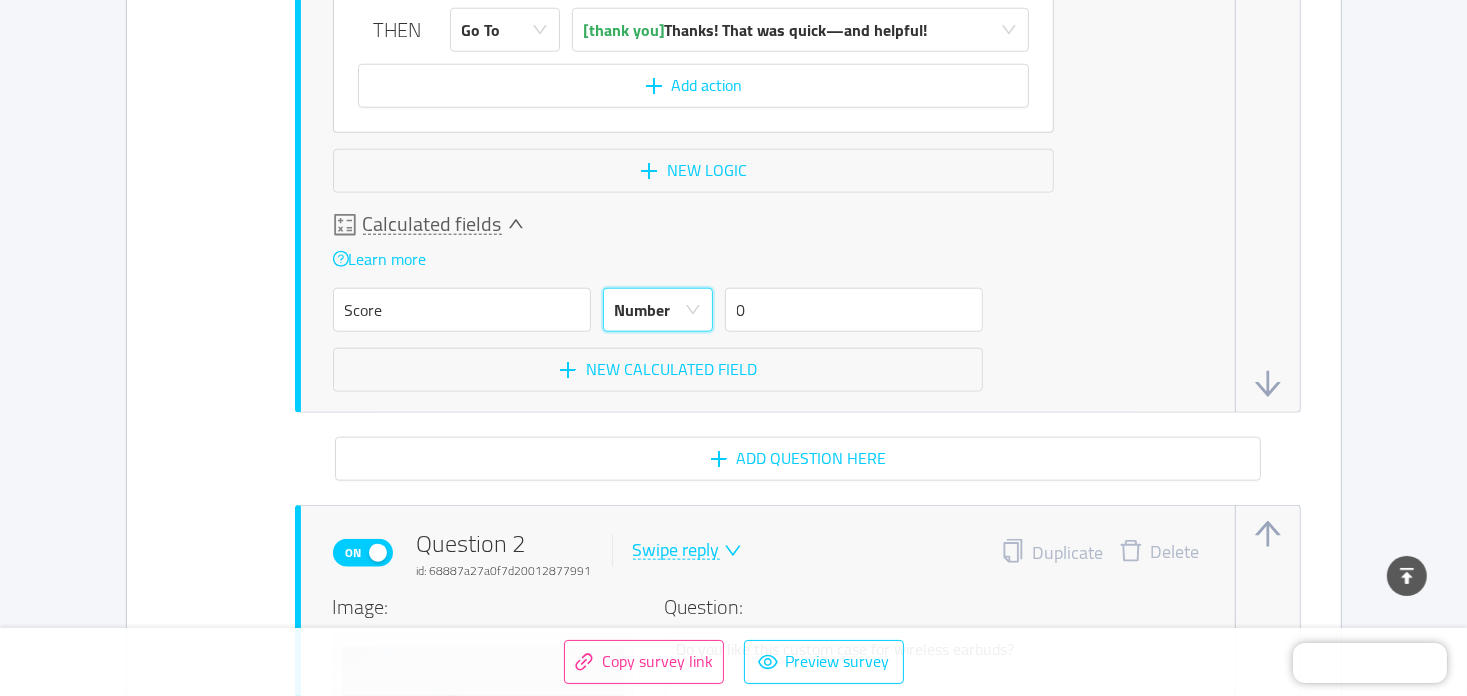 click on "Number" at bounding box center [643, 310] 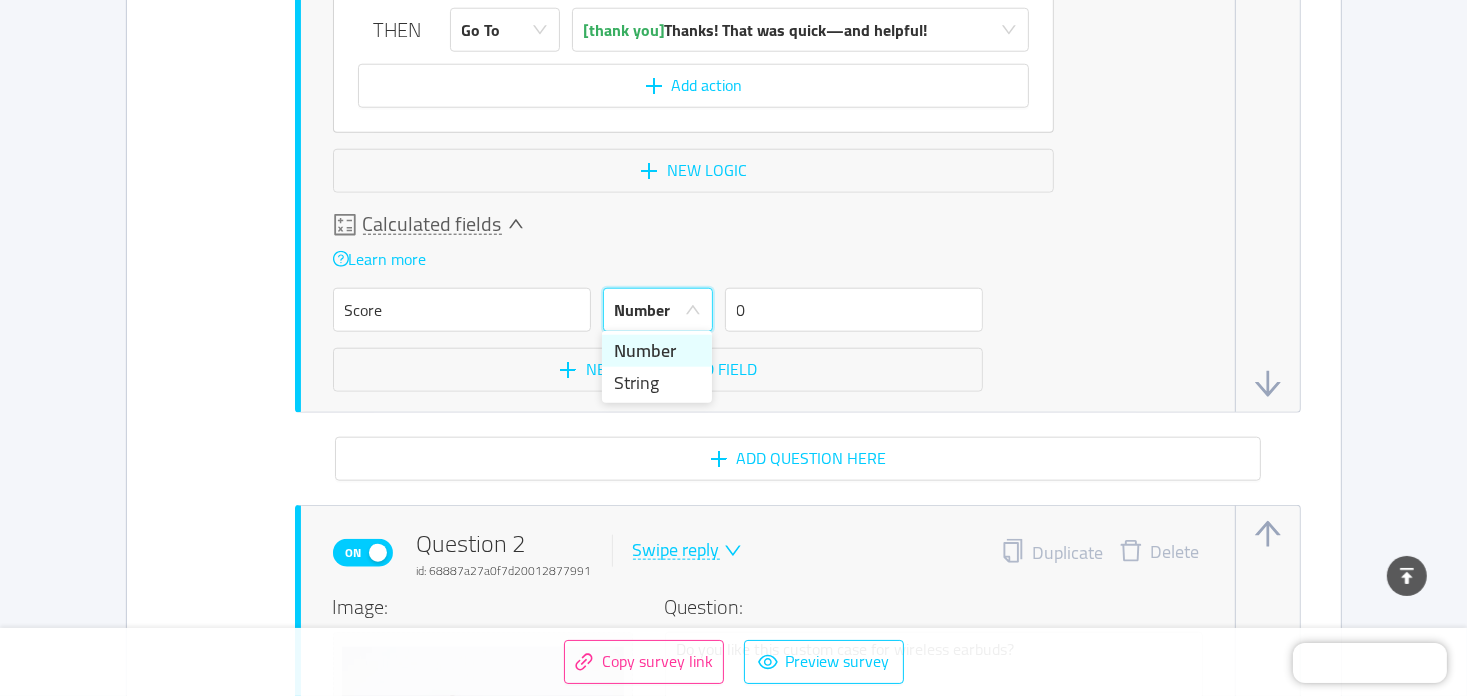 click on "Number" at bounding box center (651, 310) 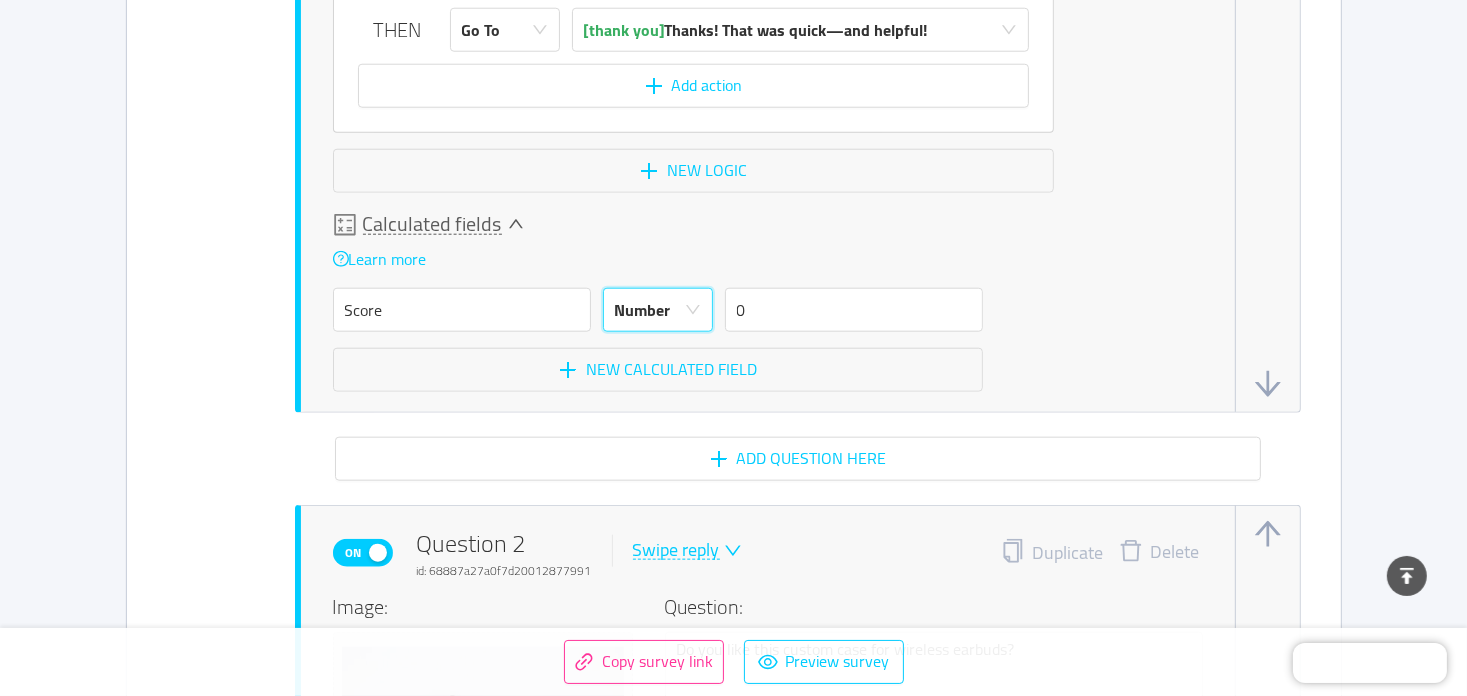 click on "Calculated fields" at bounding box center (658, 225) 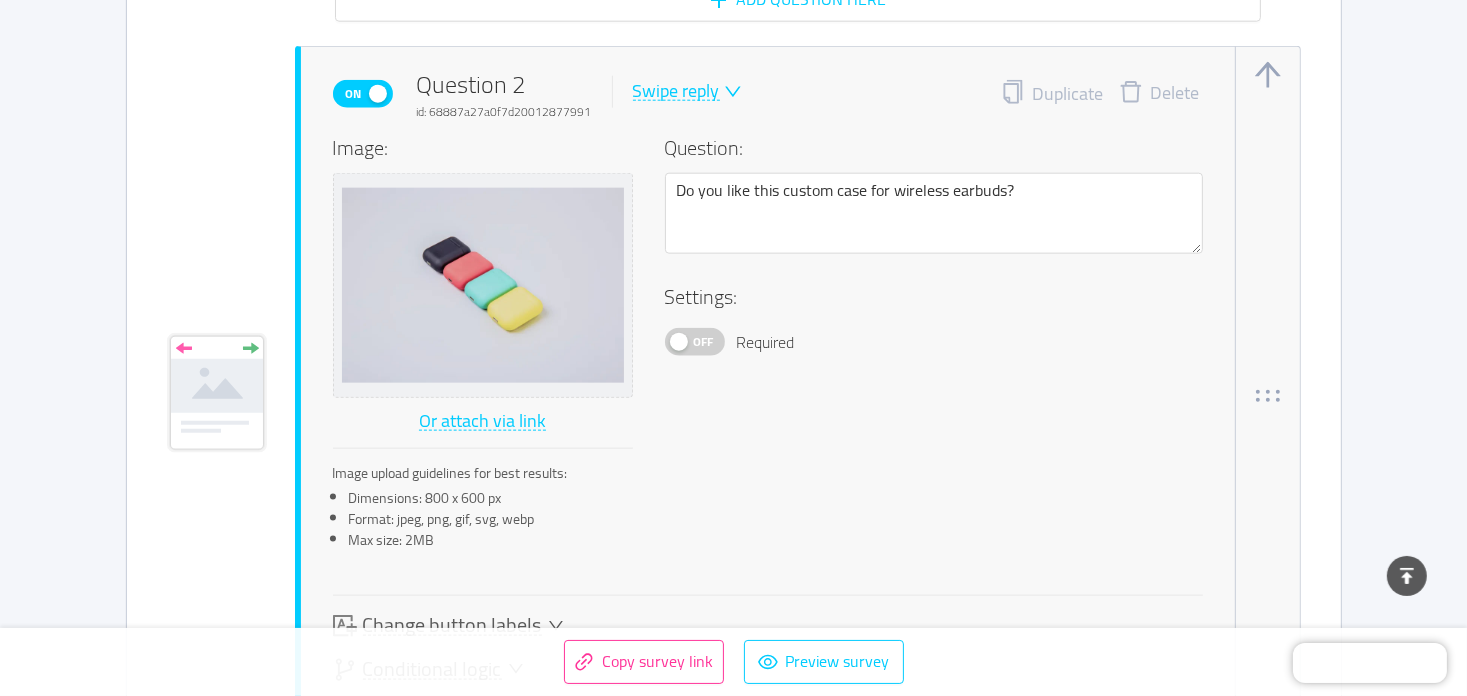 scroll, scrollTop: 2100, scrollLeft: 0, axis: vertical 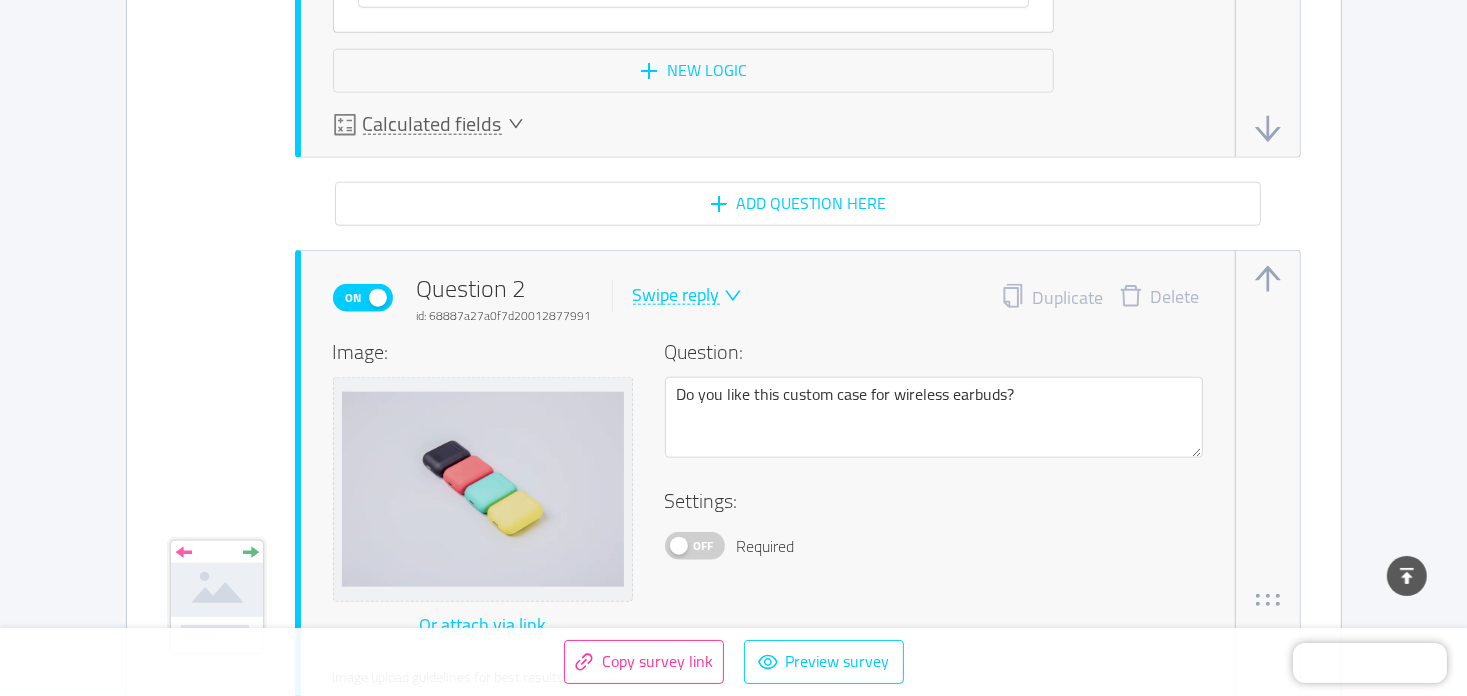 click on "Swipe reply" at bounding box center (676, 295) 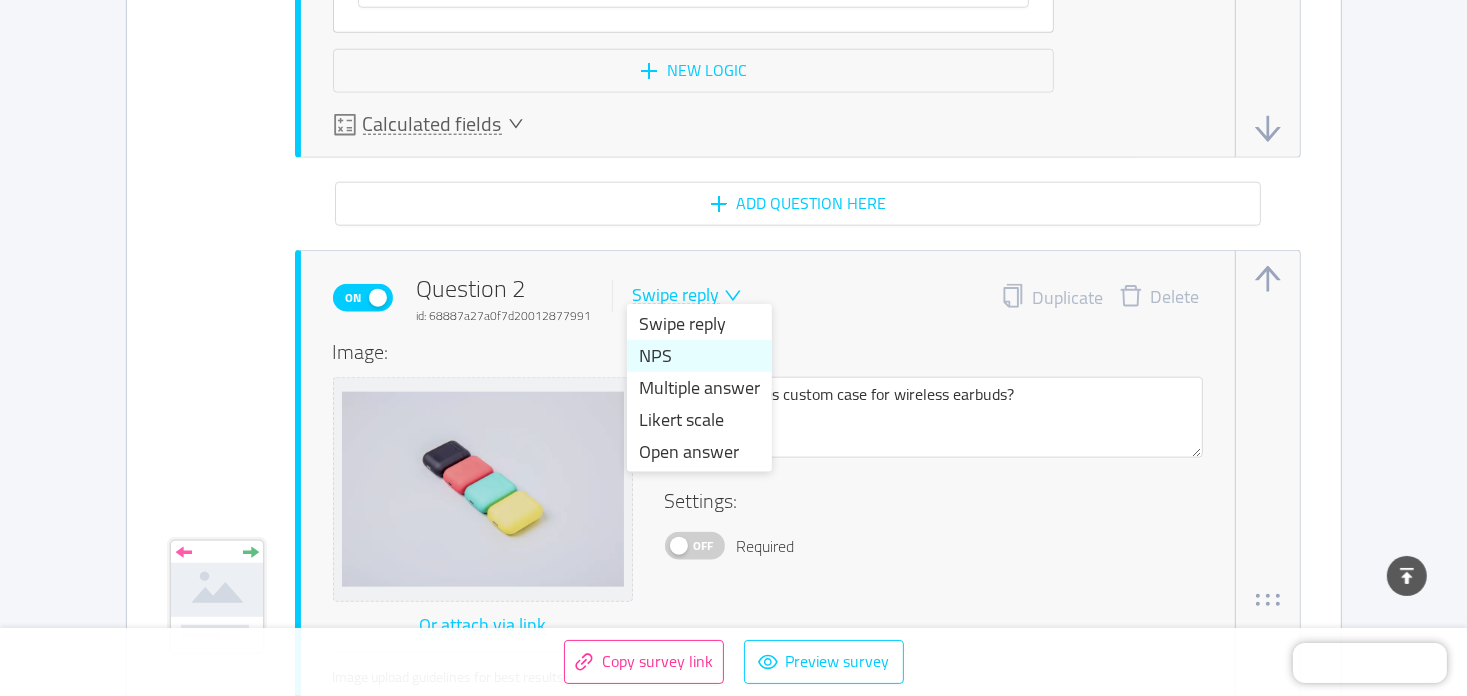 click on "NPS" at bounding box center [699, 356] 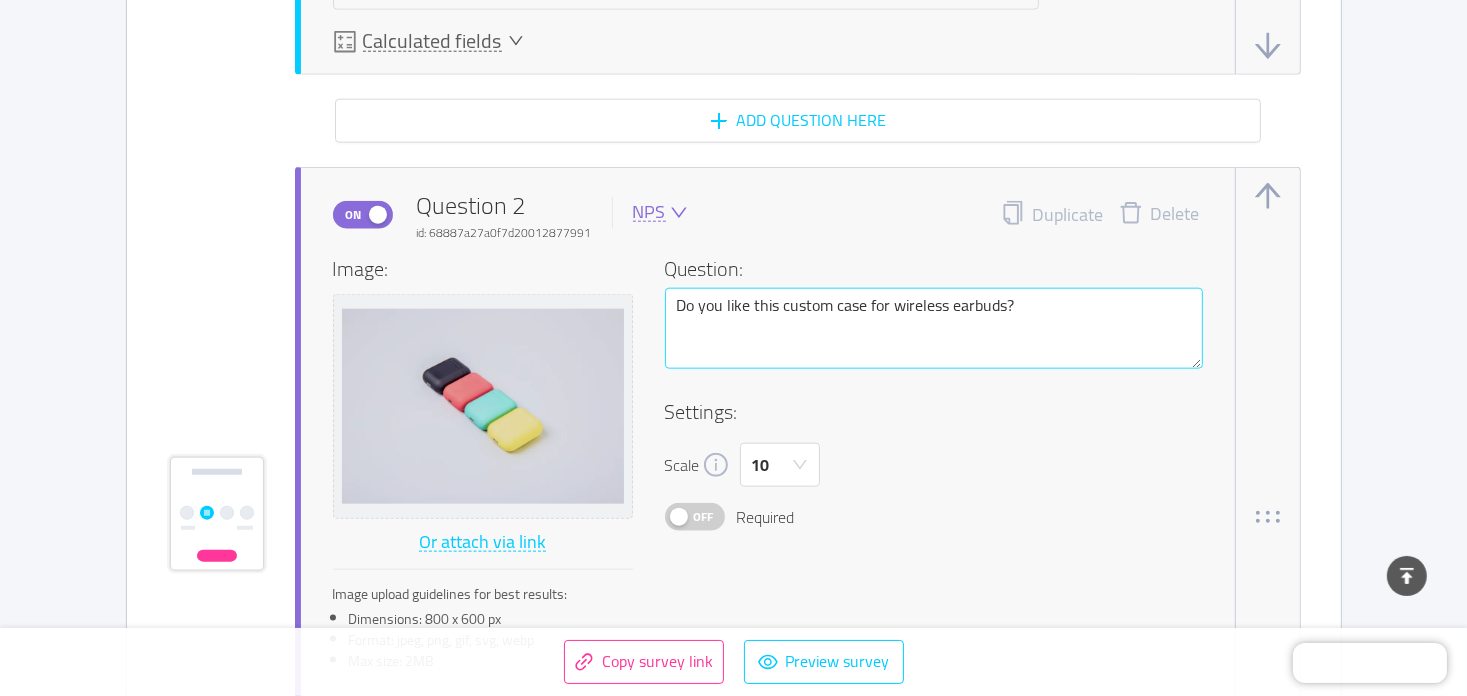 scroll, scrollTop: 2200, scrollLeft: 0, axis: vertical 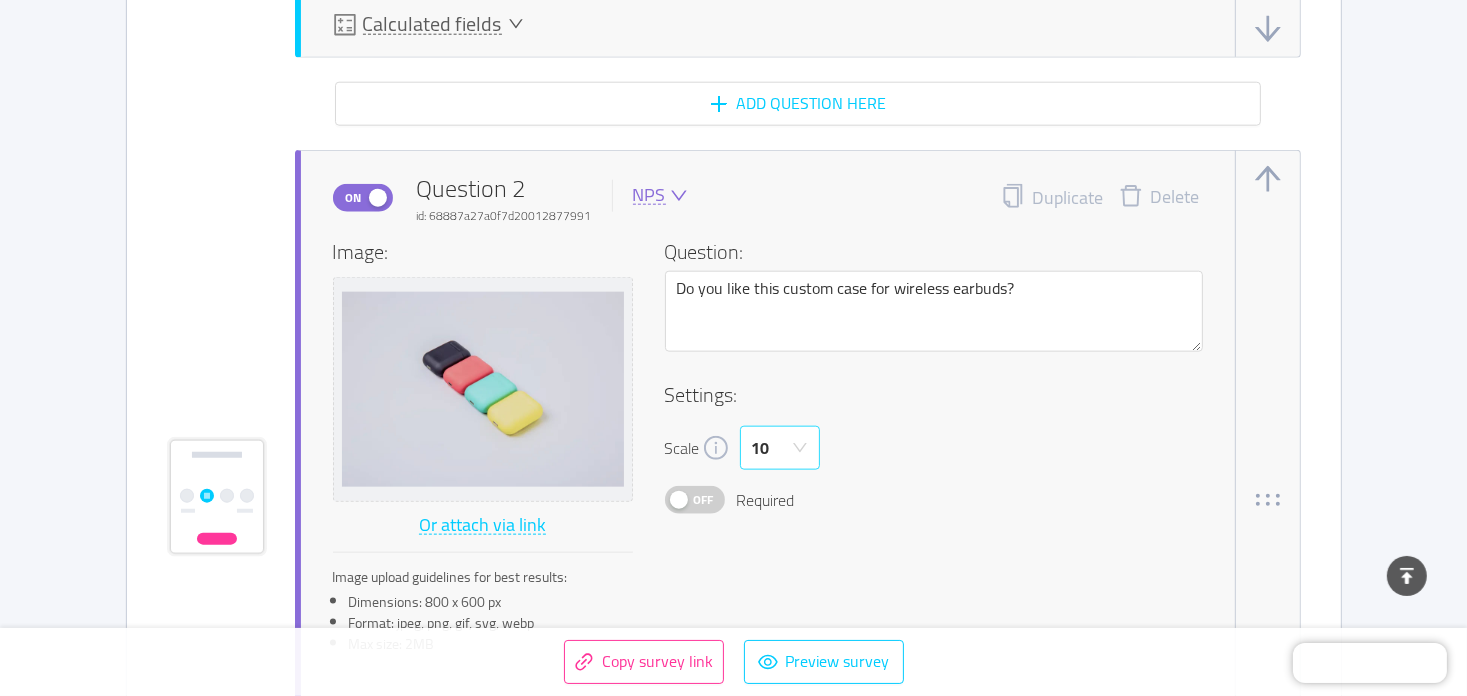 click on "10" at bounding box center (773, 448) 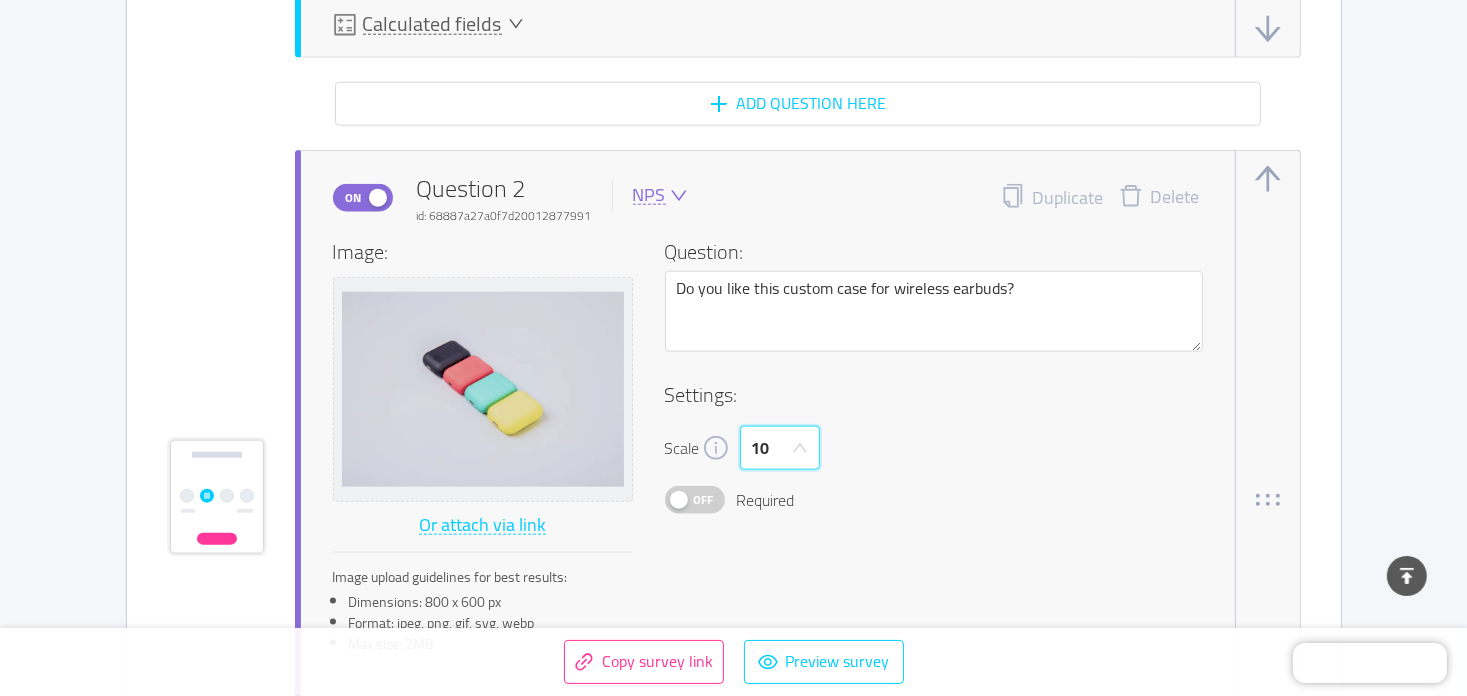 scroll, scrollTop: 10, scrollLeft: 0, axis: vertical 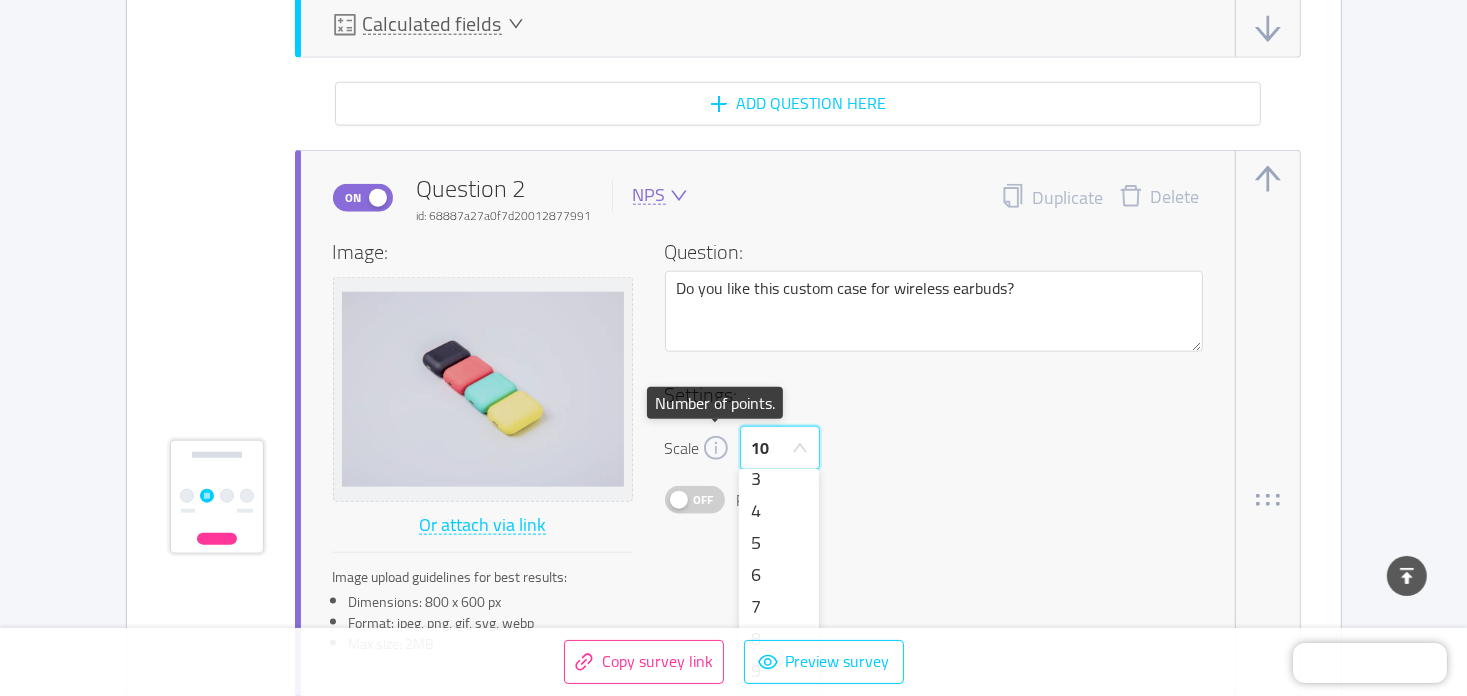 click 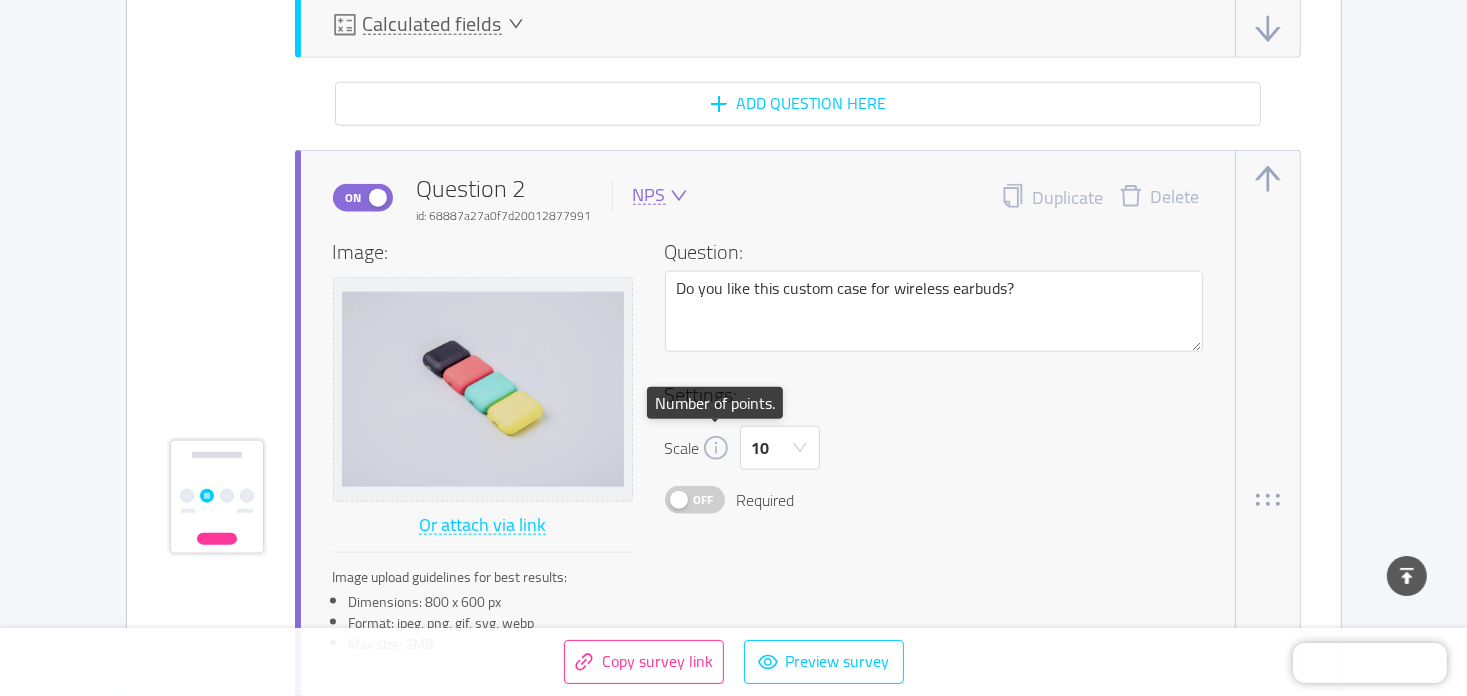 click 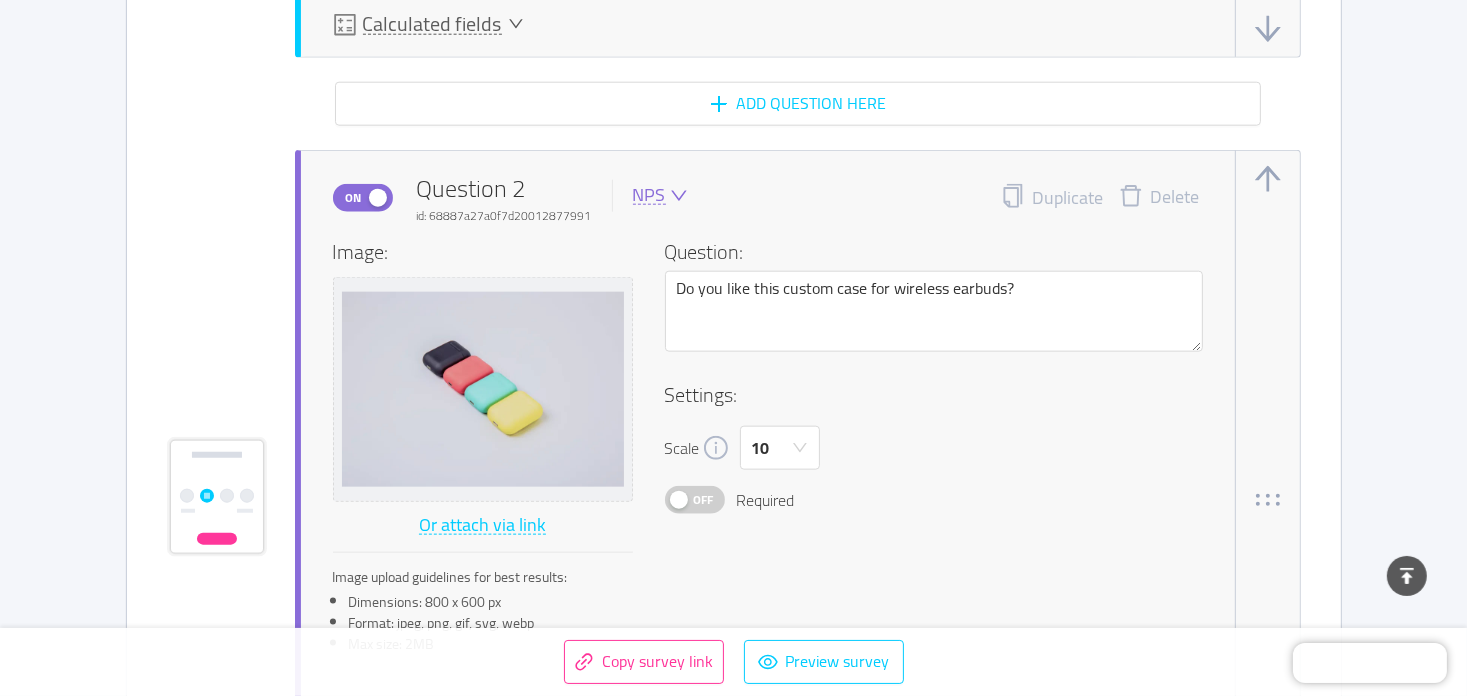 click on "NPS" at bounding box center [649, 195] 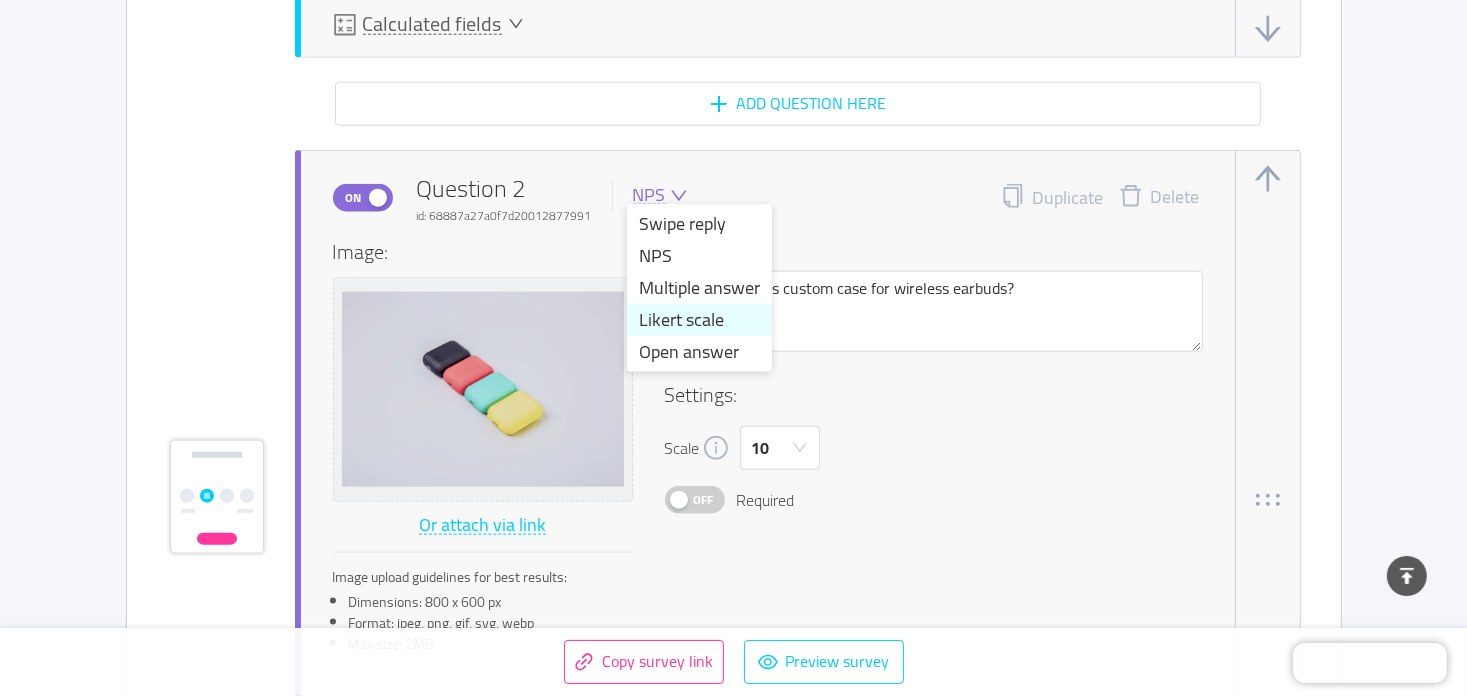 click on "Likert scale" at bounding box center (699, 320) 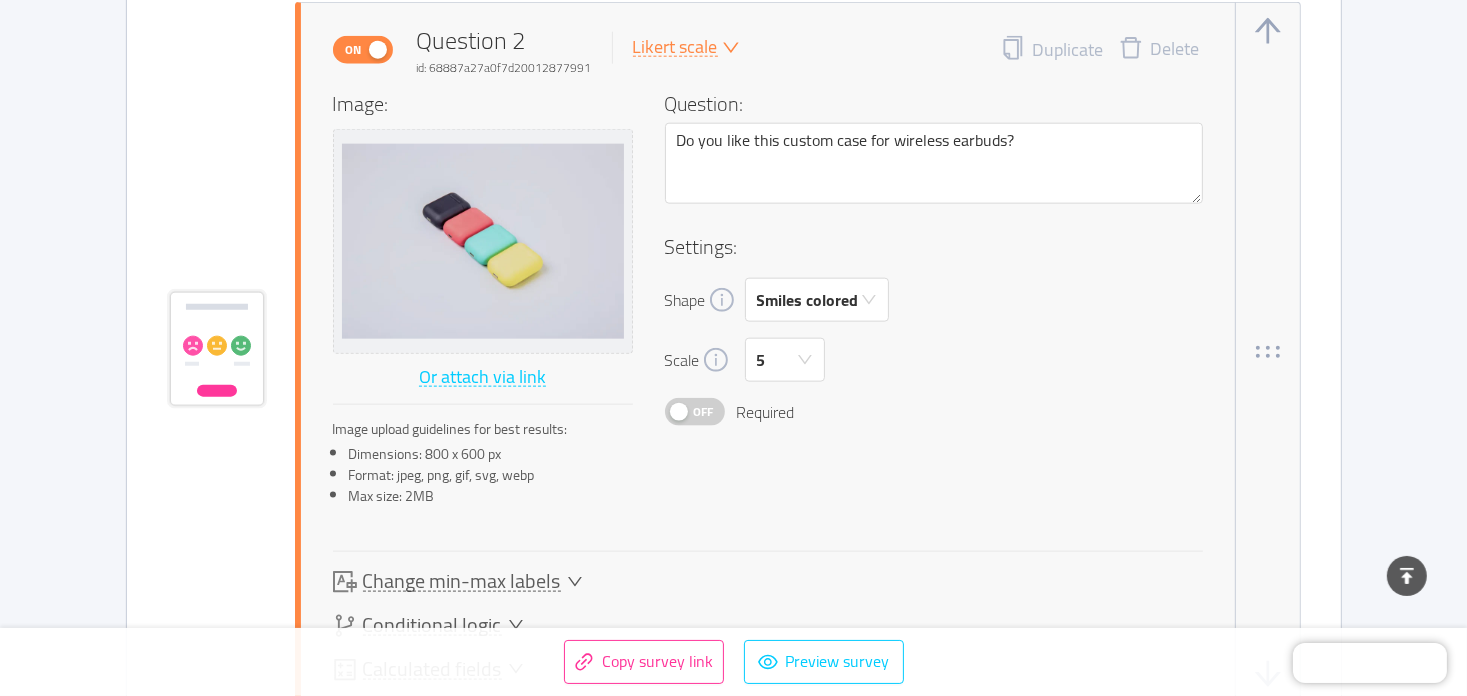 scroll, scrollTop: 2300, scrollLeft: 0, axis: vertical 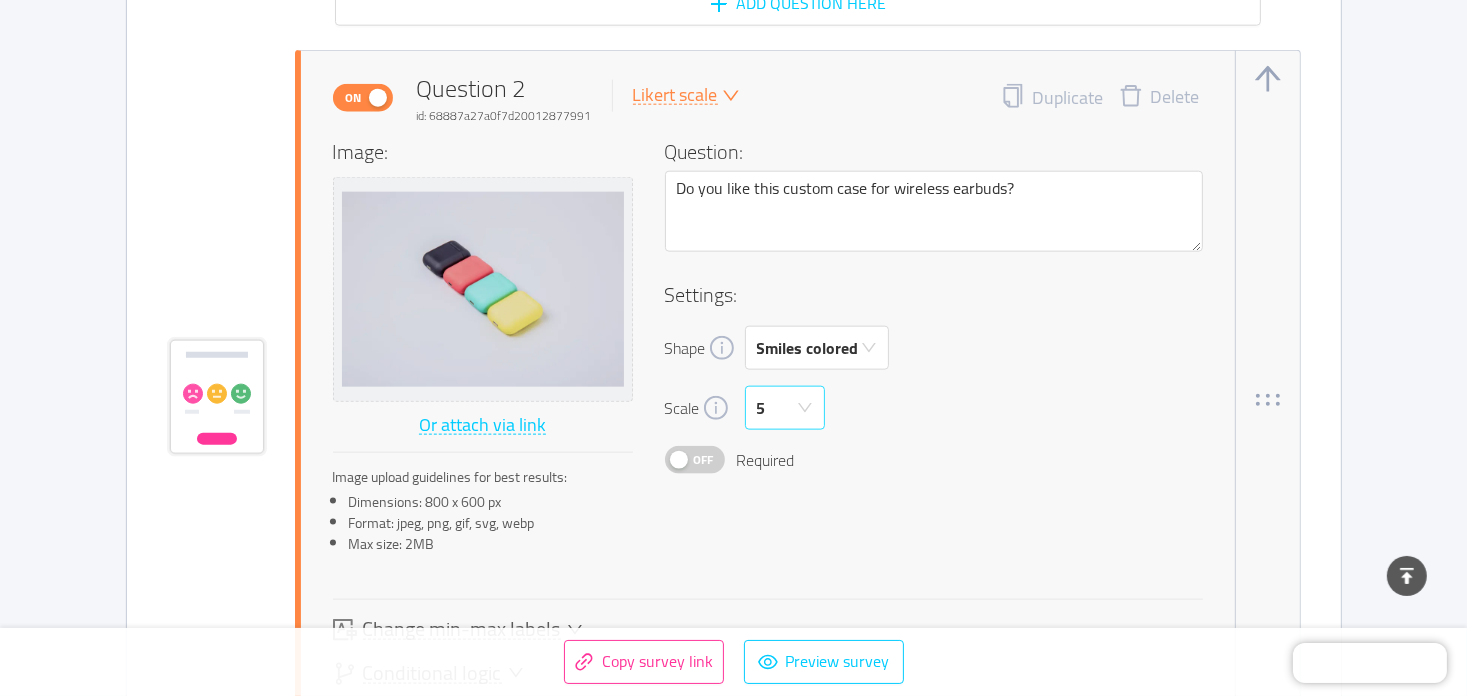 click on "5" at bounding box center (778, 408) 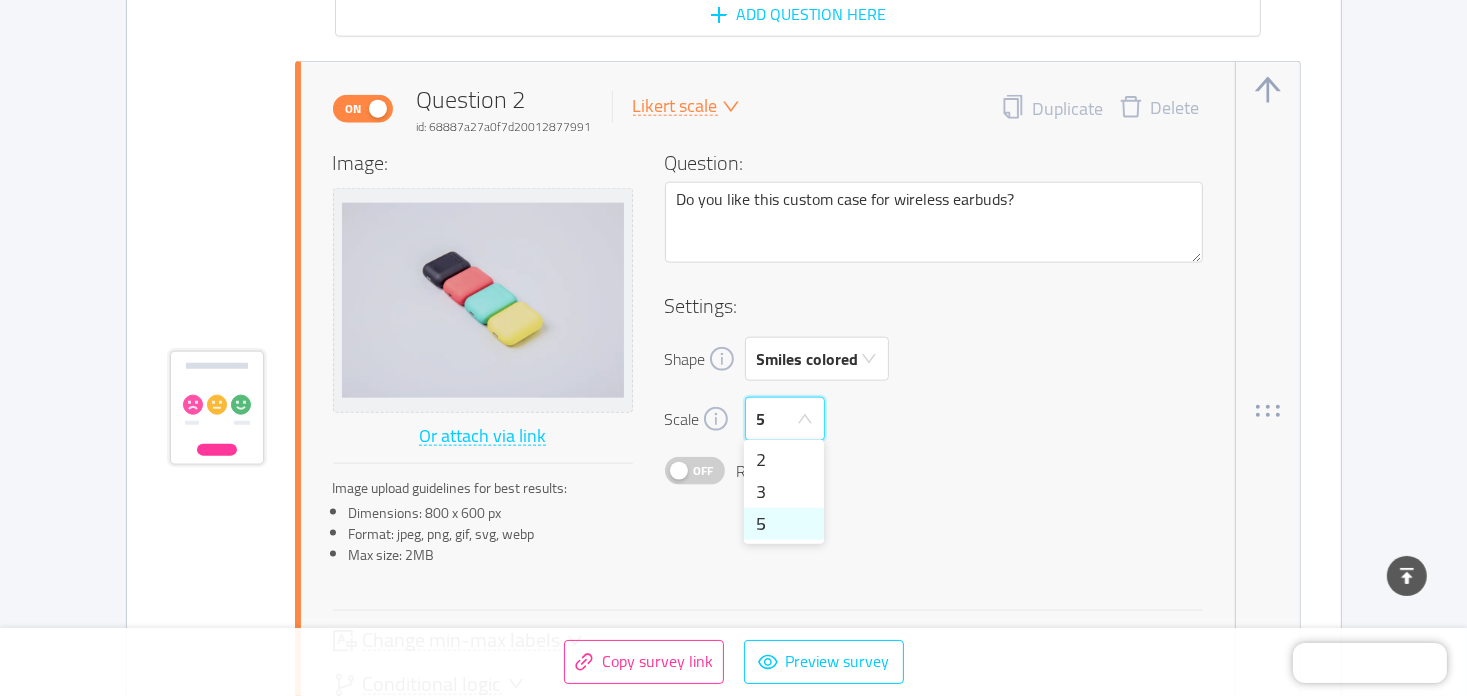 scroll, scrollTop: 2200, scrollLeft: 0, axis: vertical 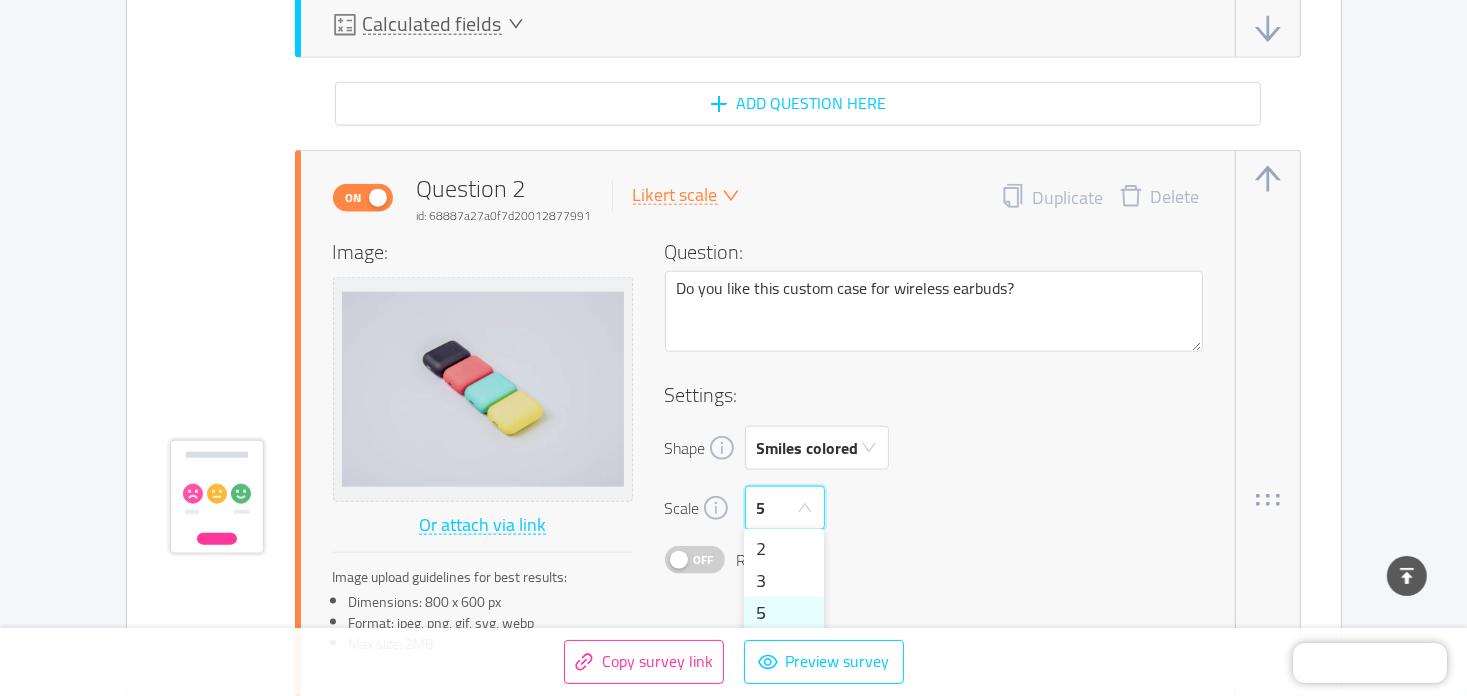 click 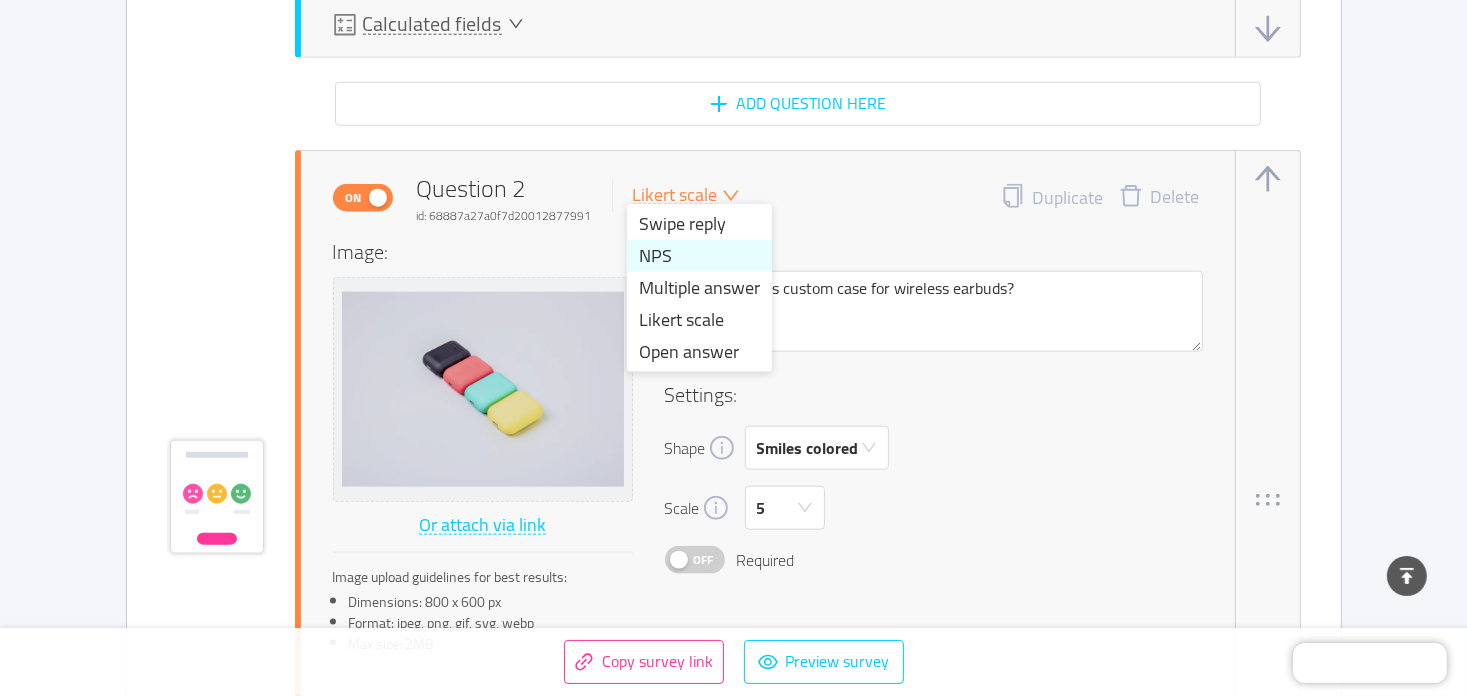 click on "NPS" at bounding box center (699, 256) 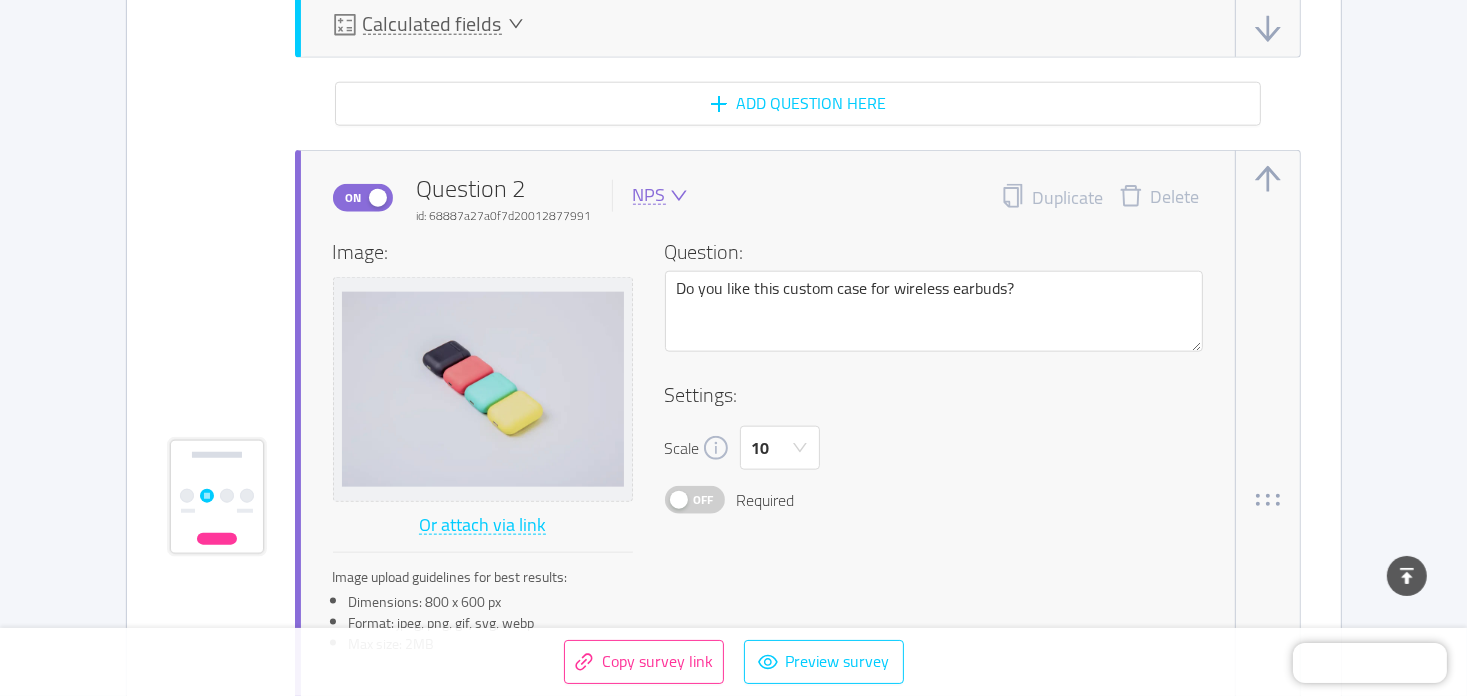 type 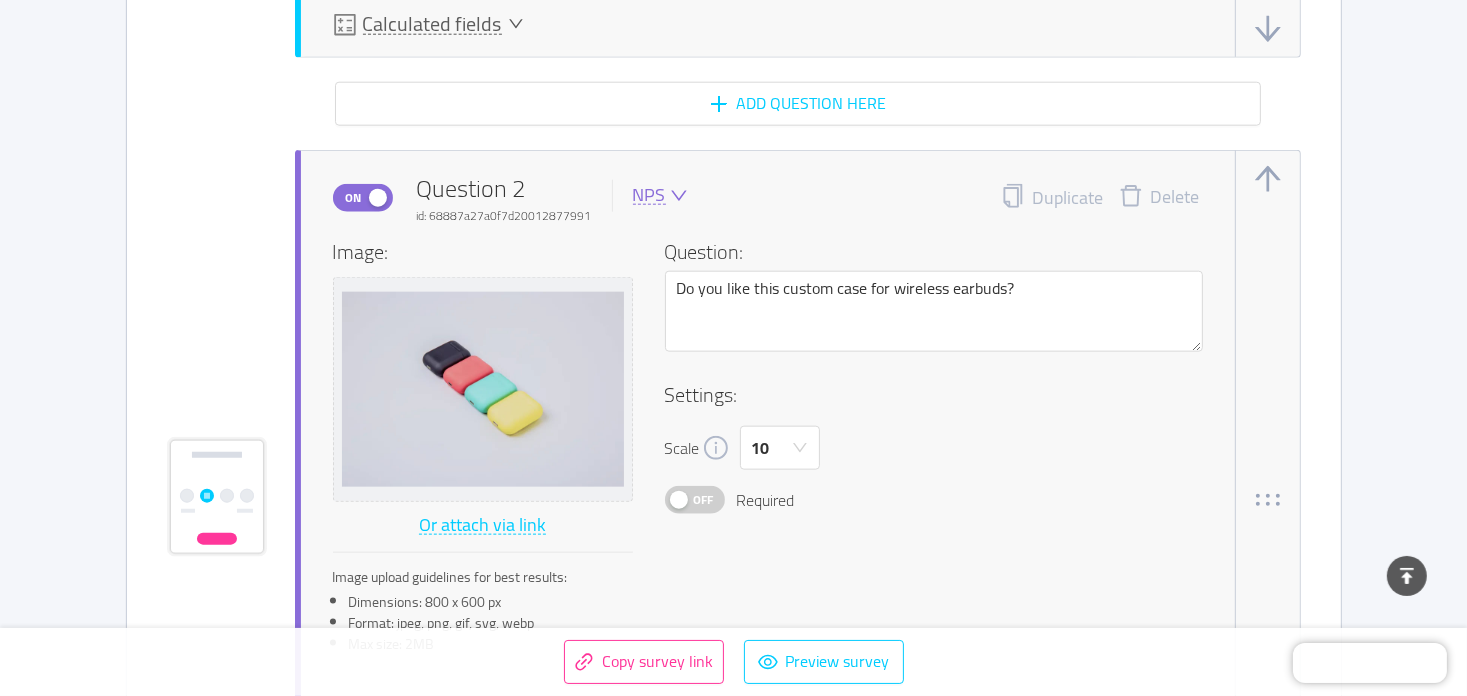 scroll, scrollTop: 2400, scrollLeft: 0, axis: vertical 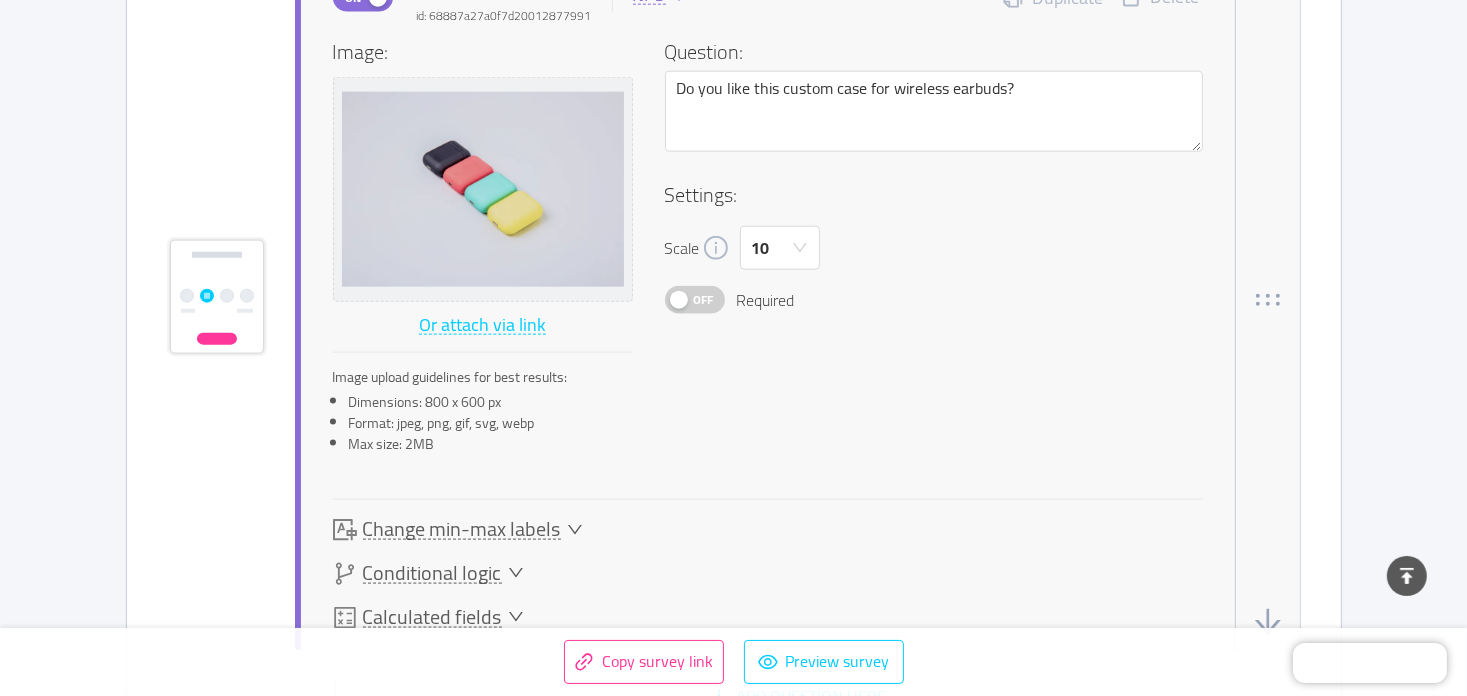 click on "Off" at bounding box center (704, 300) 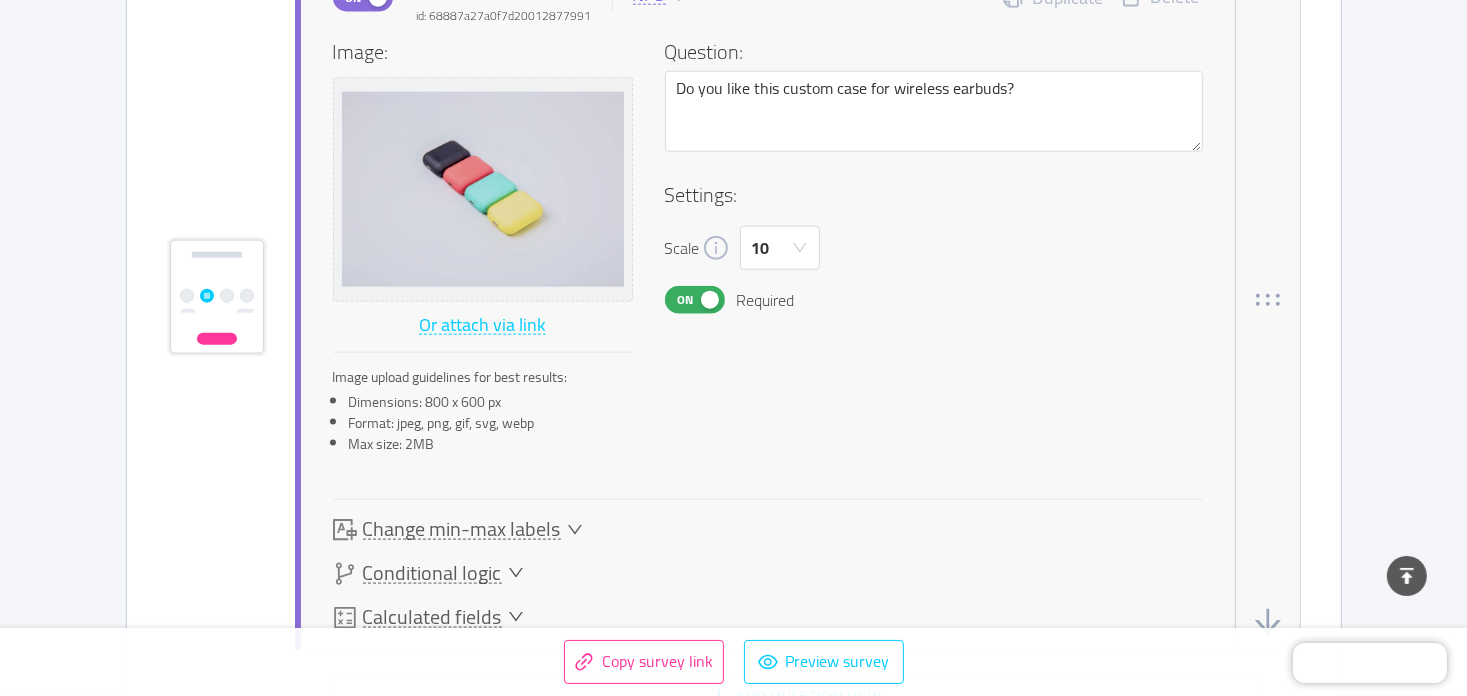 click on "On" at bounding box center (686, 300) 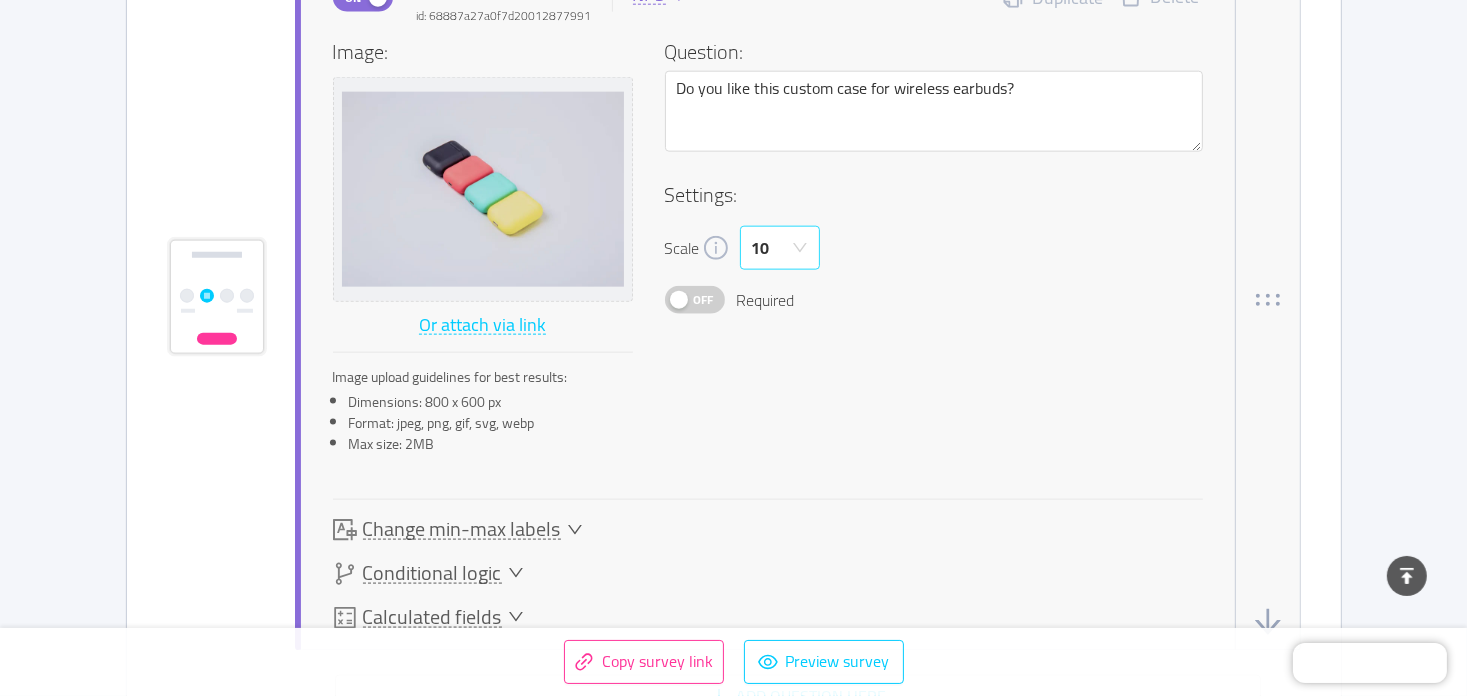 click 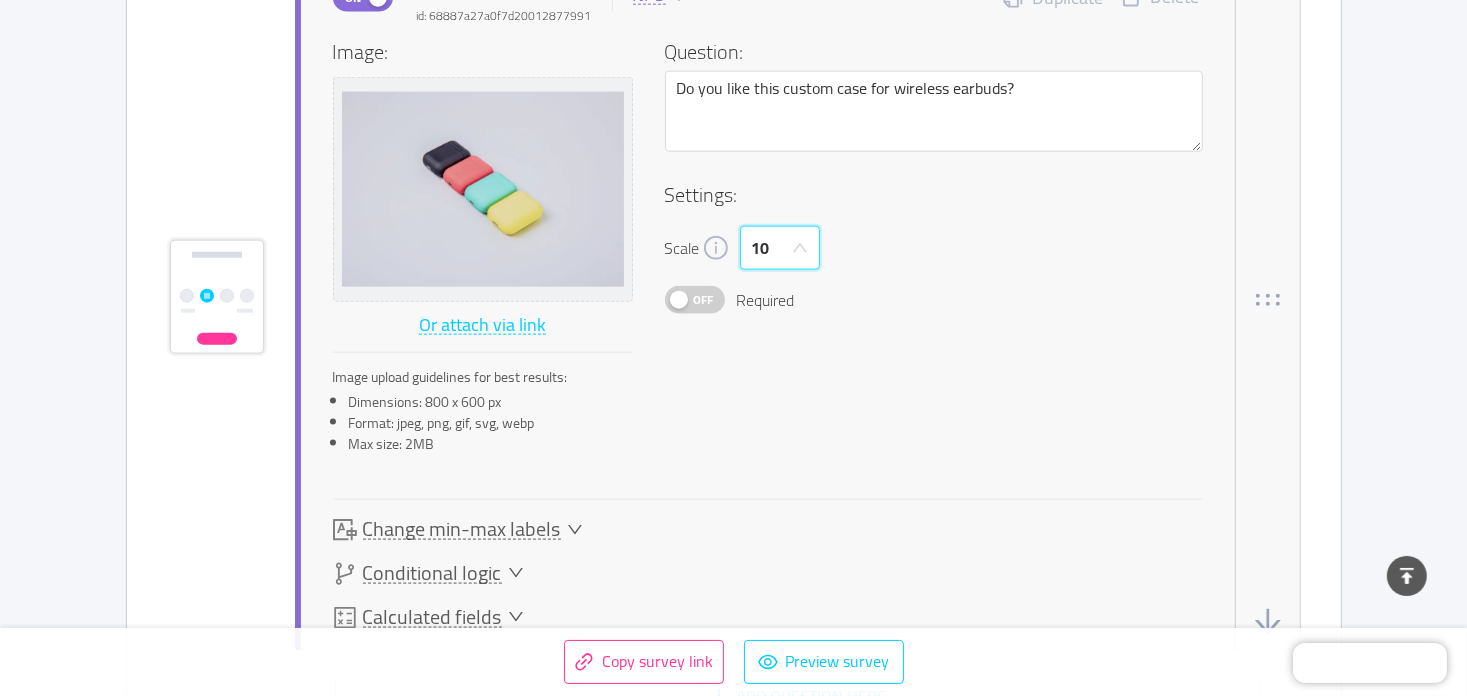 scroll, scrollTop: 10, scrollLeft: 0, axis: vertical 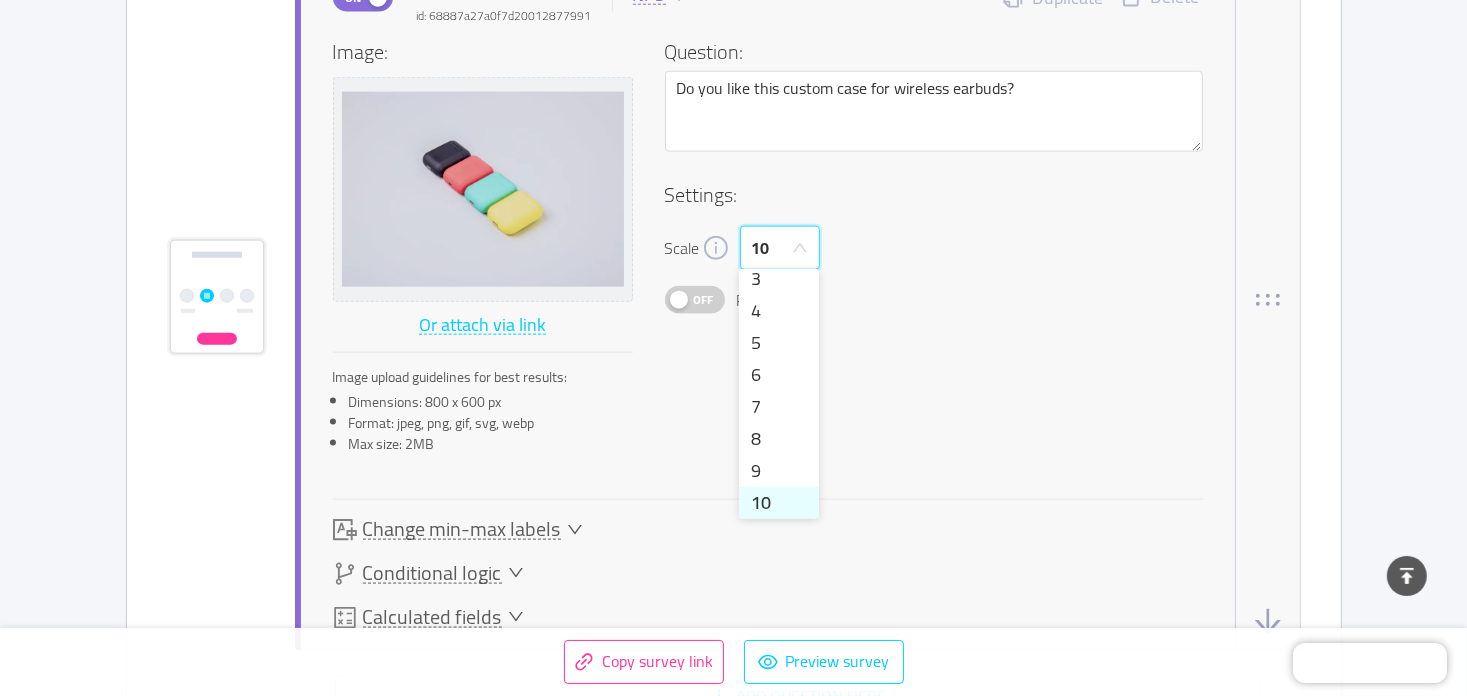 click 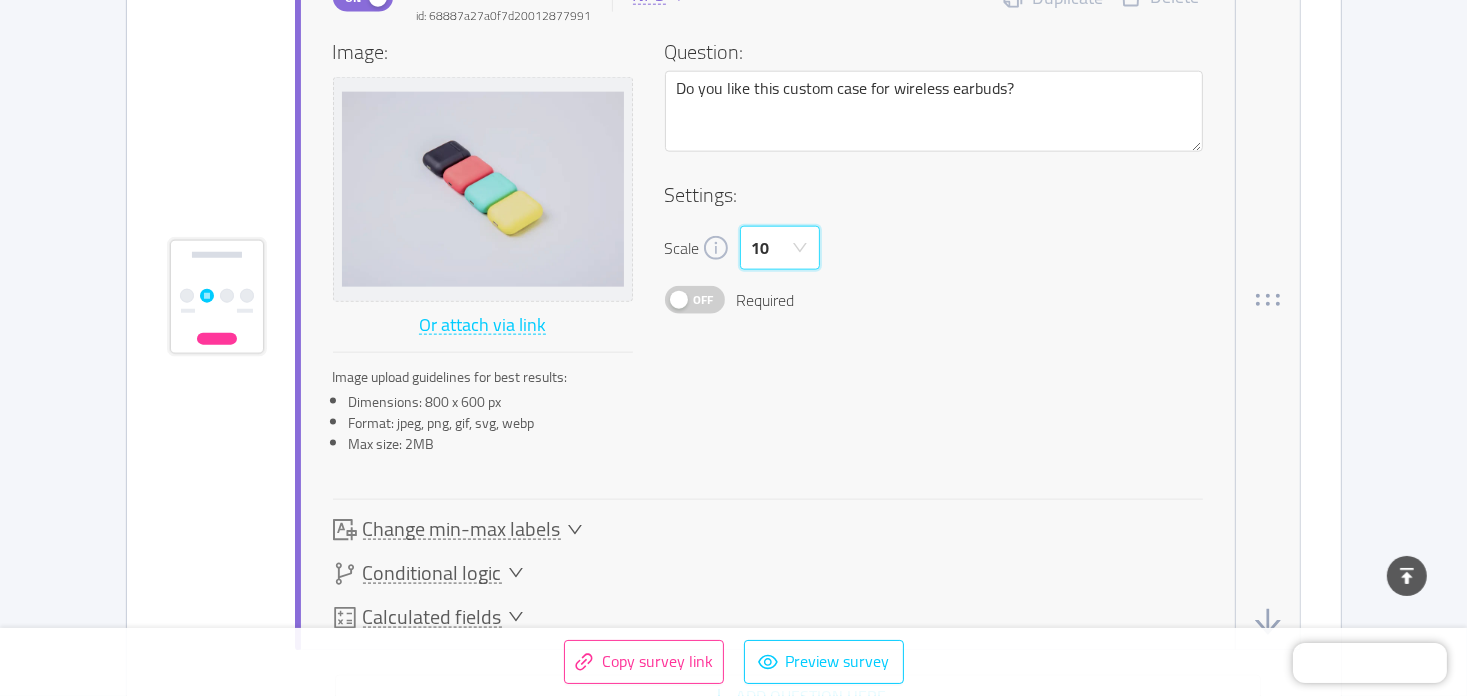 click 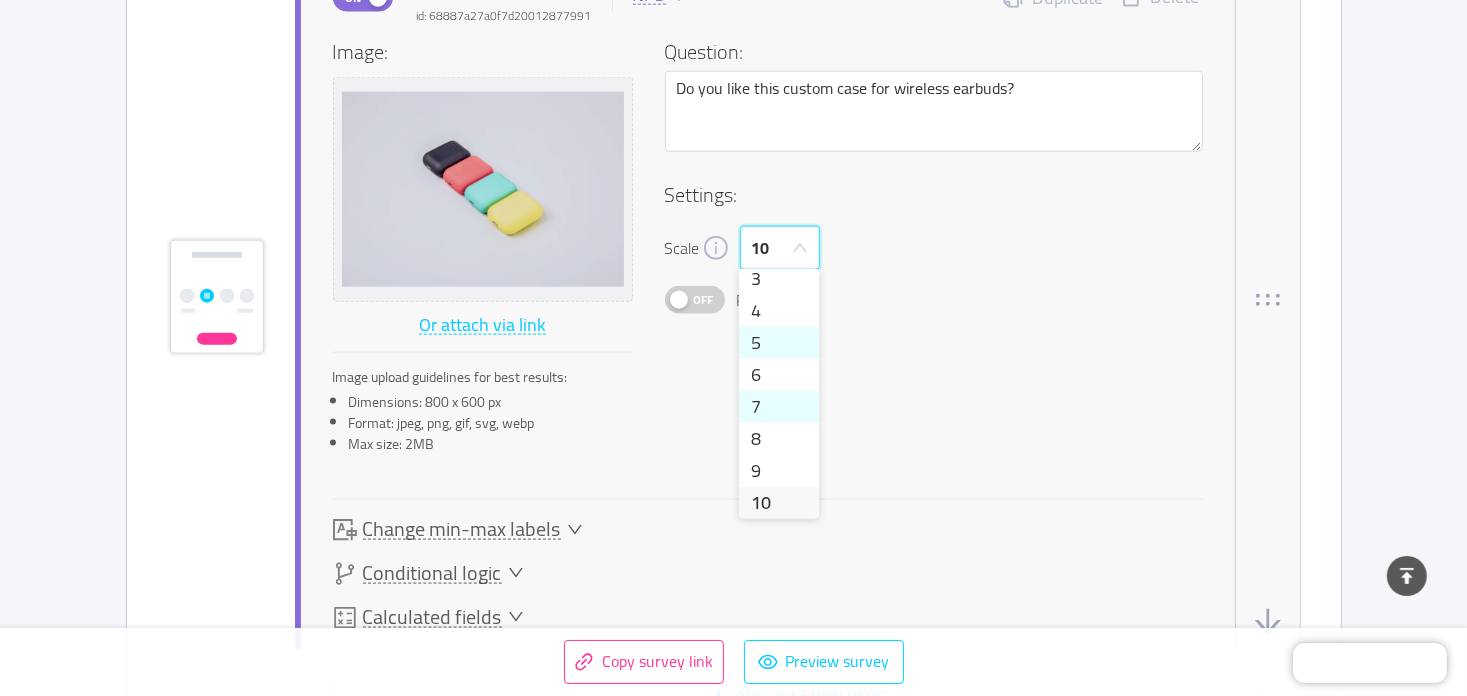 scroll, scrollTop: 4, scrollLeft: 0, axis: vertical 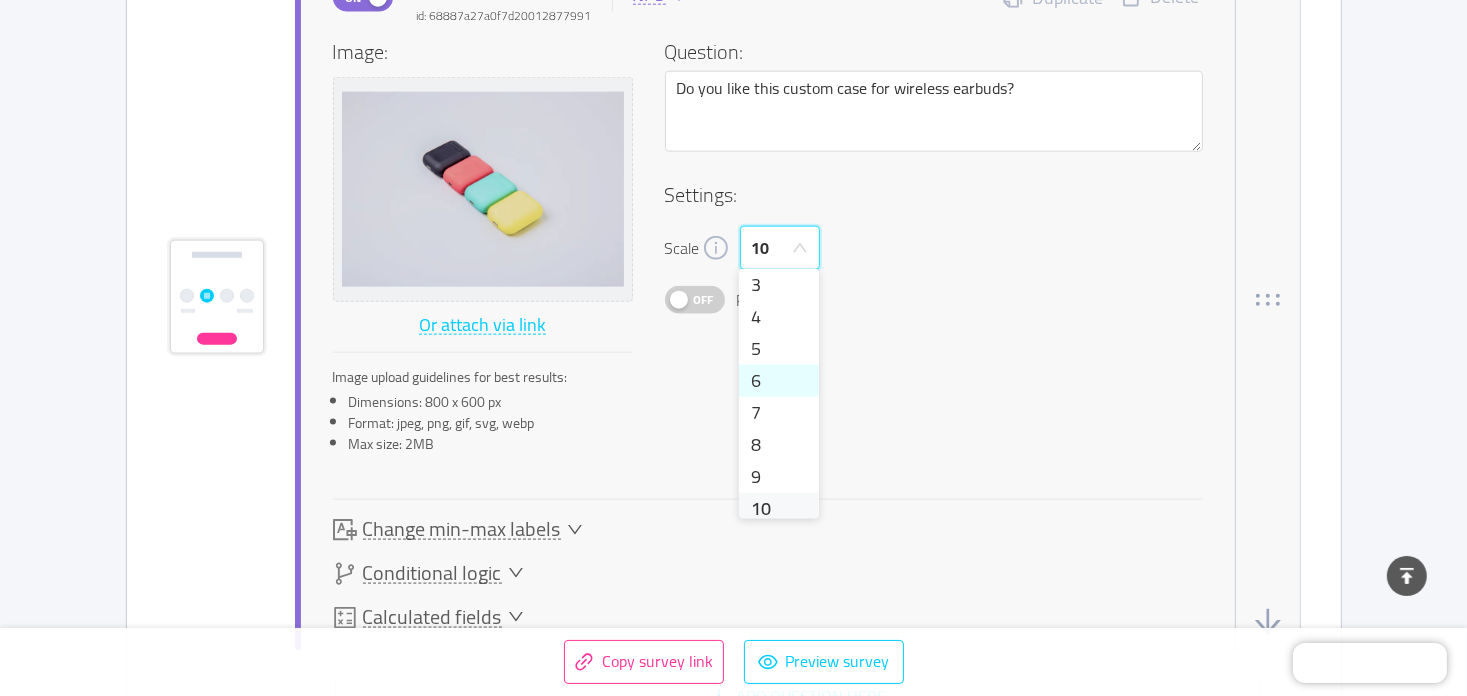 click on "6" at bounding box center [779, 381] 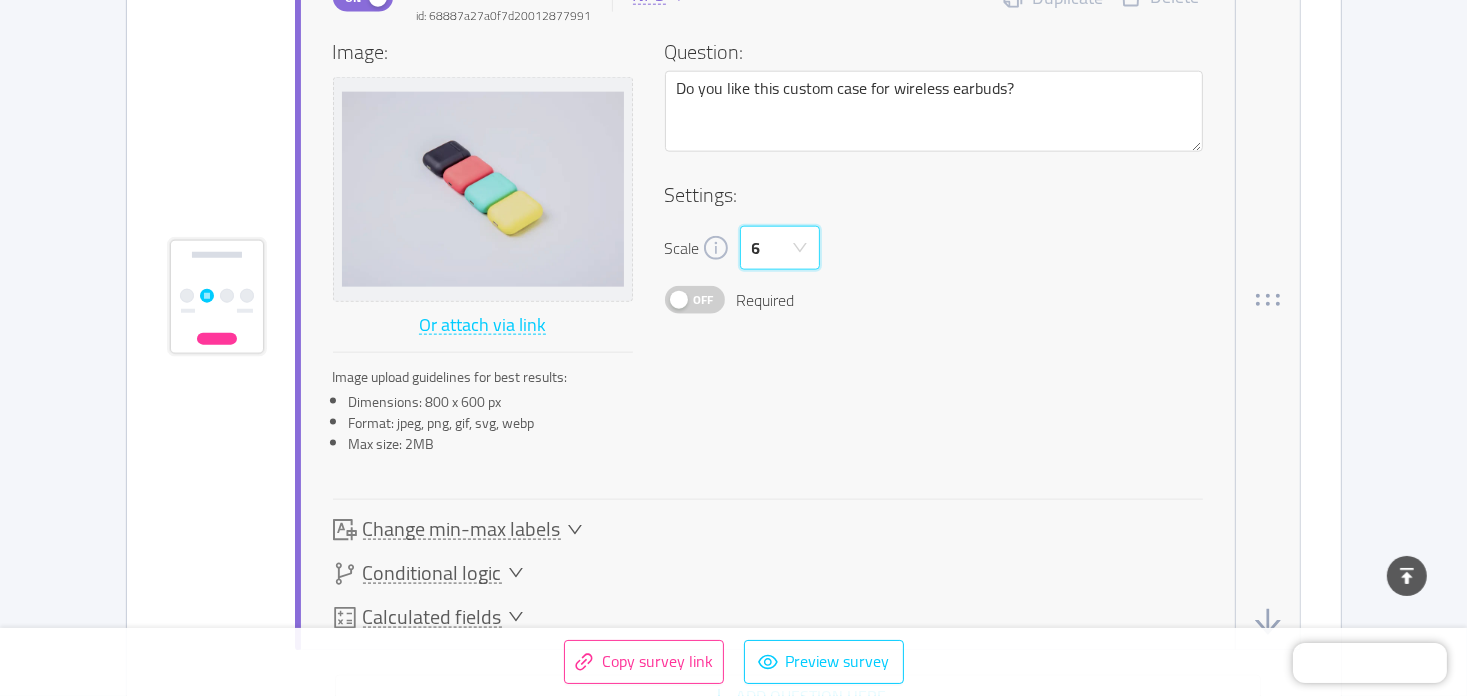 click at bounding box center (800, 249) 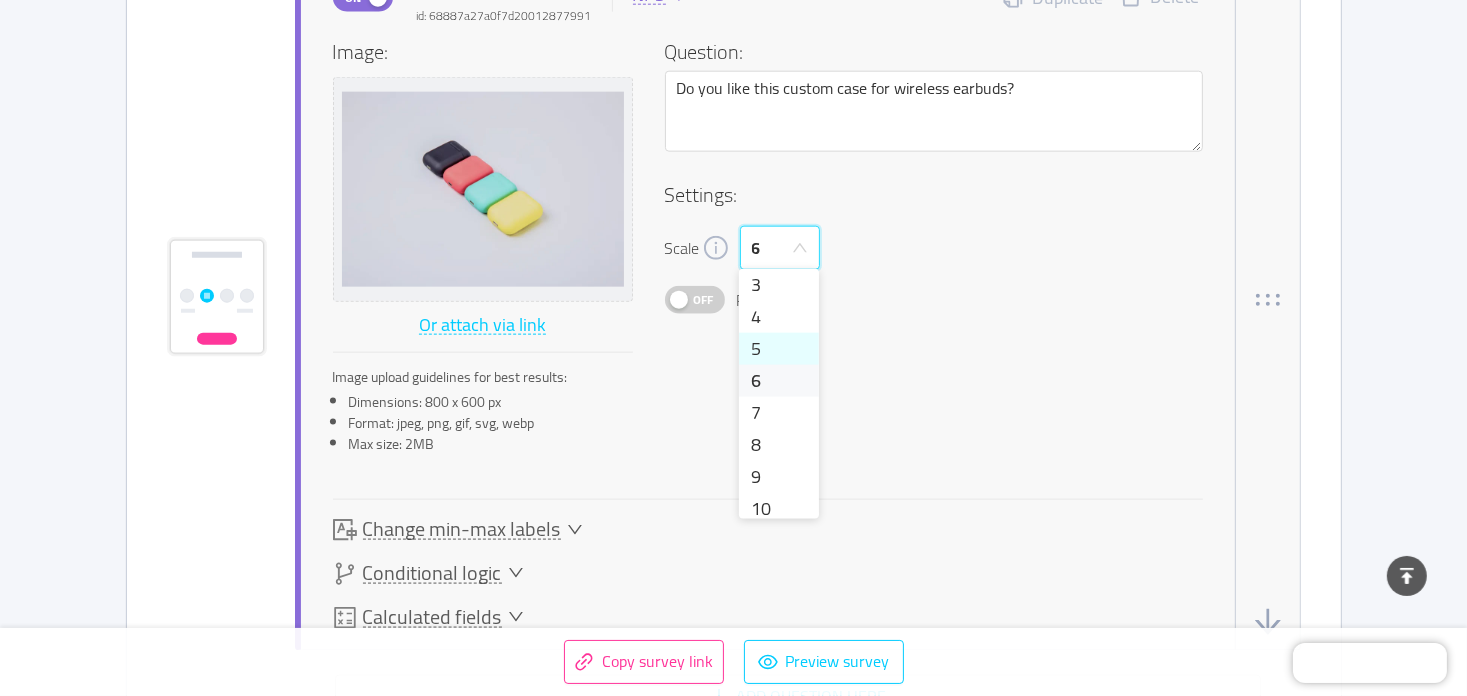 click on "5" at bounding box center (779, 349) 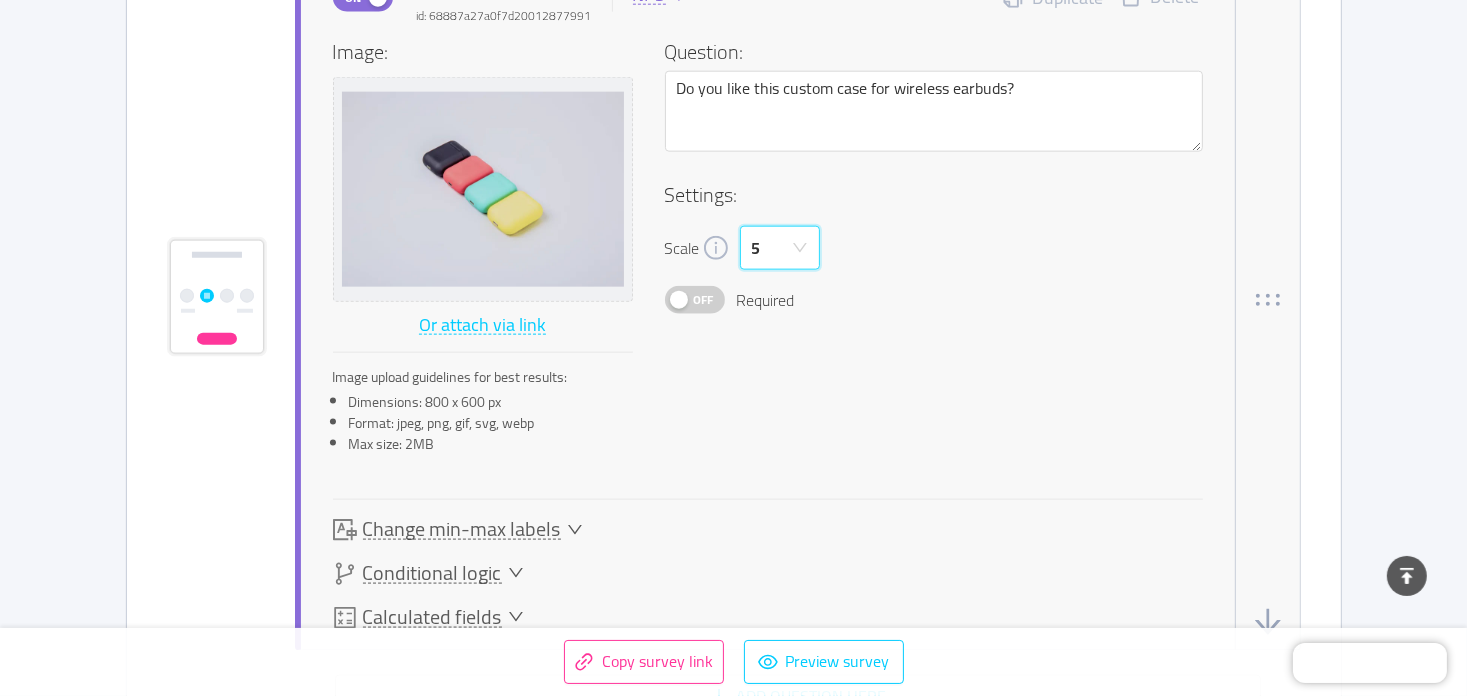 click on "Off Required" at bounding box center (934, 300) 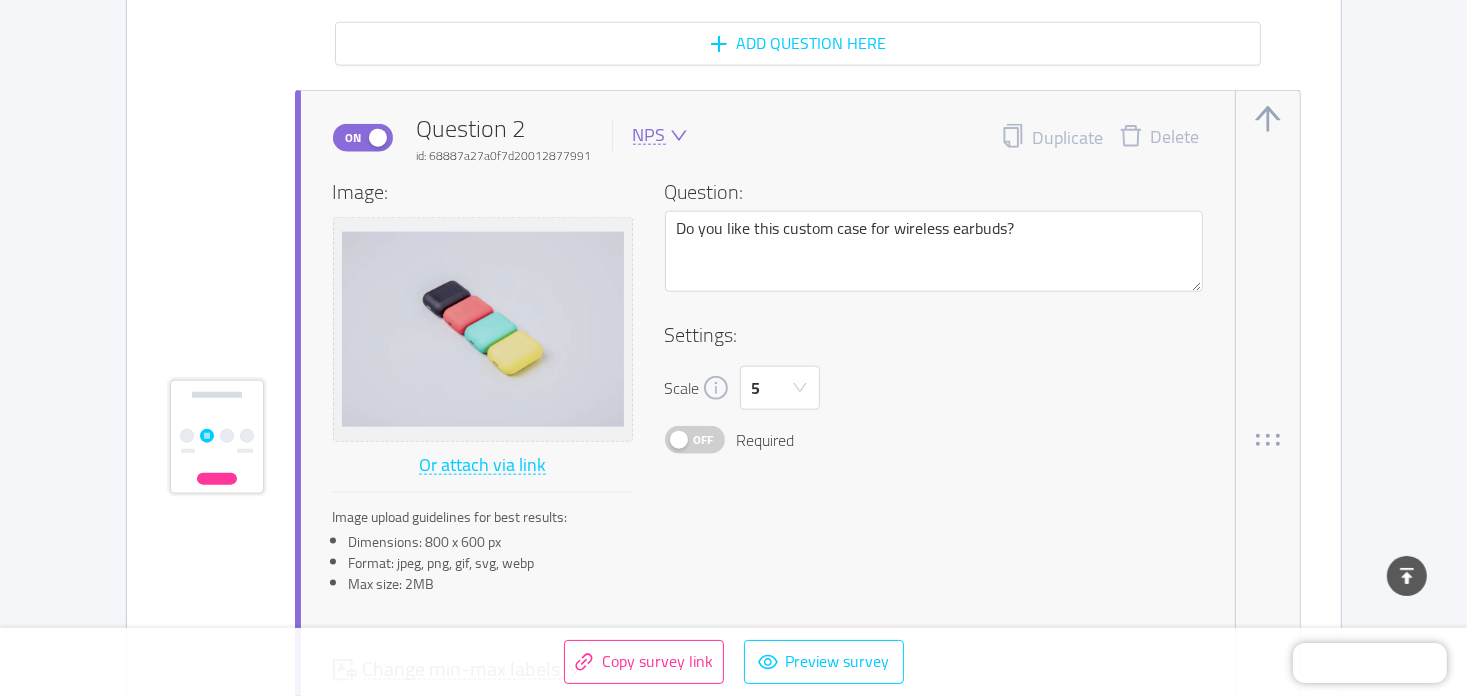 scroll, scrollTop: 2100, scrollLeft: 0, axis: vertical 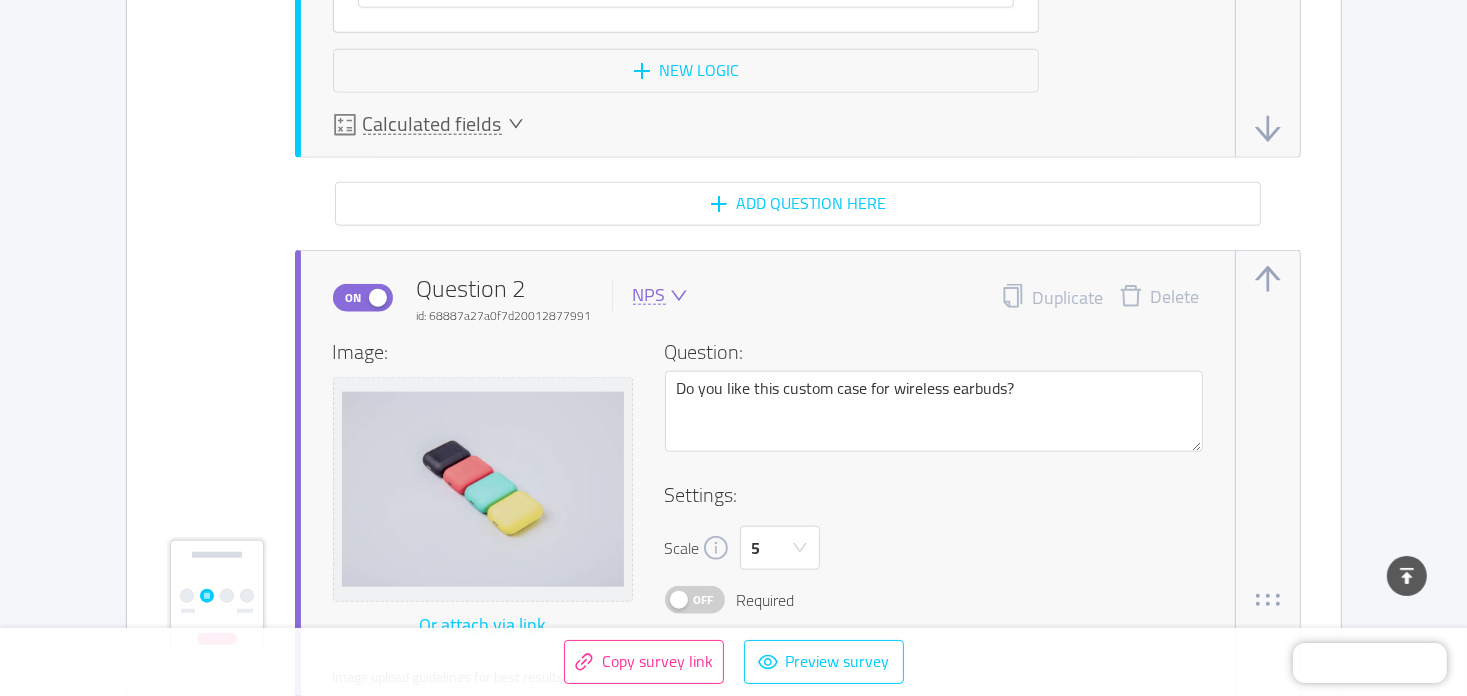 click 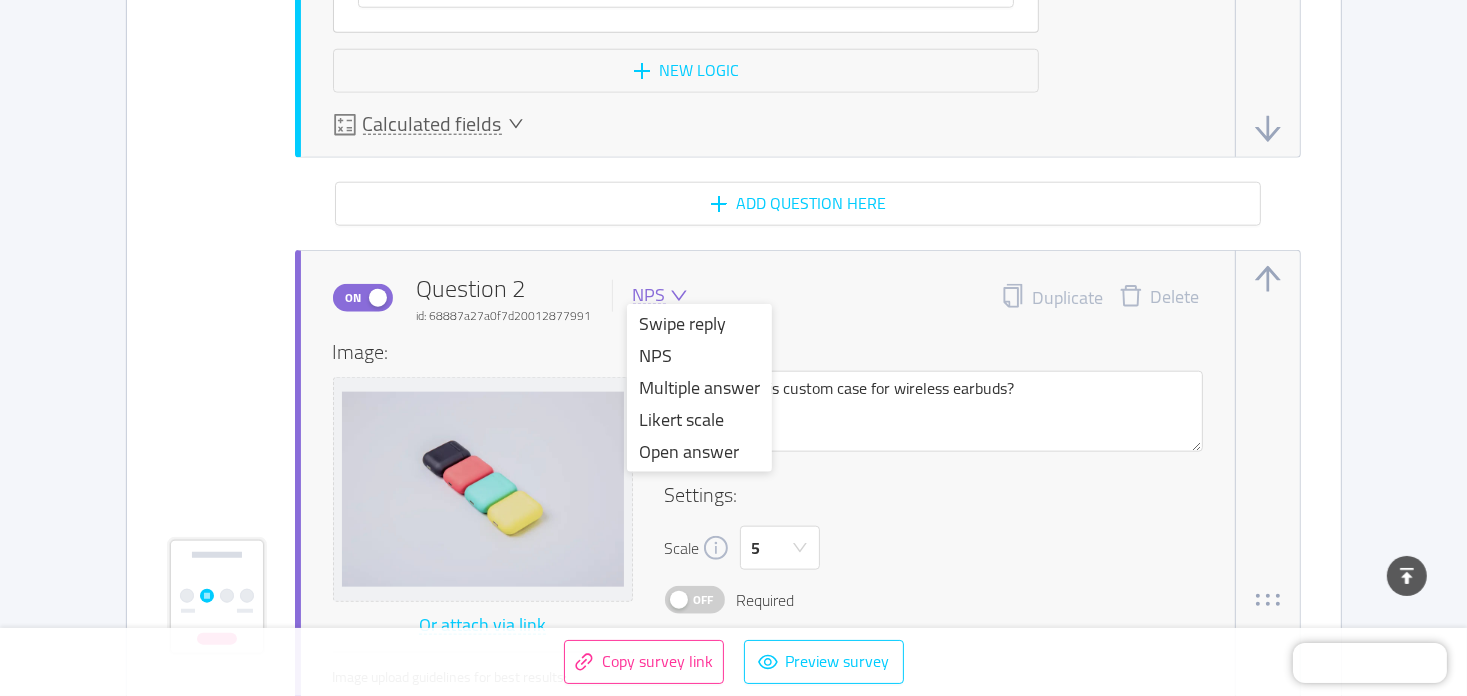 click 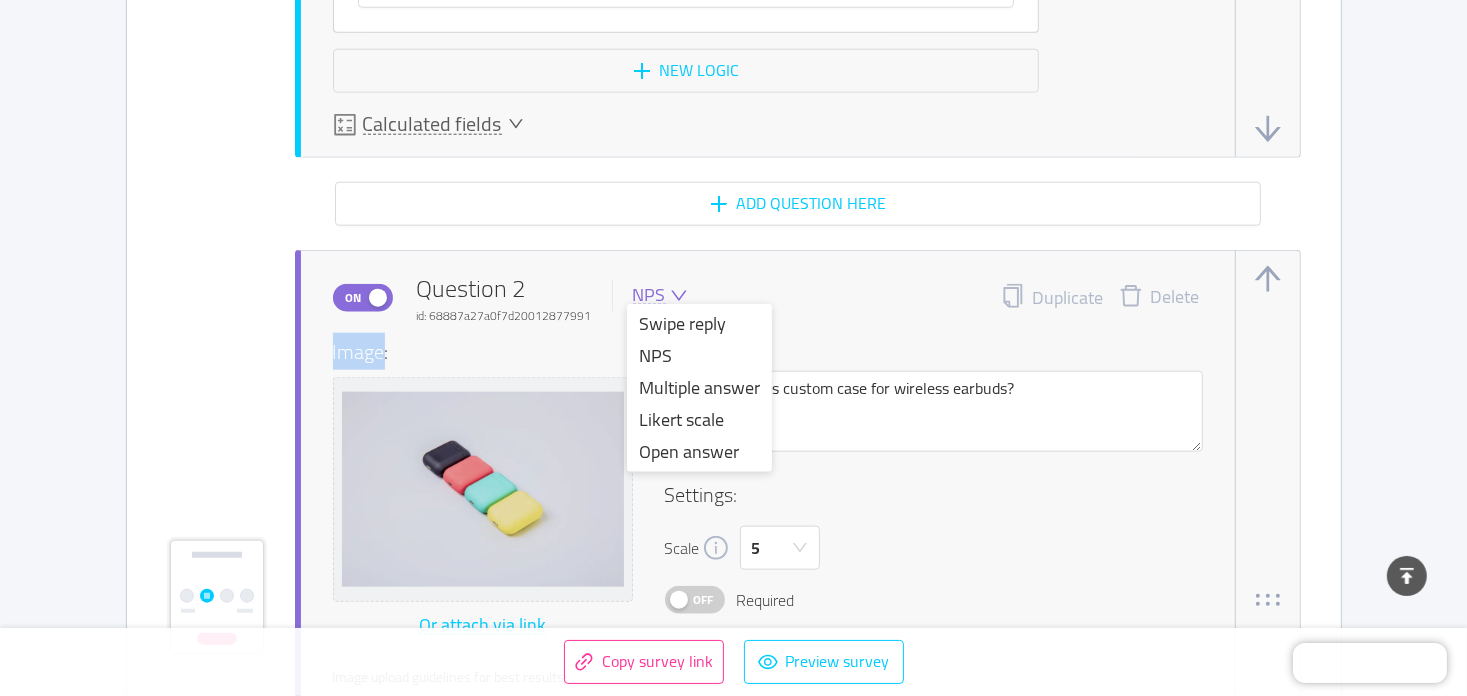 click 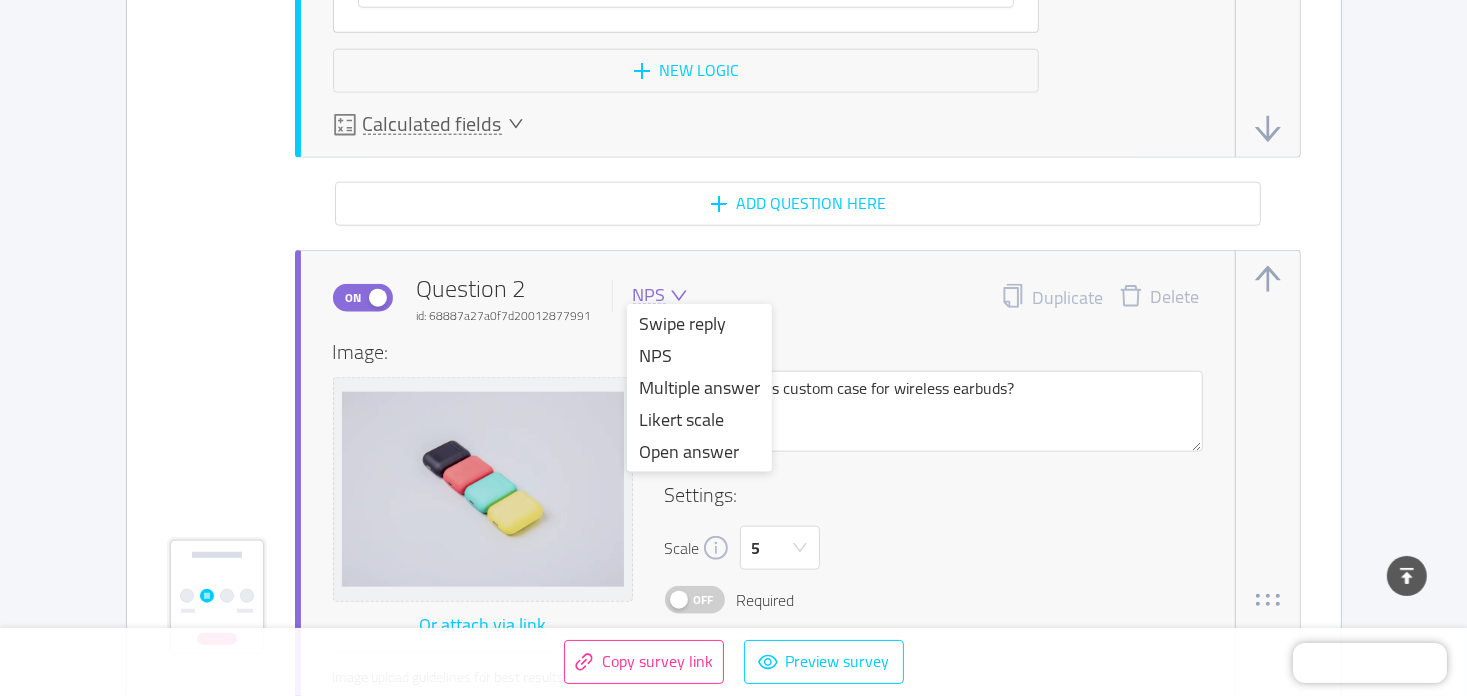 click on "On  Question 2  id: 68887a27a0f7d20012877991  NPS  Duplicate Delete" at bounding box center [768, 298] 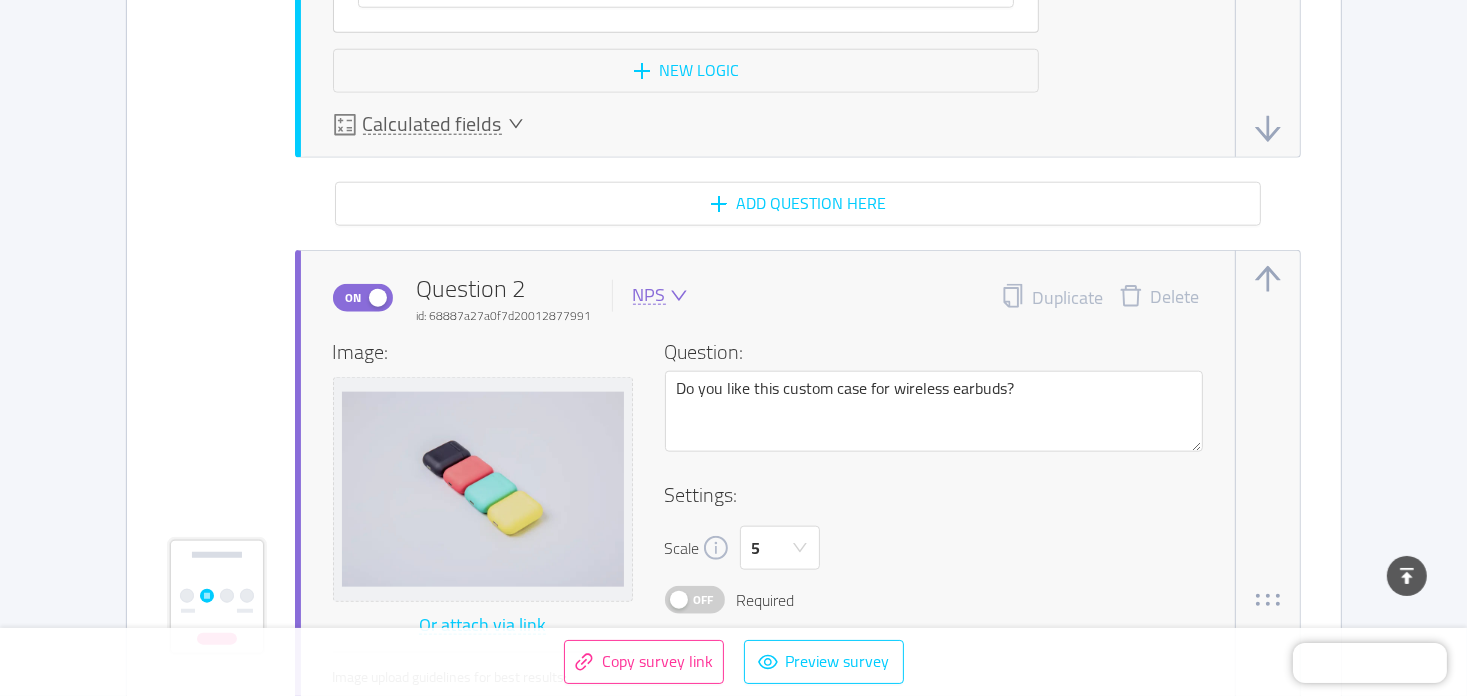 click on "NPS" at bounding box center [649, 295] 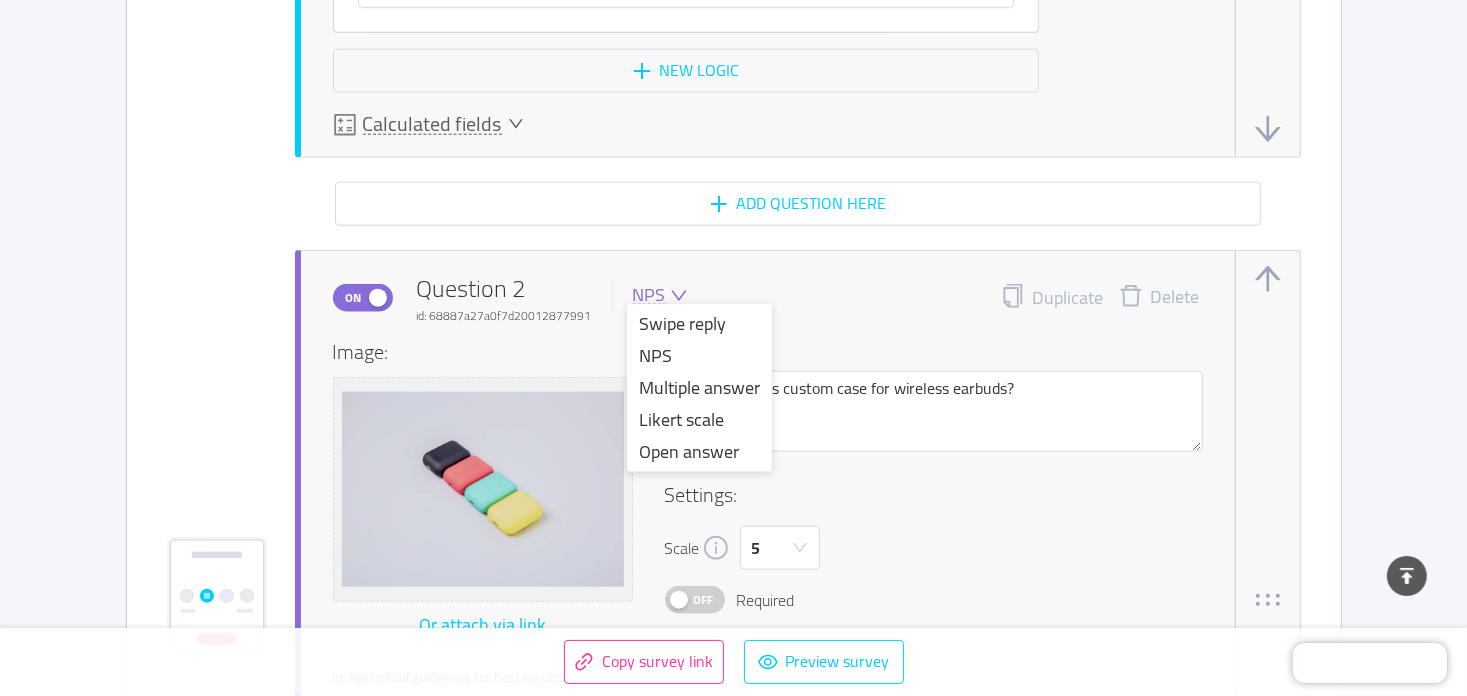 click on "Settings:" at bounding box center (934, 495) 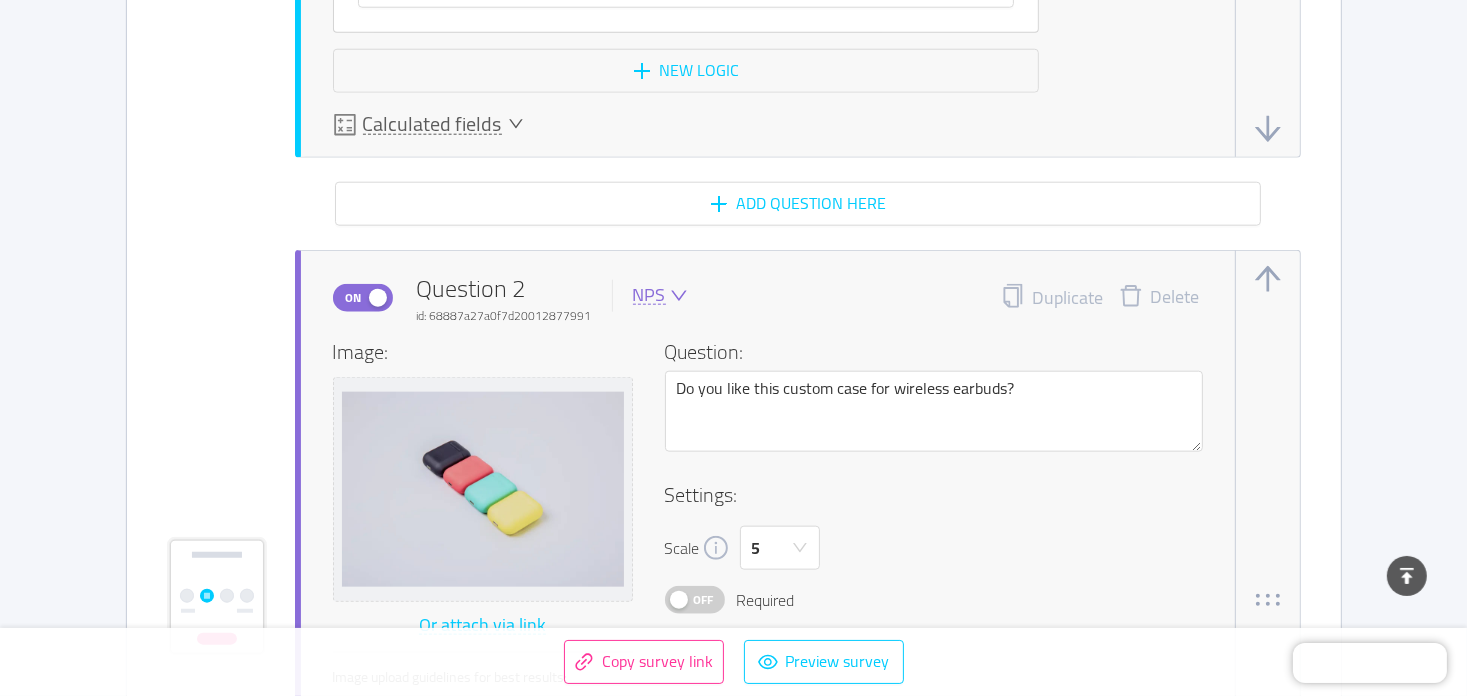 click at bounding box center (677, 296) 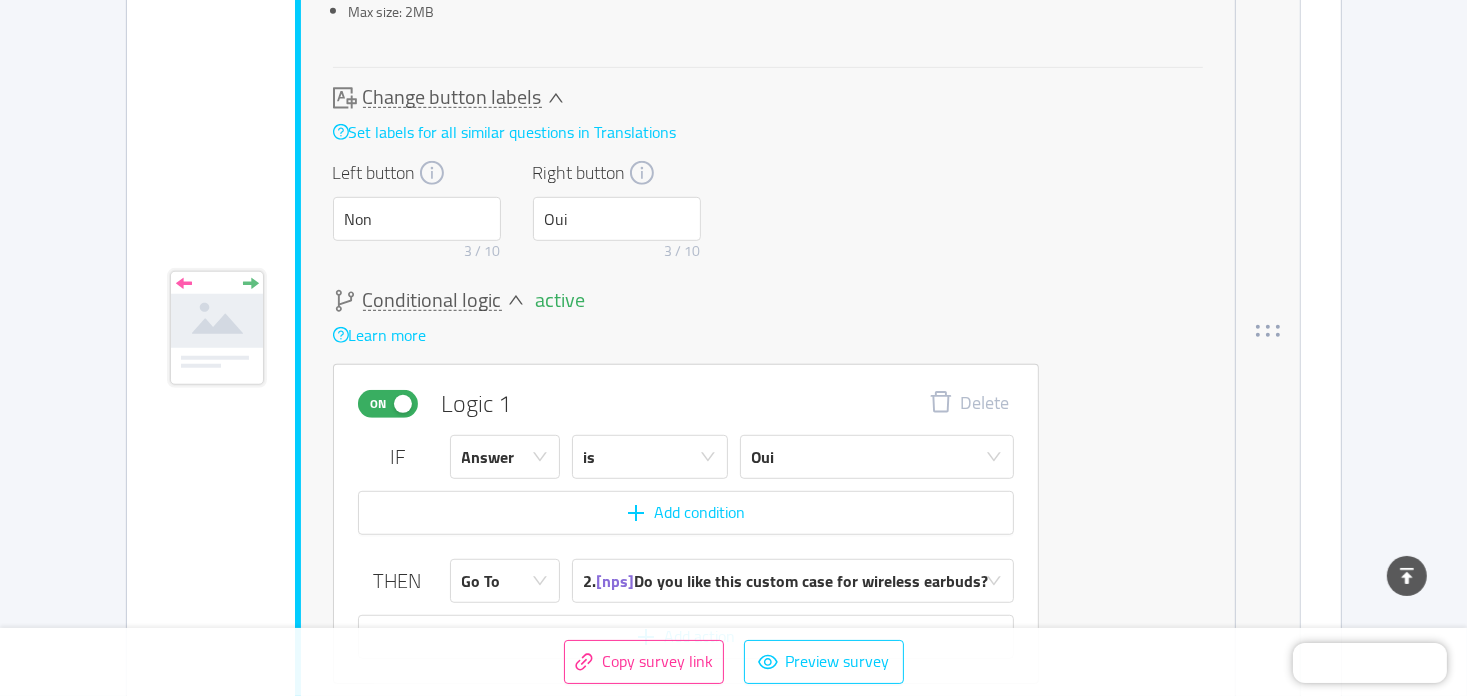 scroll, scrollTop: 1100, scrollLeft: 0, axis: vertical 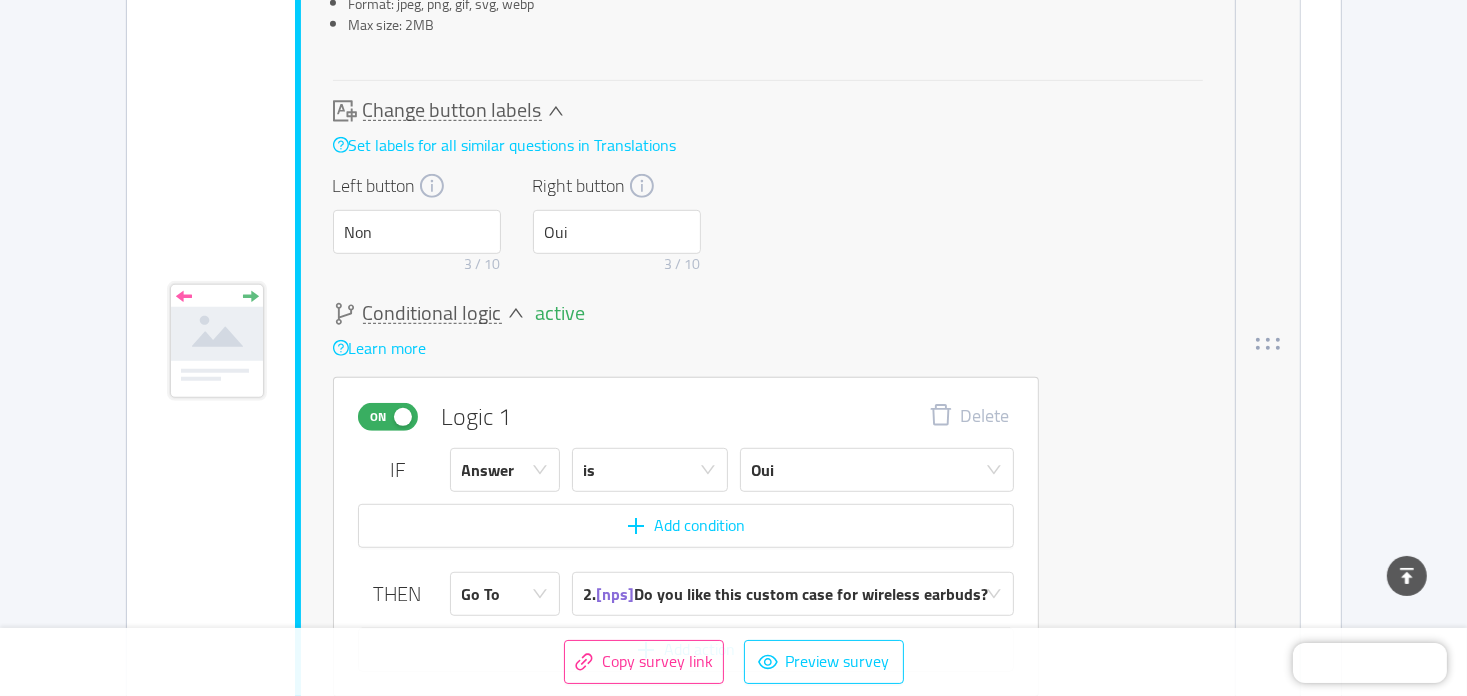 click 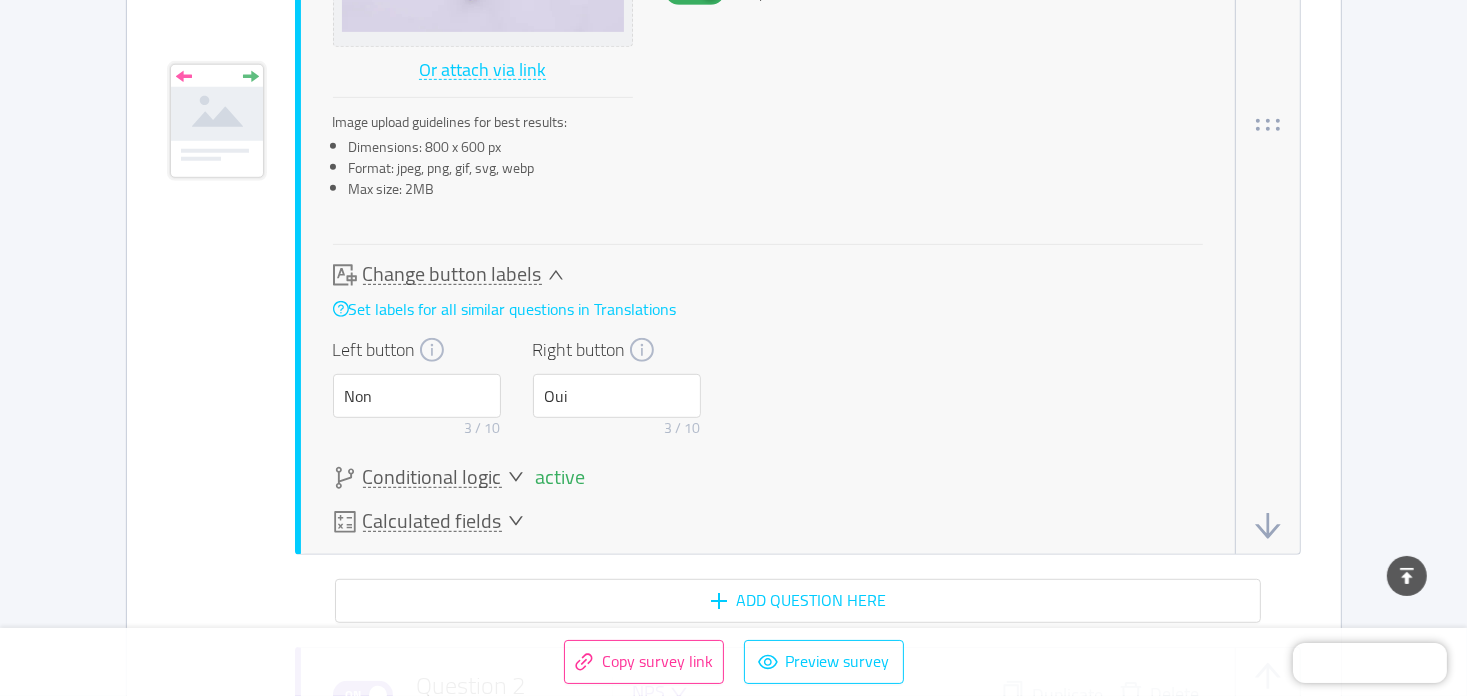scroll, scrollTop: 1018, scrollLeft: 0, axis: vertical 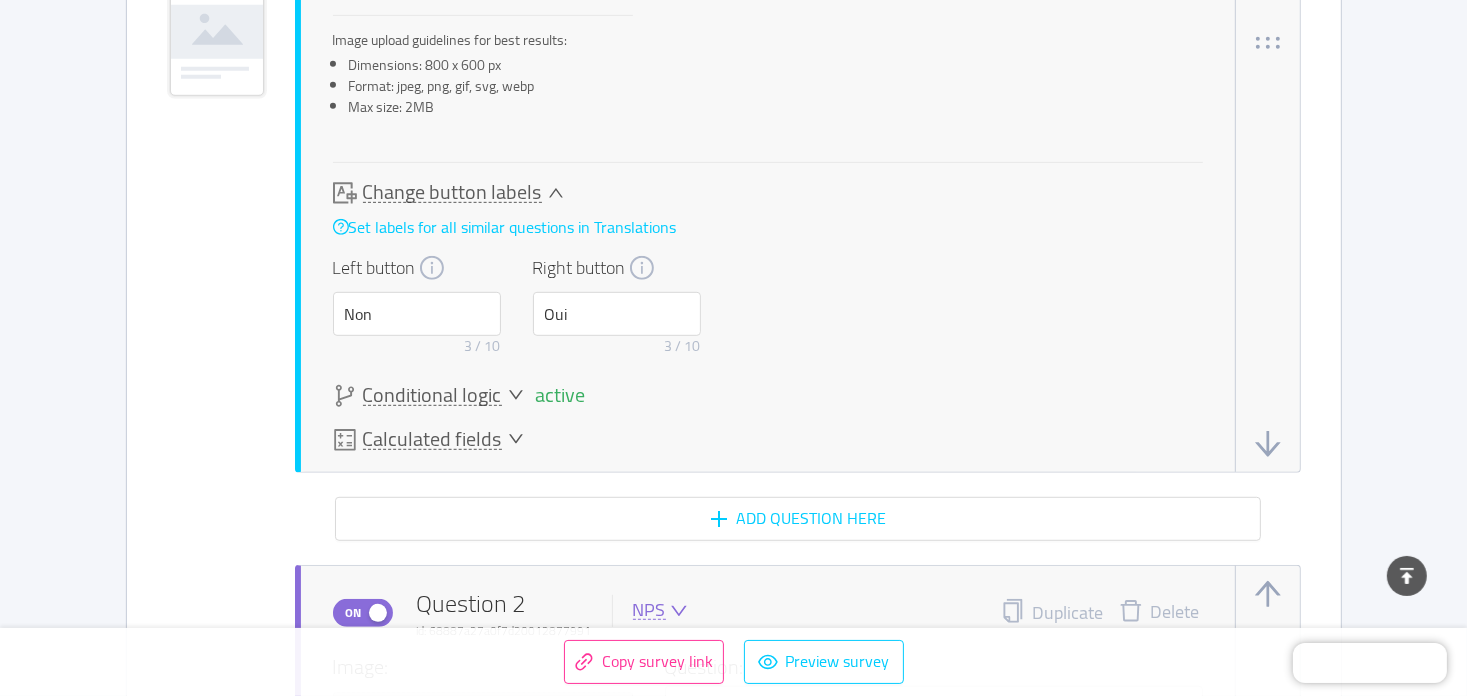 click 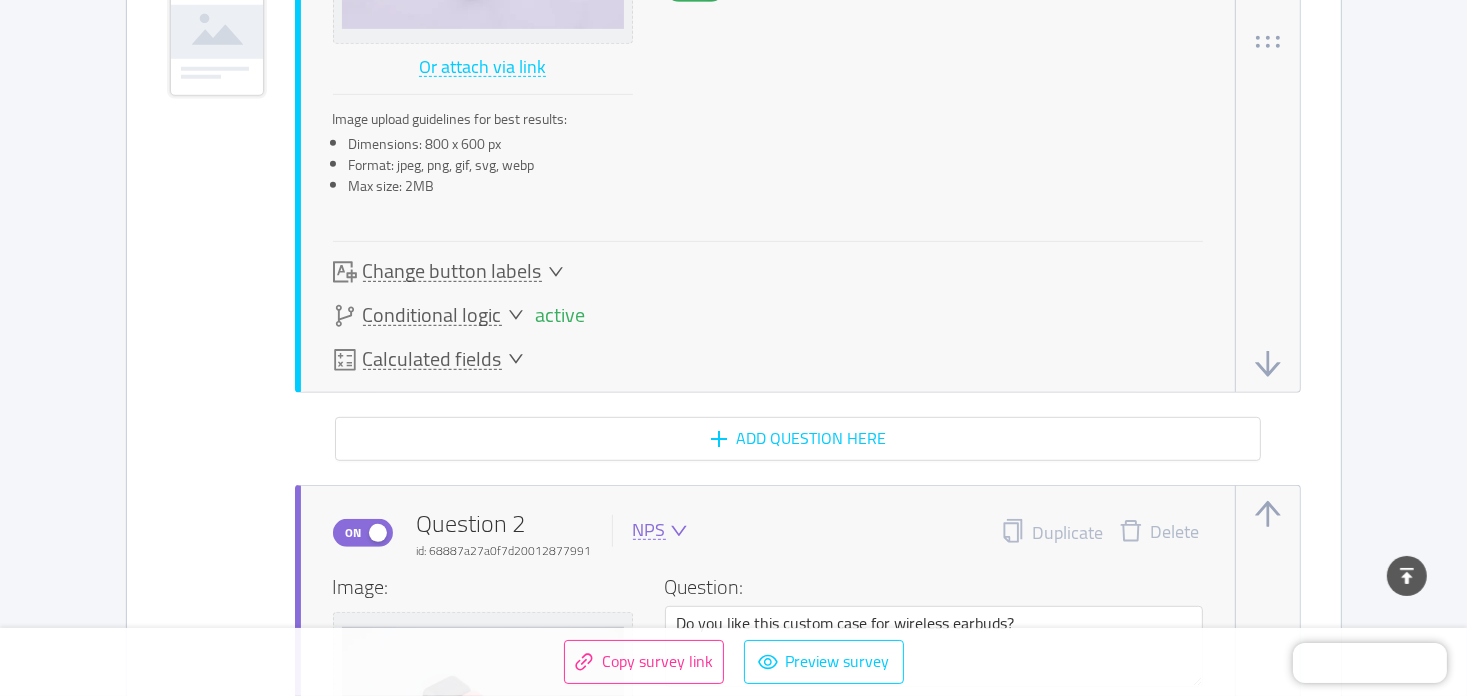 scroll, scrollTop: 938, scrollLeft: 0, axis: vertical 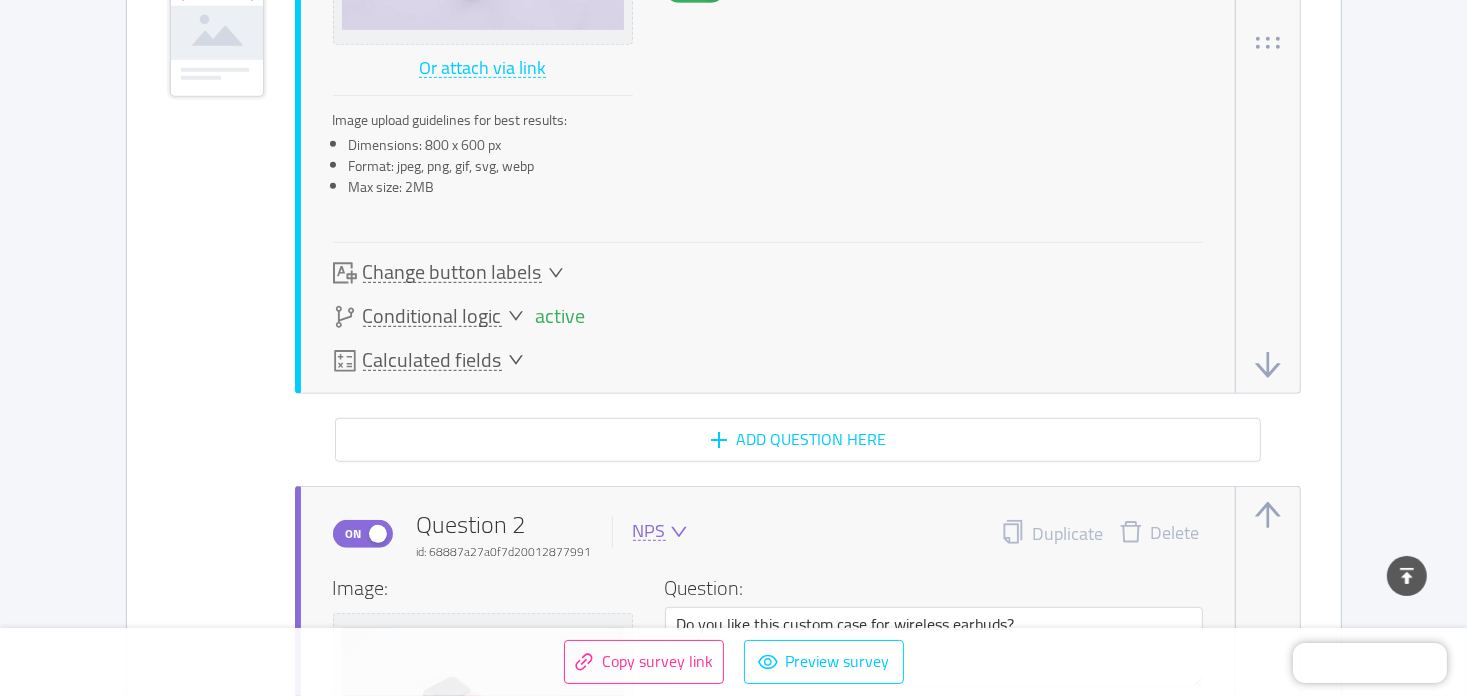click on "Change button labels" at bounding box center (448, 273) 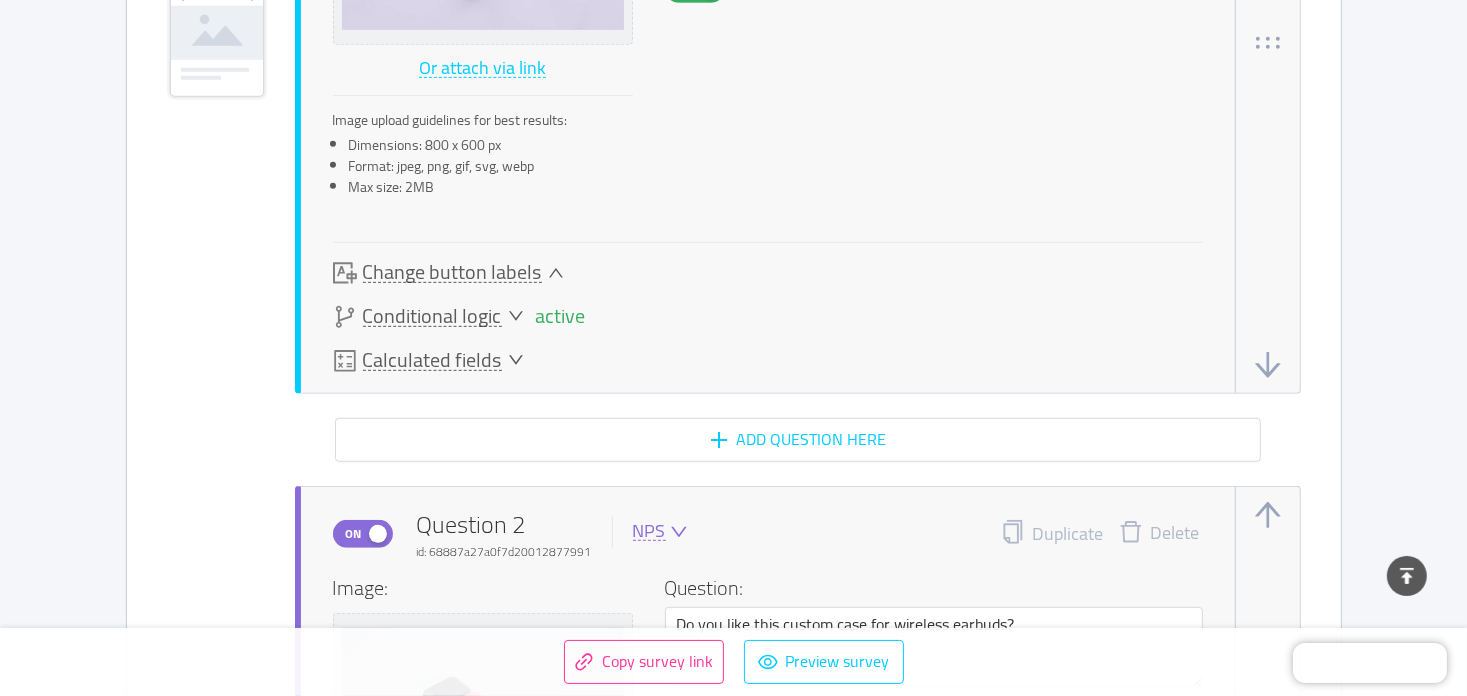 scroll, scrollTop: 1018, scrollLeft: 0, axis: vertical 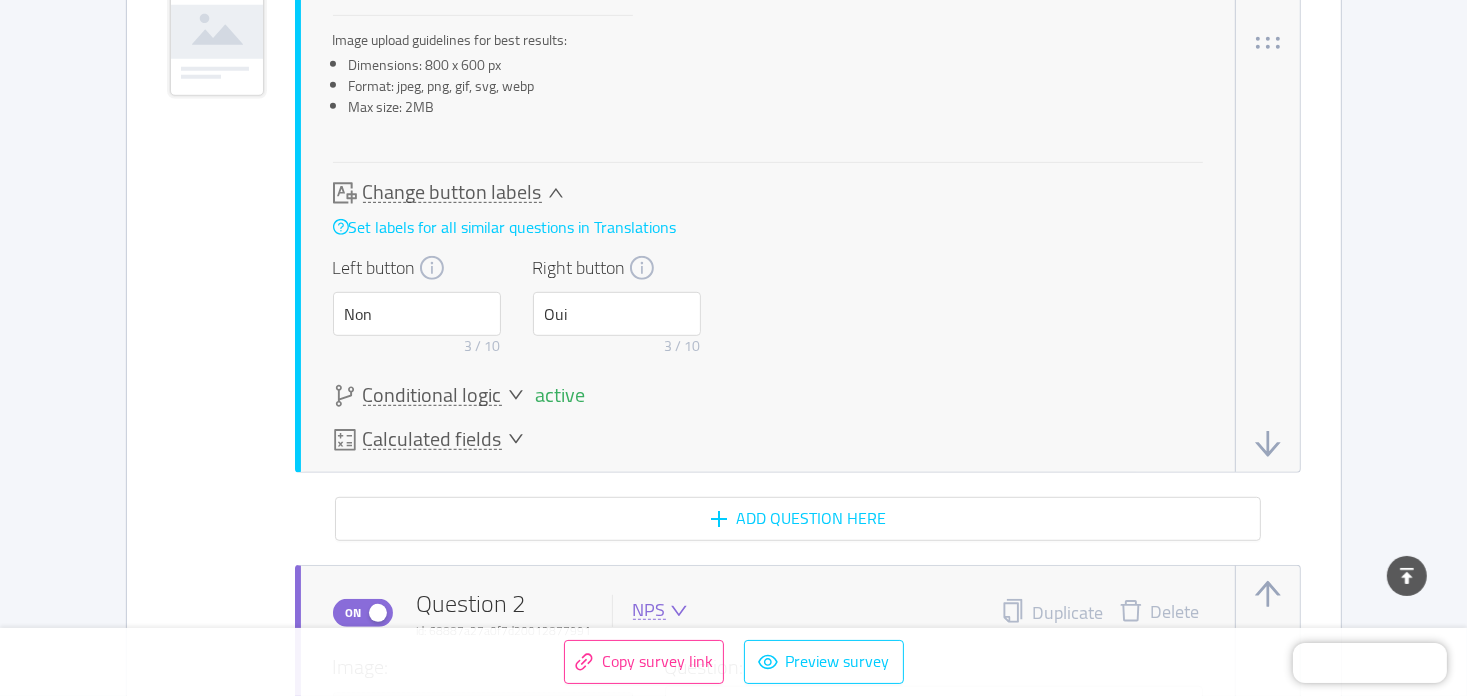 click on "Change button labels" at bounding box center (452, 192) 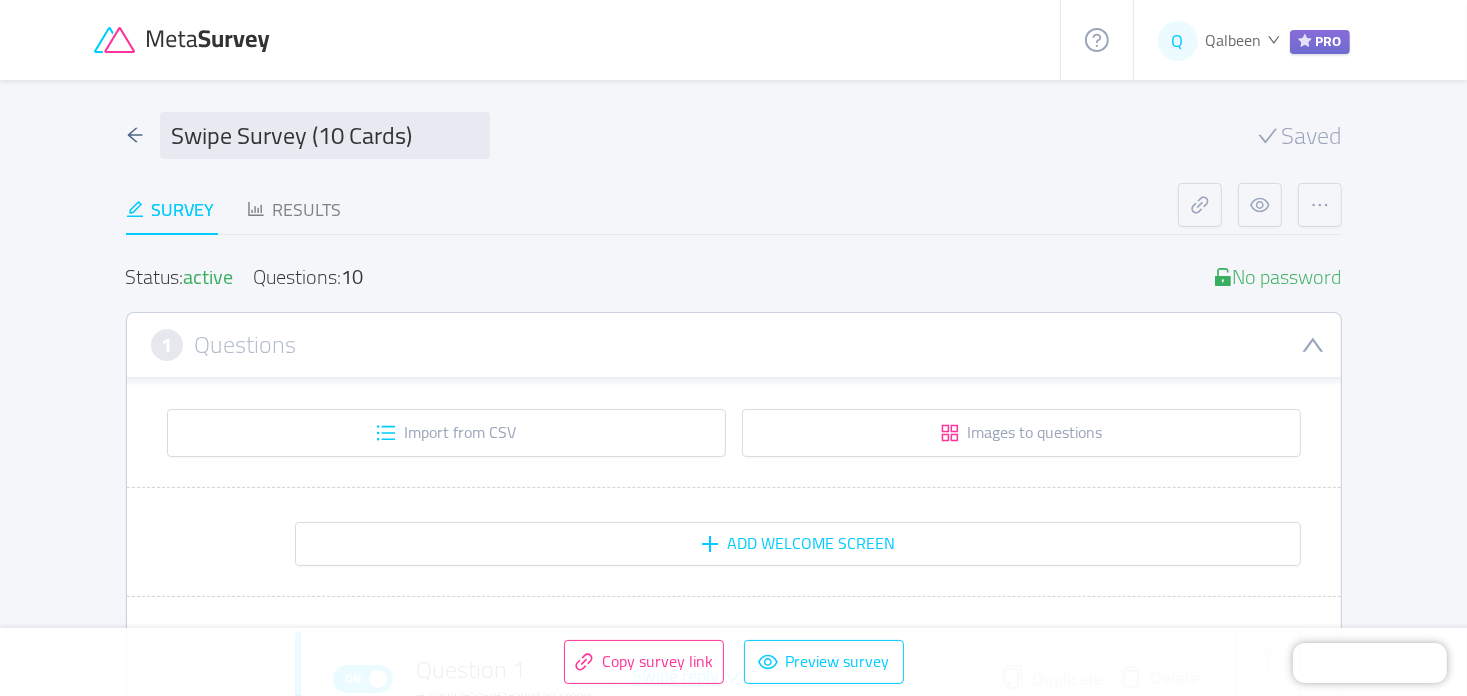 scroll, scrollTop: 0, scrollLeft: 0, axis: both 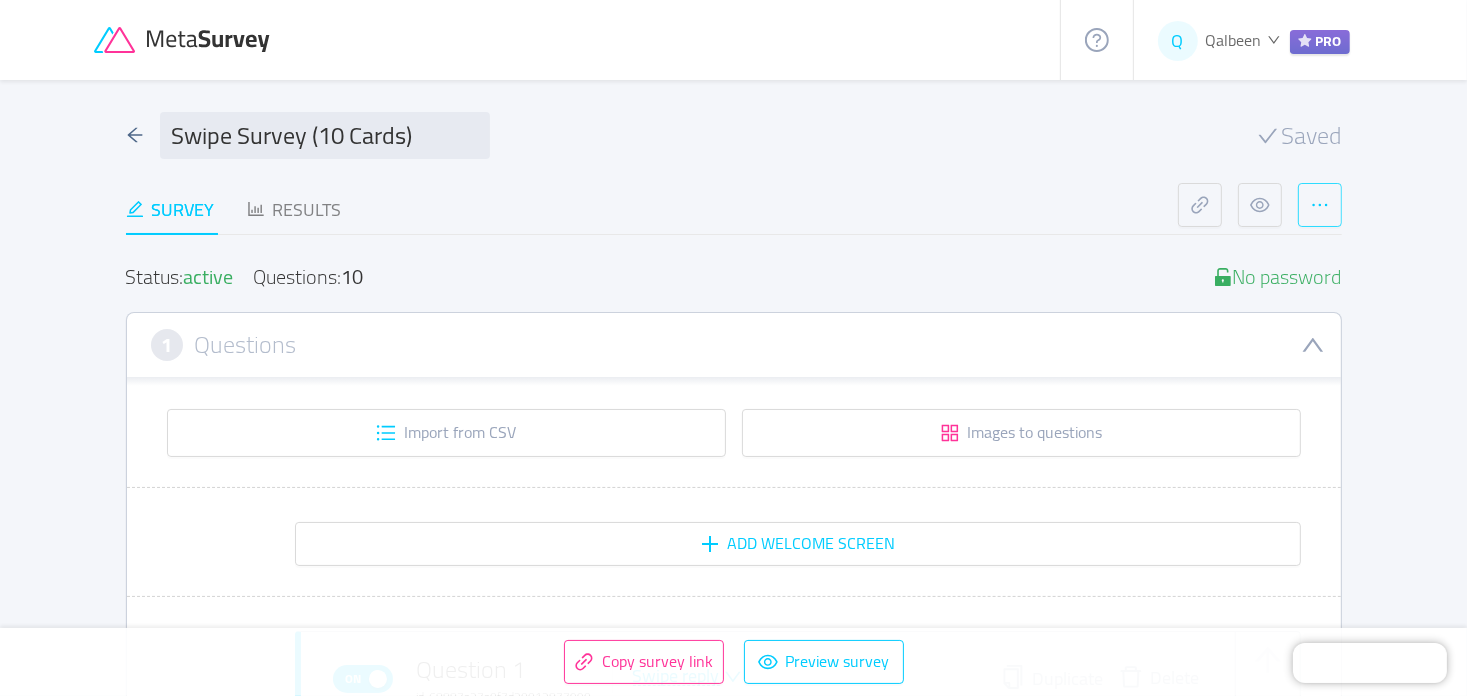 click at bounding box center (1320, 205) 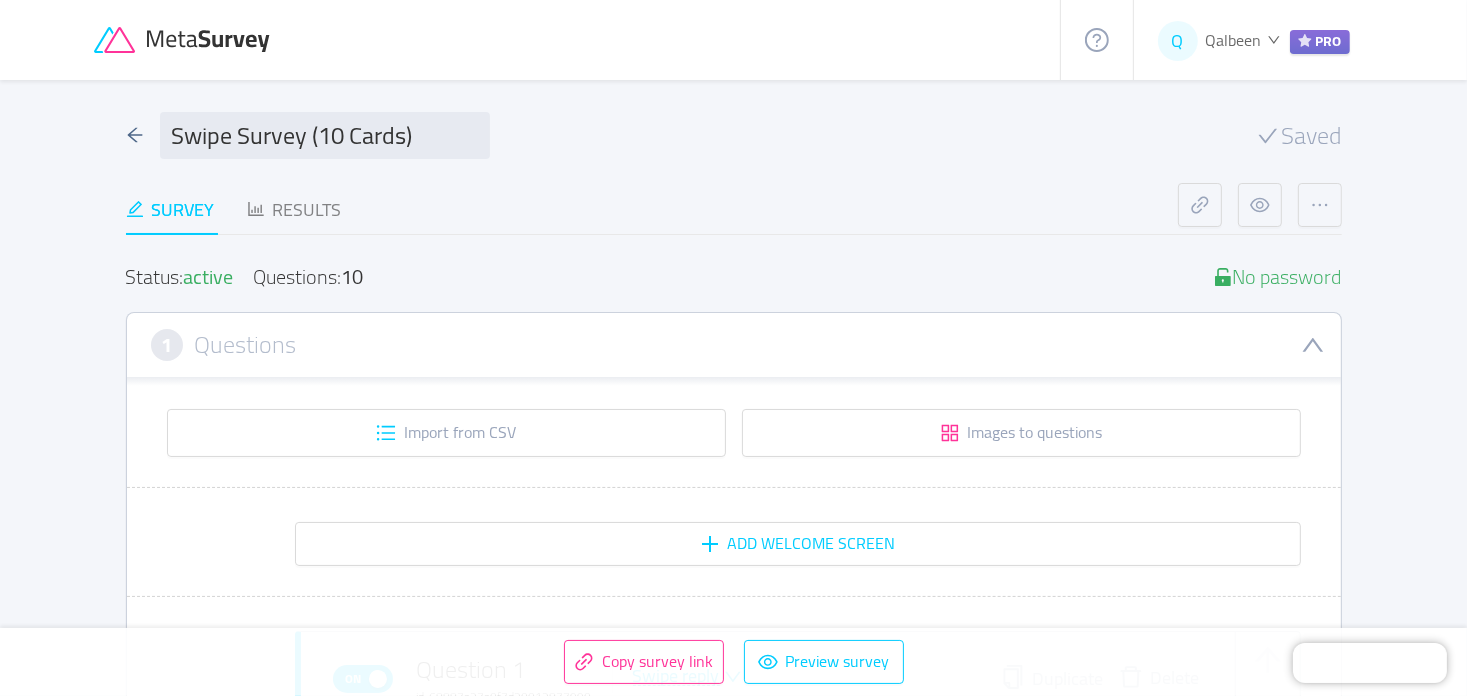 click on "Status:   active   Questions:   10   No password   1  Questions Import from CSV Images to questions Add Welcome screen On  Question 1  id: 68887a27a0f7d20012877990  Swipe reply  Duplicate Delete Image: Or attach via link Image upload guidelines for best results: Dimensions: 800 x 600 px Format: jpeg, png, gif, svg, webp Max size: 2MB Question: Salem aleykoum ! Êtes-vous un/une professionnel.le? Settings: On Required  Change button labels   Set labels for all similar questions in Translations  Left button Non  3 / 10  Right button Oui  3 / 10   active   Conditional logic   Learn more  On Logic 1 Delete IF  Answer   is   Oui  Add condition  THEN   Go To  2.  [nps]   Do you like this custom case for wireless earbuds?  Add action On Logic 2 Delete IF  Answer   is   Non  Add condition  THEN   Go To   [thank you]   Thanks! That was quick—and helpful!  Add action New logic  Calculated fields   Learn more  Score  Number  0 New calculated field Add question here On  Question 2  id: 68887a27a0f7d20012877991  NPS" at bounding box center (734, 5060) 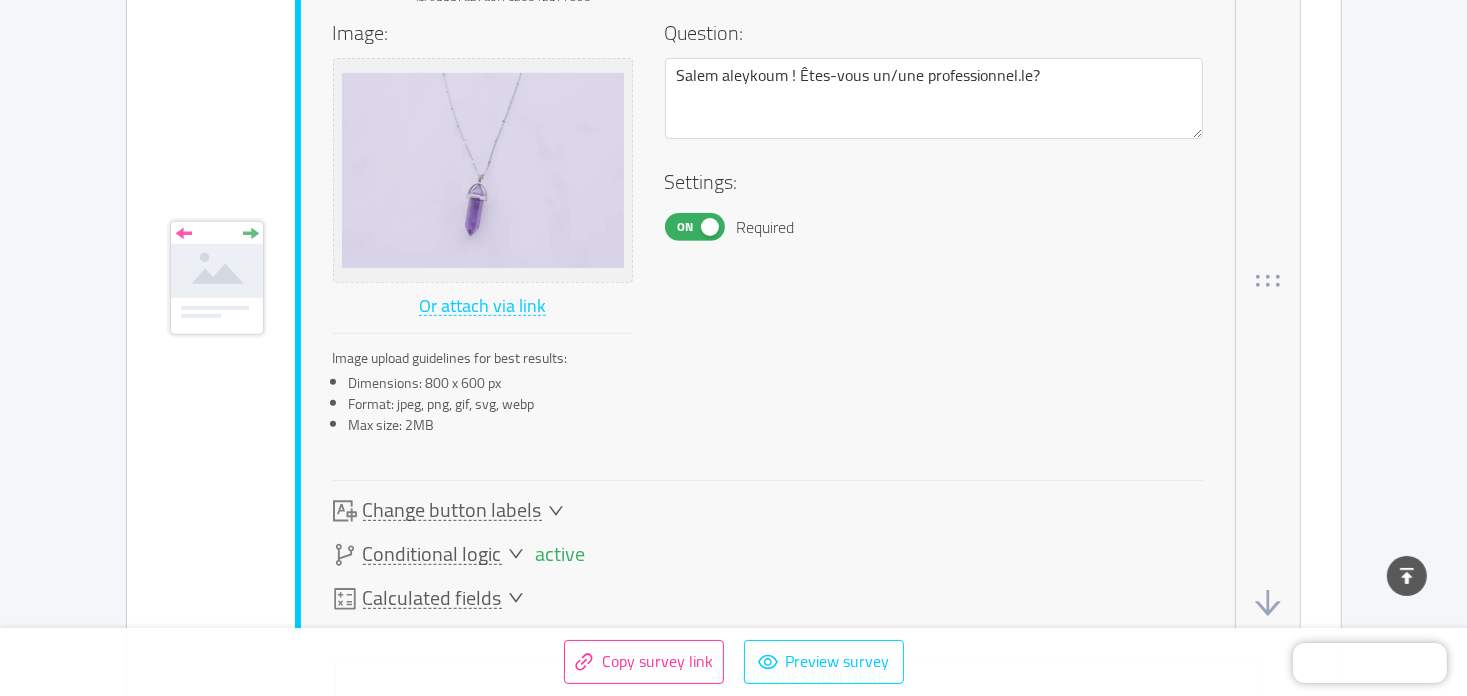 scroll, scrollTop: 0, scrollLeft: 0, axis: both 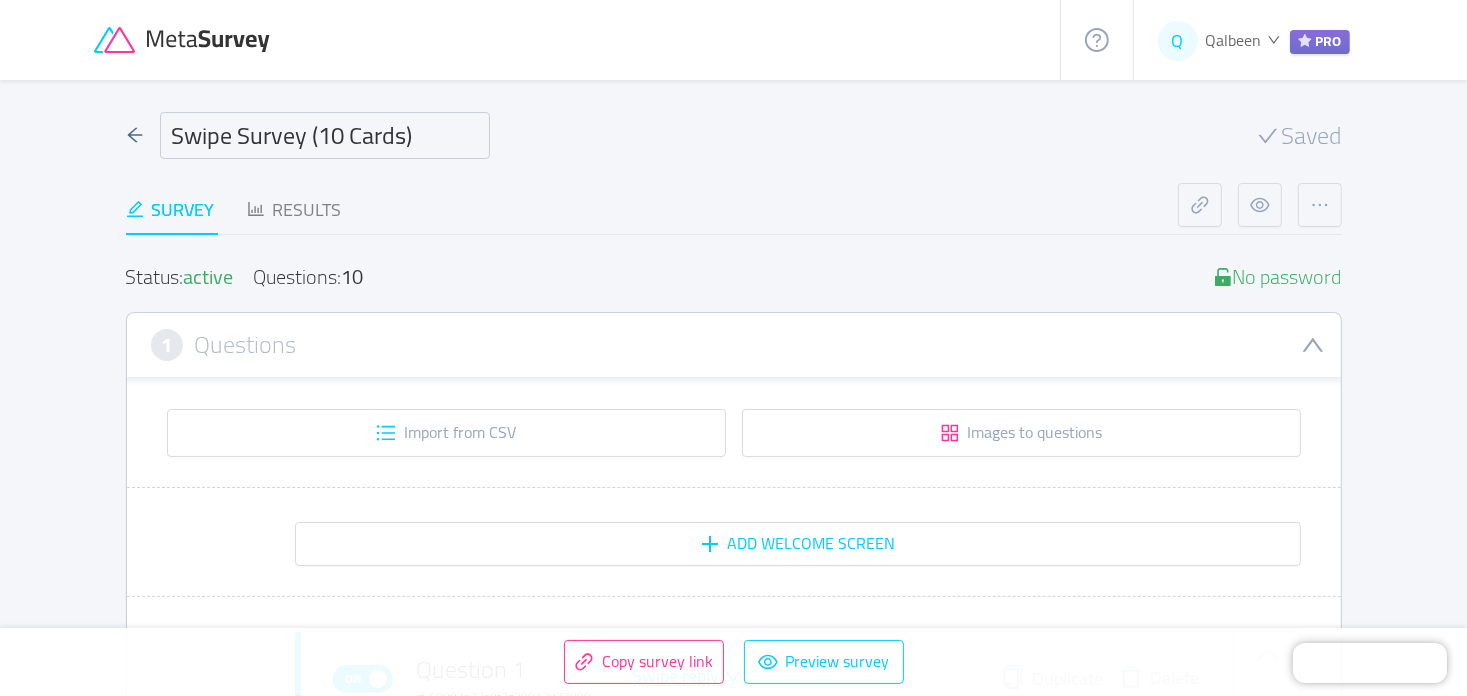 click on "Swipe Survey (10 Cards)" at bounding box center (325, 135) 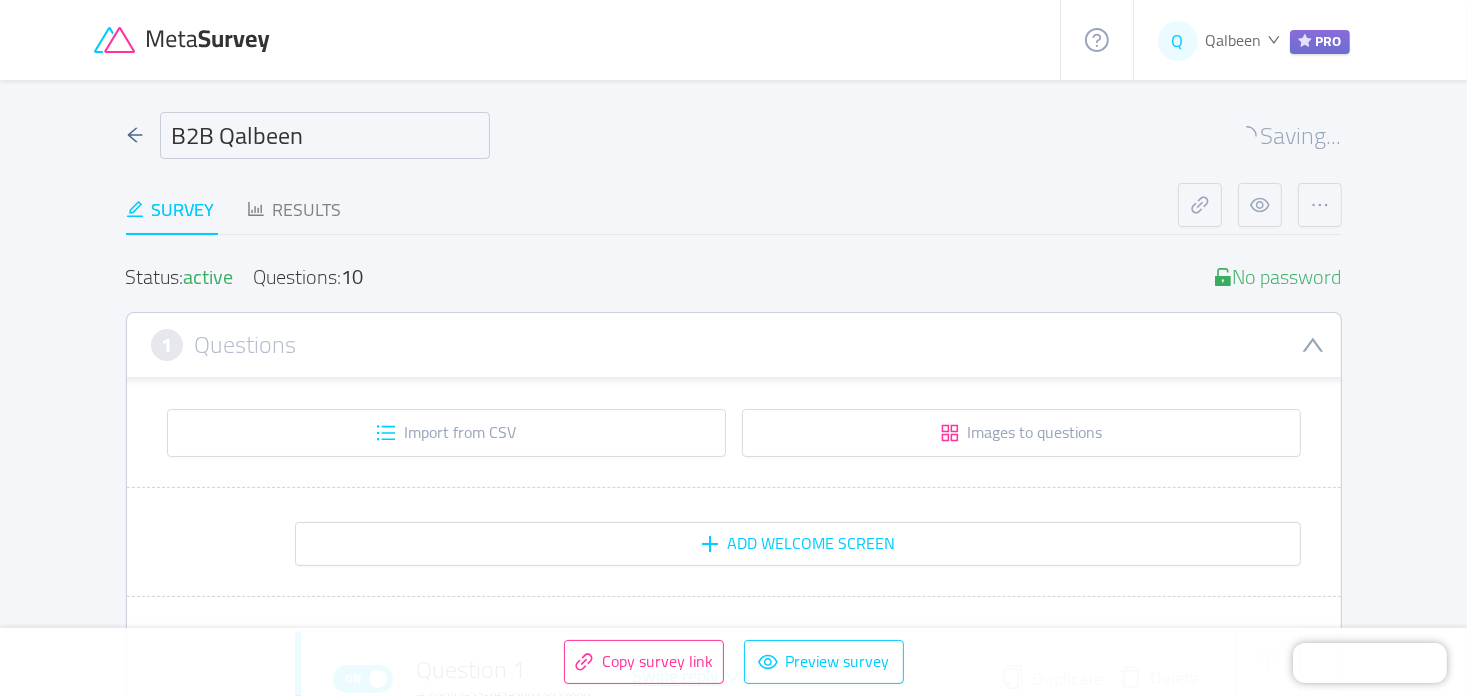 type on "B2B Qalbeen" 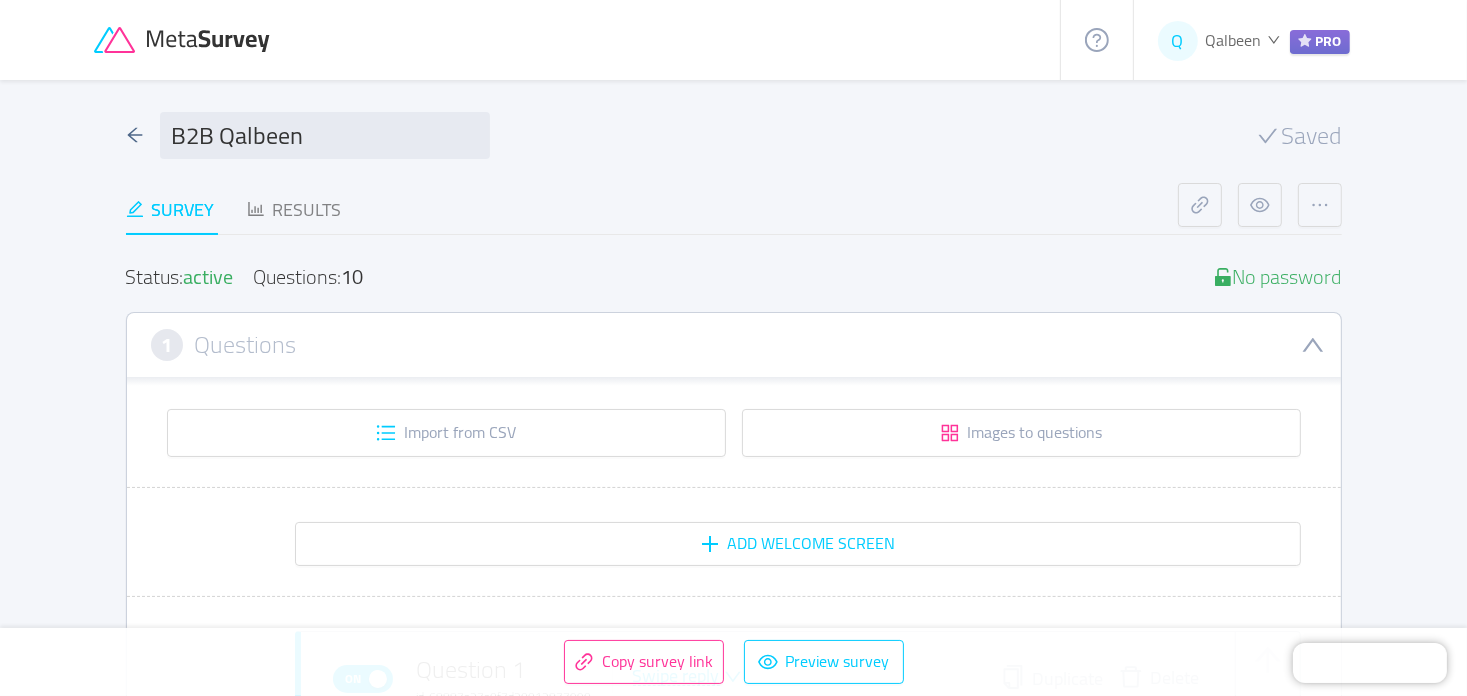 click on "B2B Qalbeen Saved" at bounding box center (734, 135) 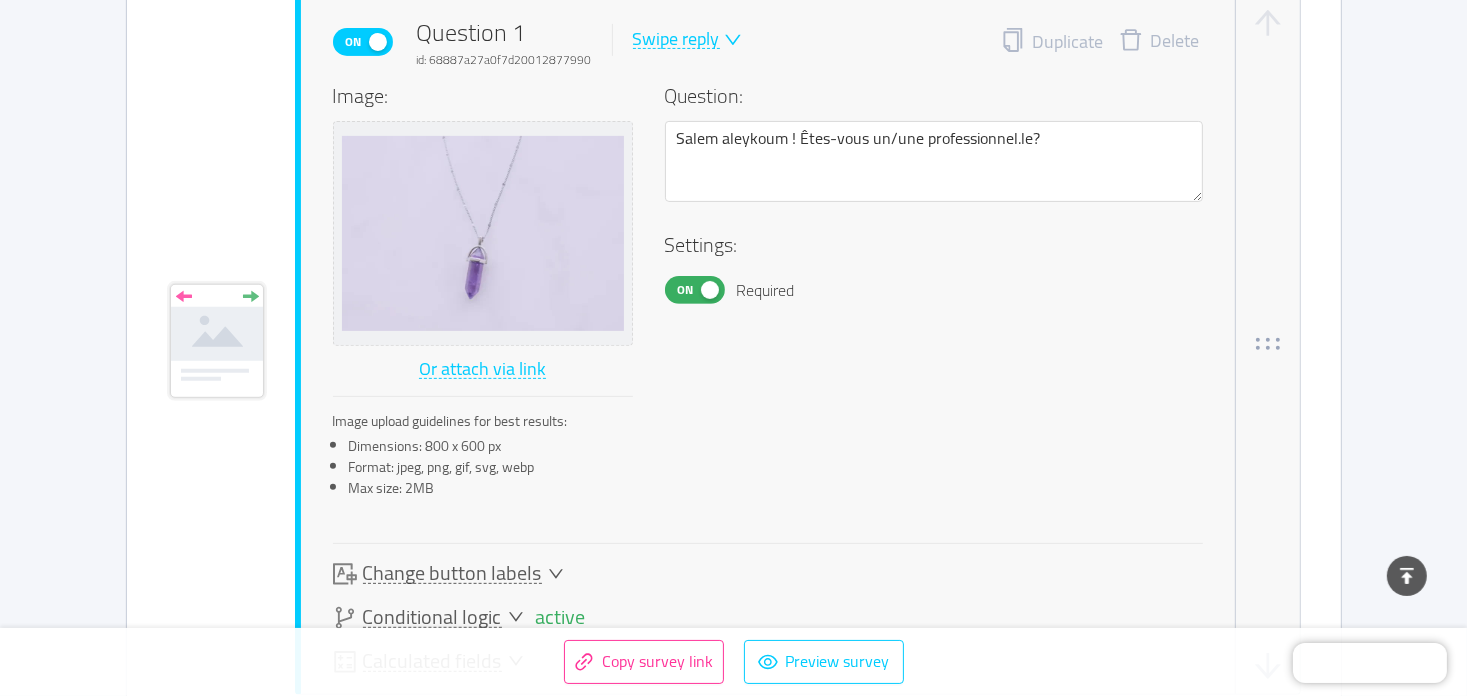 scroll, scrollTop: 600, scrollLeft: 0, axis: vertical 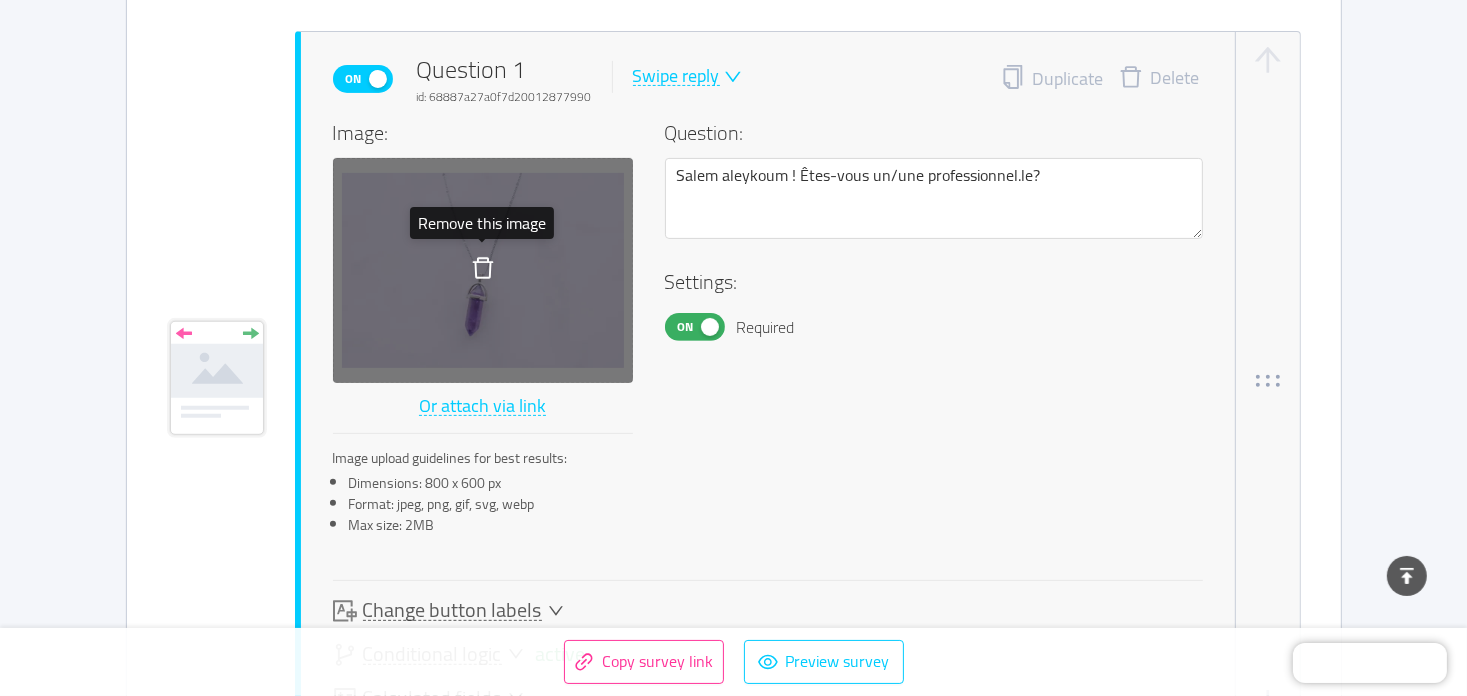 click 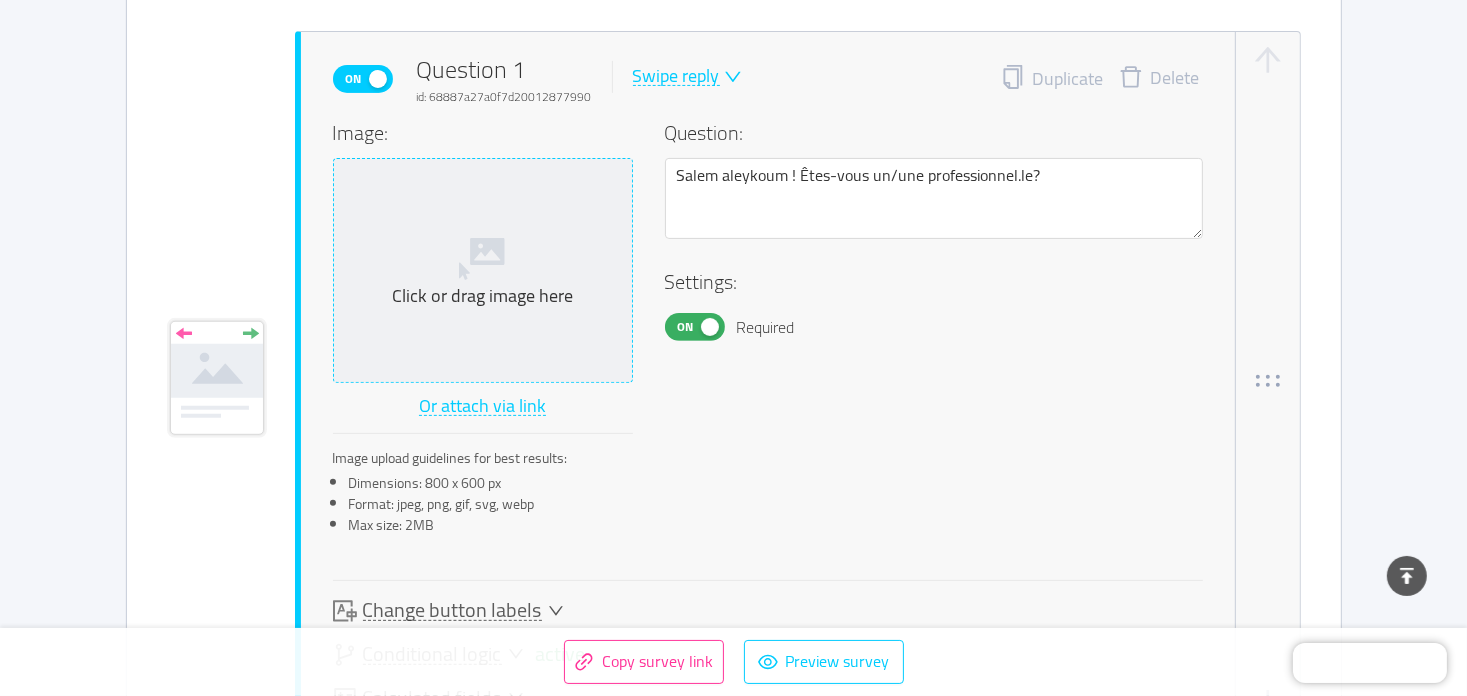 click 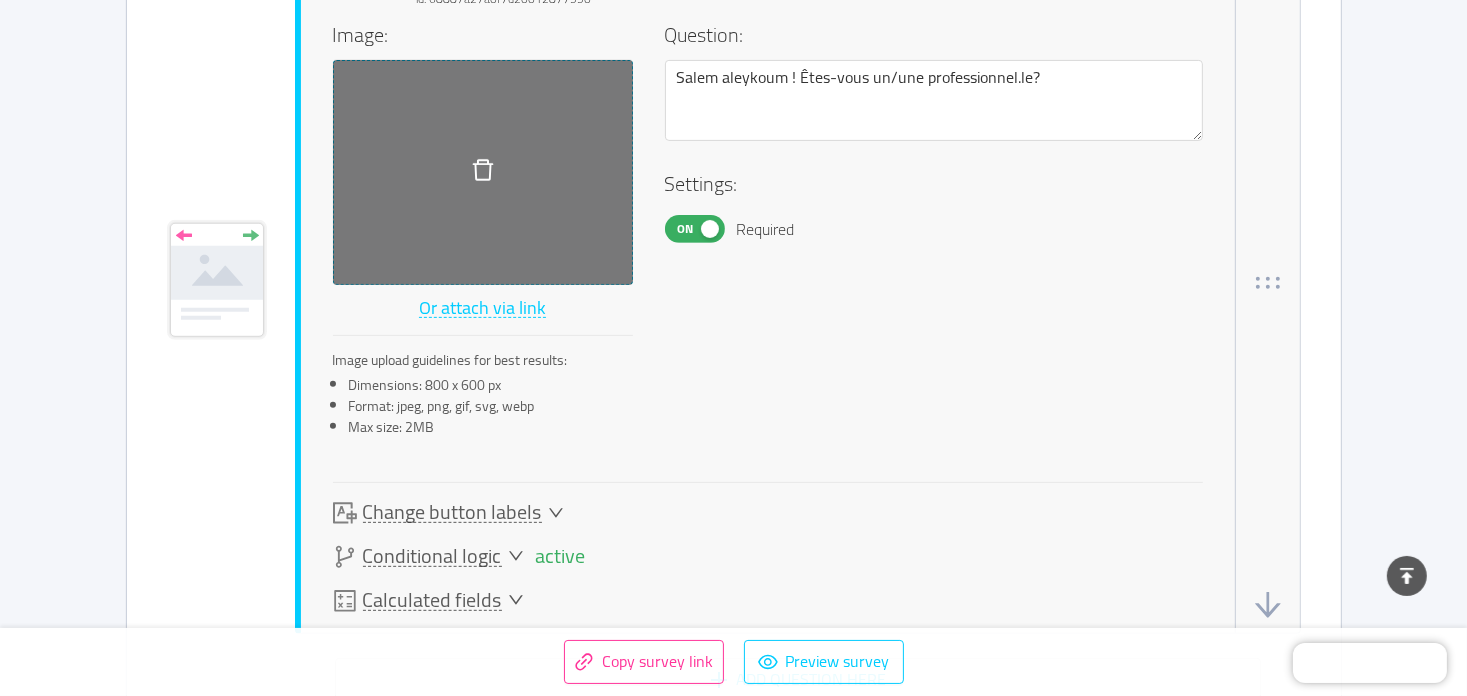 scroll, scrollTop: 608, scrollLeft: 0, axis: vertical 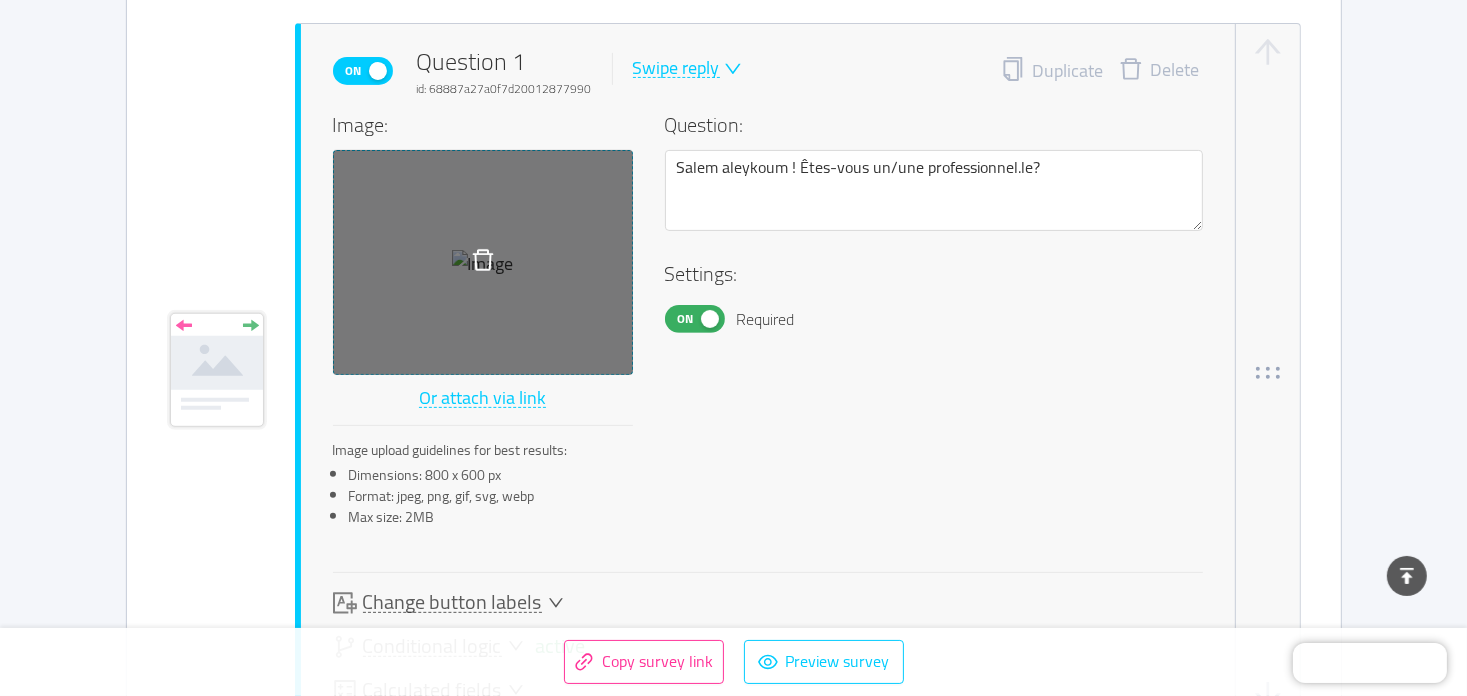 click at bounding box center (483, 262) 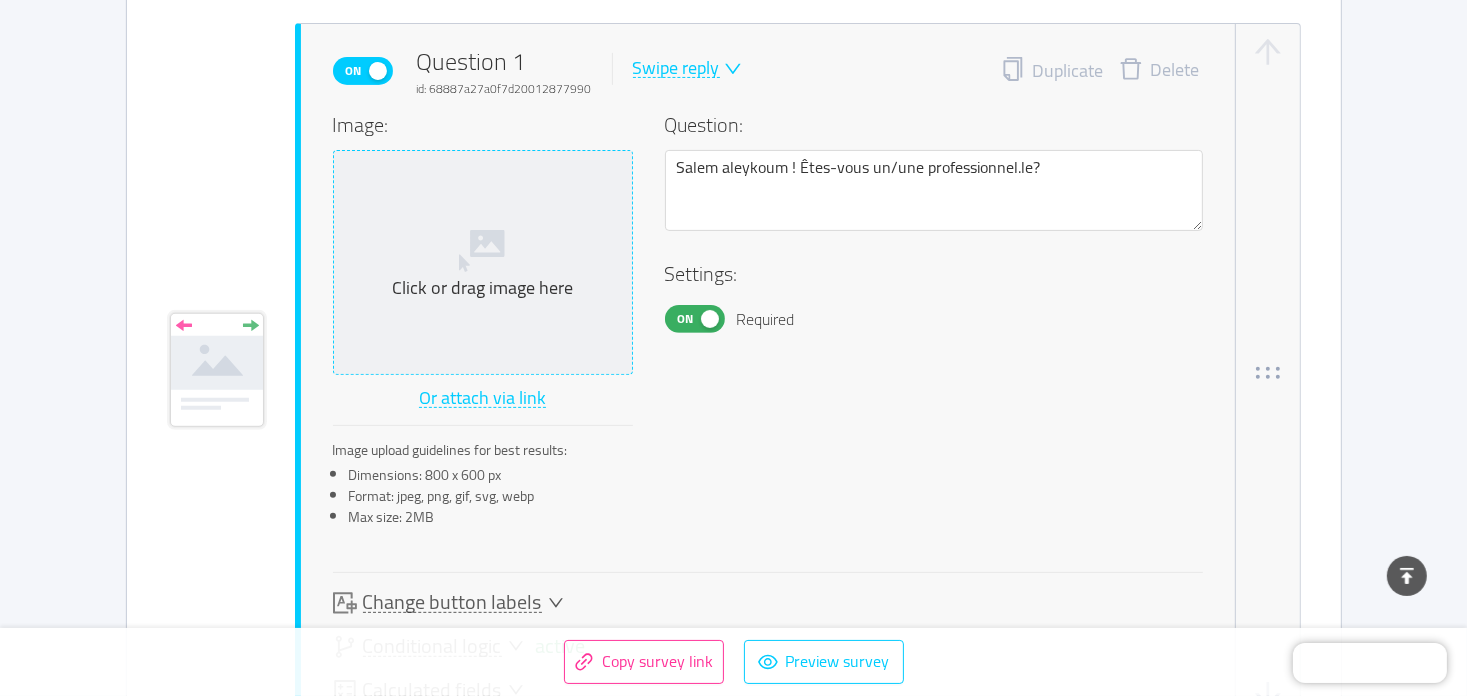 scroll, scrollTop: 500, scrollLeft: 0, axis: vertical 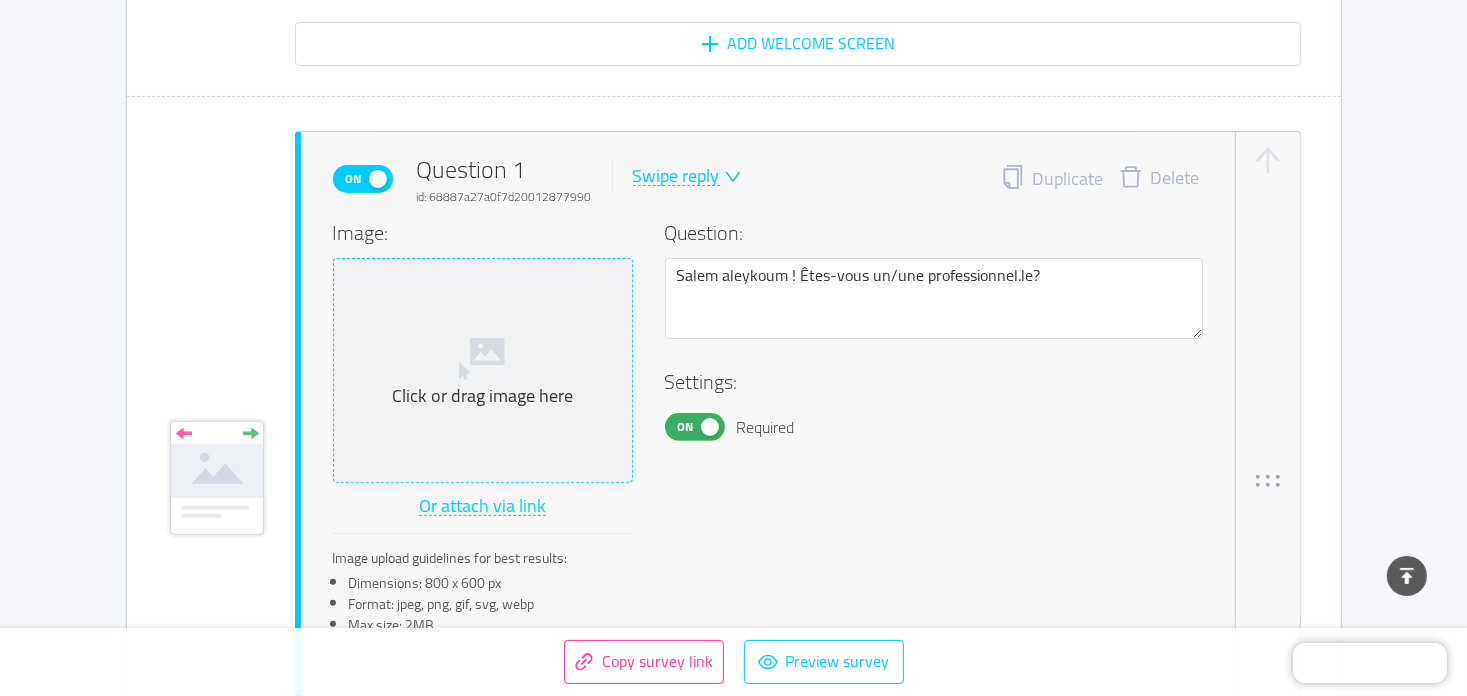 click on "Click or drag image here" at bounding box center (483, 370) 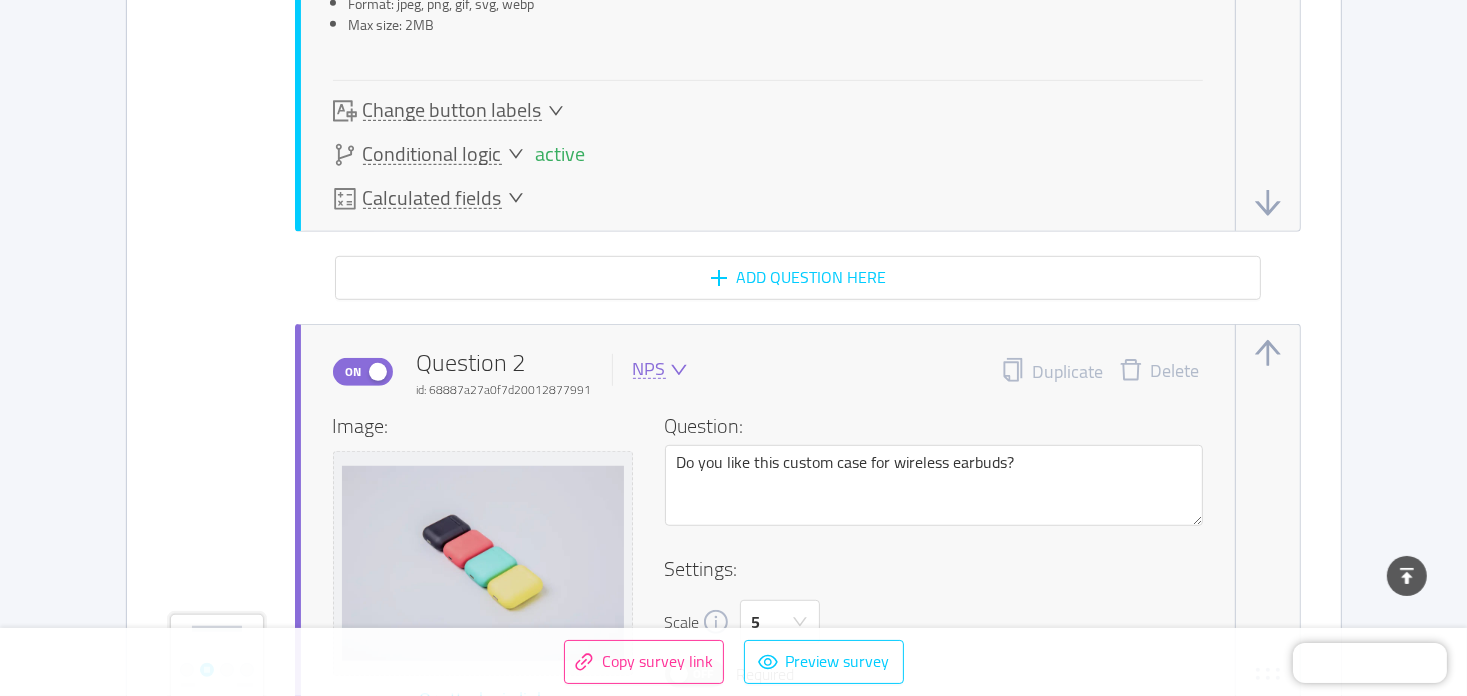 scroll, scrollTop: 1200, scrollLeft: 0, axis: vertical 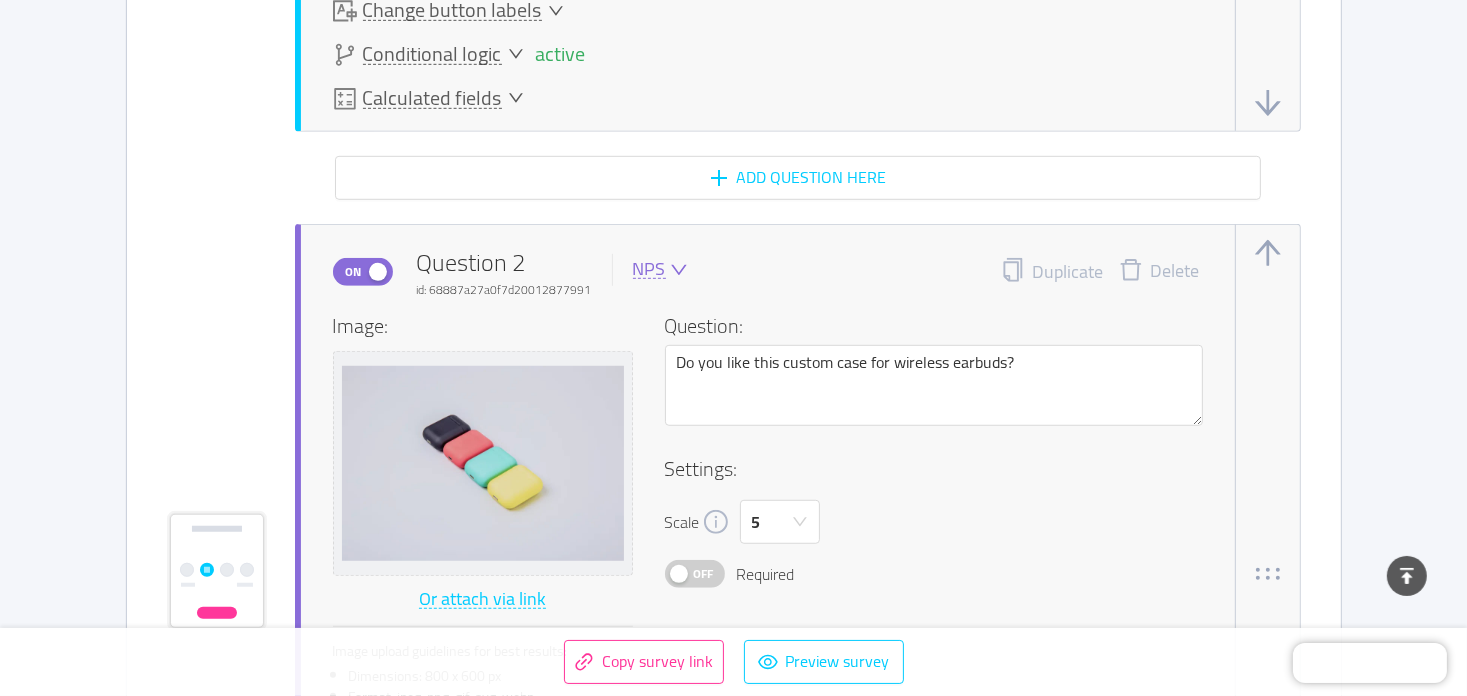 click 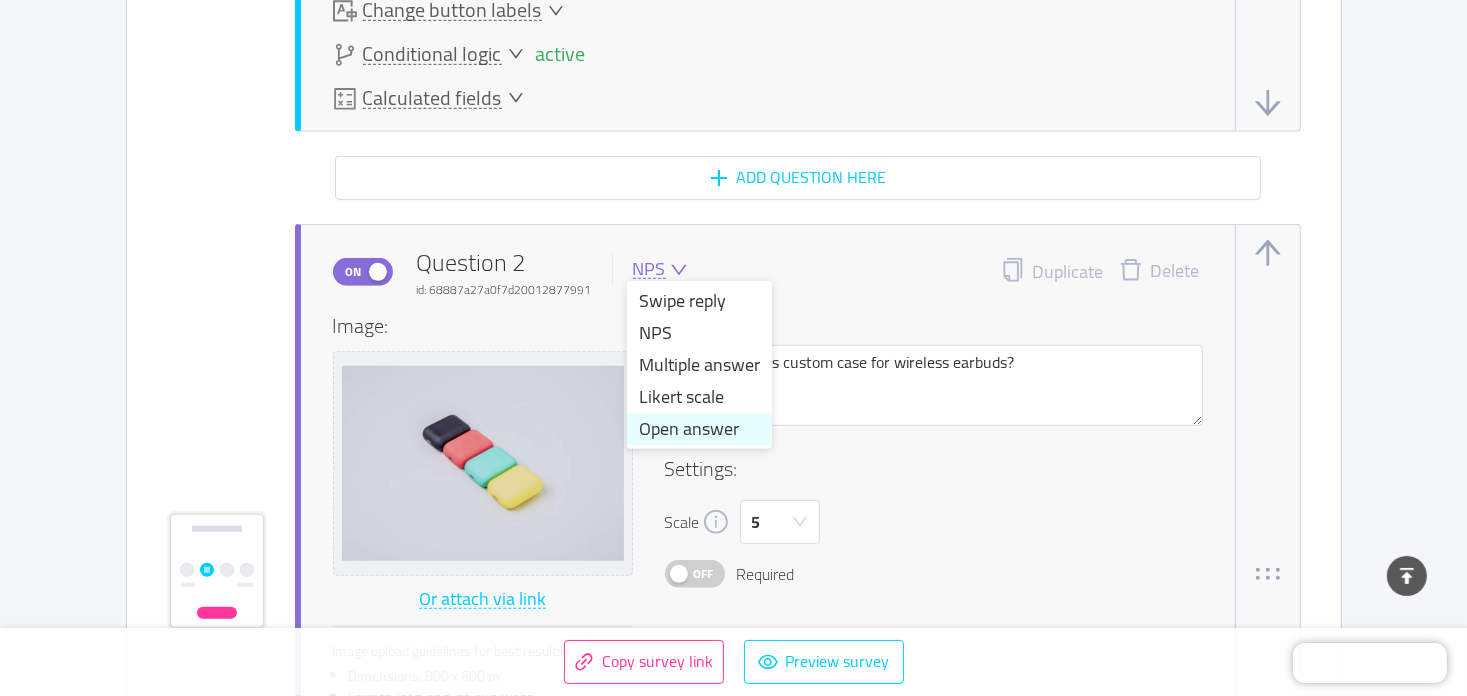 click on "Open answer" at bounding box center (699, 429) 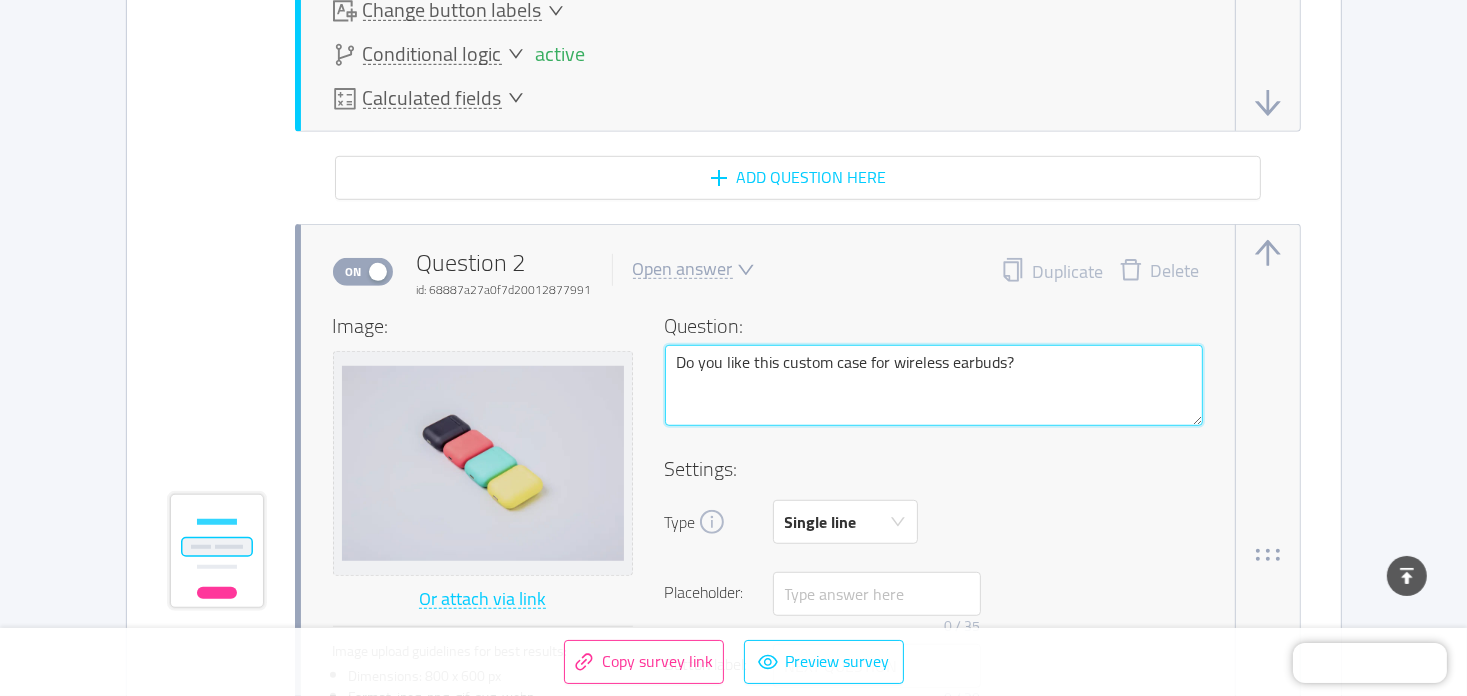 click on "Do you like this custom case for wireless earbuds?" at bounding box center [934, 386] 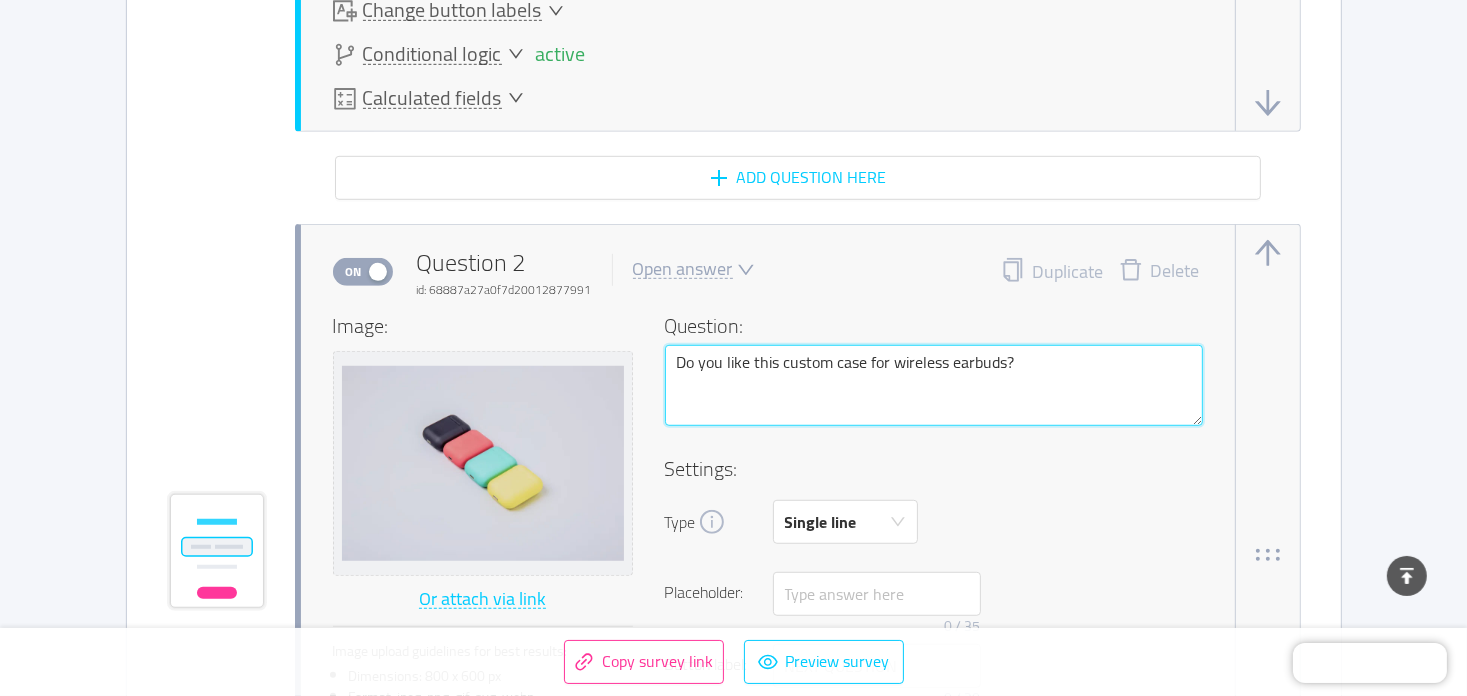 paste on "Comment pouvons-nous vous joindre" 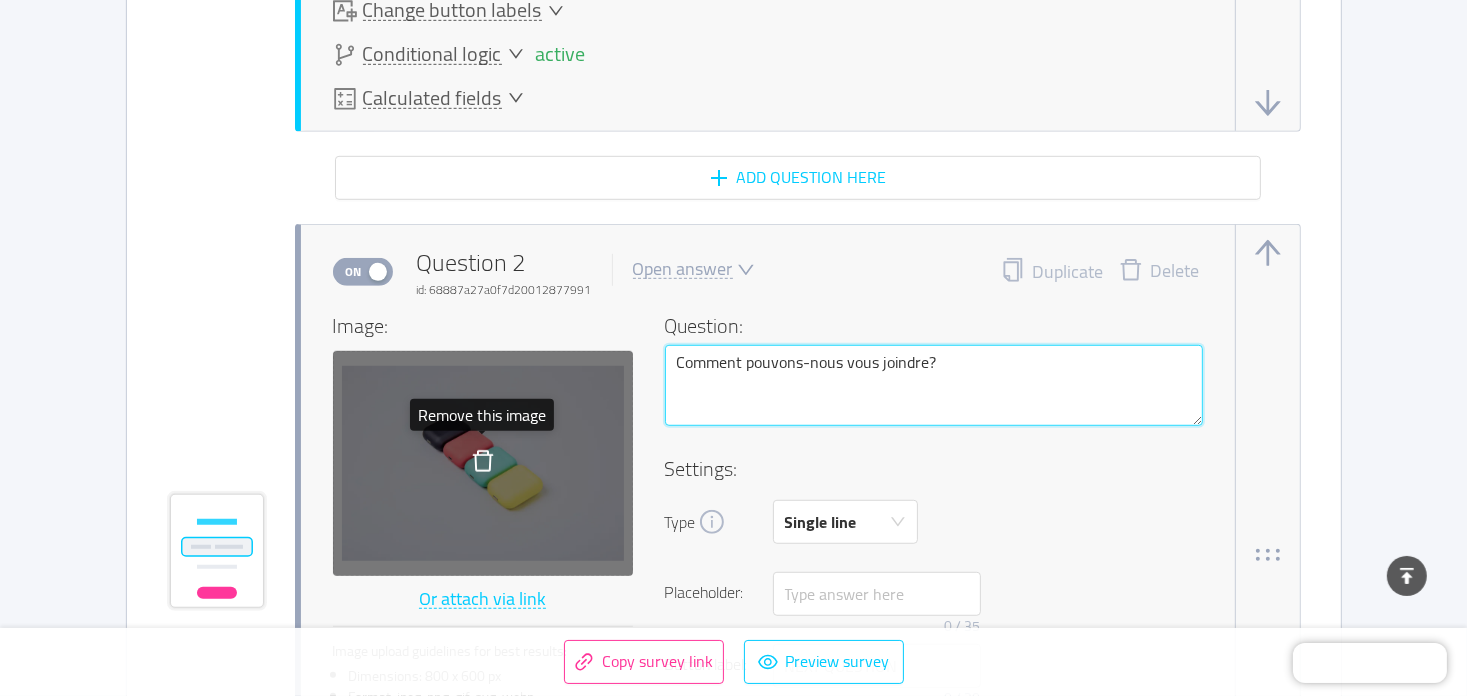 type on "Comment pouvons-nous vous joindre?" 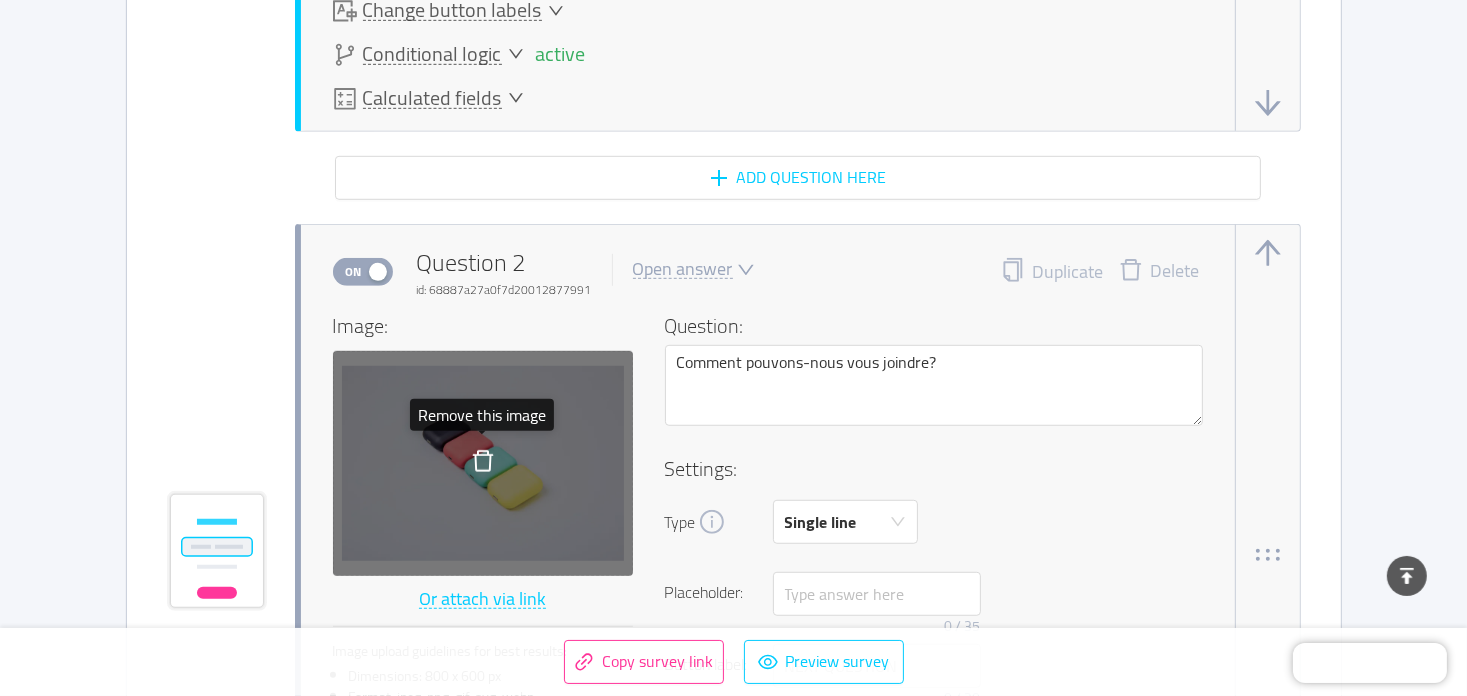 click 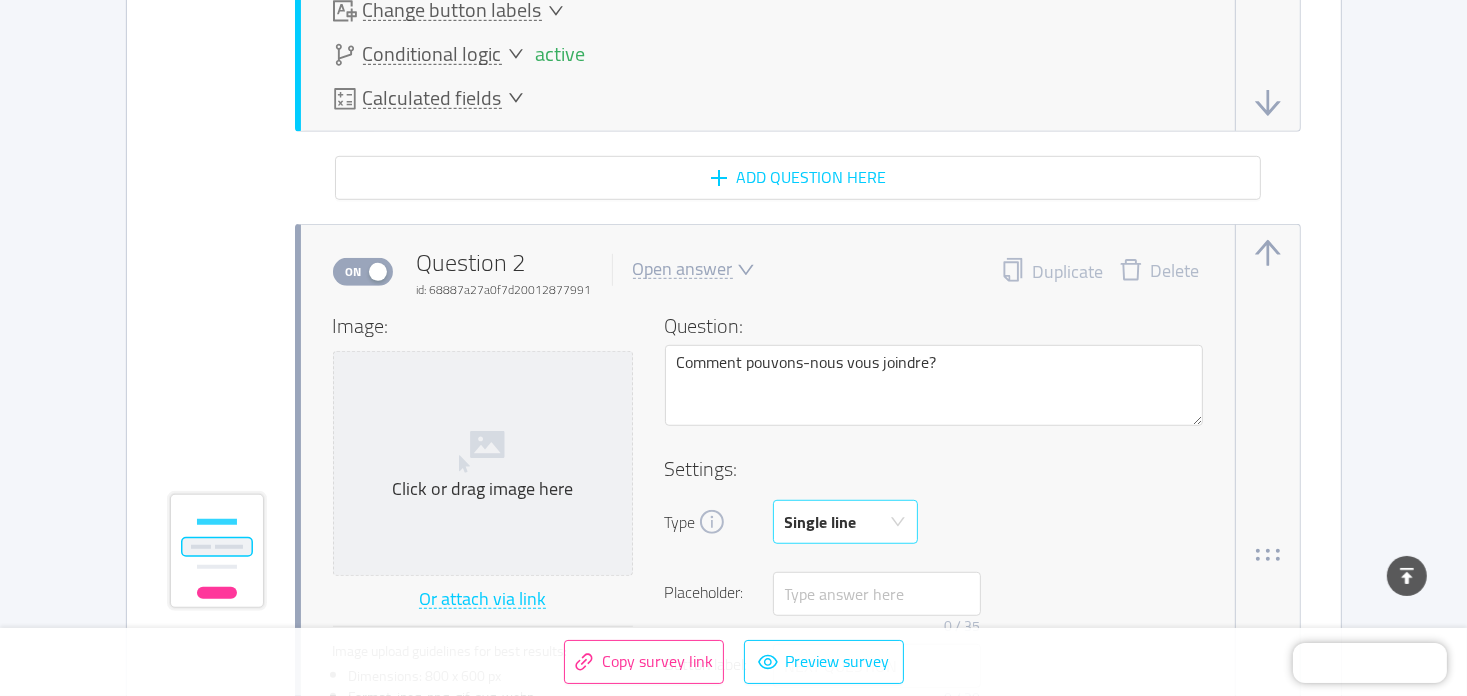 click on "Single line" at bounding box center [839, 522] 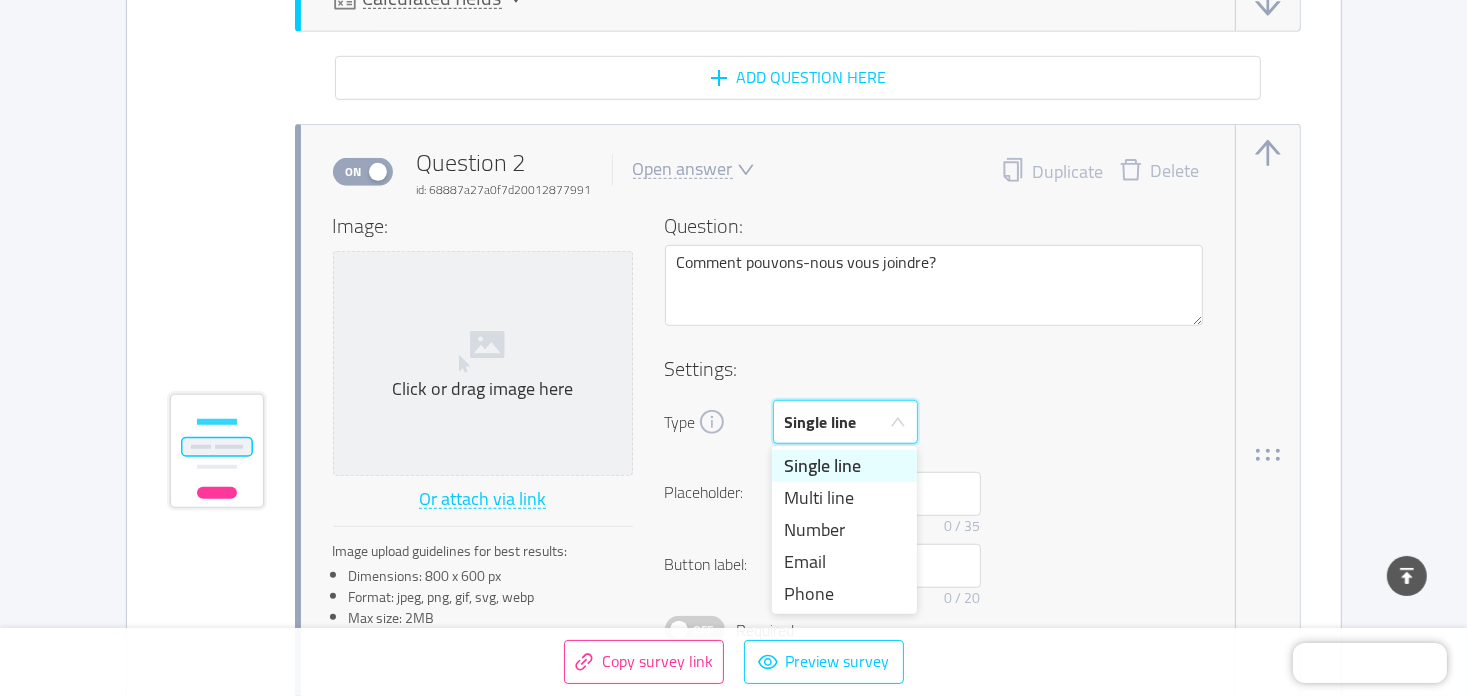 scroll, scrollTop: 1400, scrollLeft: 0, axis: vertical 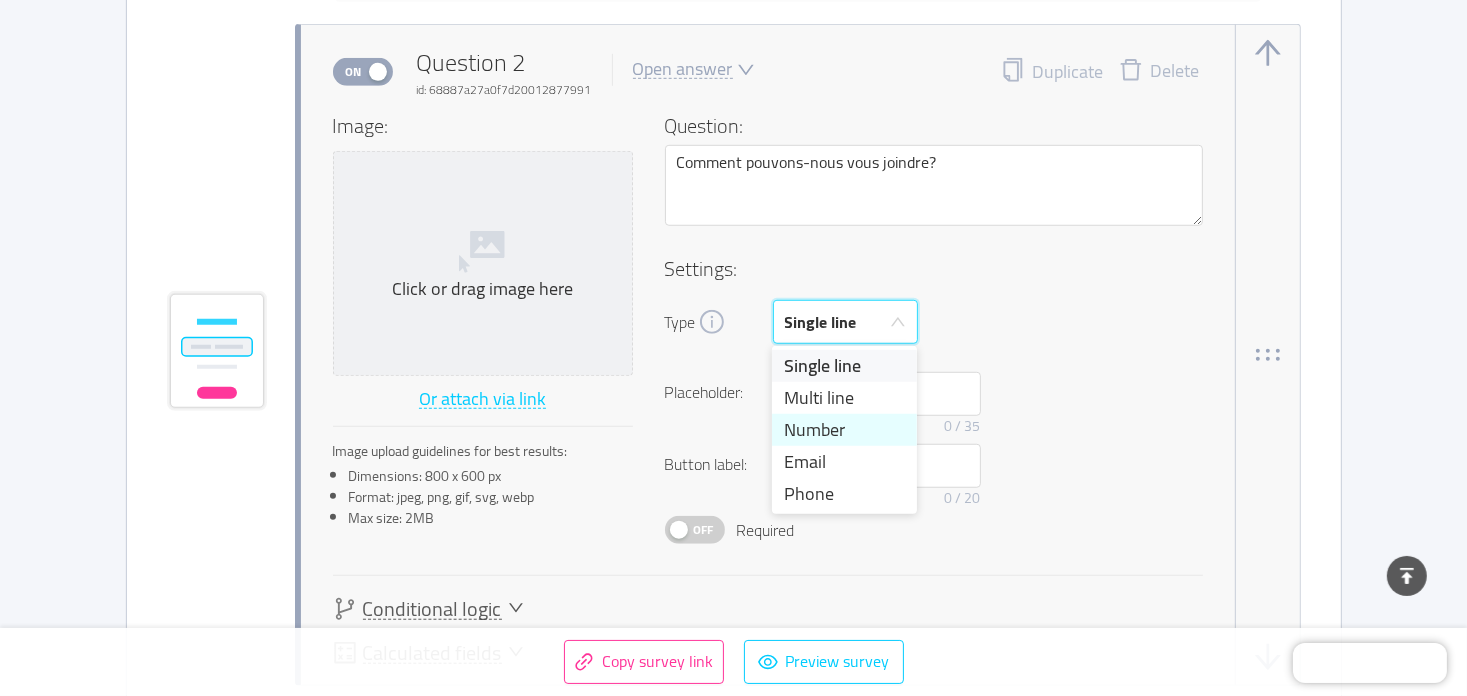 click on "Number" at bounding box center [844, 430] 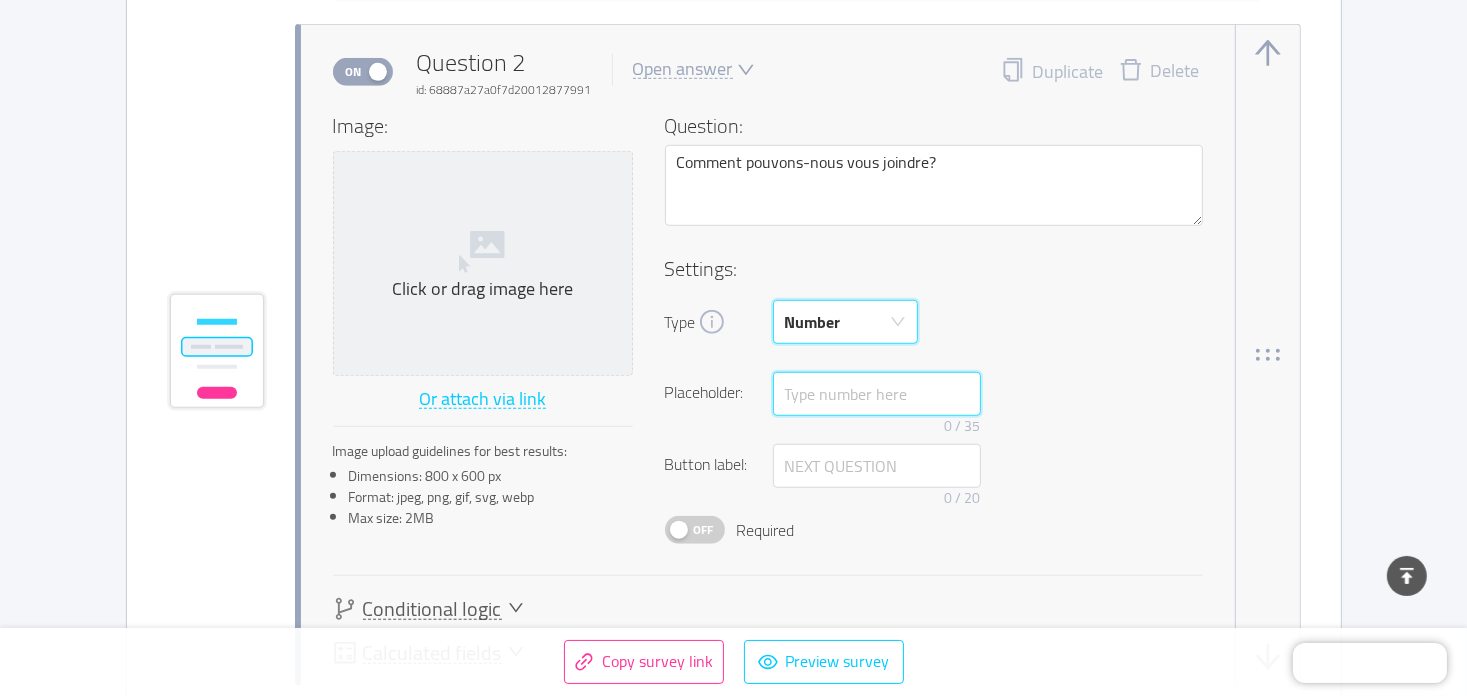 click at bounding box center (877, 394) 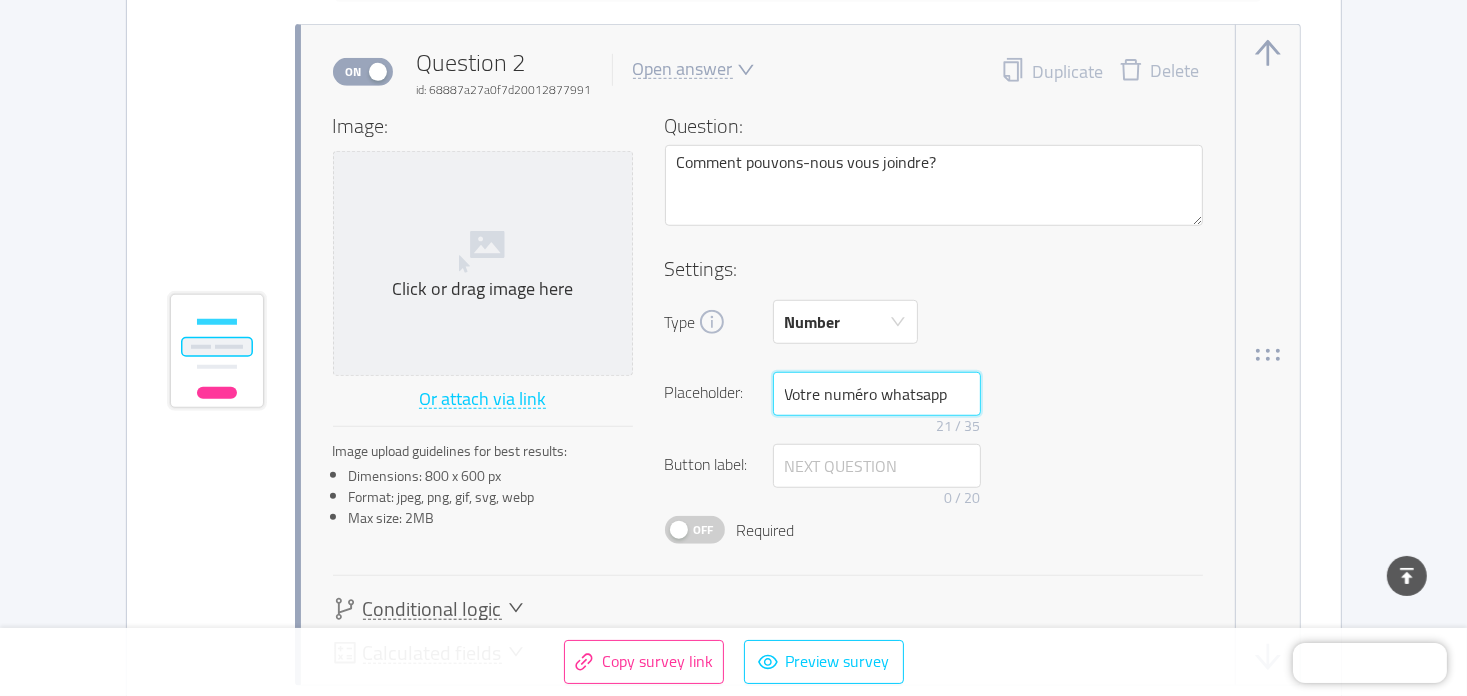 click on "Votre numéro whatsapp" at bounding box center [877, 394] 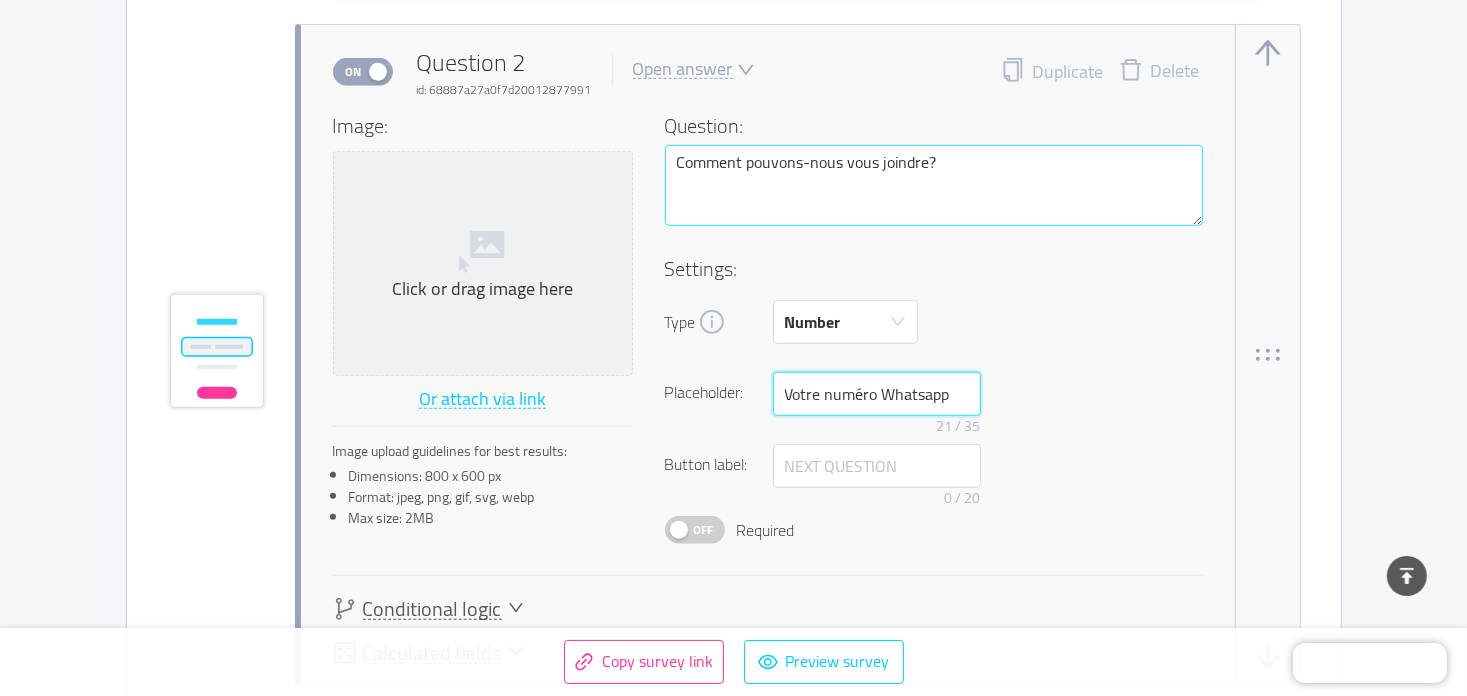 type on "Votre numéro Whatsapp" 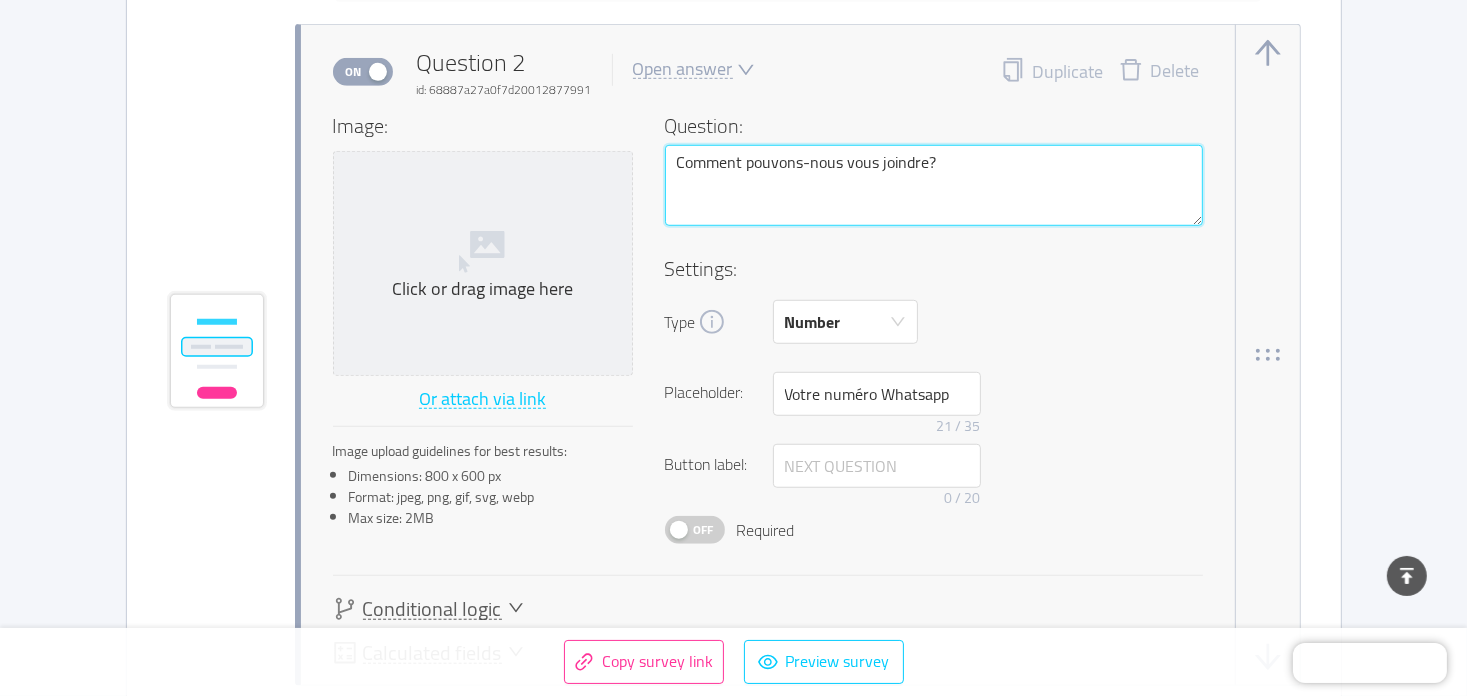click on "Comment pouvons-nous vous joindre?" at bounding box center [934, 186] 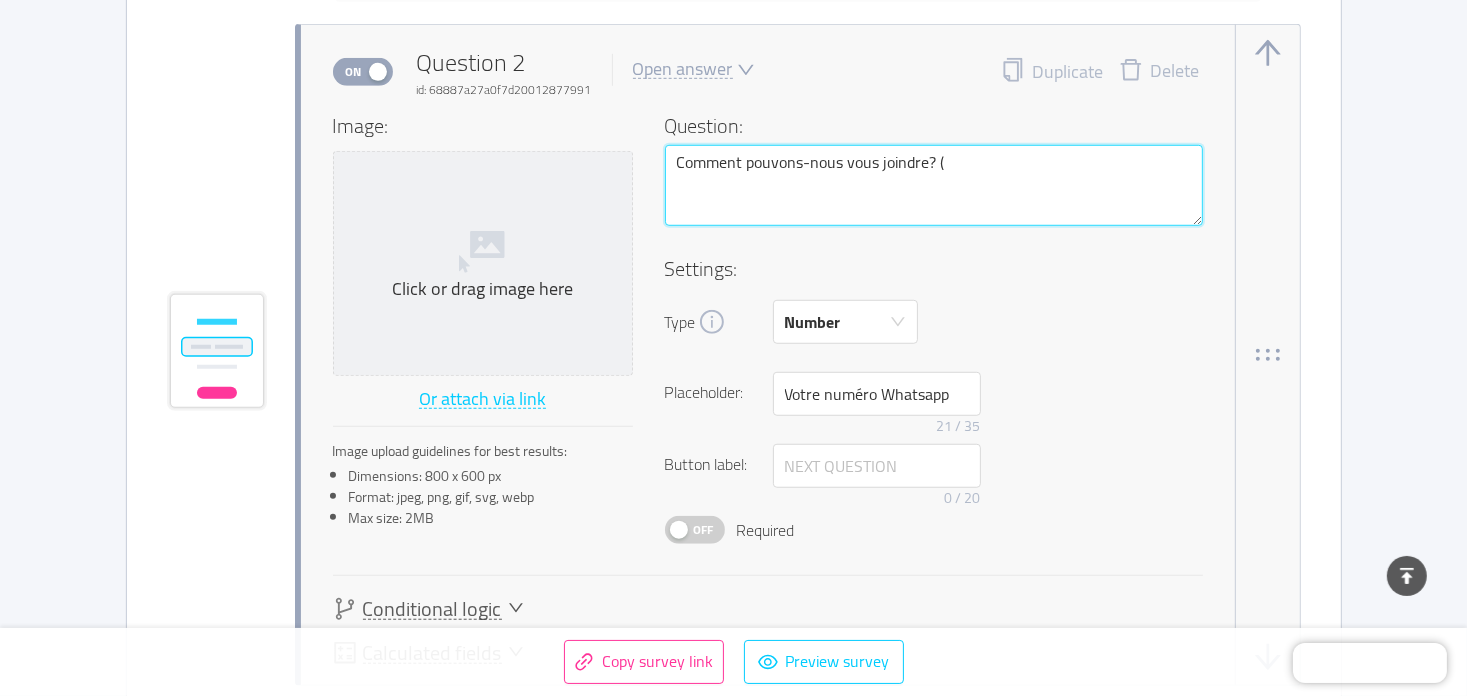 type 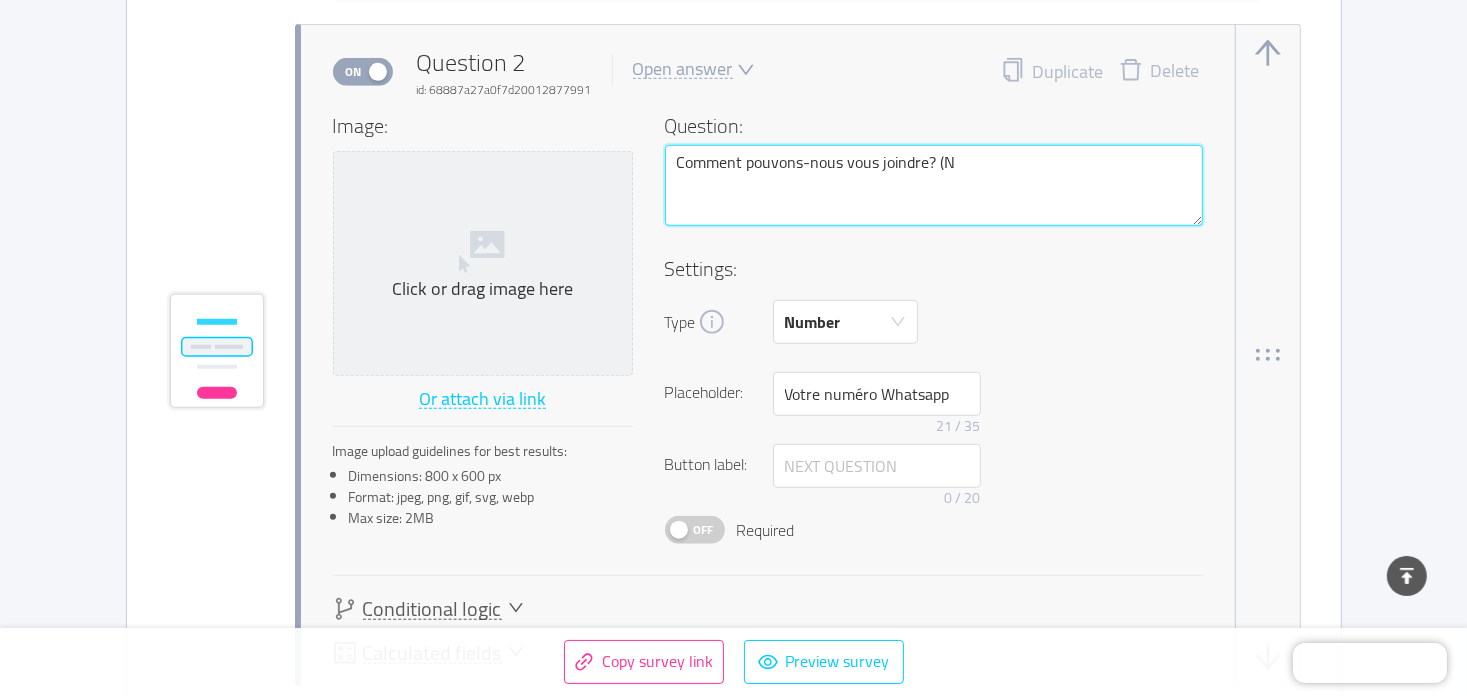 type on "Comment pouvons-nous vous joindre? (No" 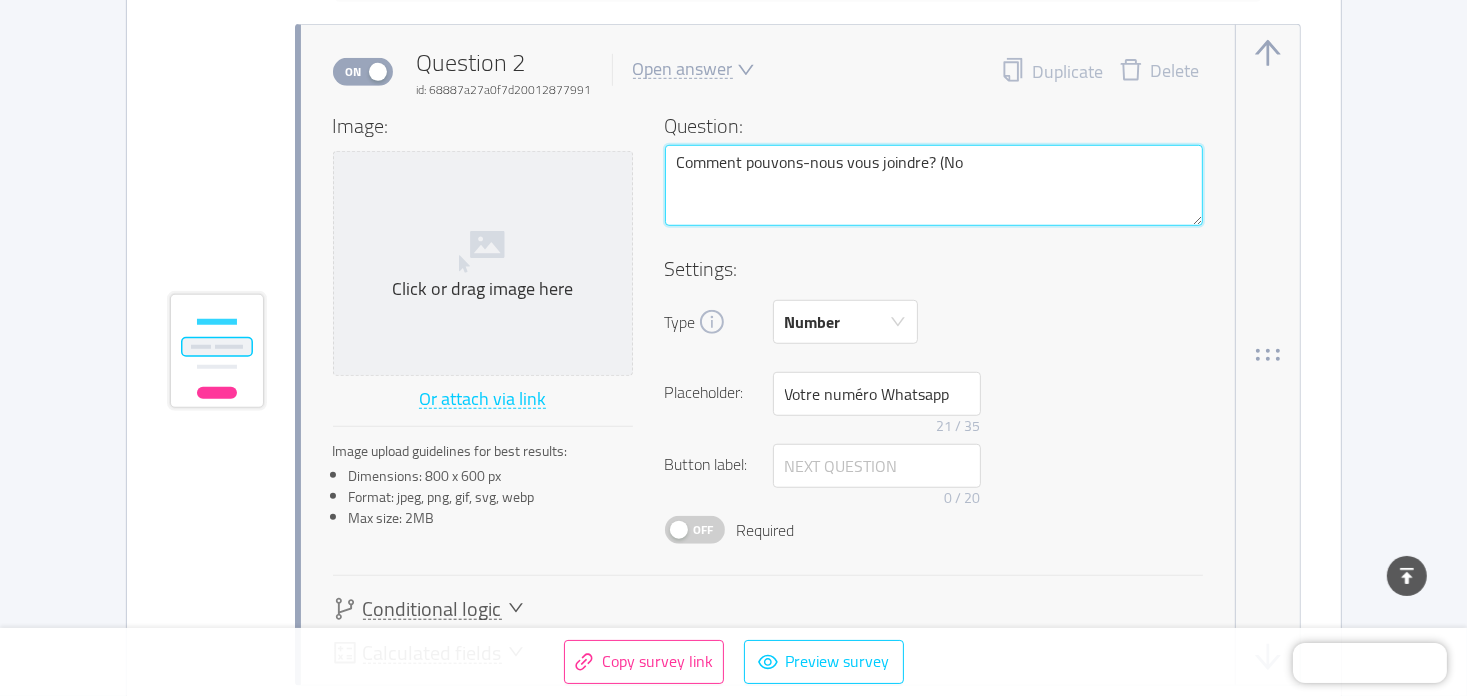 type 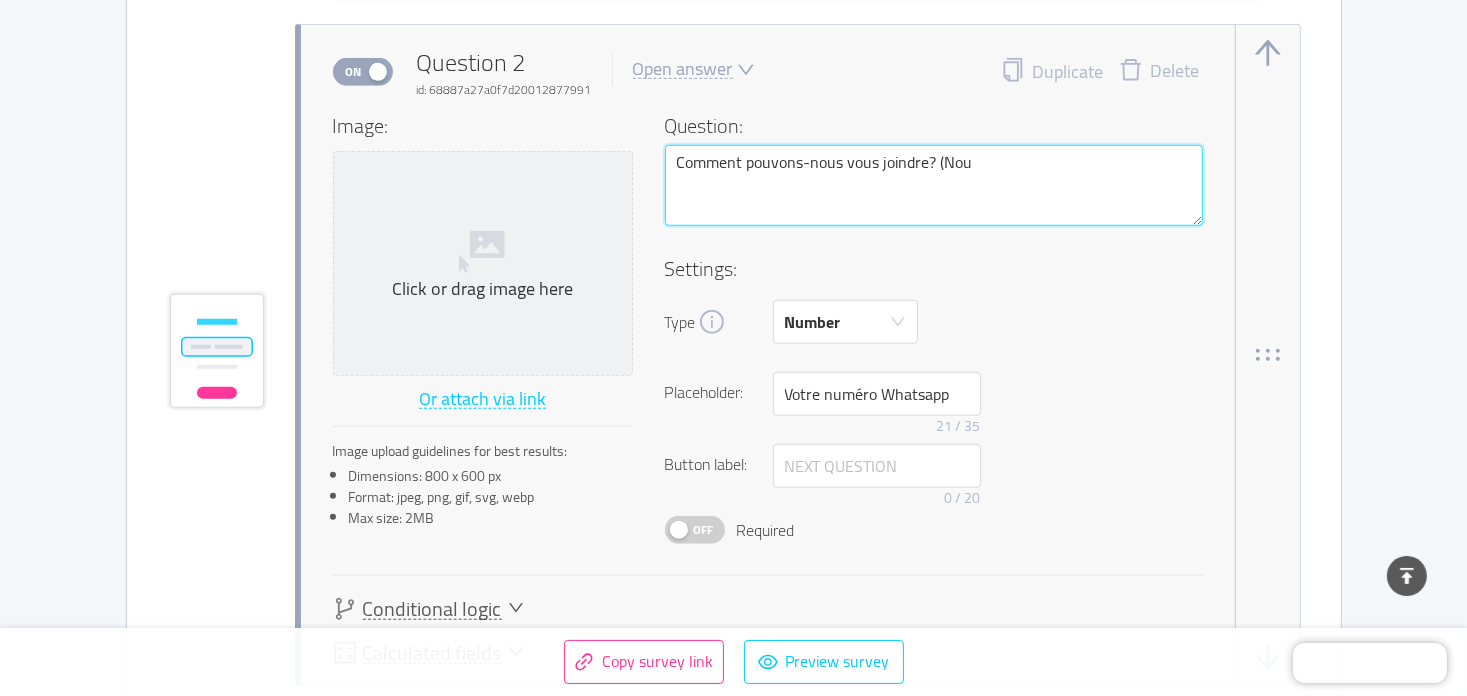 type 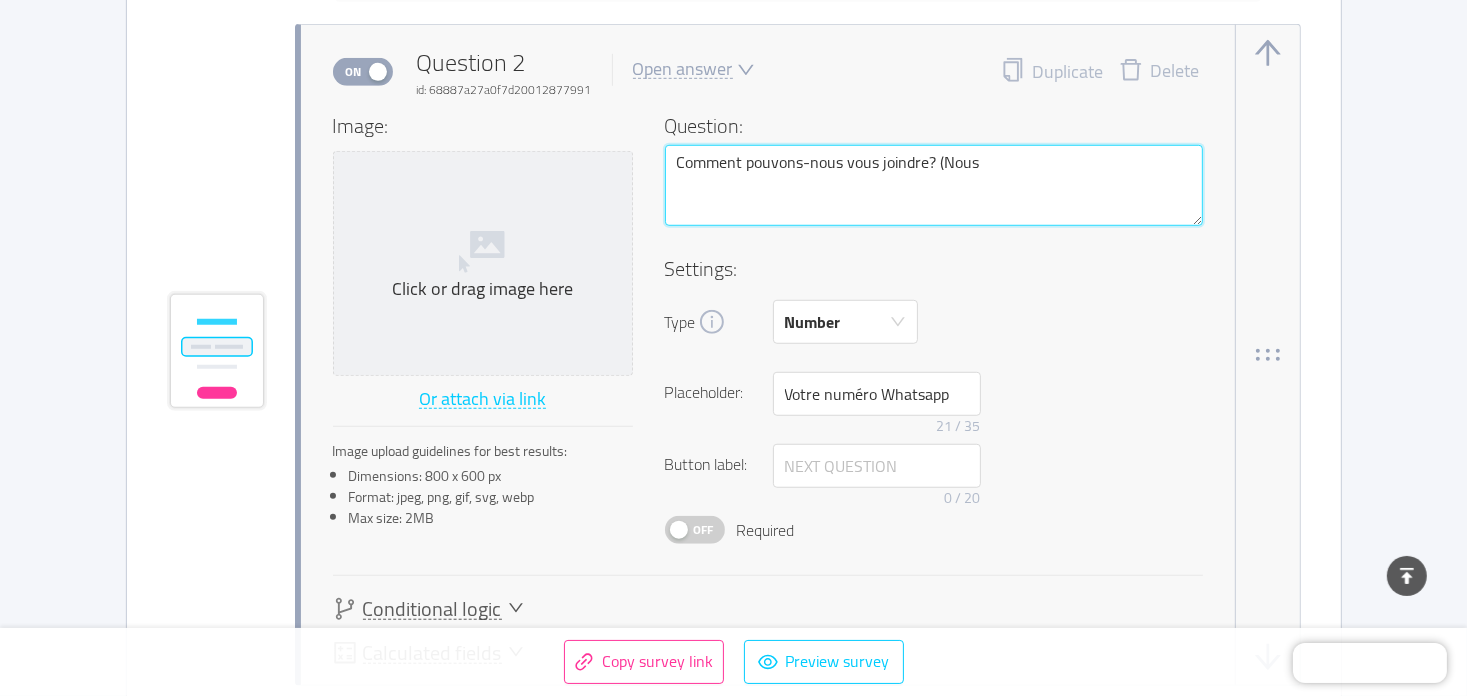 type 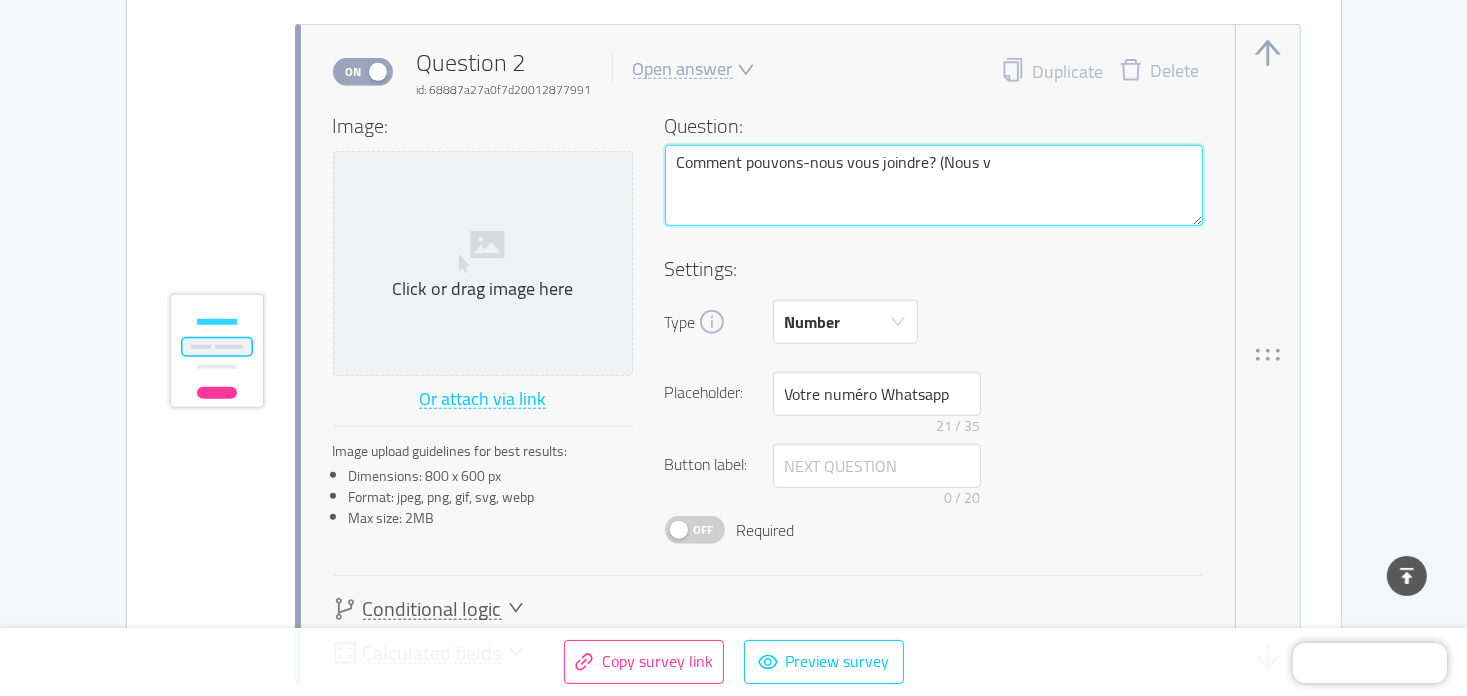 type 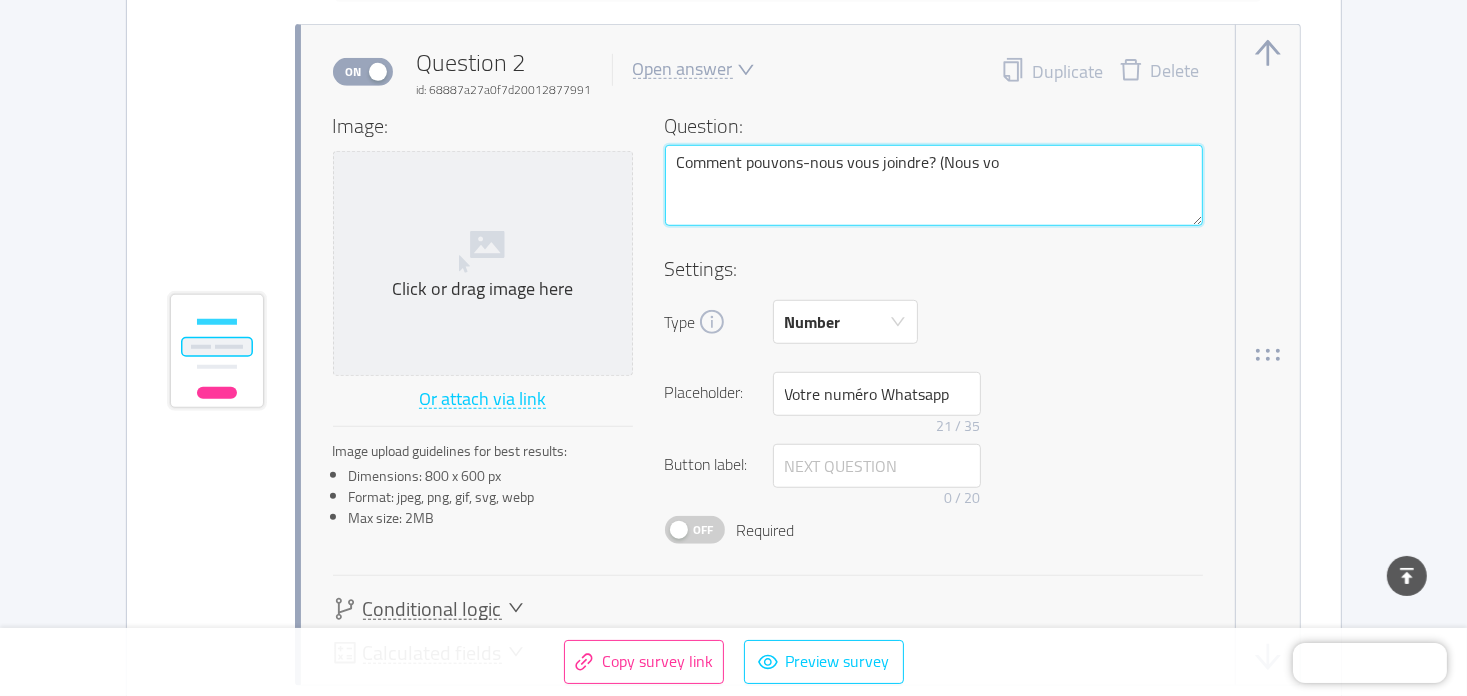 type 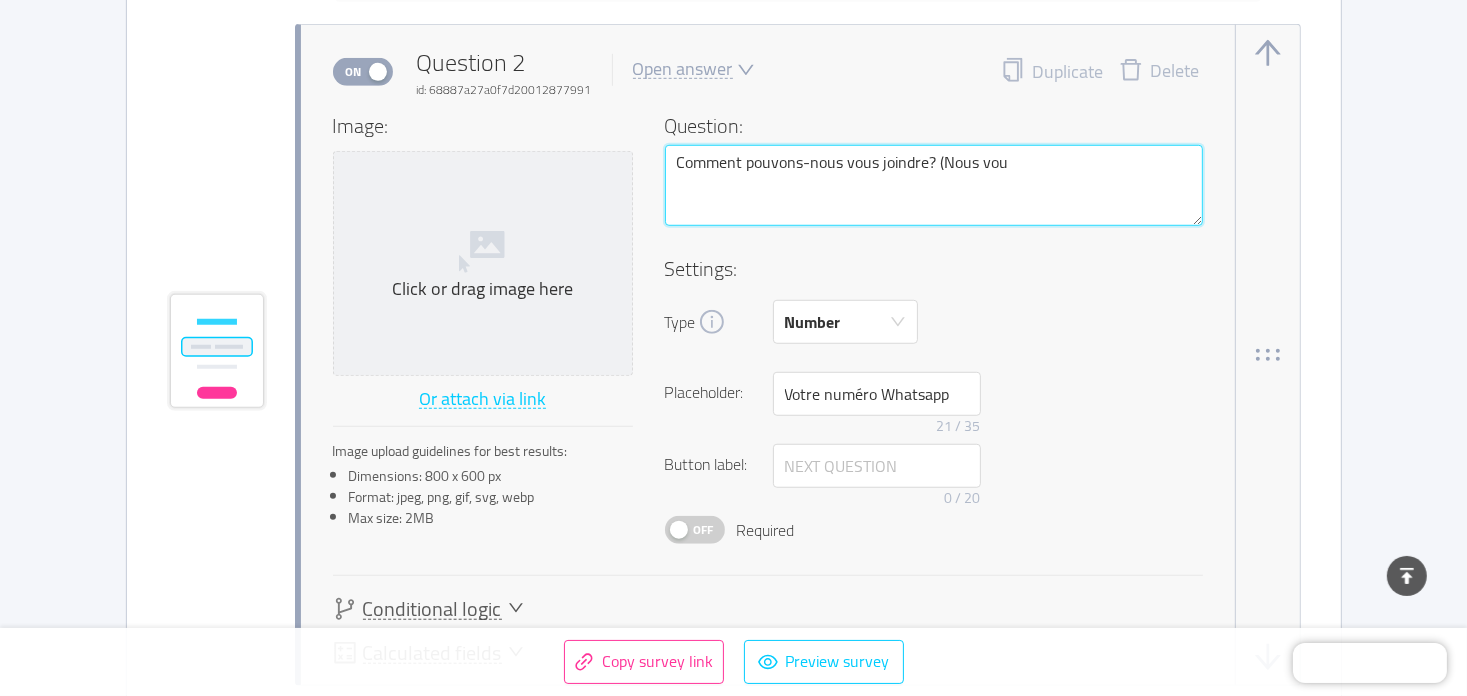 type 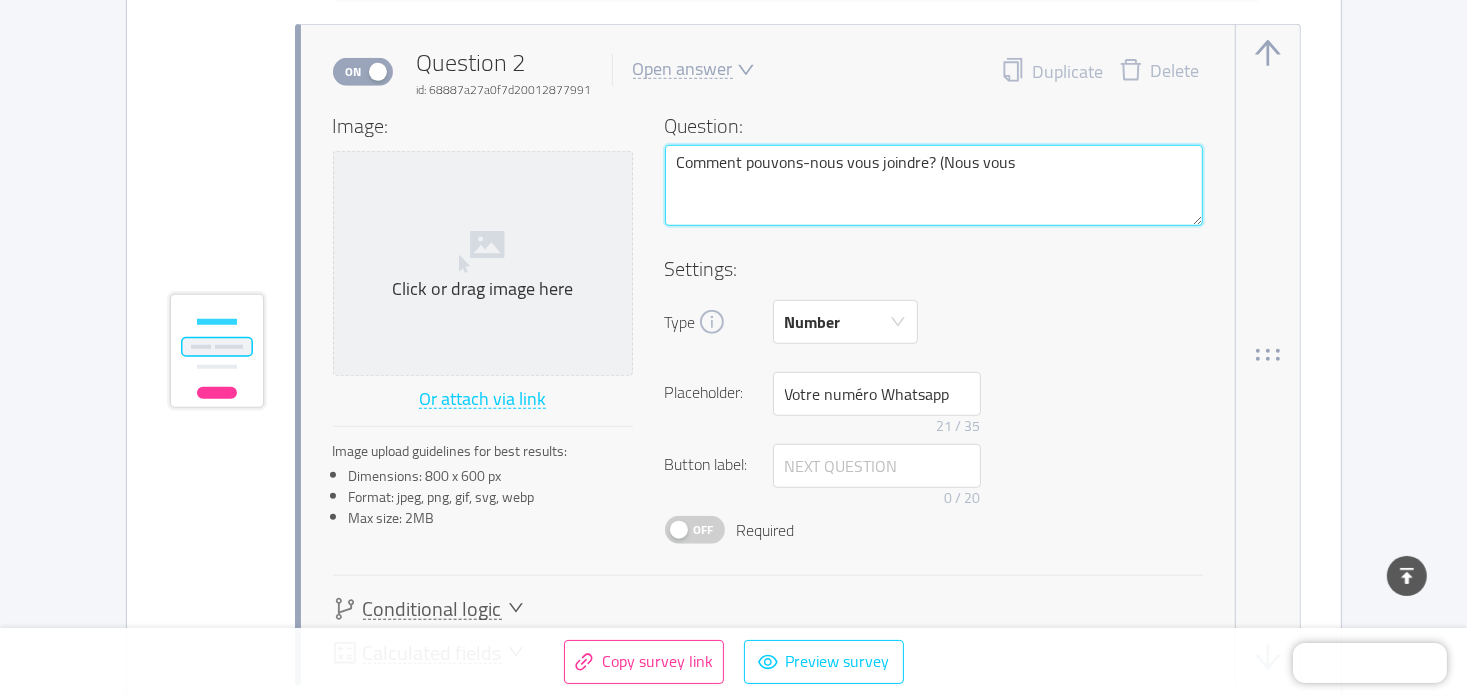 type 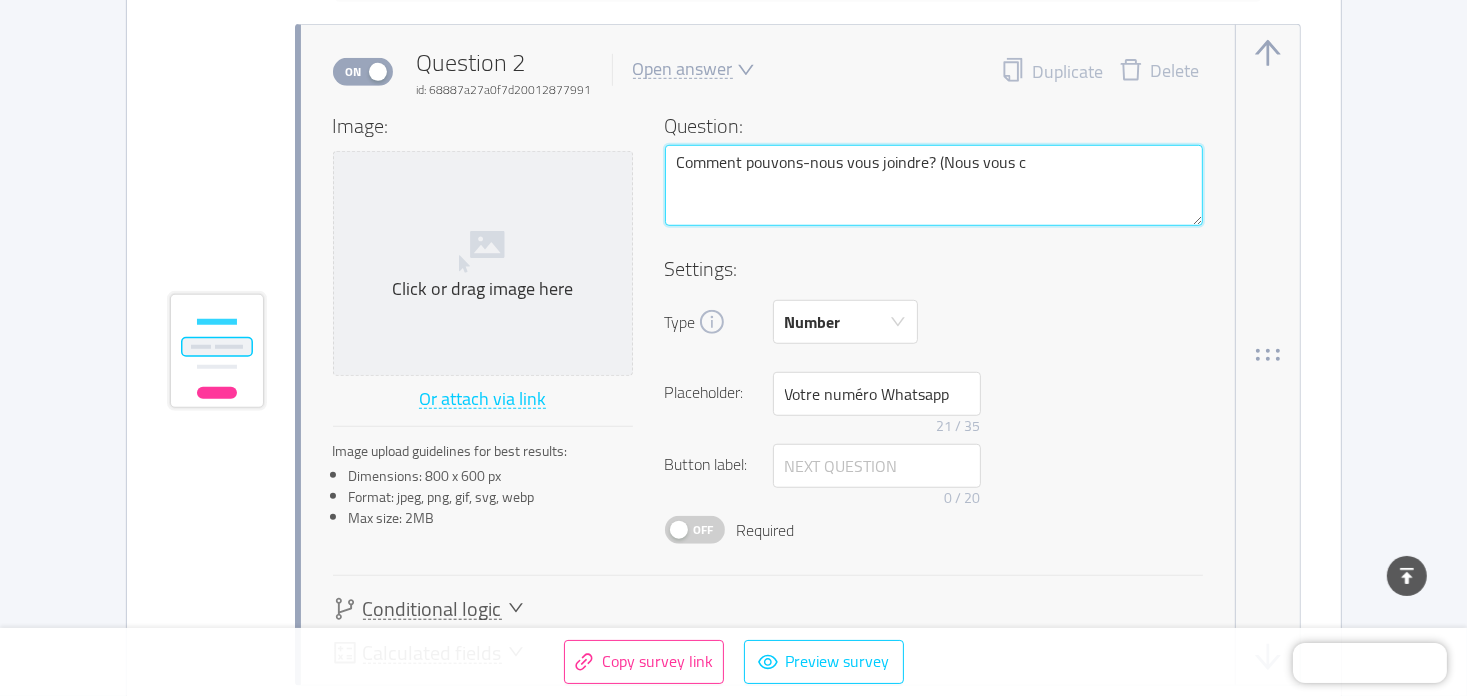 type 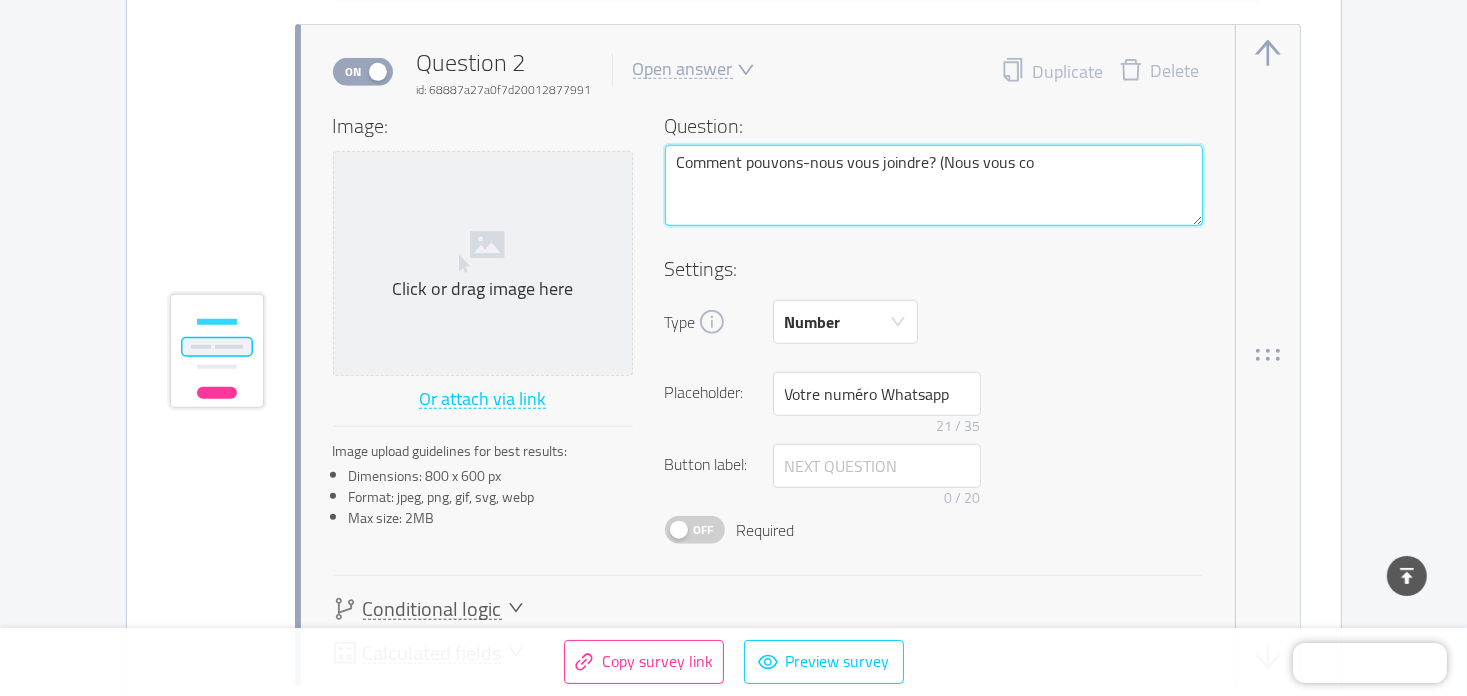 type 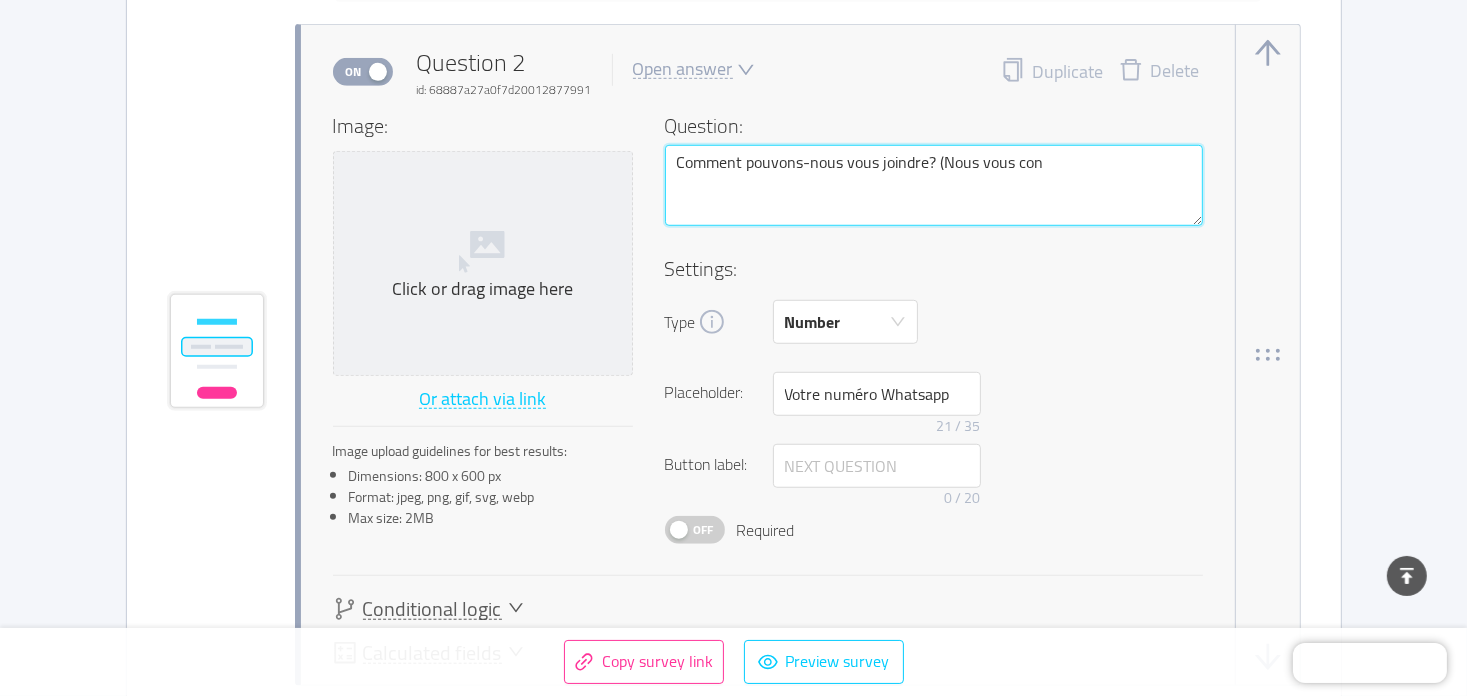 type 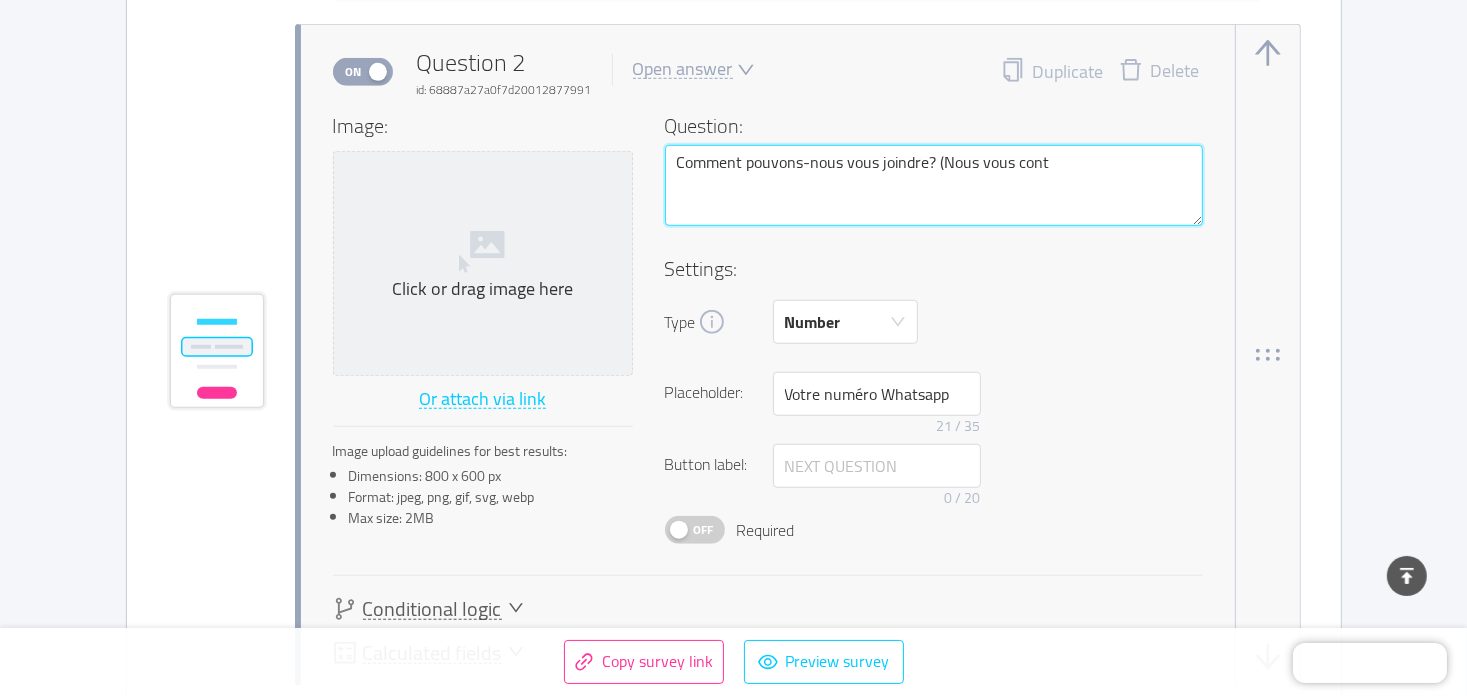 type 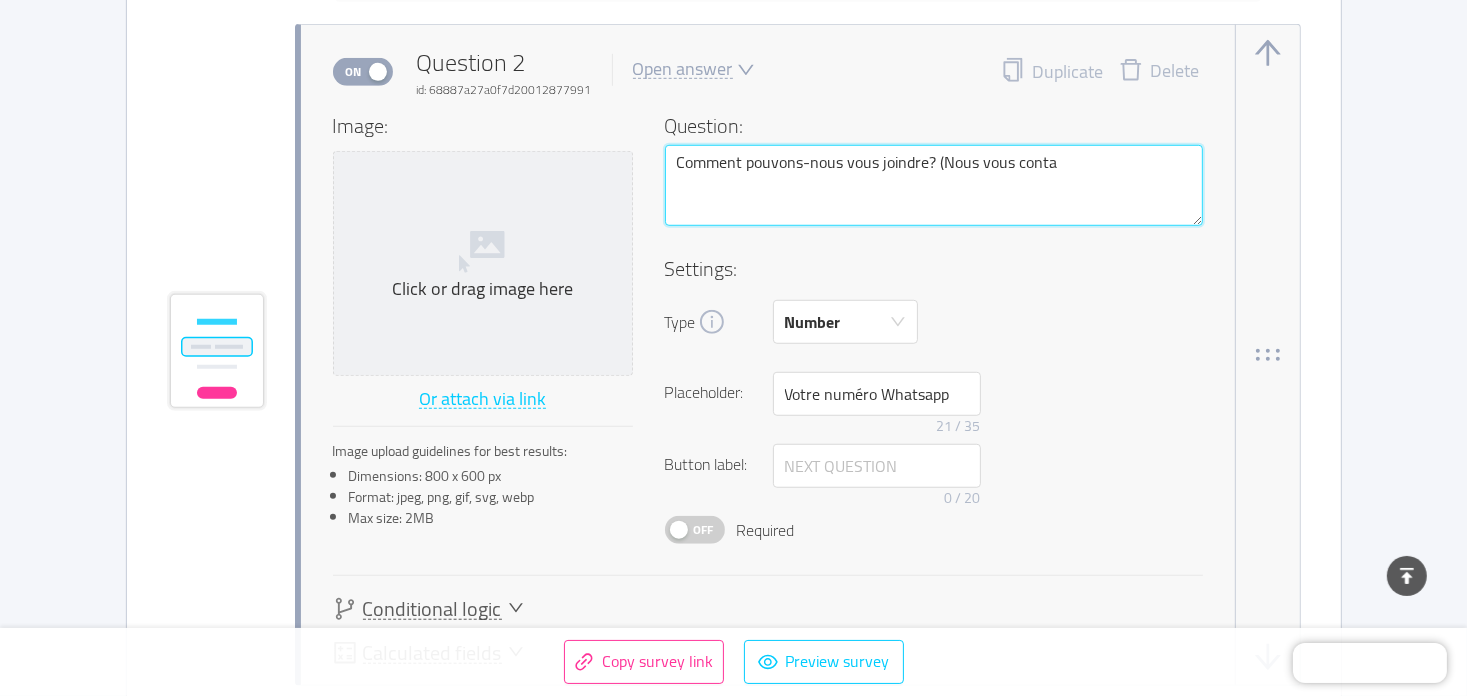 type 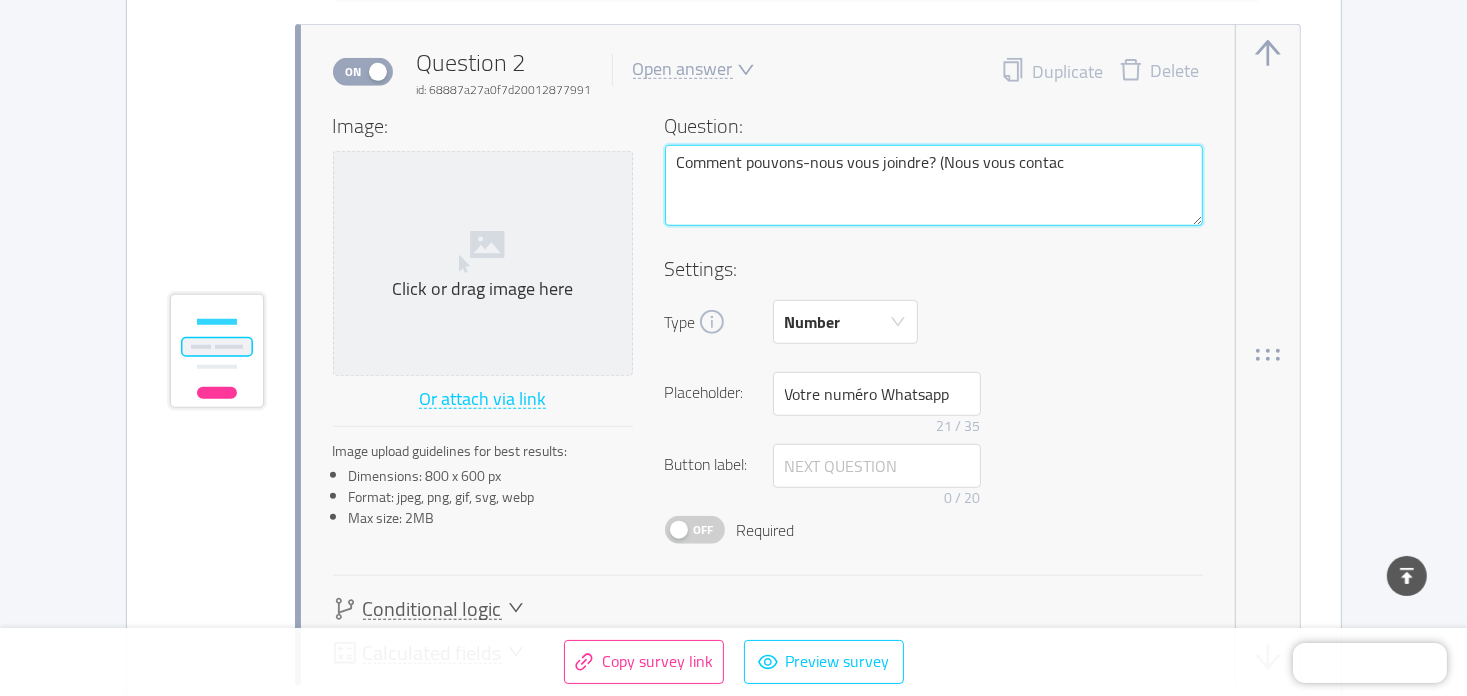 type 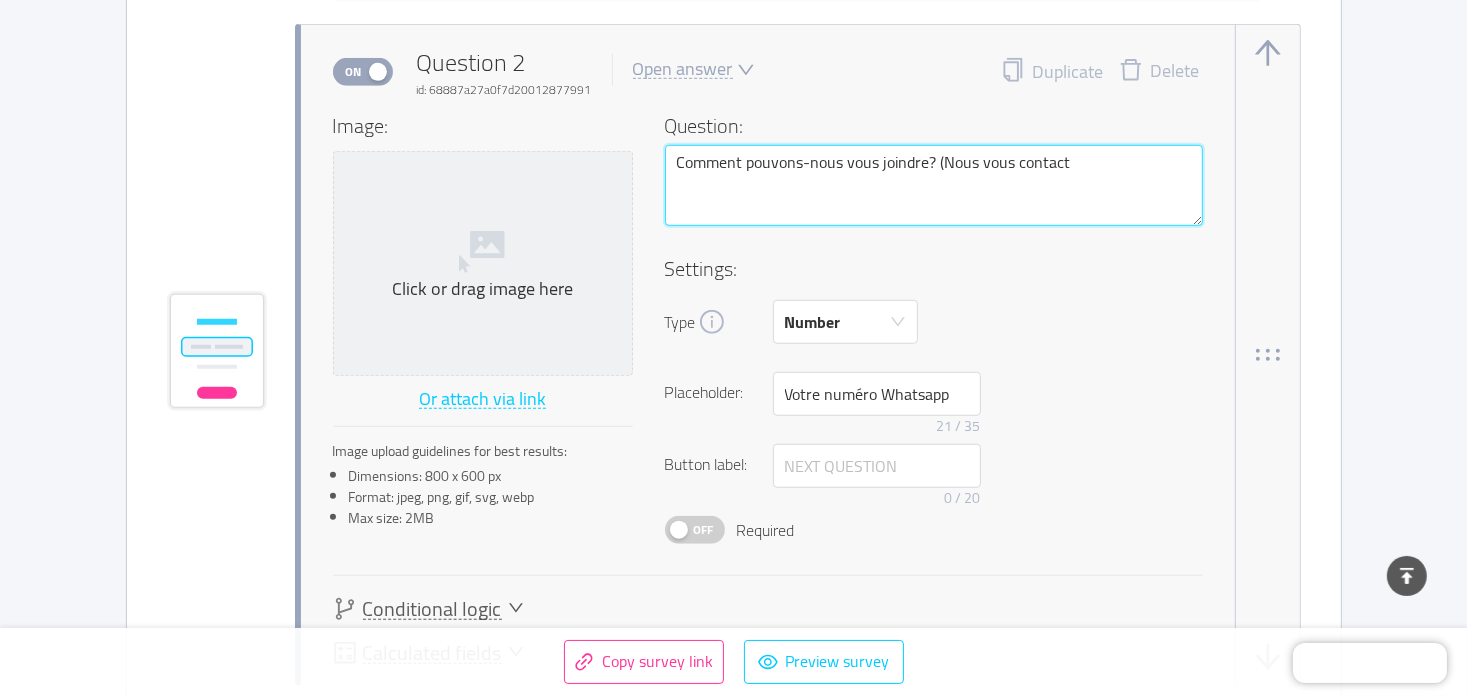 type 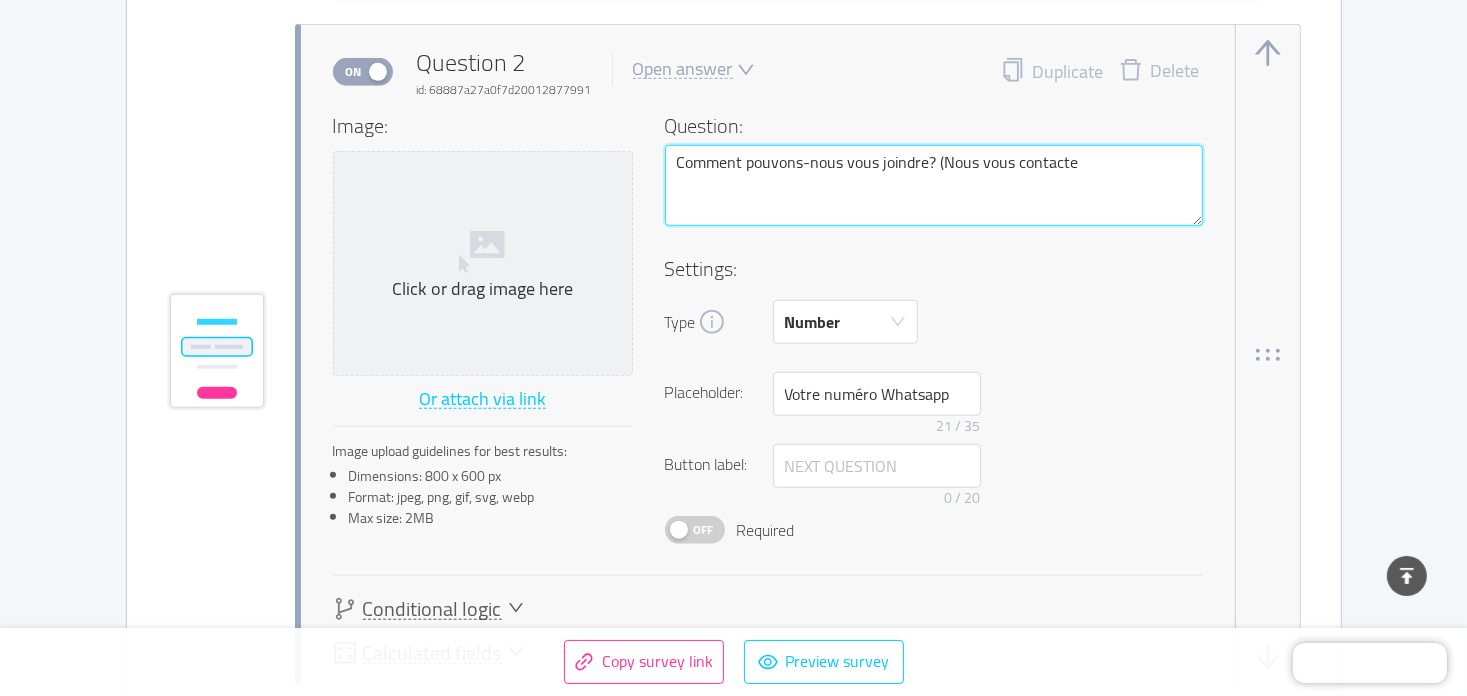 type 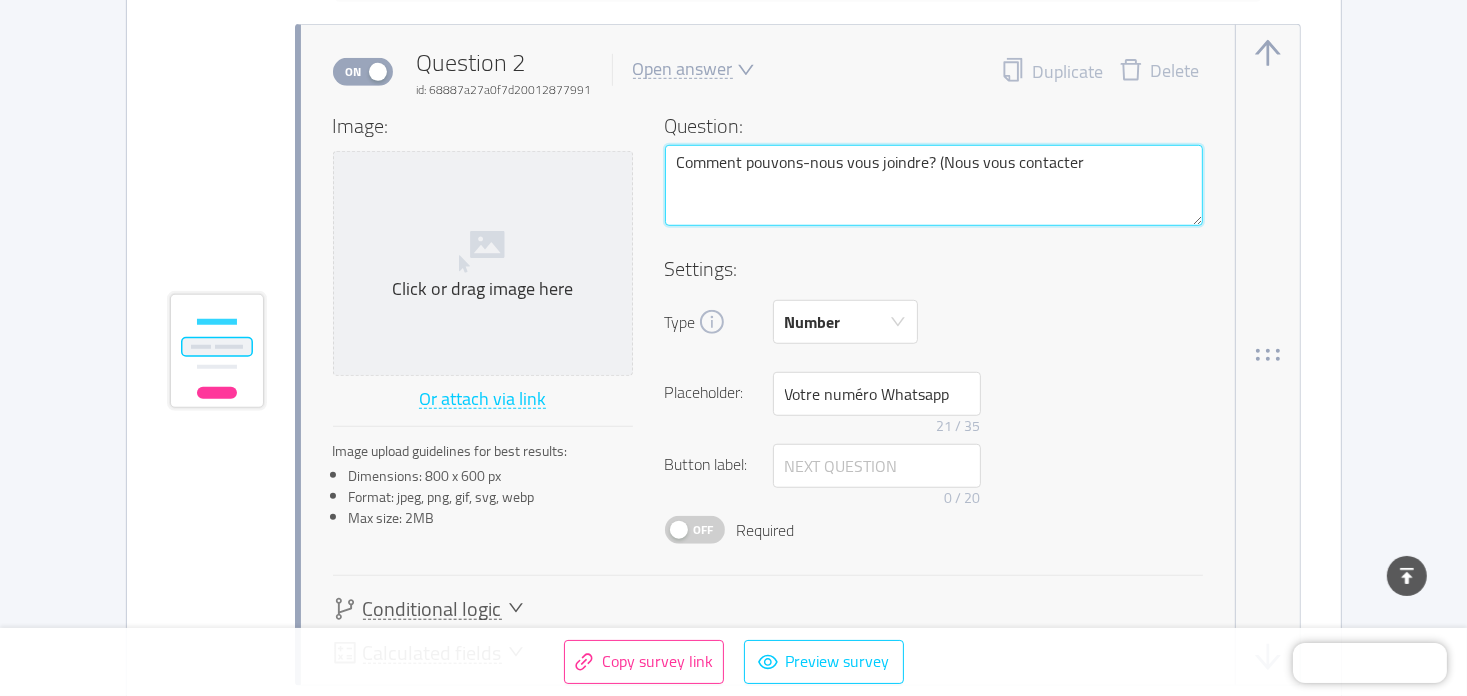 type 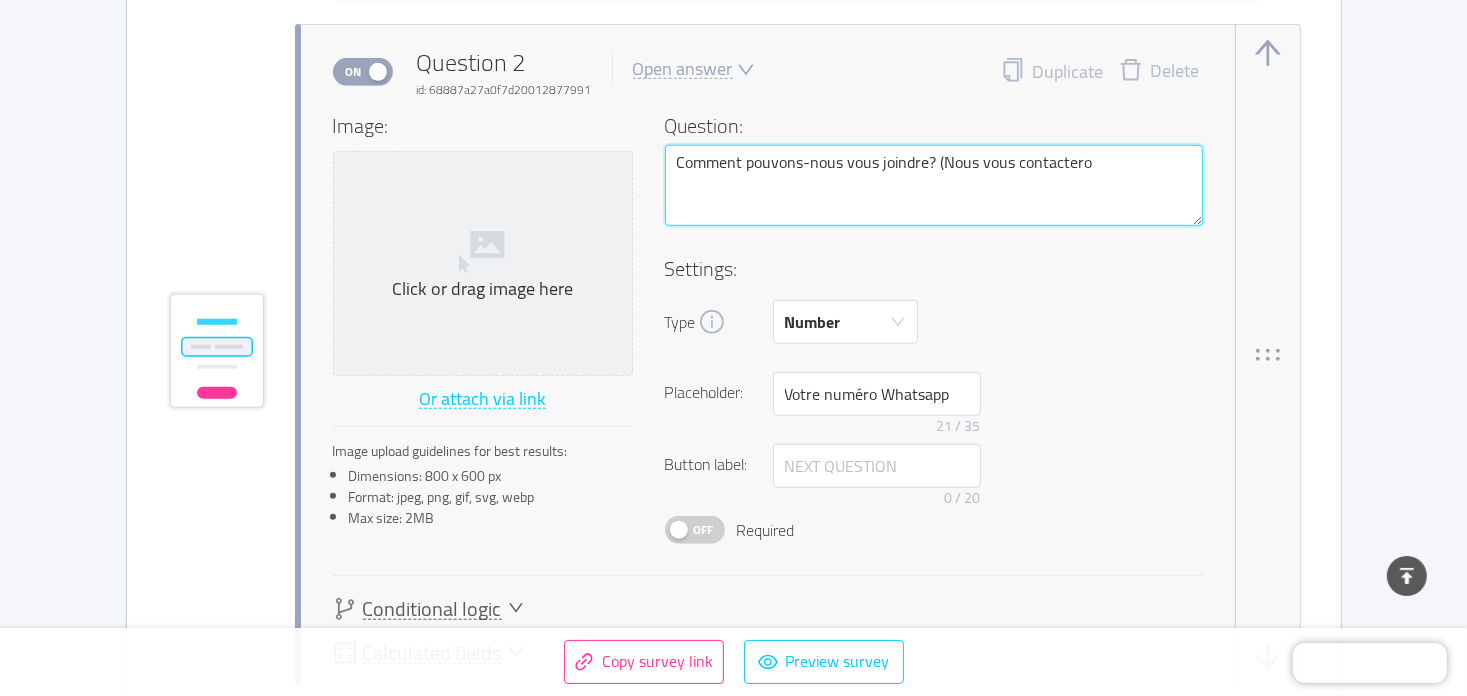 type 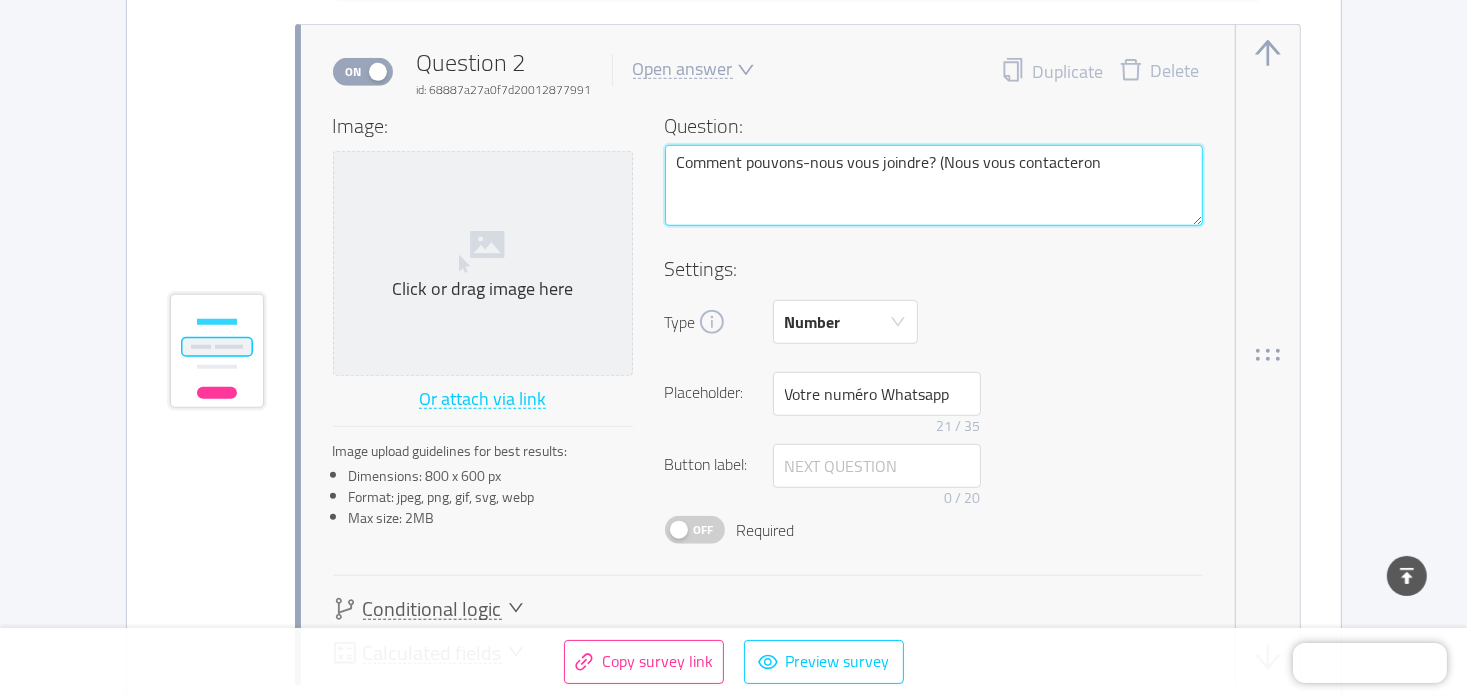 type 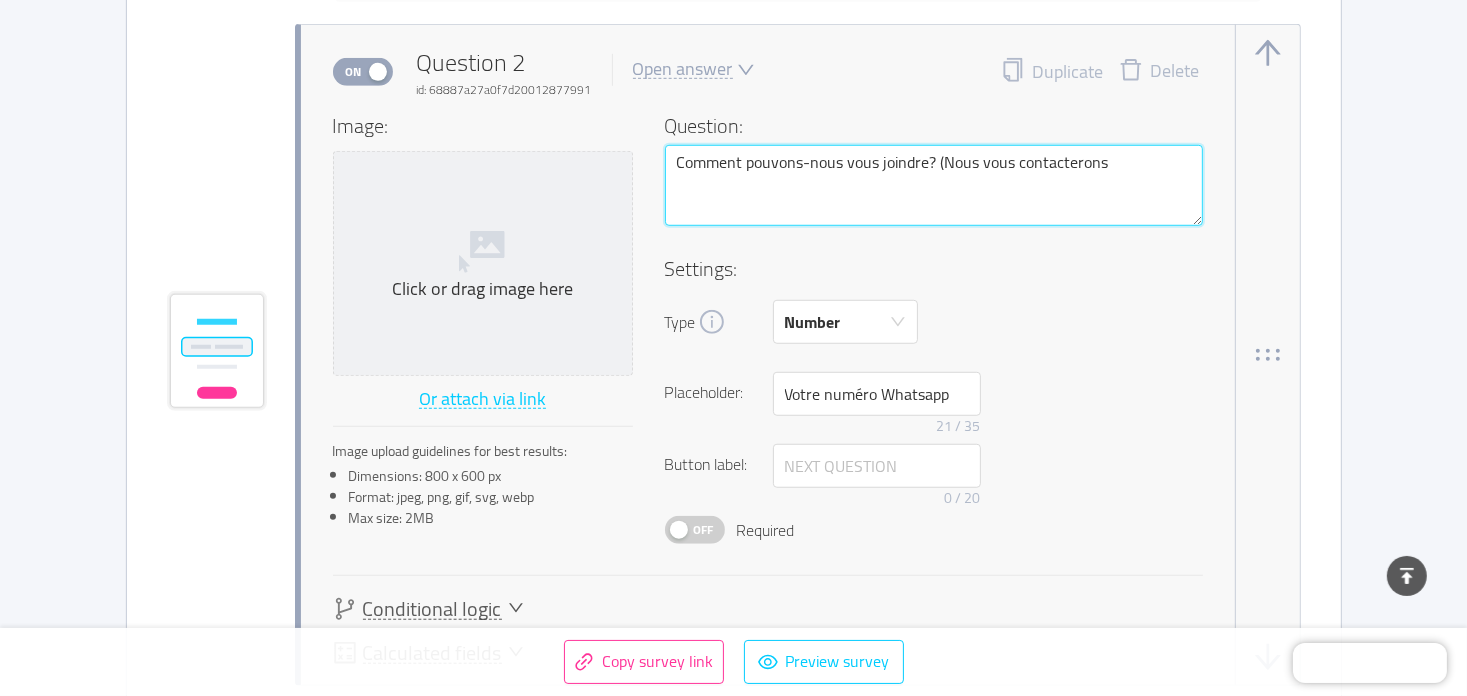 type 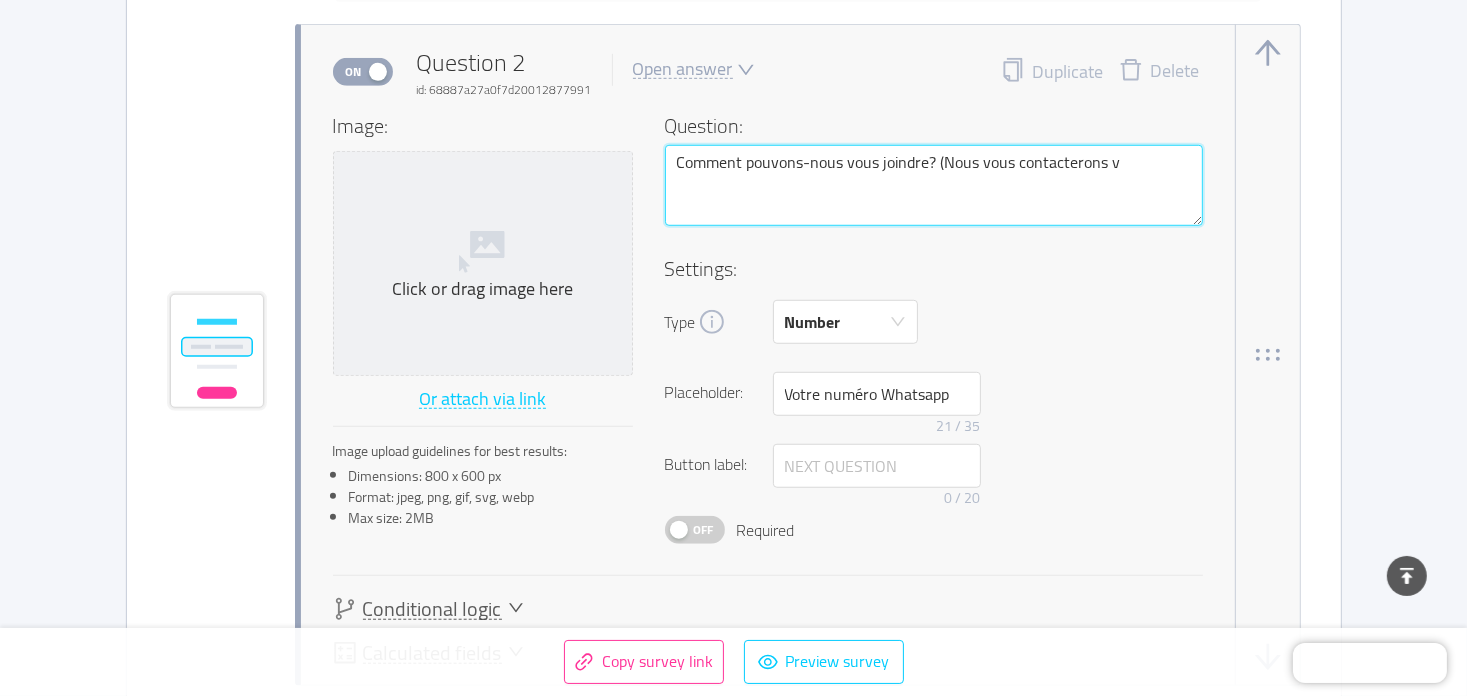 type 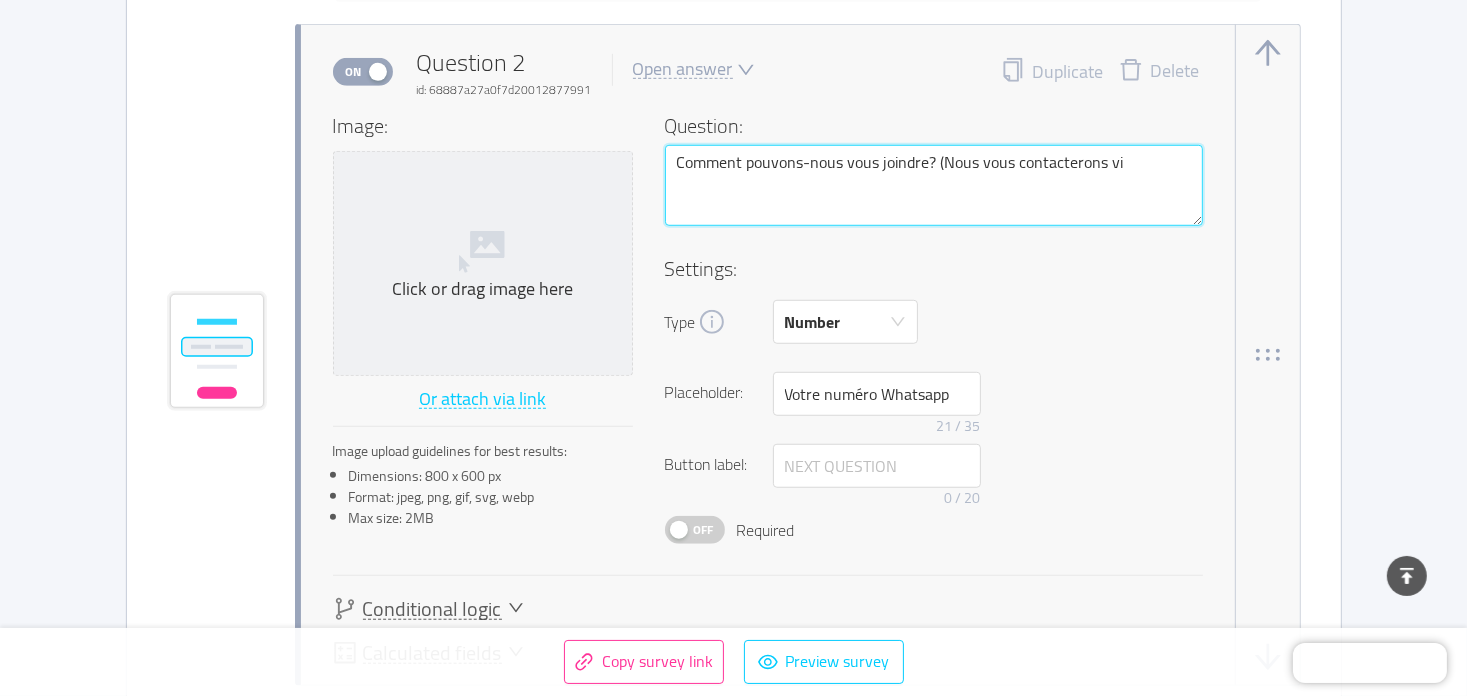 type 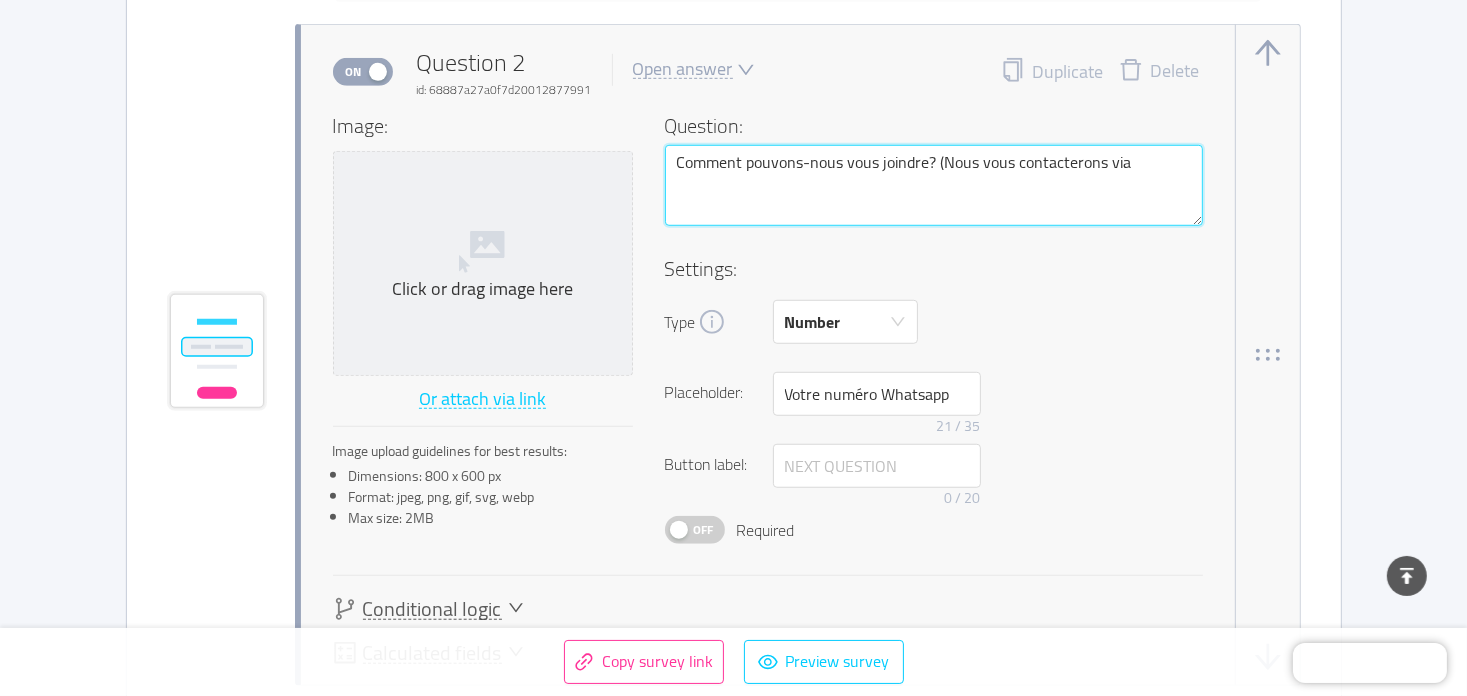 type on "Comment pouvons-nous vous joindre? (Nous vous contacterons via" 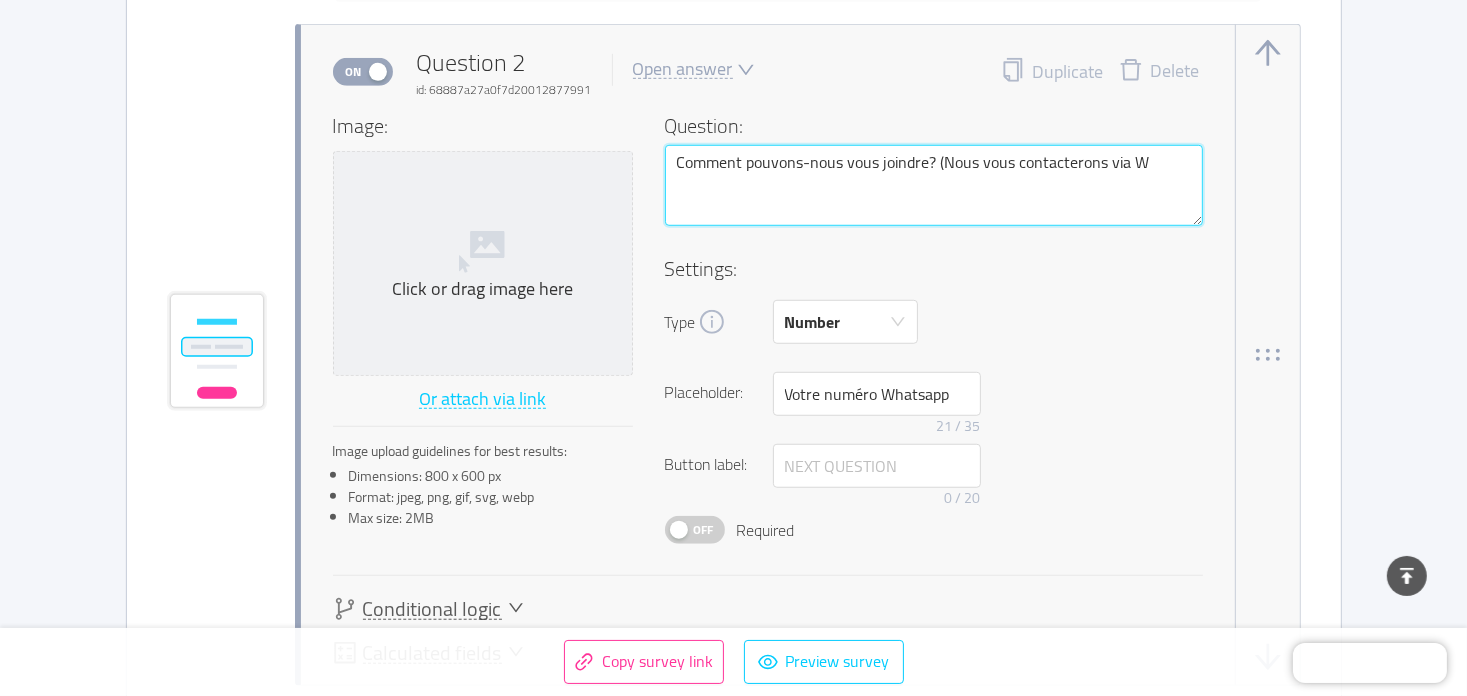 type on "Comment pouvons-nous vous joindre? (Nous vous contacterons via Wh" 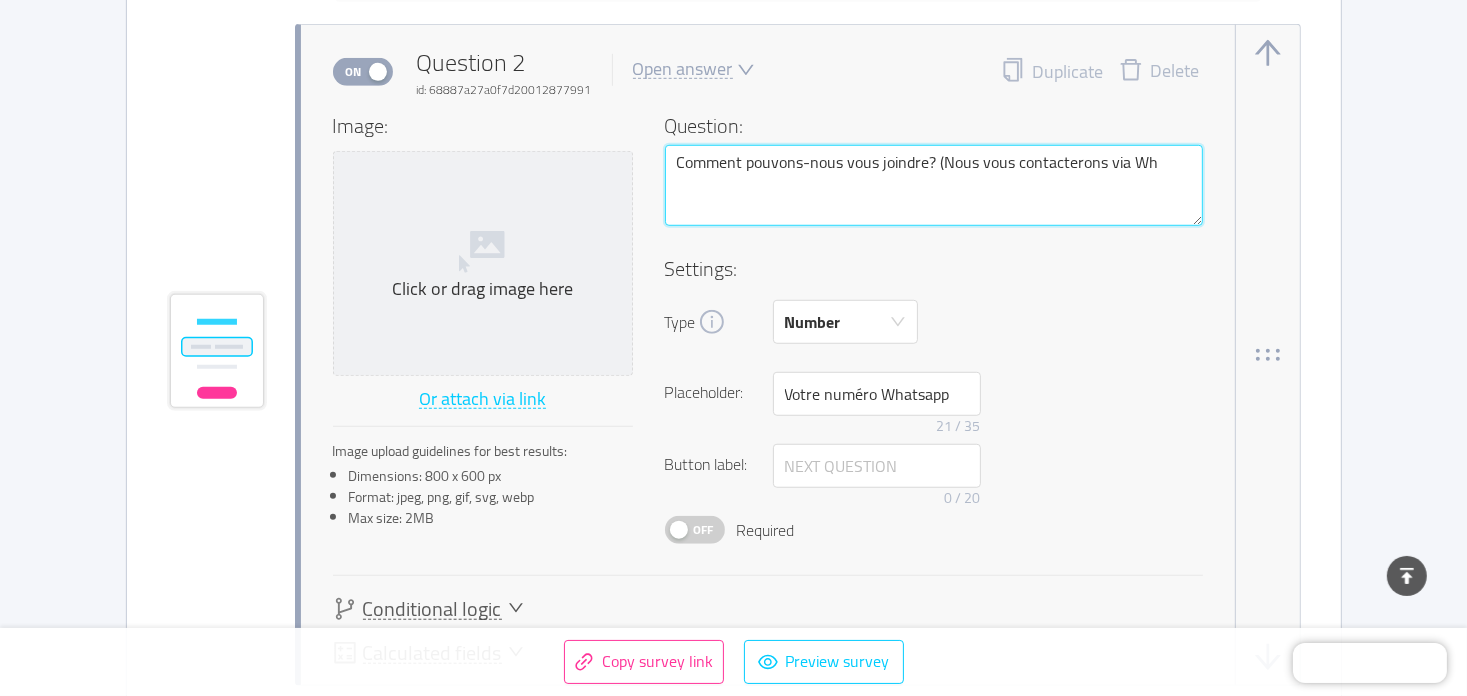 type 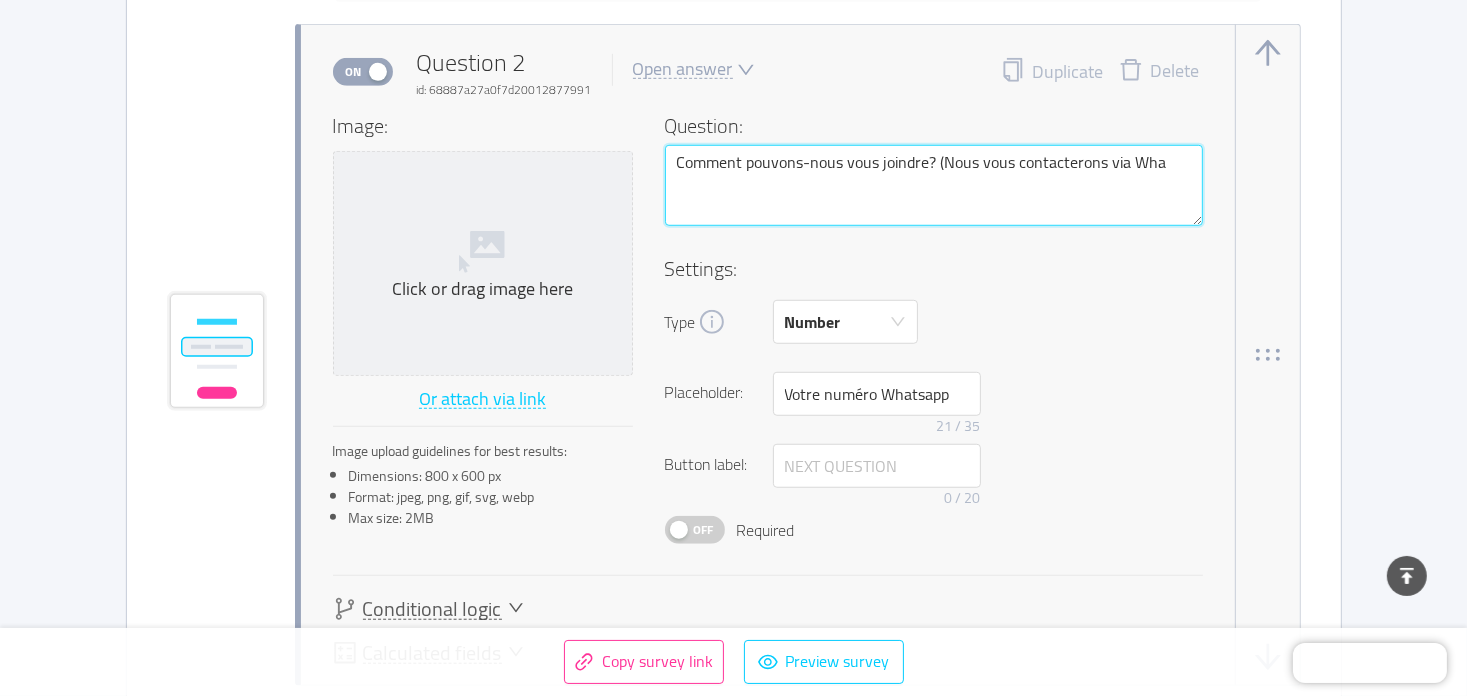 type 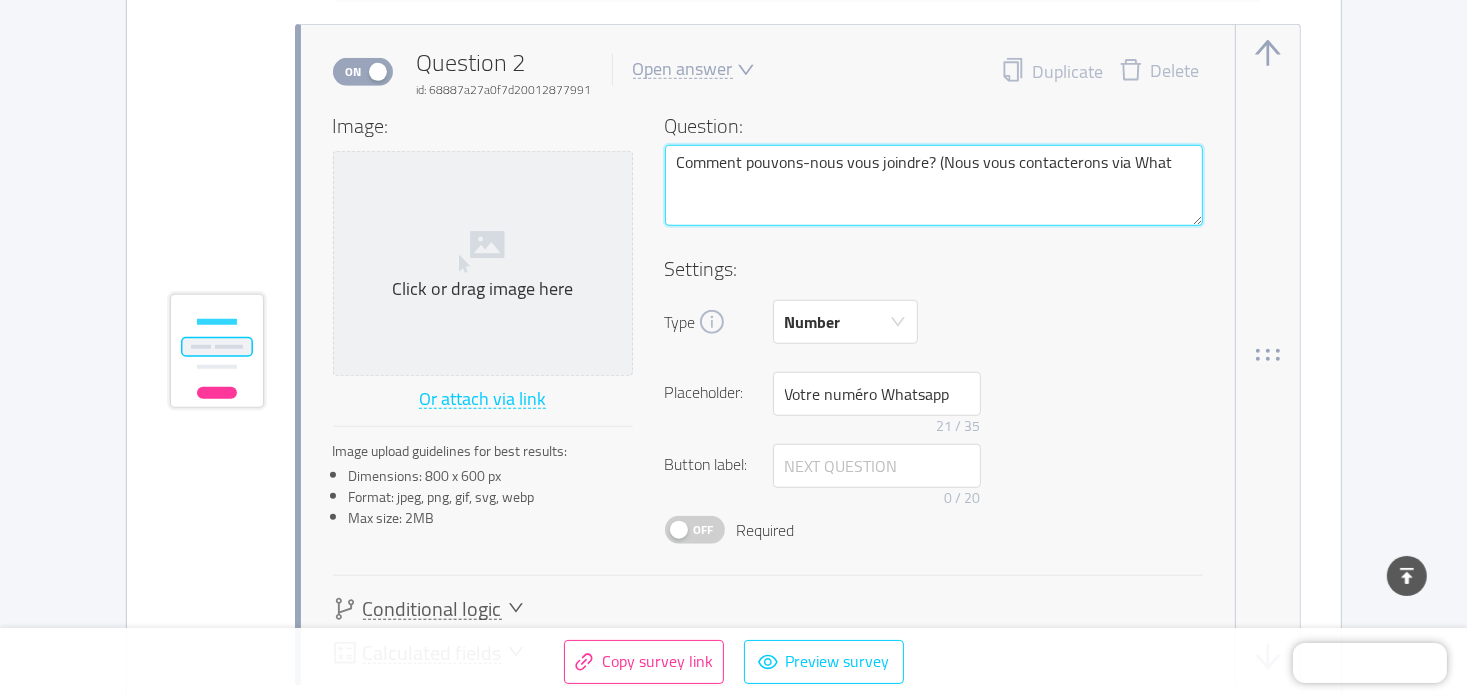 type 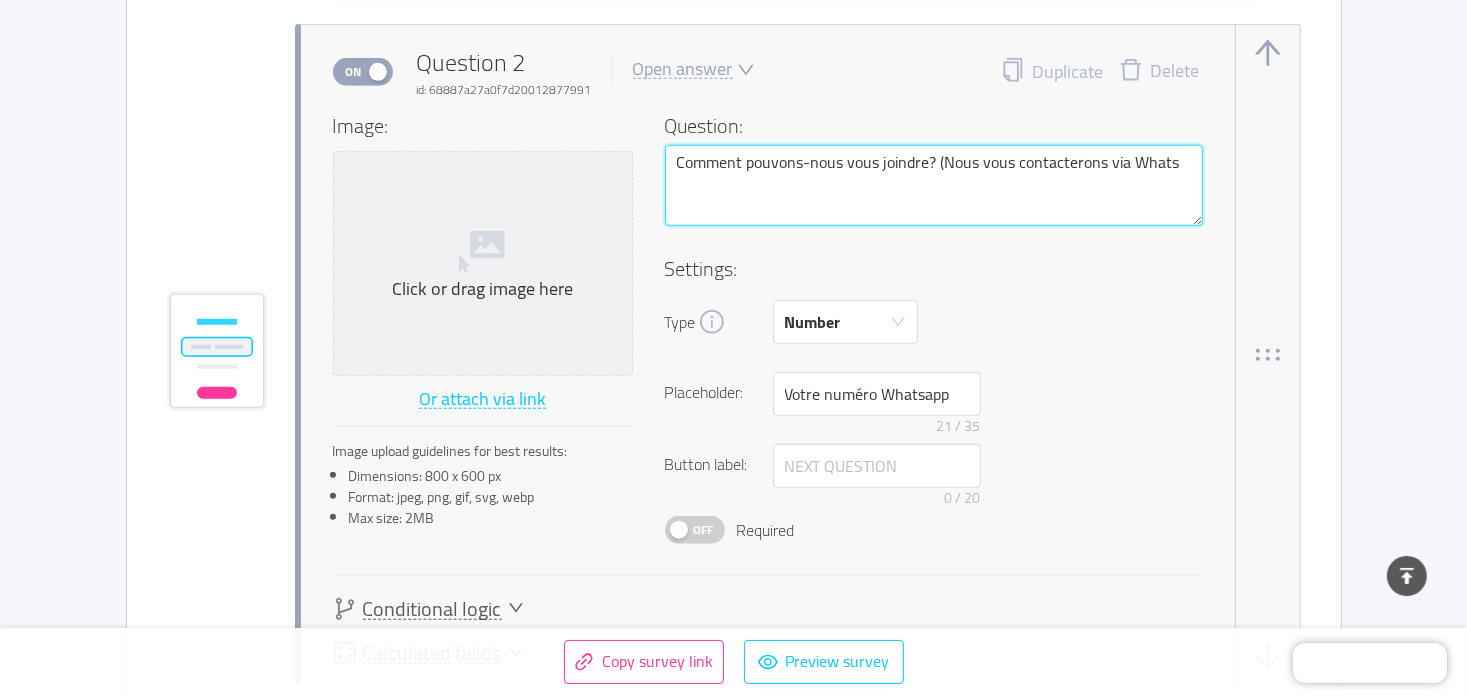 type 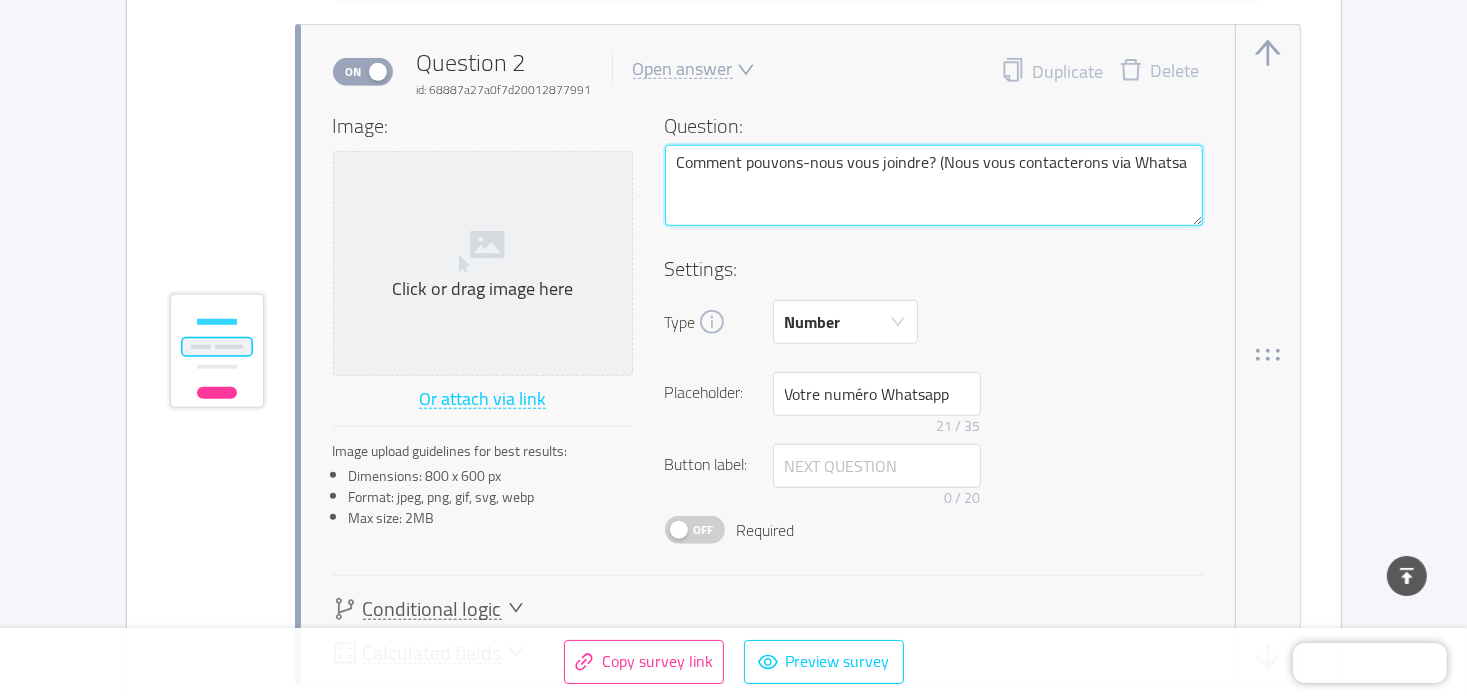 type on "Comment pouvons-nous vous joindre? (Nous vous contacterons via Whatsap" 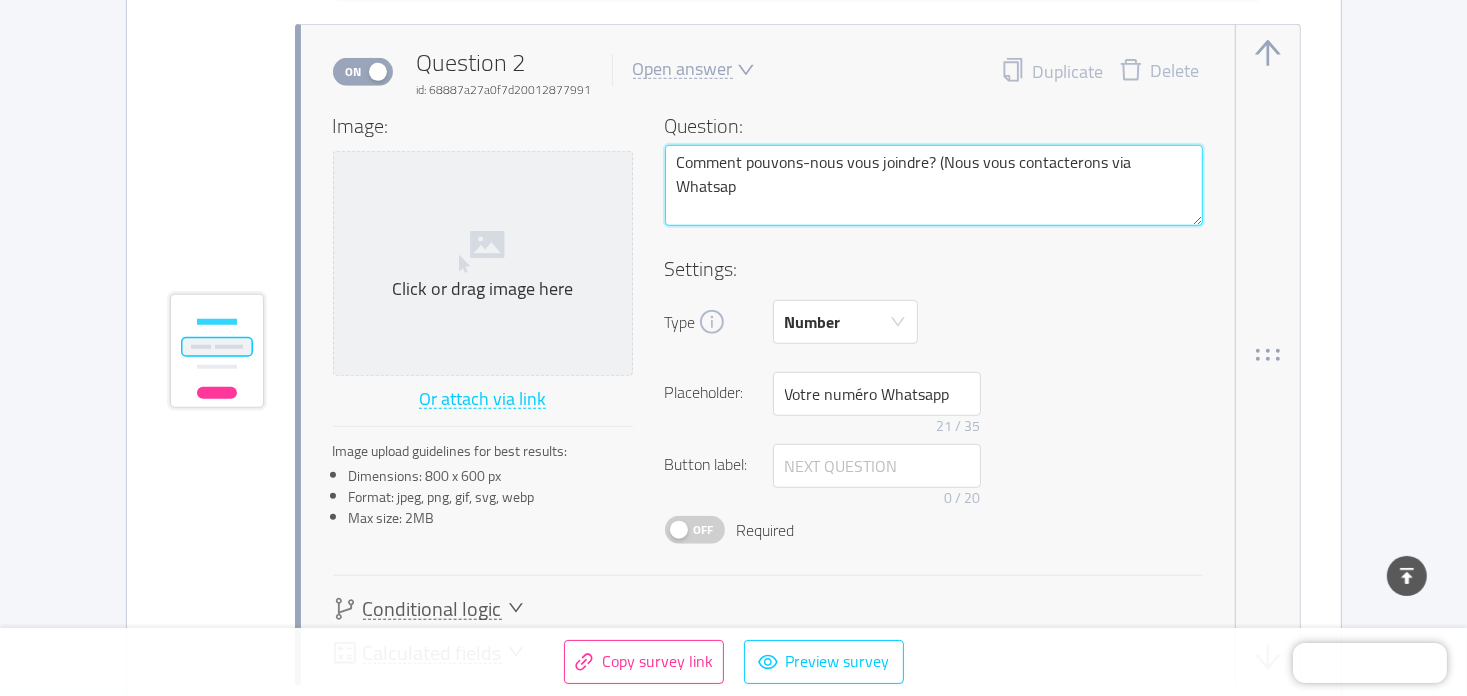 type 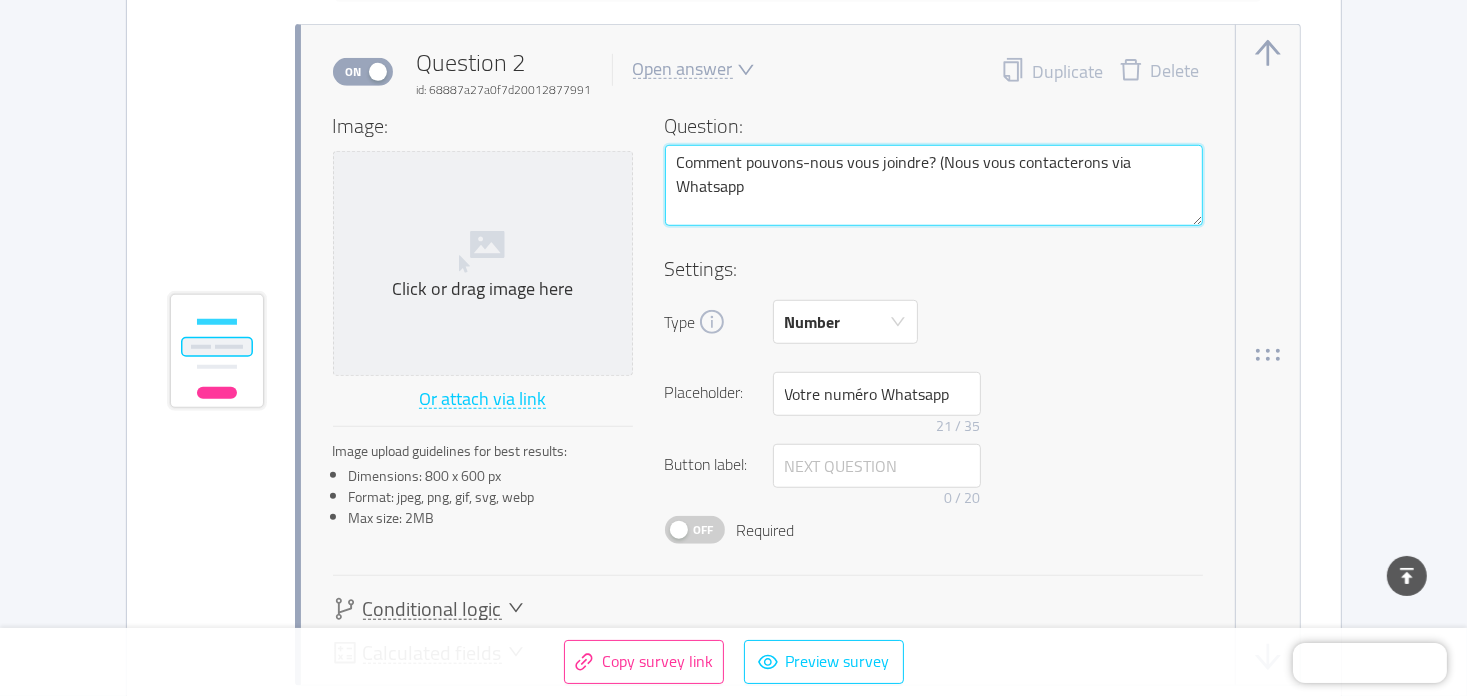 type 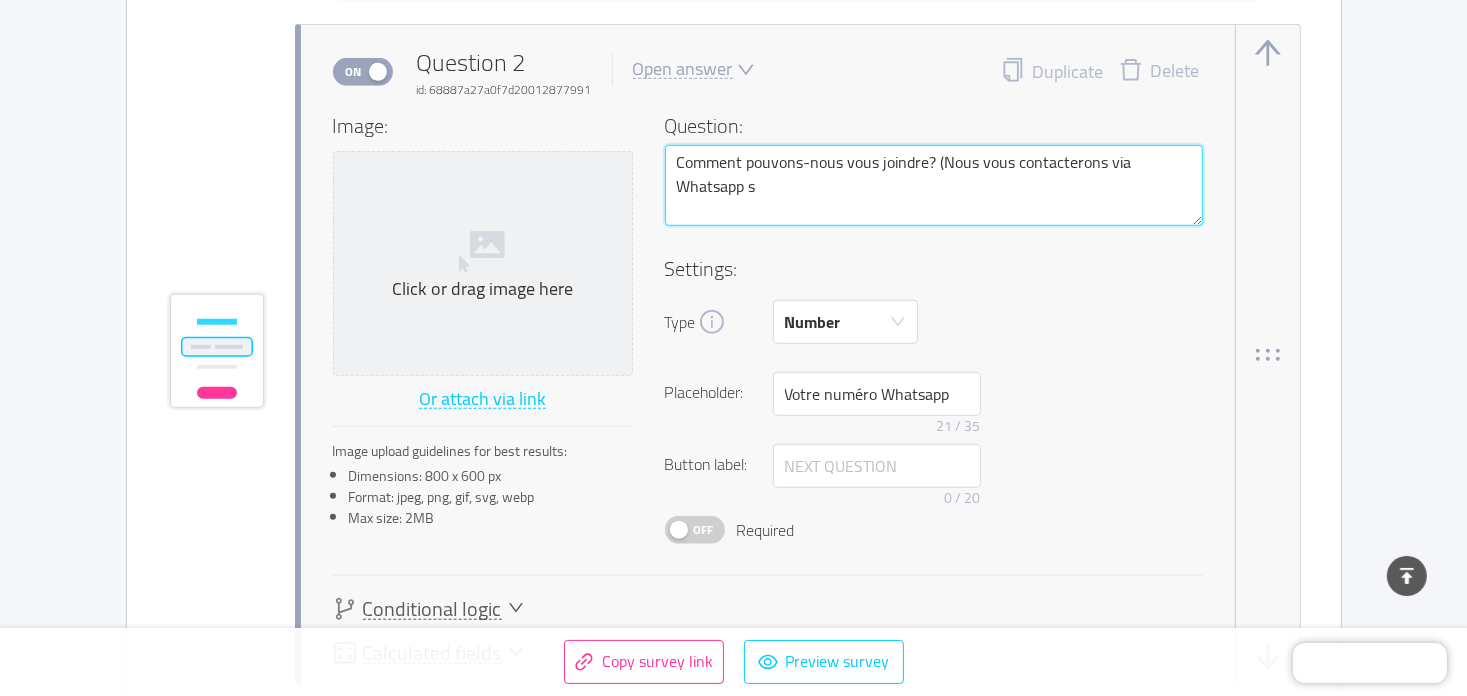 type on "Comment pouvons-nous vous joindre? (Nous vous contacterons via Whatsapp si" 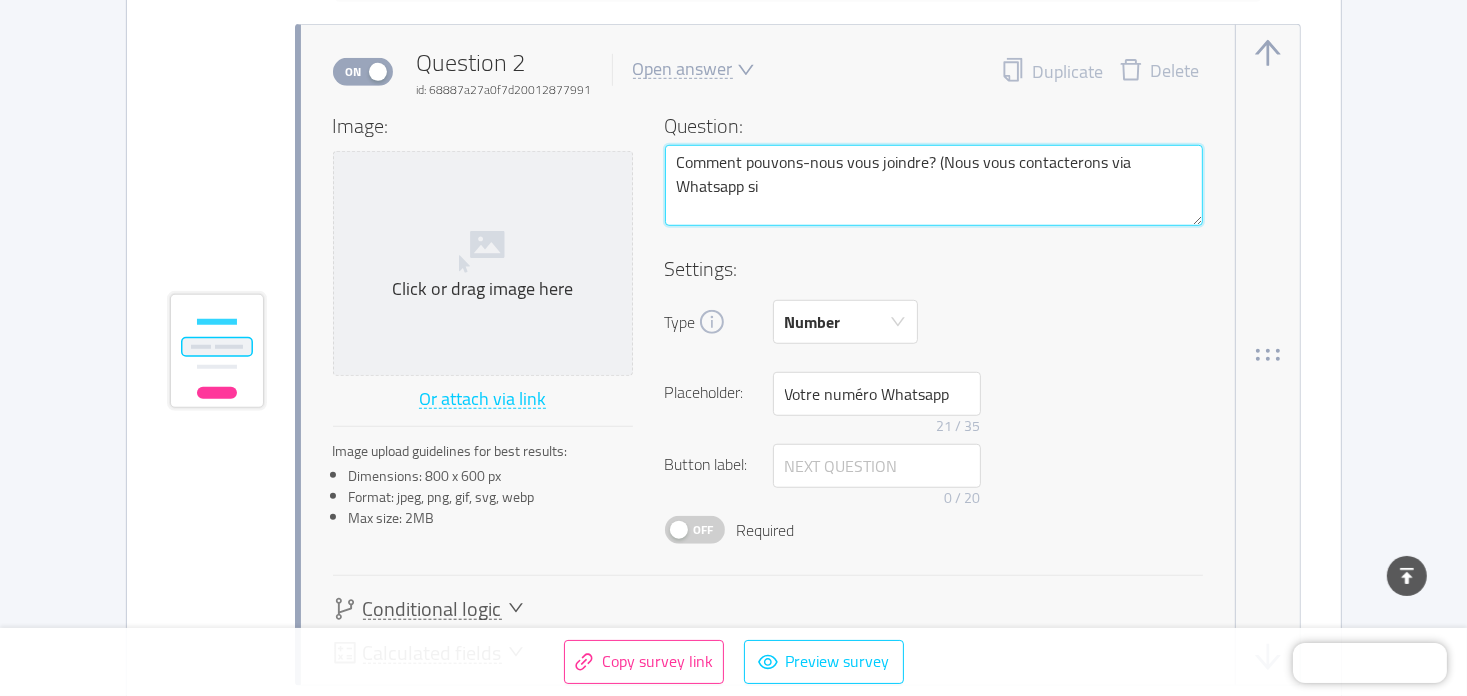 type 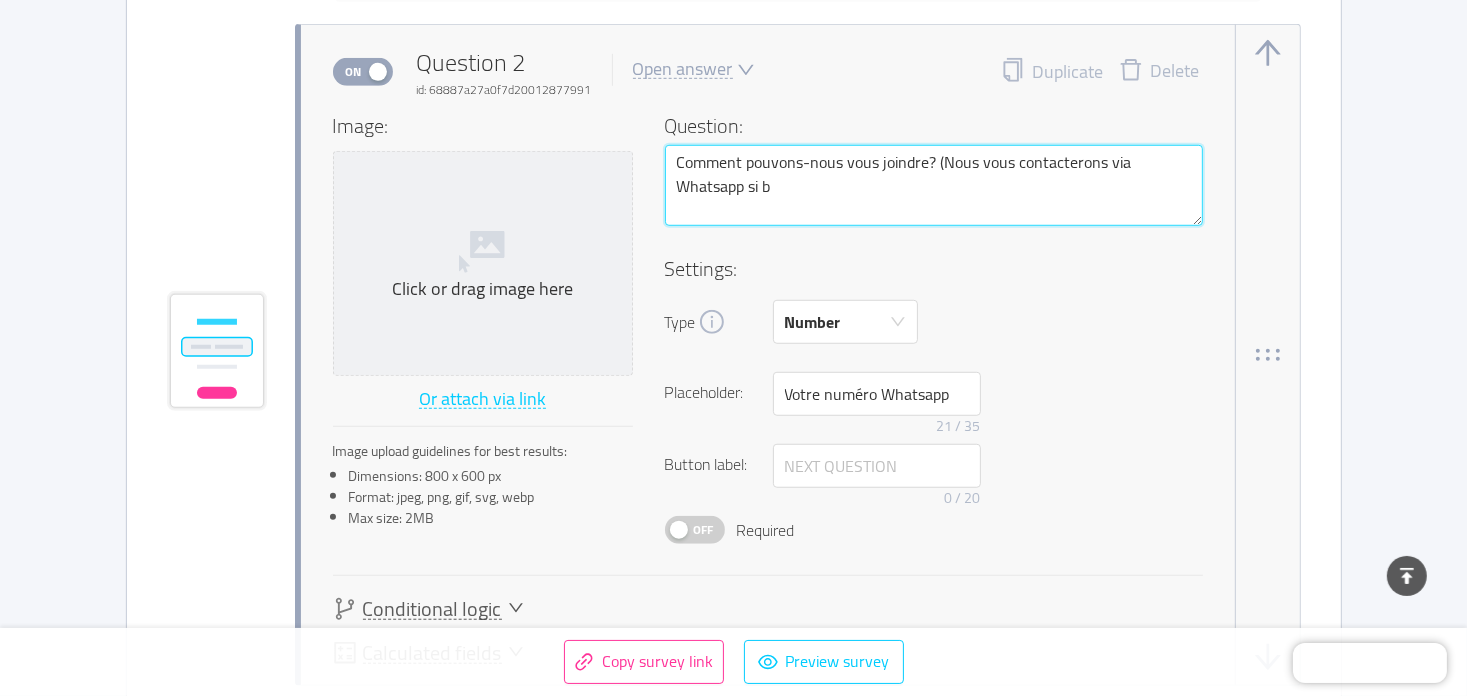 type 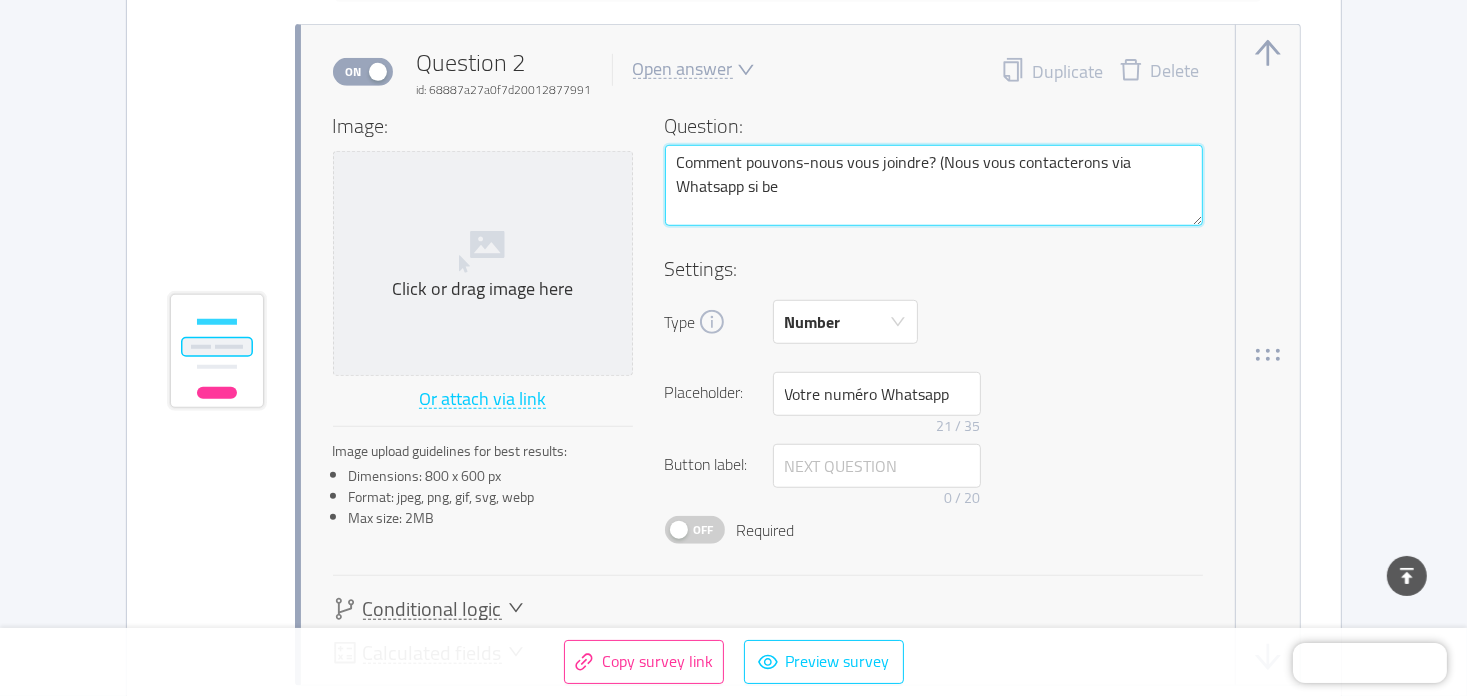 type 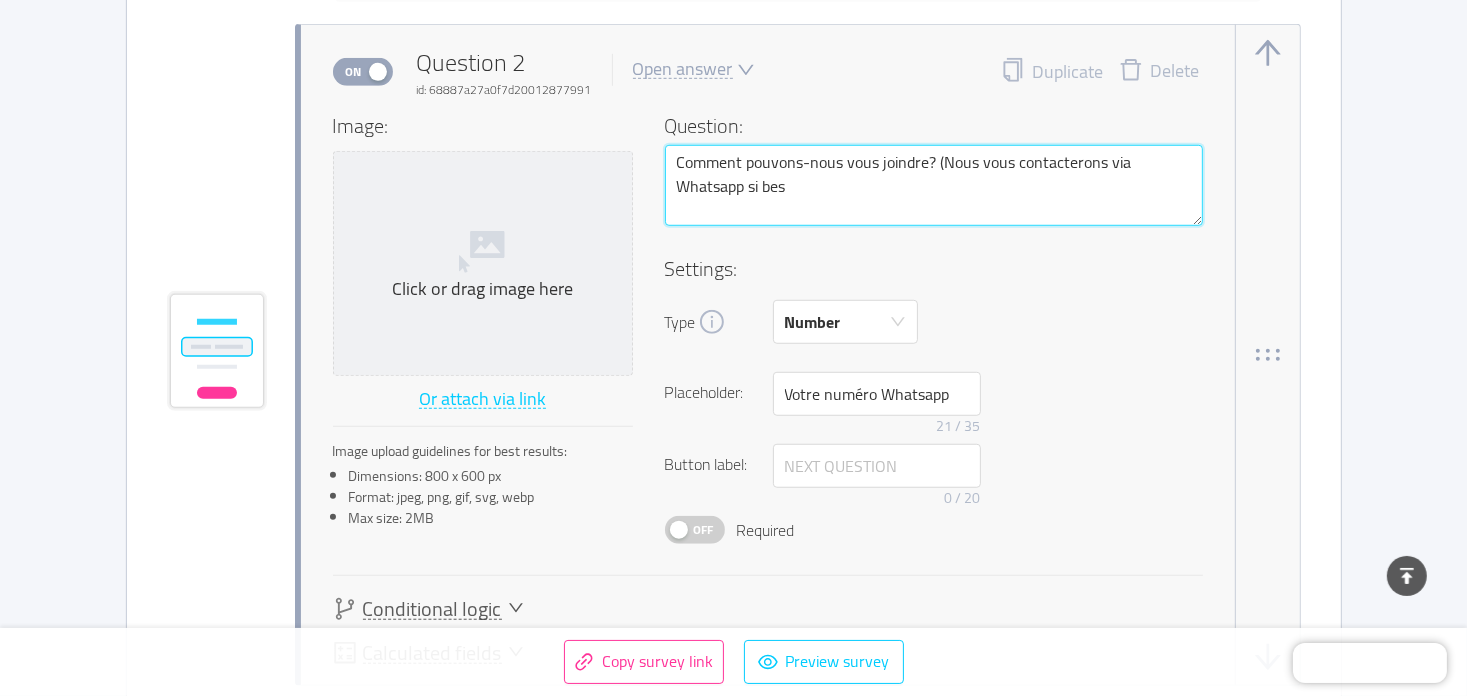 type 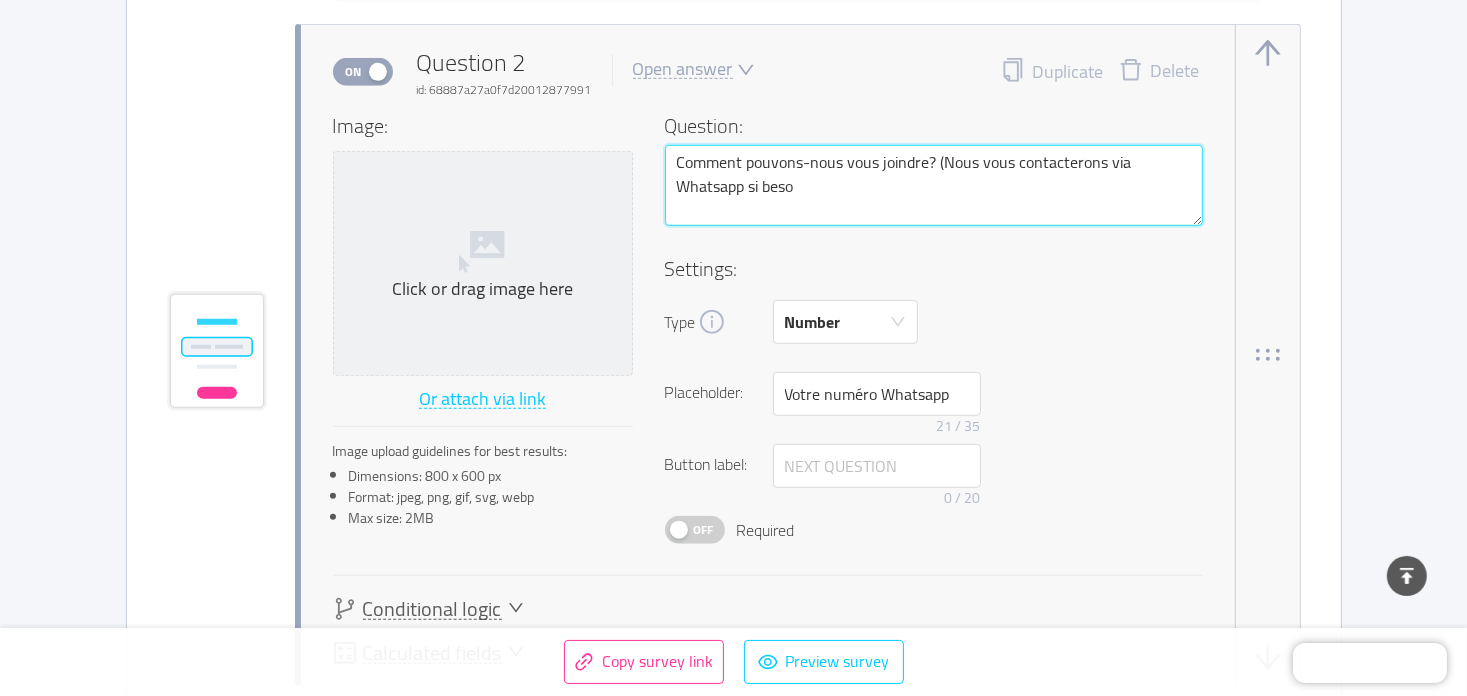type 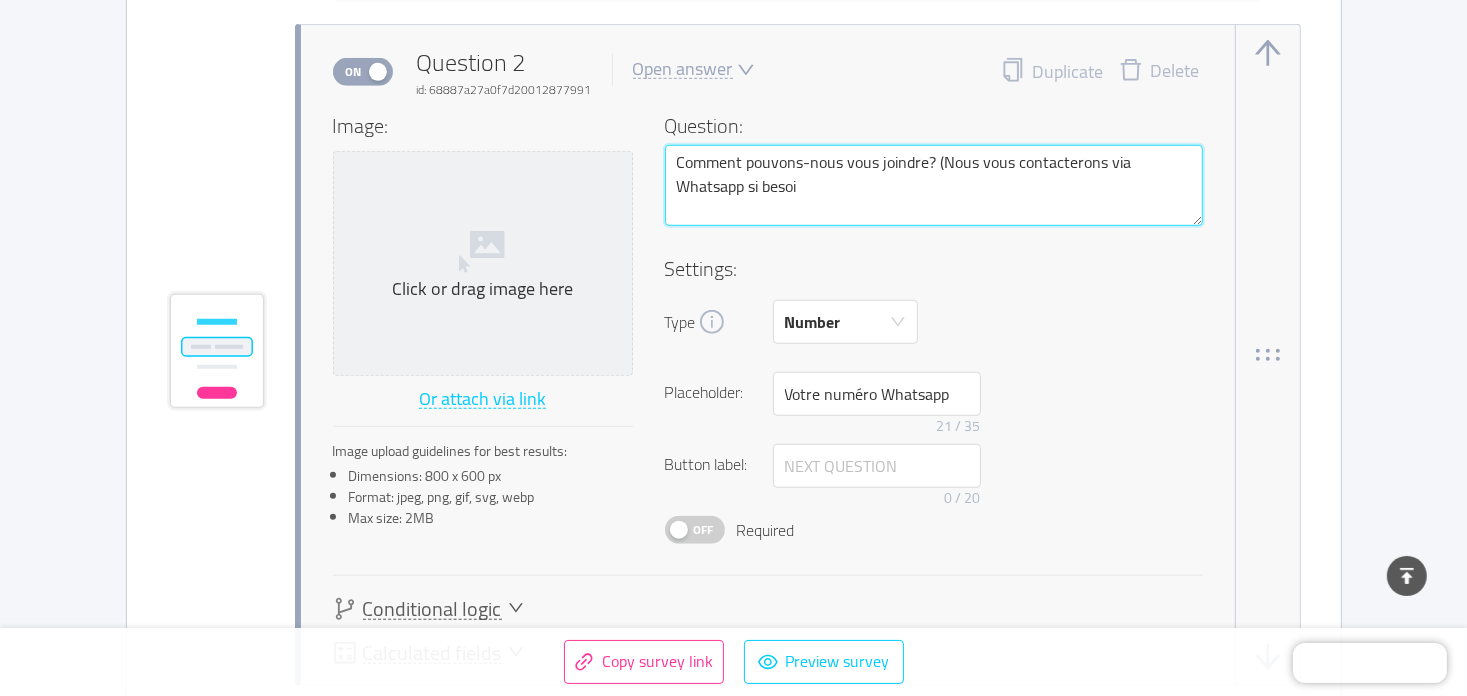 type 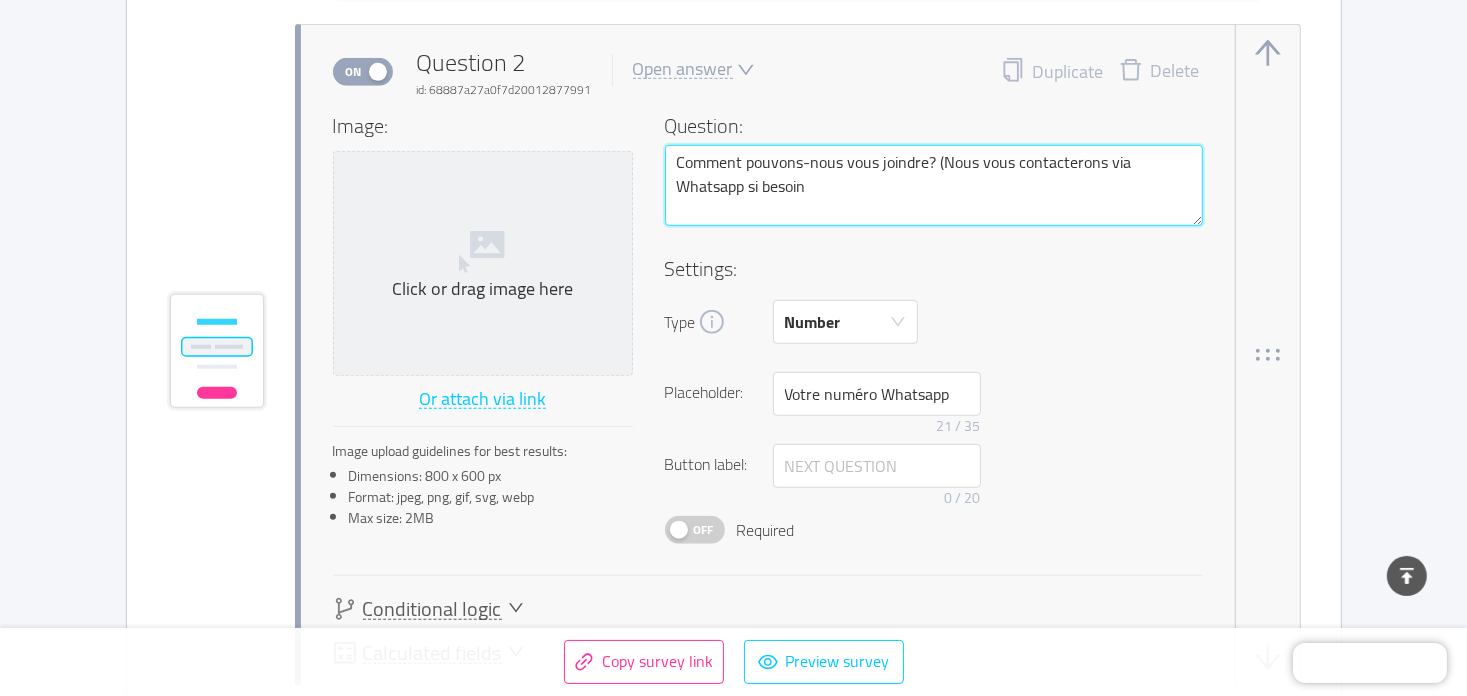 type 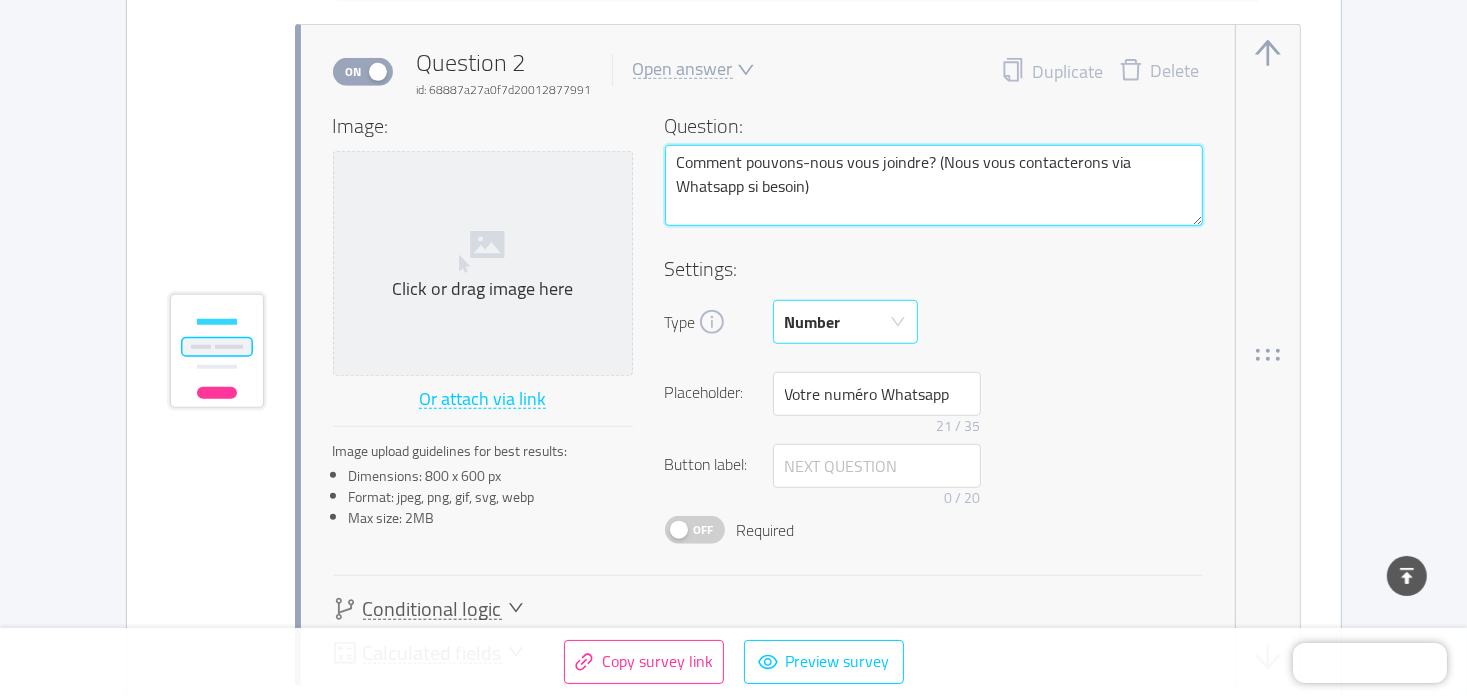 type on "Comment pouvons-nous vous joindre? (Nous vous contacterons via Whatsapp si besoin)" 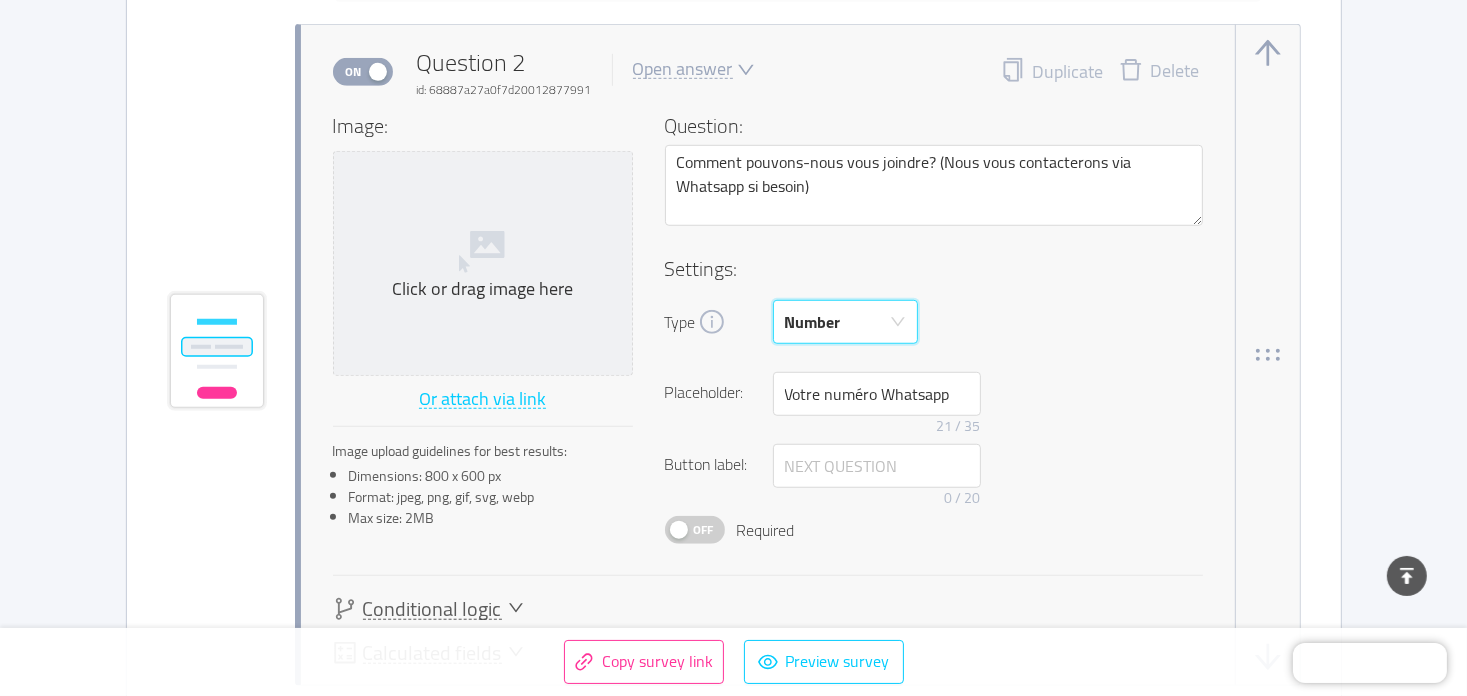 click on "Number" at bounding box center (839, 322) 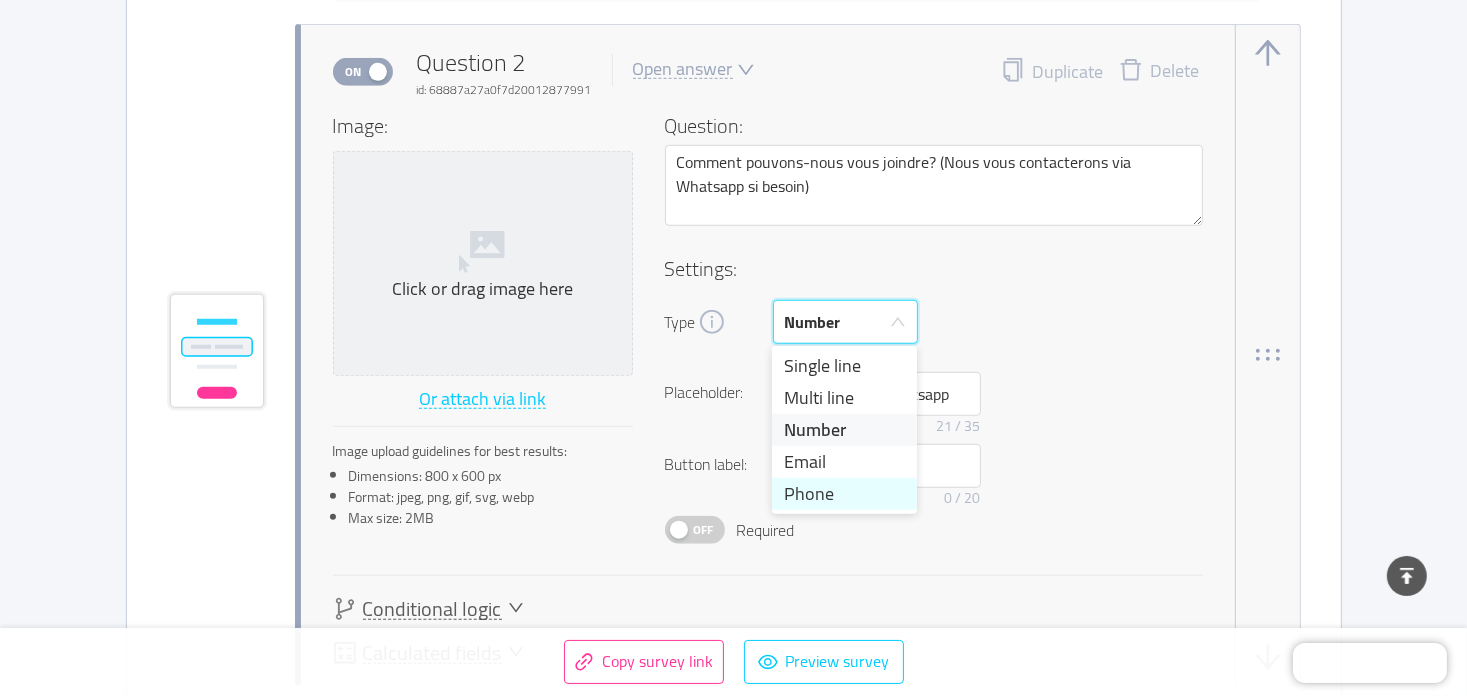 click on "Phone" at bounding box center [844, 494] 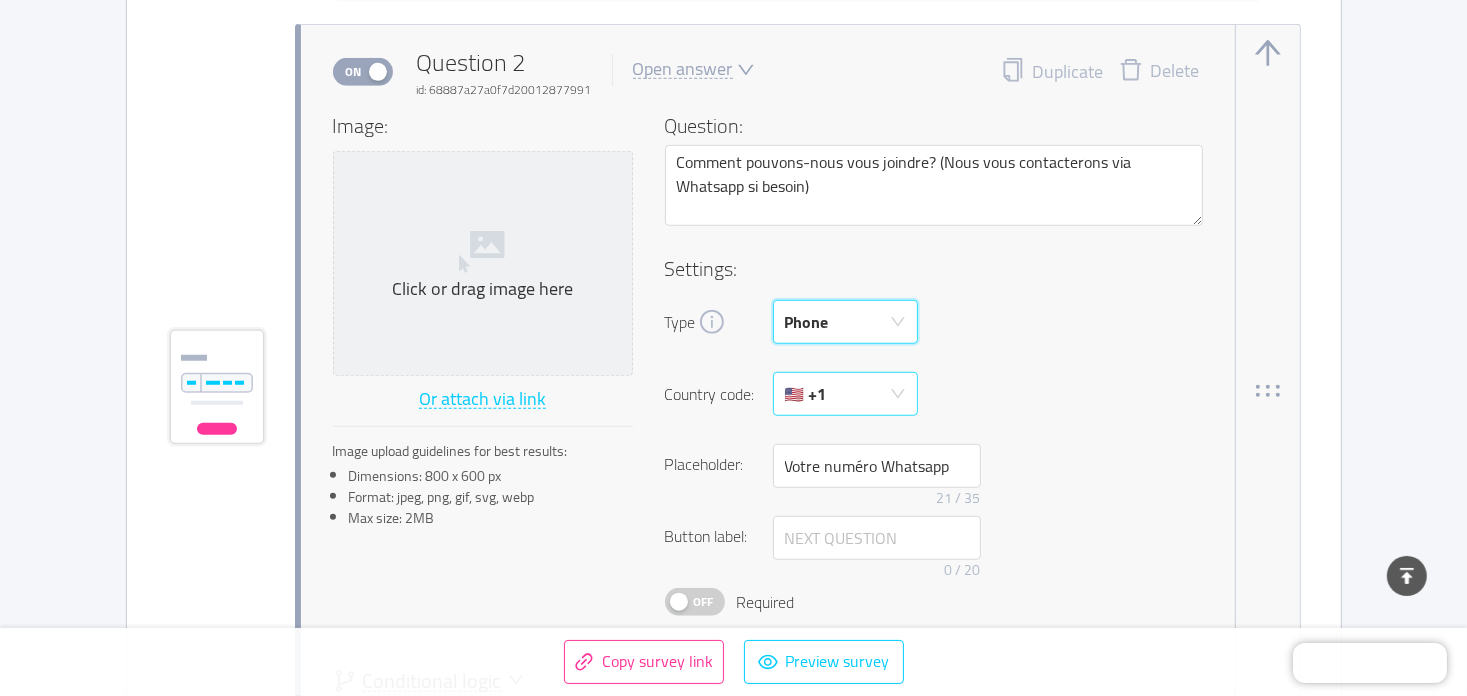 click on "🇺🇸 +1" at bounding box center (839, 394) 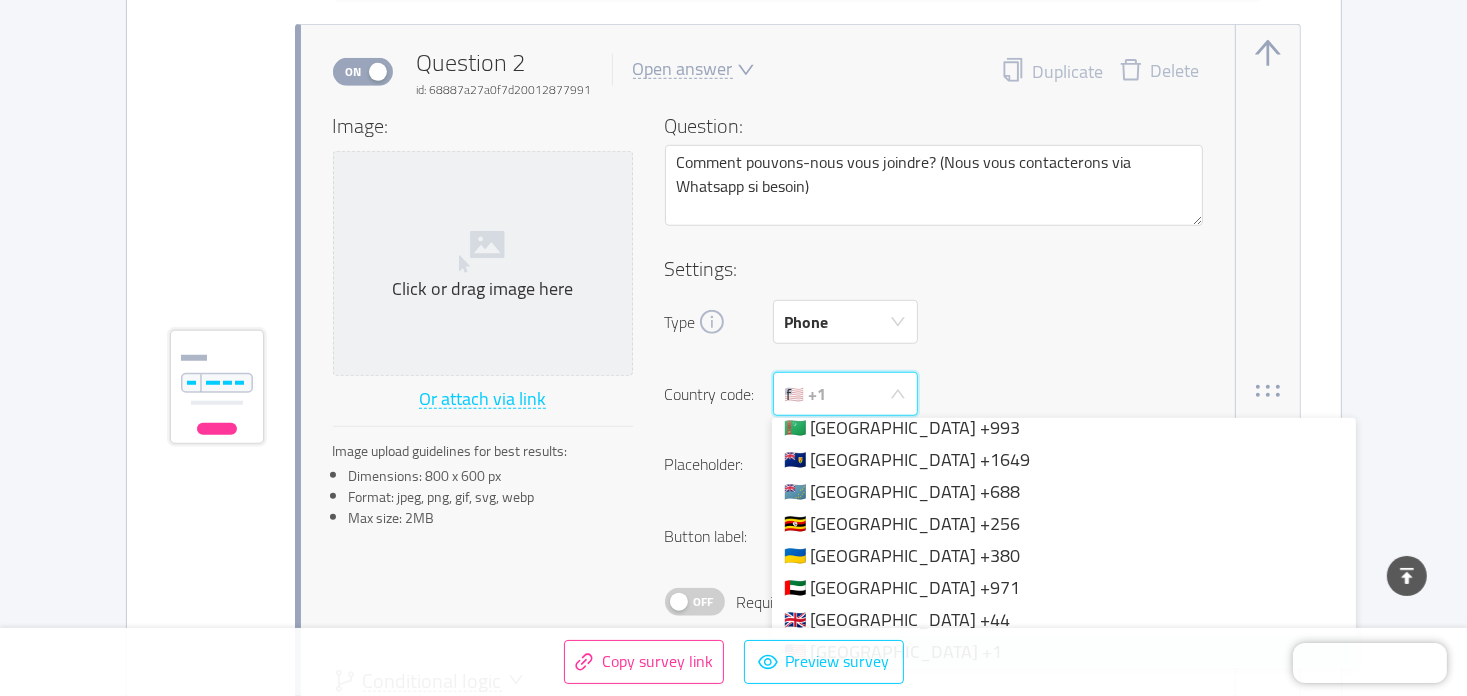 scroll, scrollTop: 4, scrollLeft: 0, axis: vertical 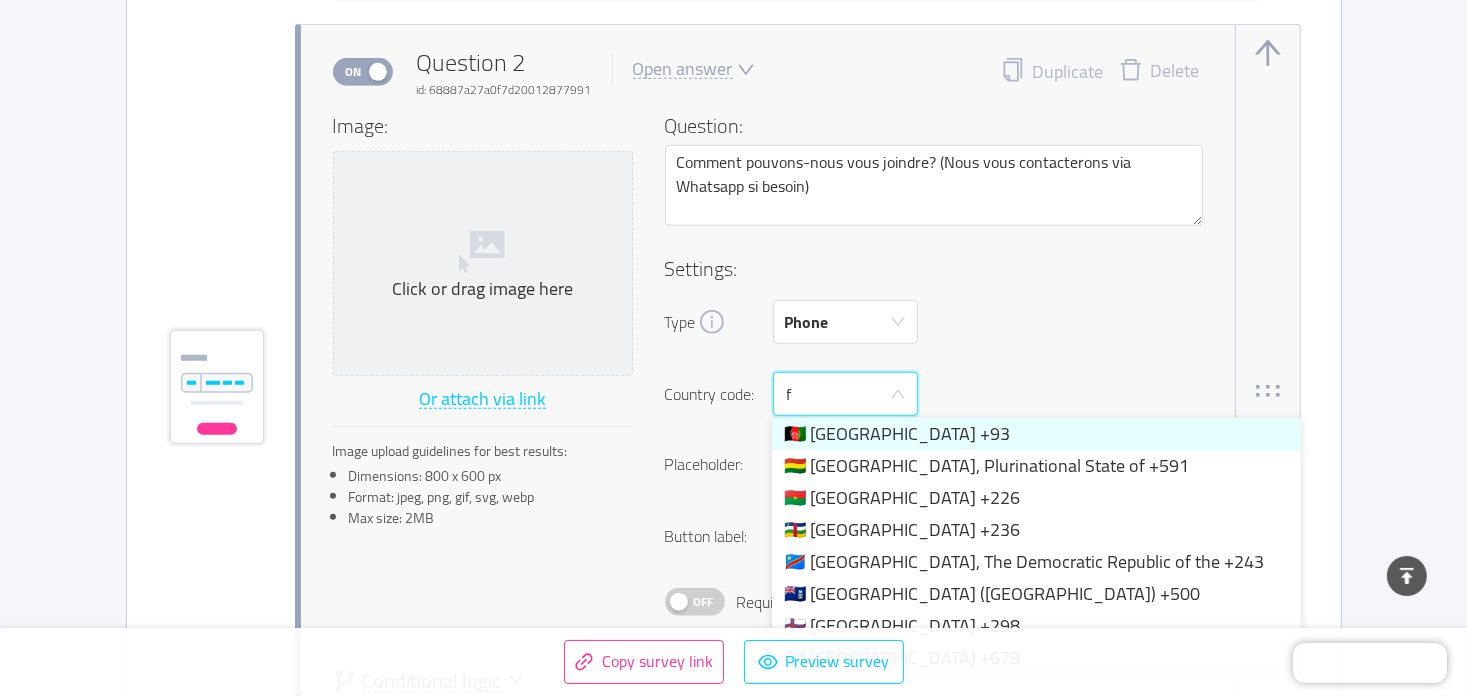 type on "fr" 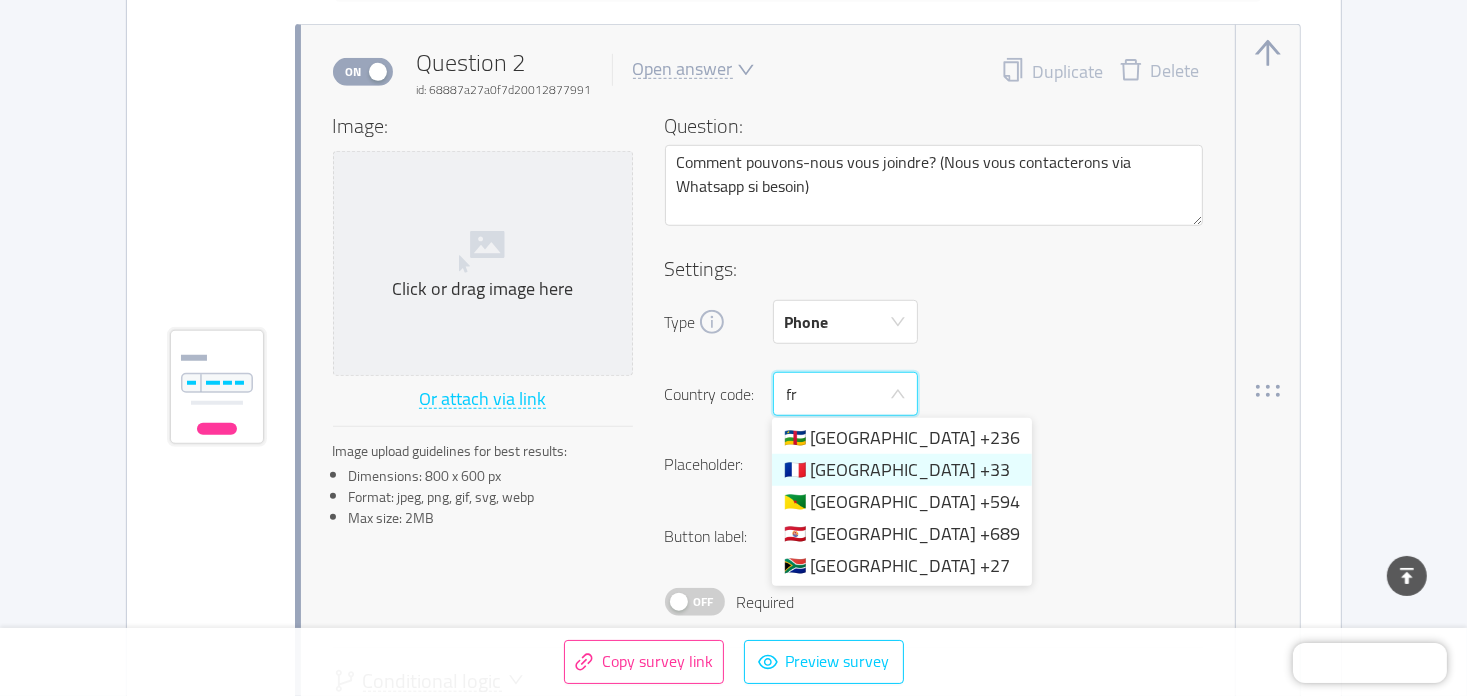 click on "🇫🇷 [GEOGRAPHIC_DATA] +33" at bounding box center [902, 470] 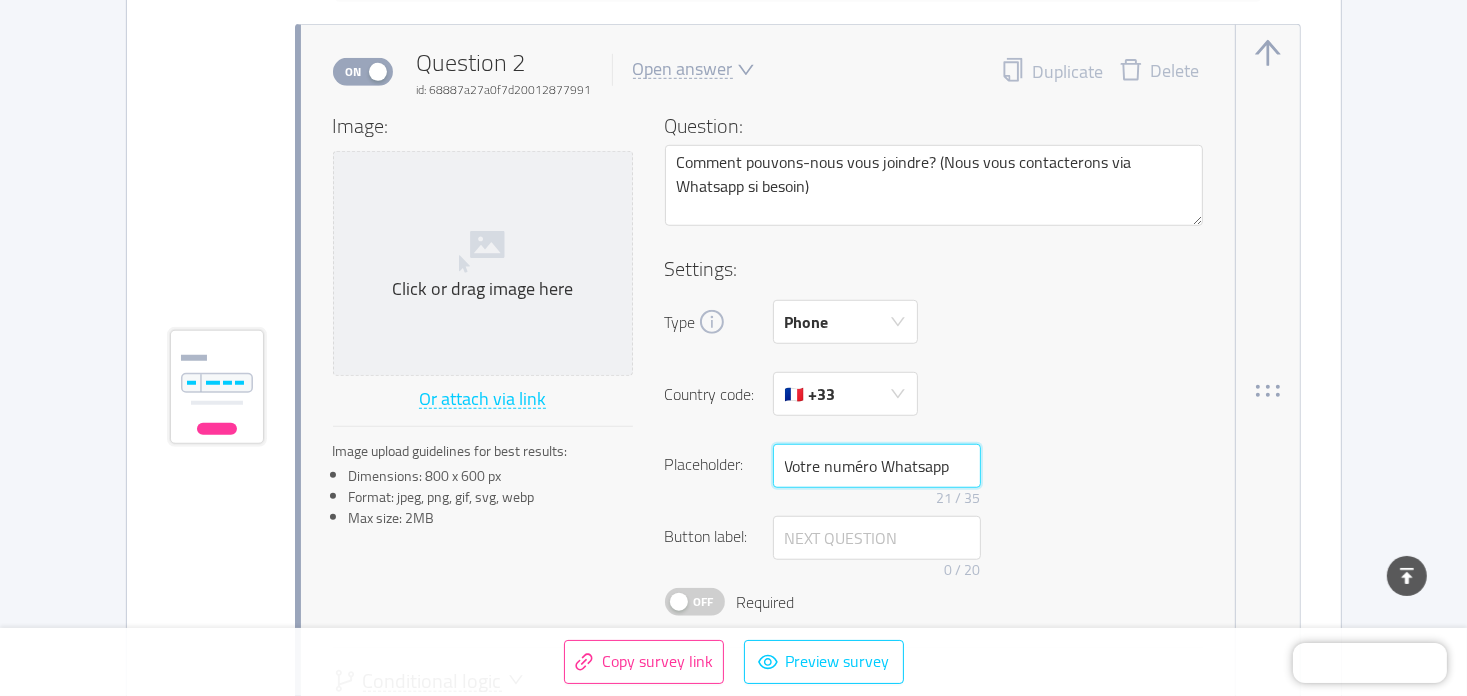 click on "Votre numéro Whatsapp" at bounding box center (877, 466) 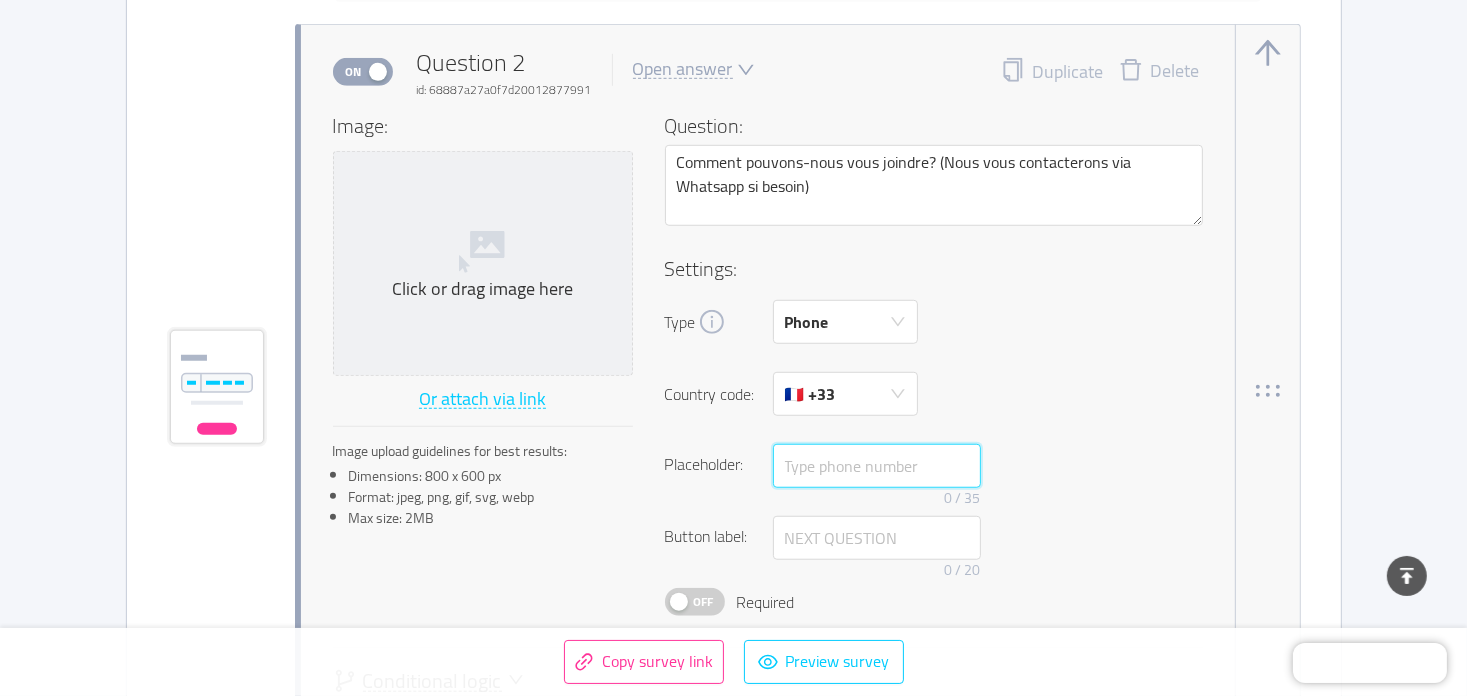 type 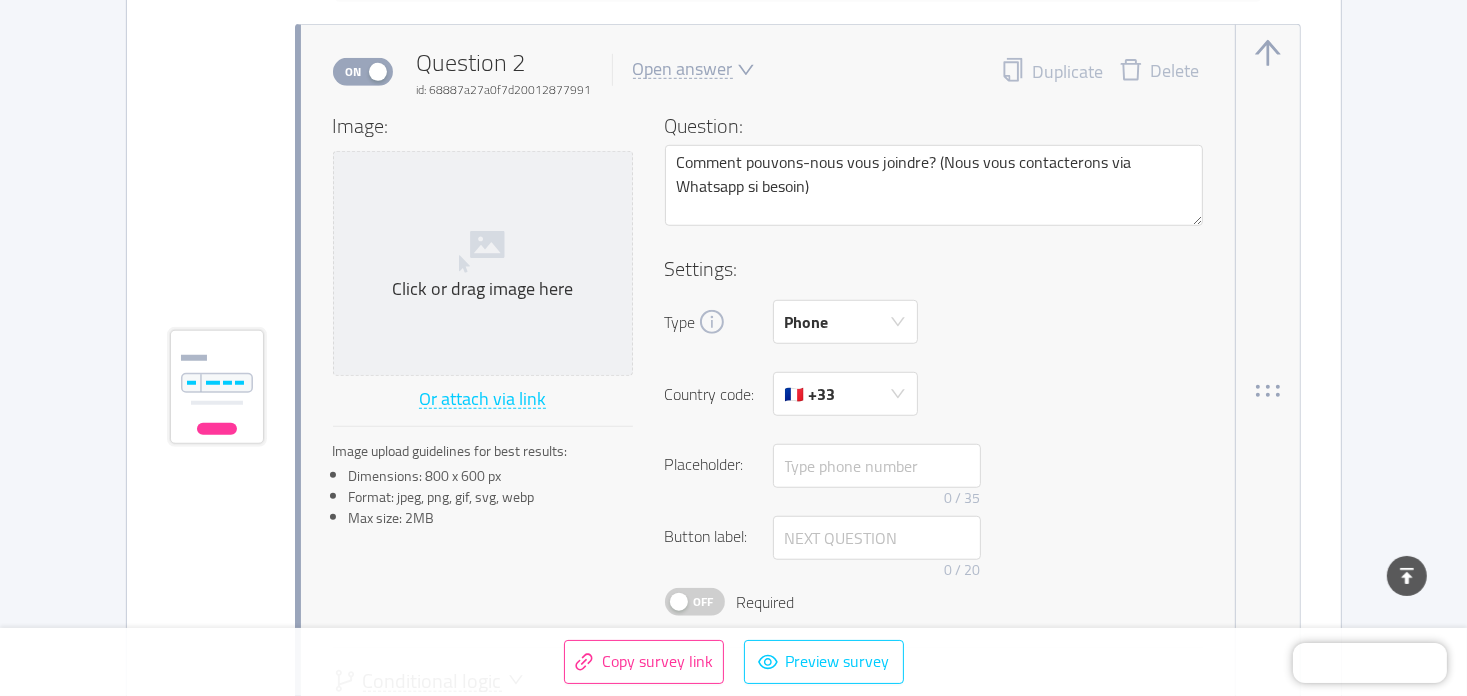 click on "Country code: 🇫🇷 +33" at bounding box center (934, 394) 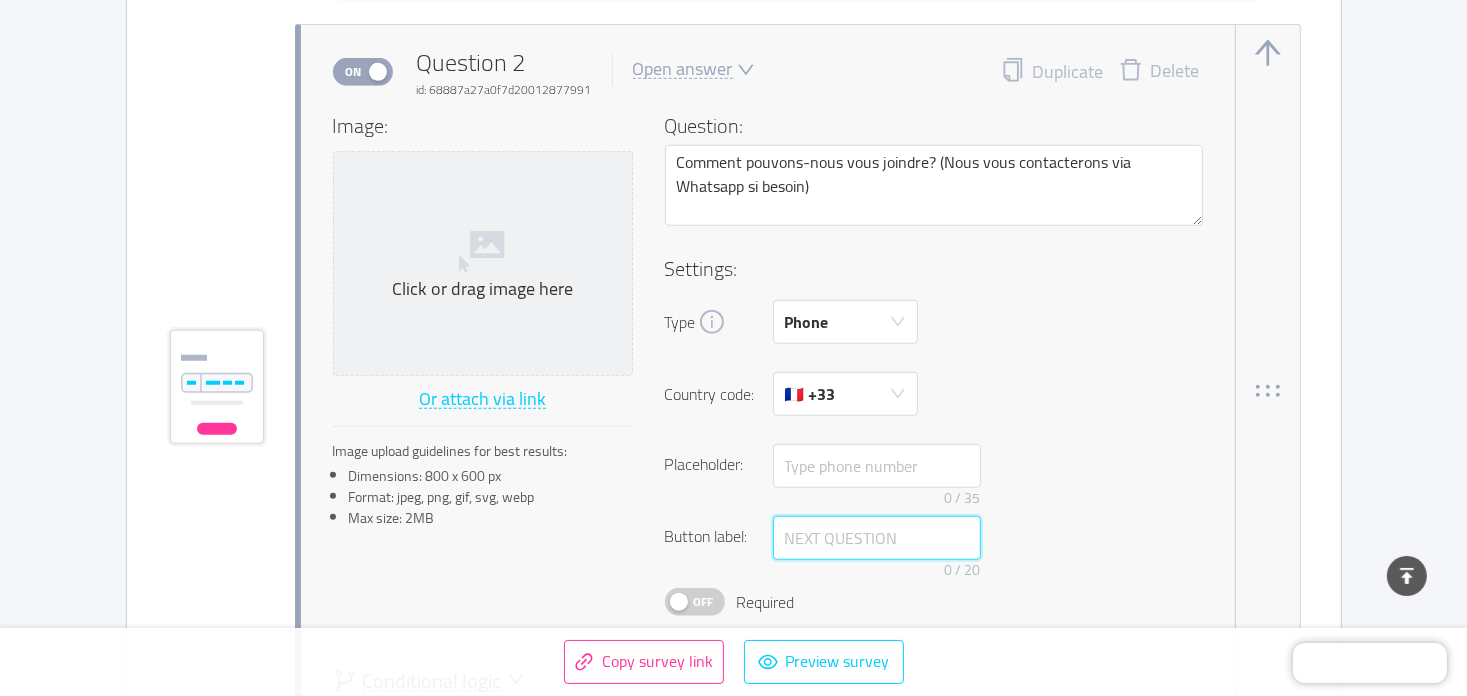 click at bounding box center (877, 538) 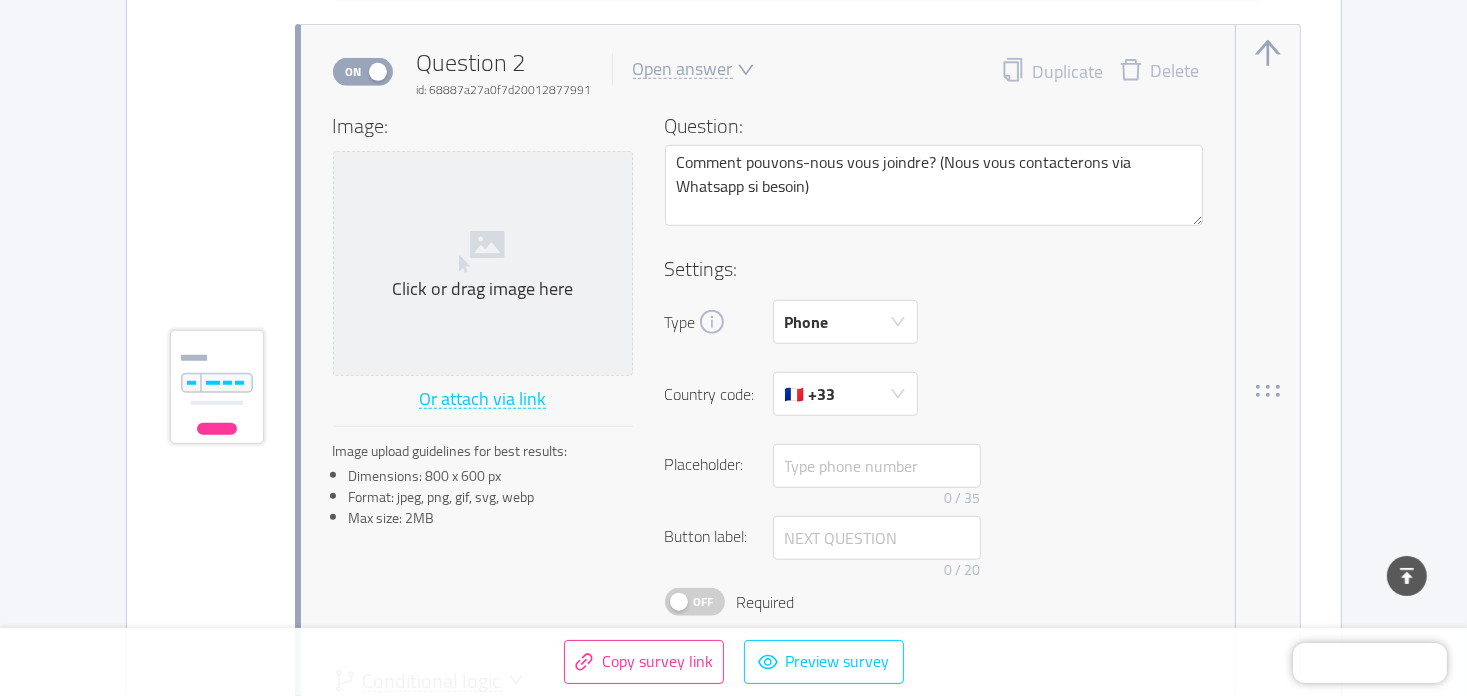 click on "Button label:" at bounding box center (713, 552) 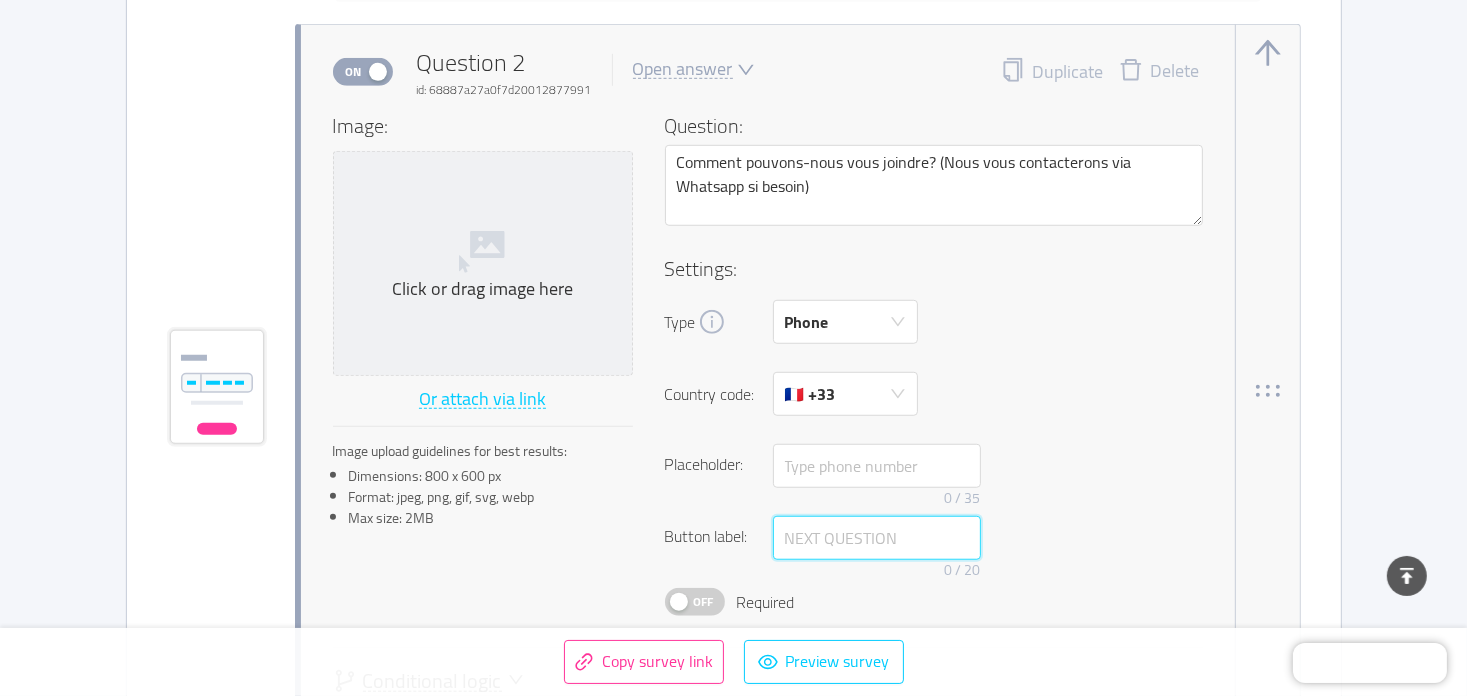click at bounding box center [877, 538] 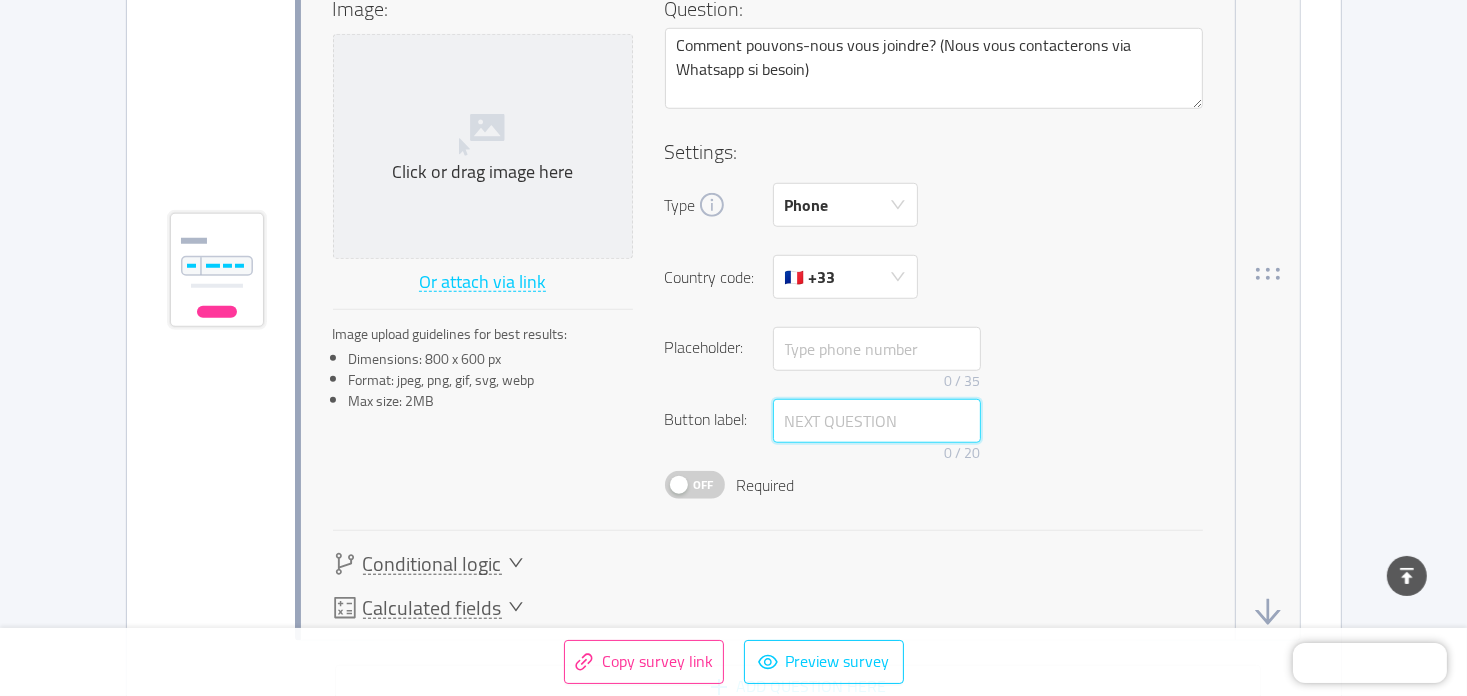 scroll, scrollTop: 1600, scrollLeft: 0, axis: vertical 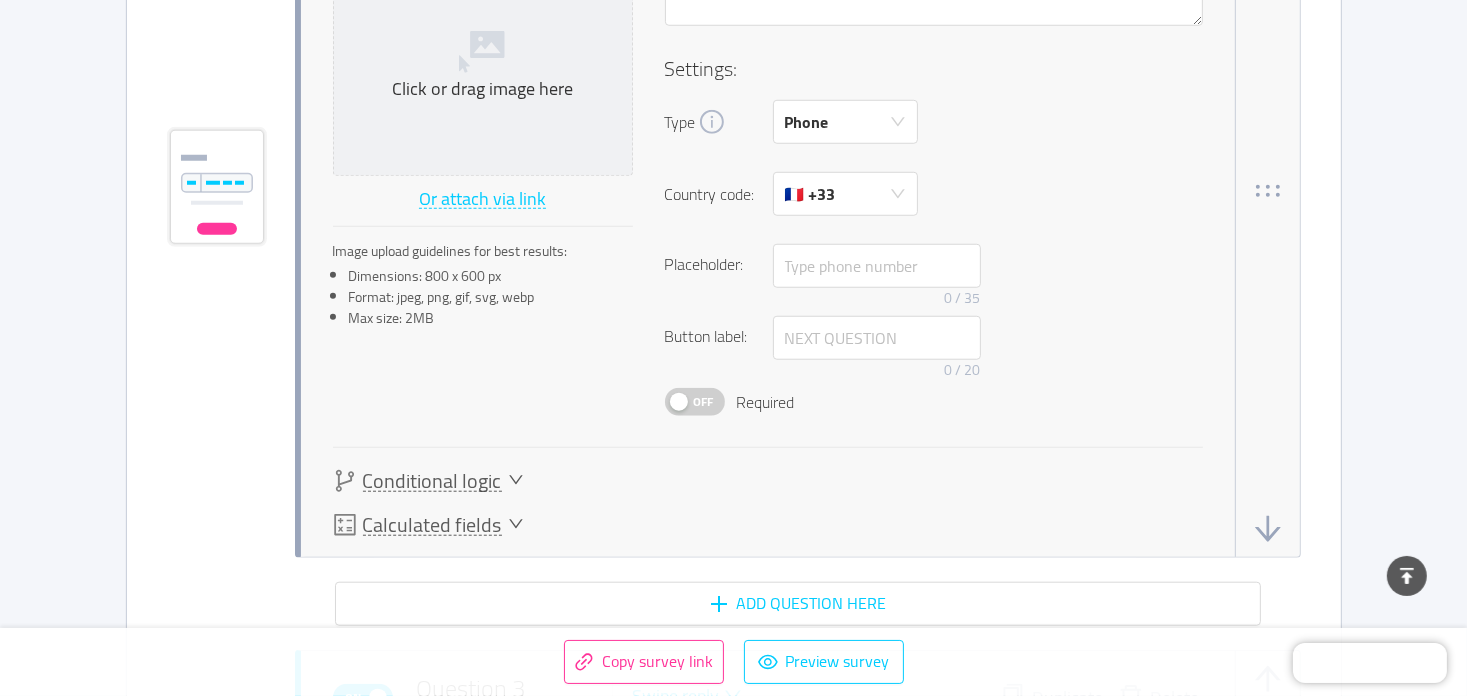 click on "Off" at bounding box center (695, 402) 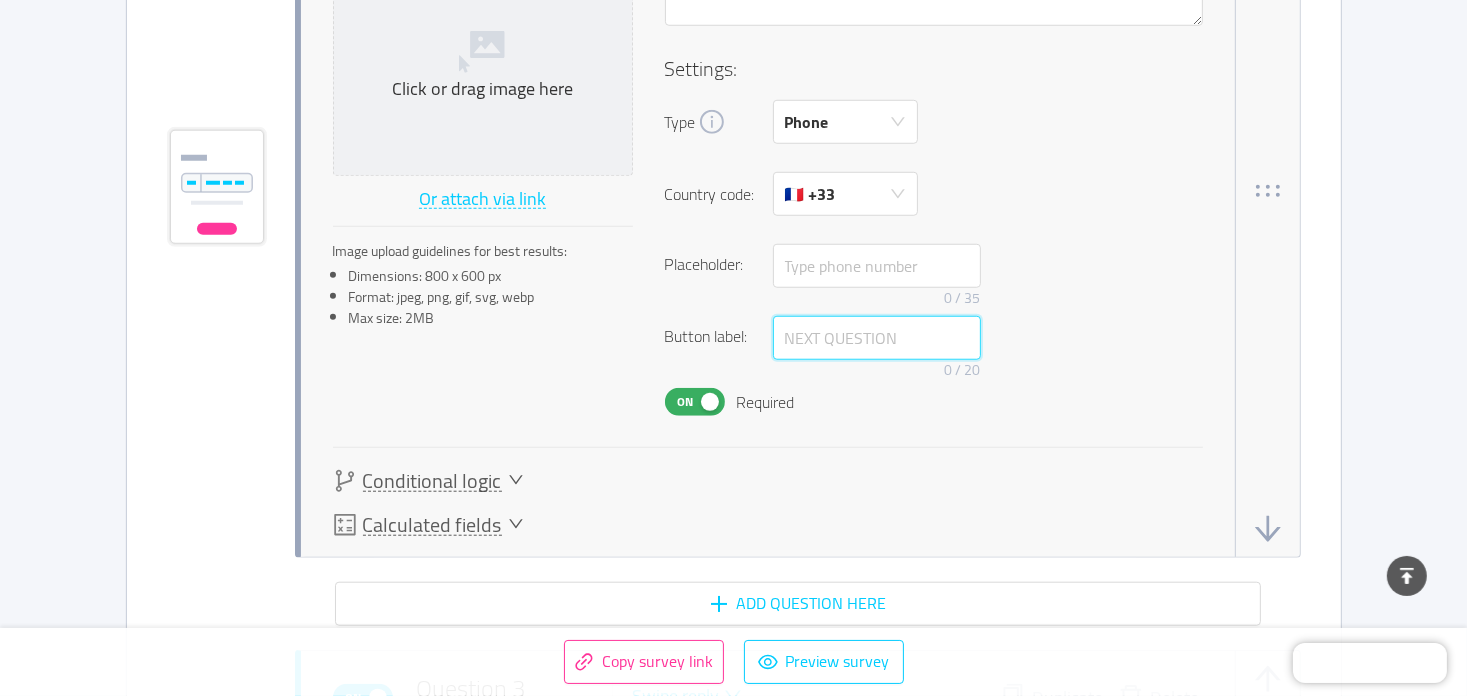 click at bounding box center [877, 338] 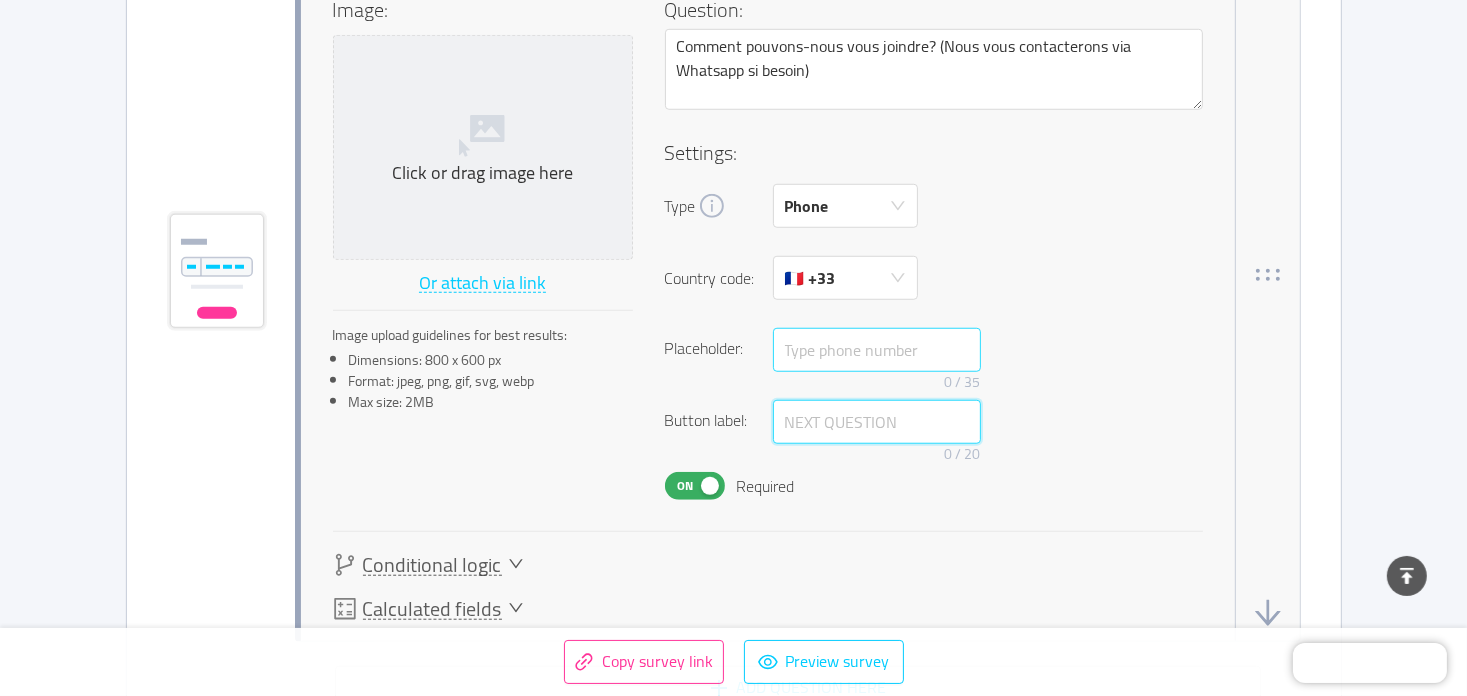 scroll, scrollTop: 1500, scrollLeft: 0, axis: vertical 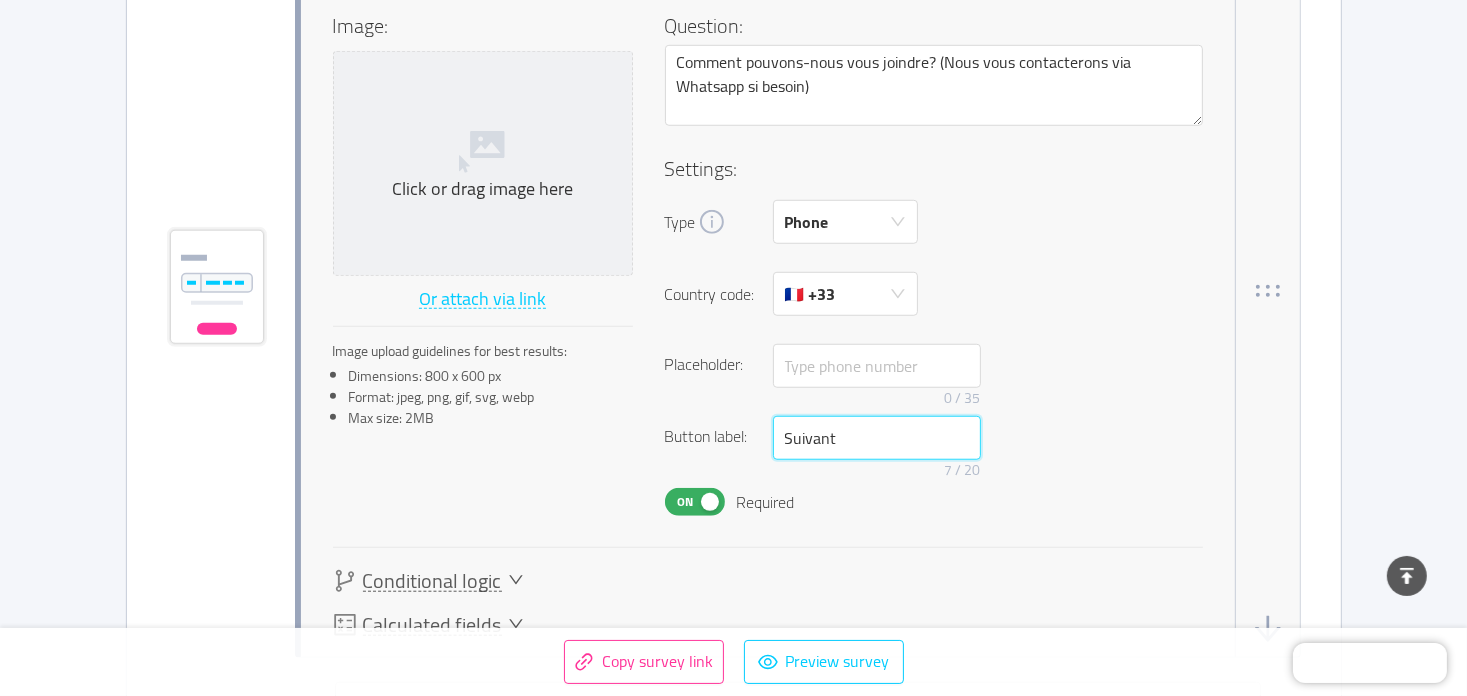 click on "Suivant" at bounding box center [877, 438] 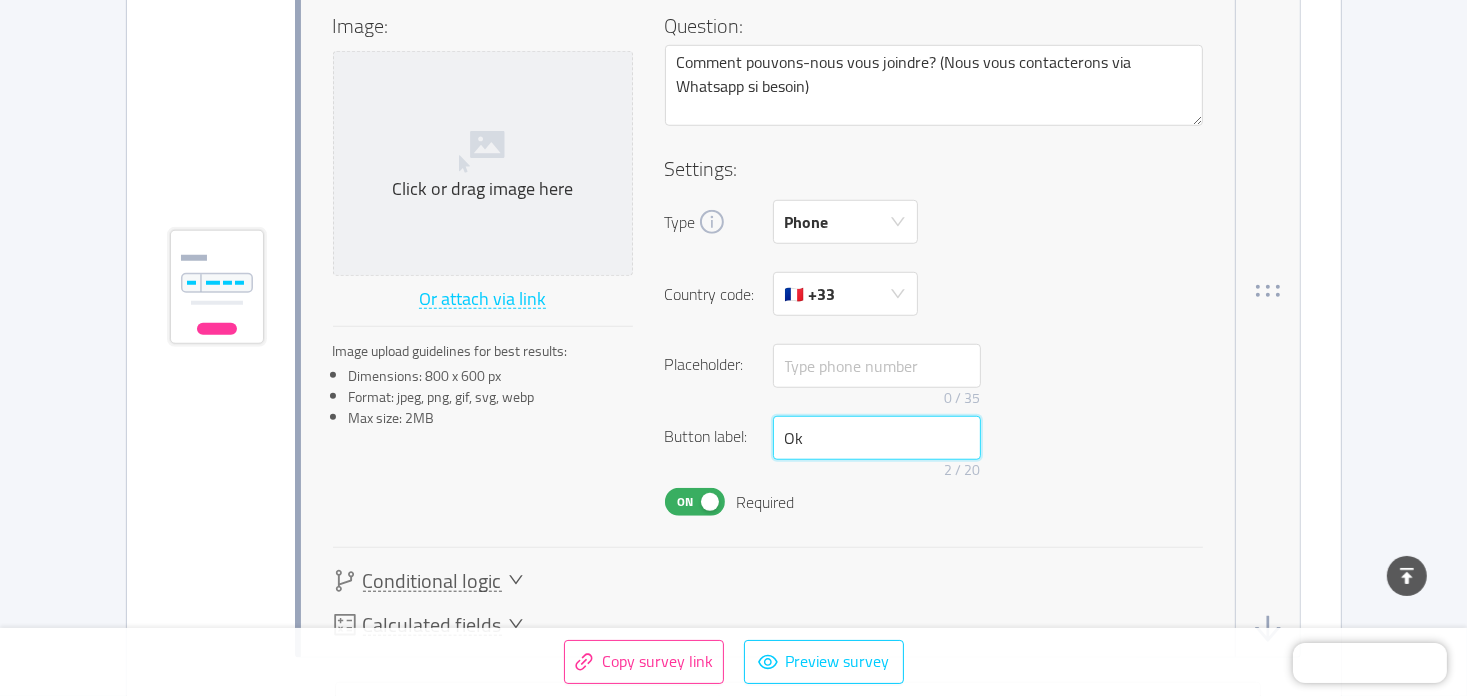 type on "Ok" 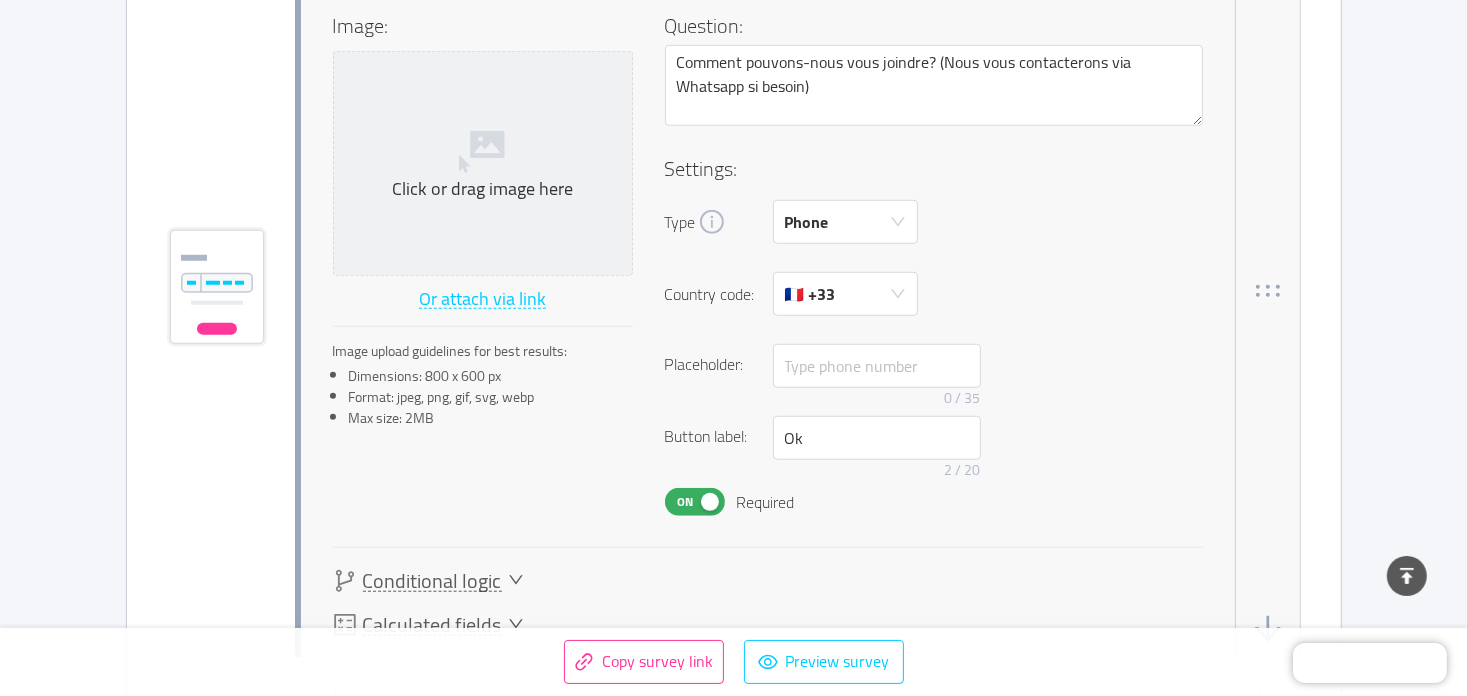 click on "Button label: Ok  2 / 20" at bounding box center (934, 452) 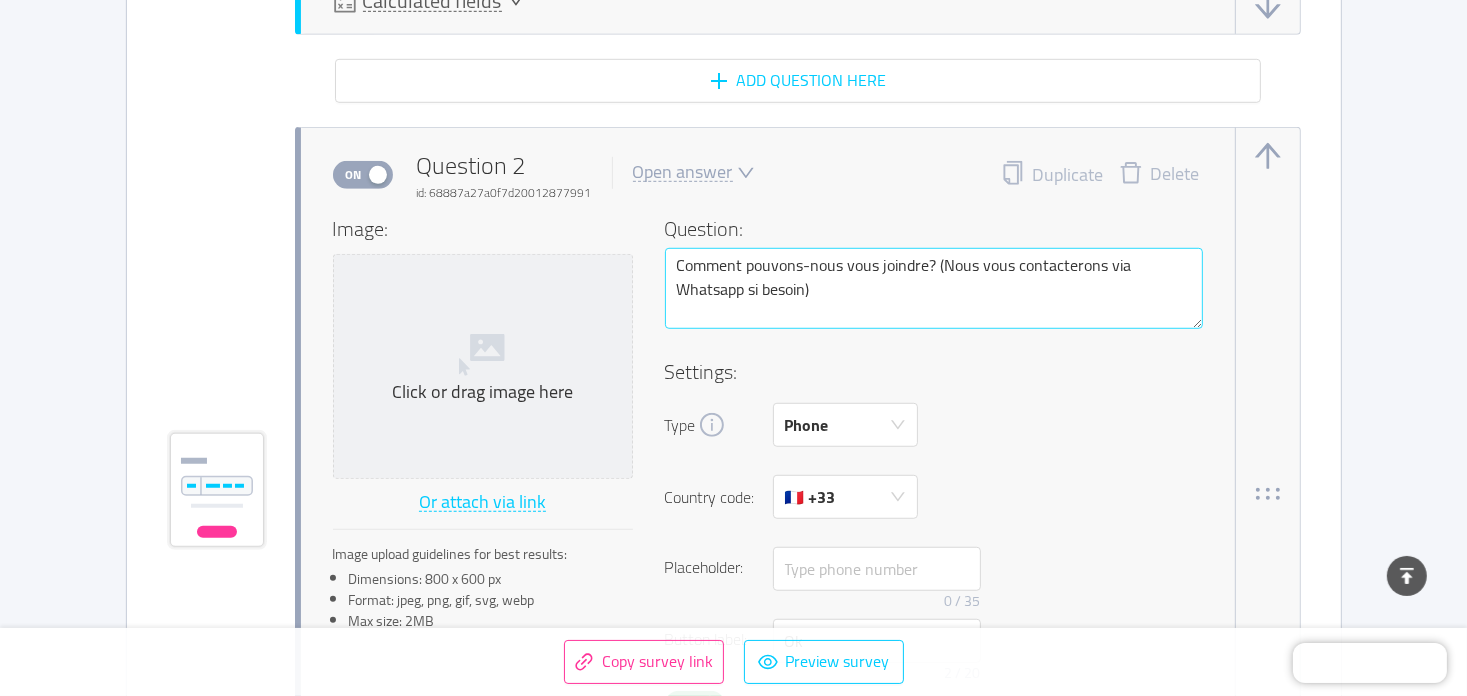 scroll, scrollTop: 1400, scrollLeft: 0, axis: vertical 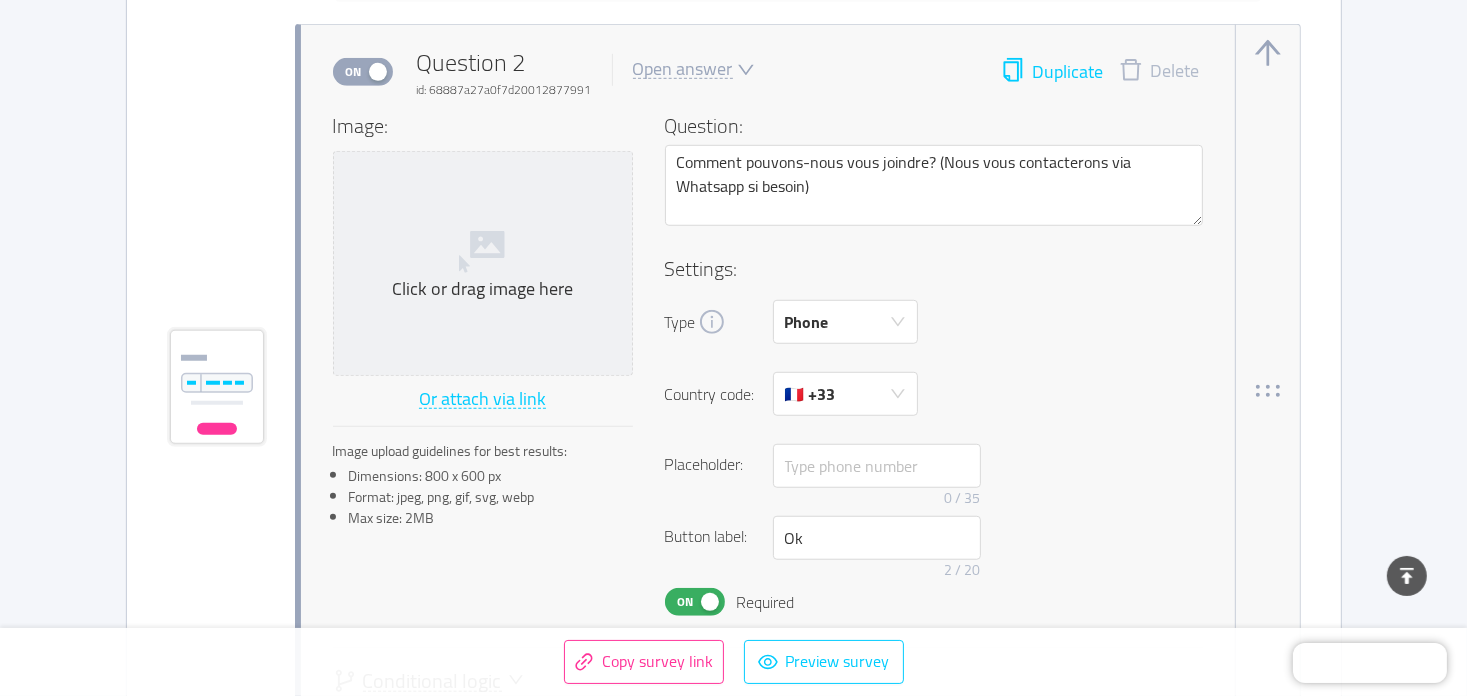 click on "Duplicate" at bounding box center [1052, 72] 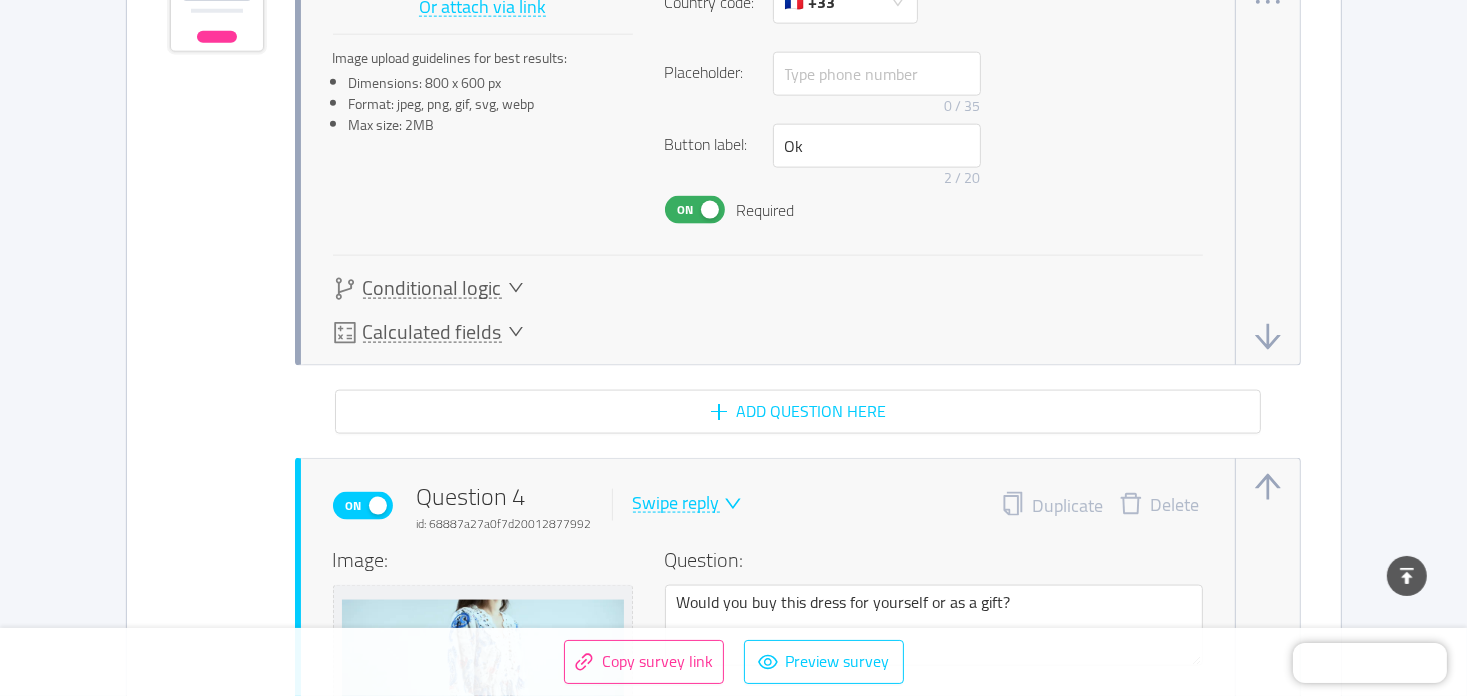 scroll, scrollTop: 2674, scrollLeft: 0, axis: vertical 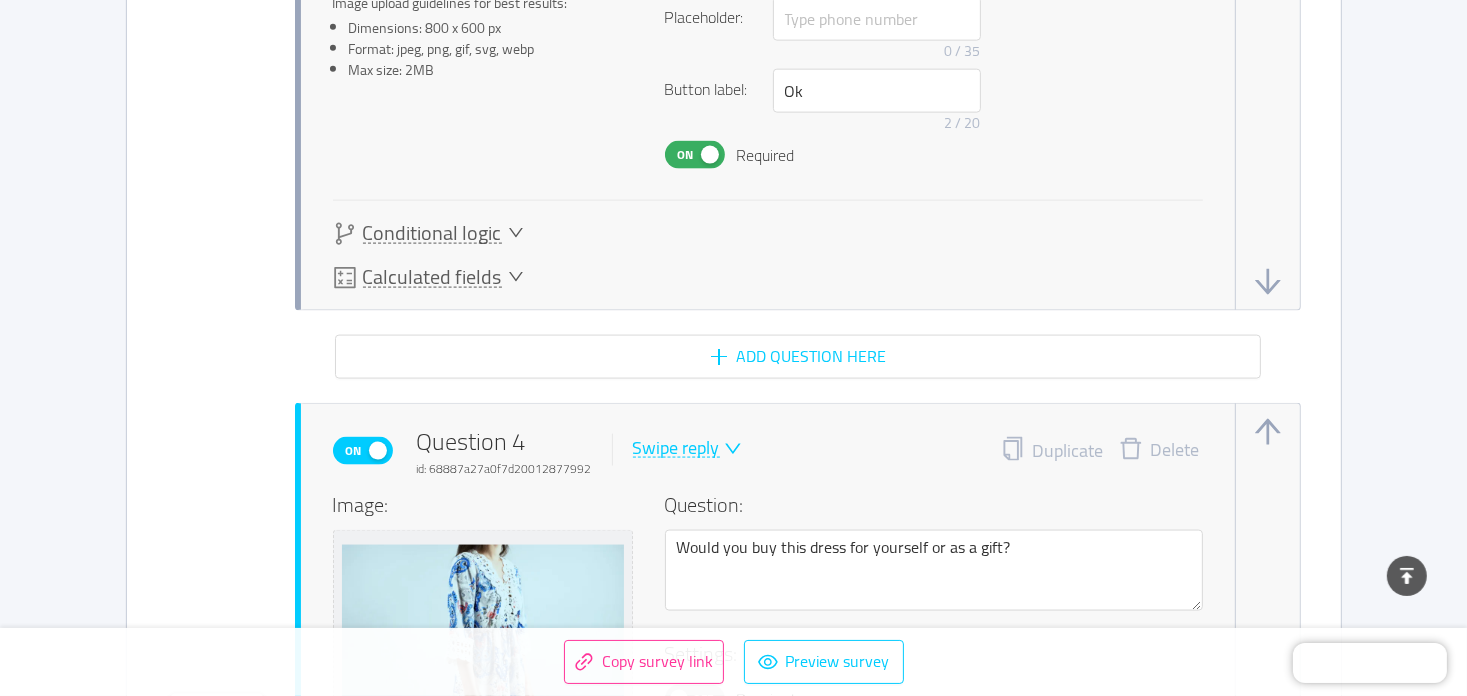 click on "Delete" at bounding box center [1159, 451] 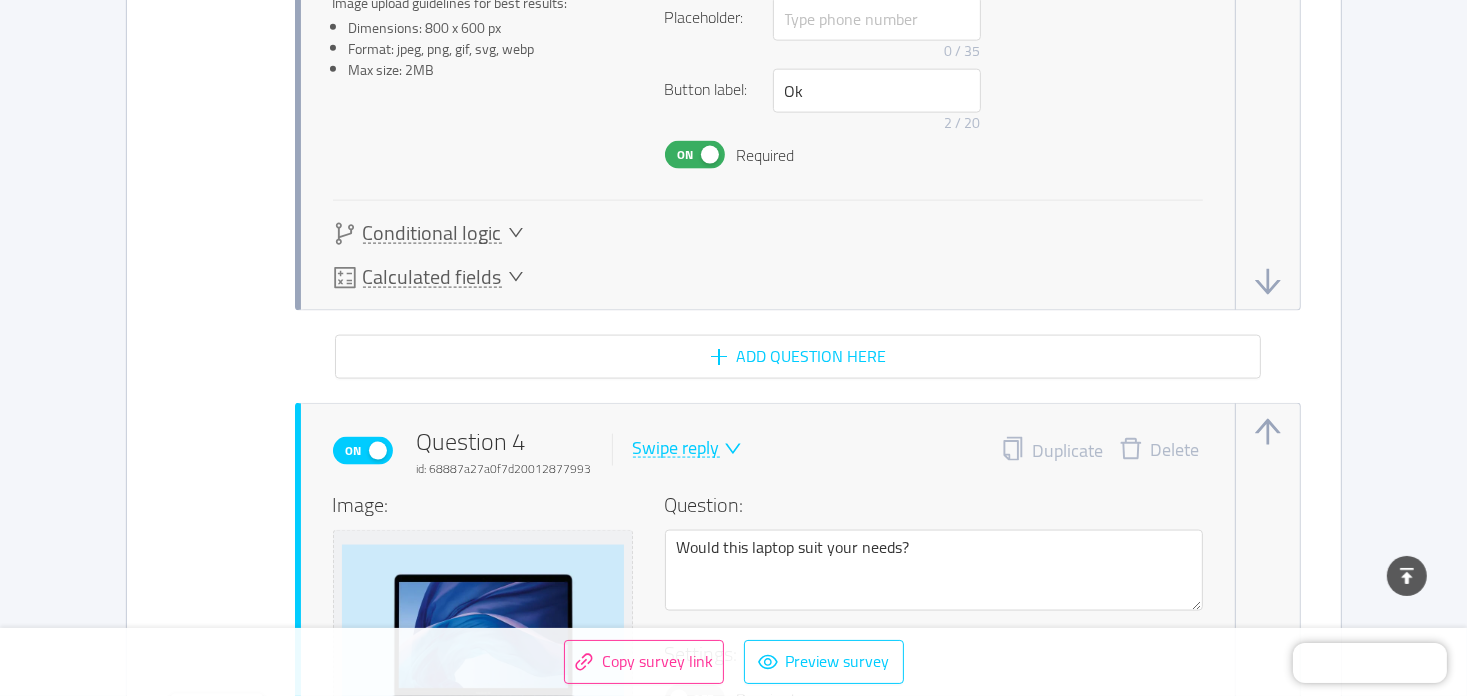 click on "Delete" at bounding box center [1159, 451] 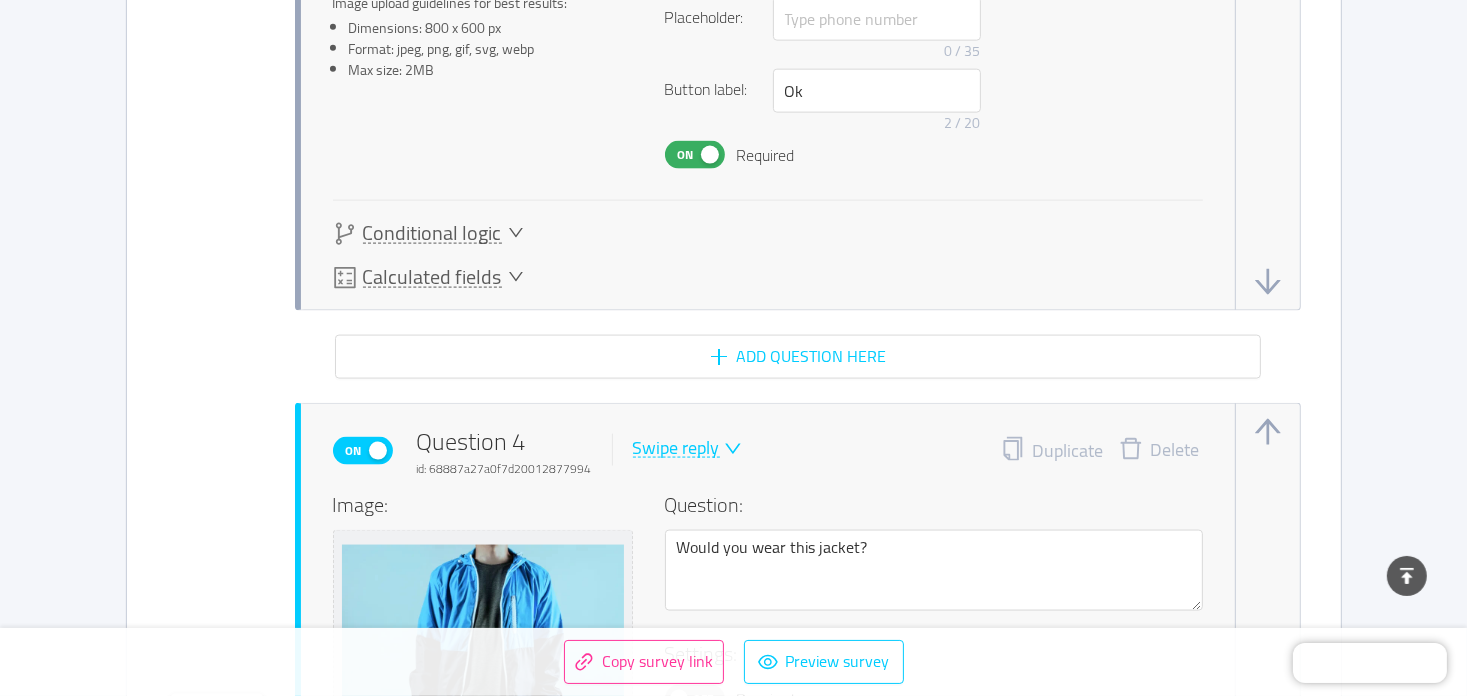 click on "Delete" at bounding box center [1159, 451] 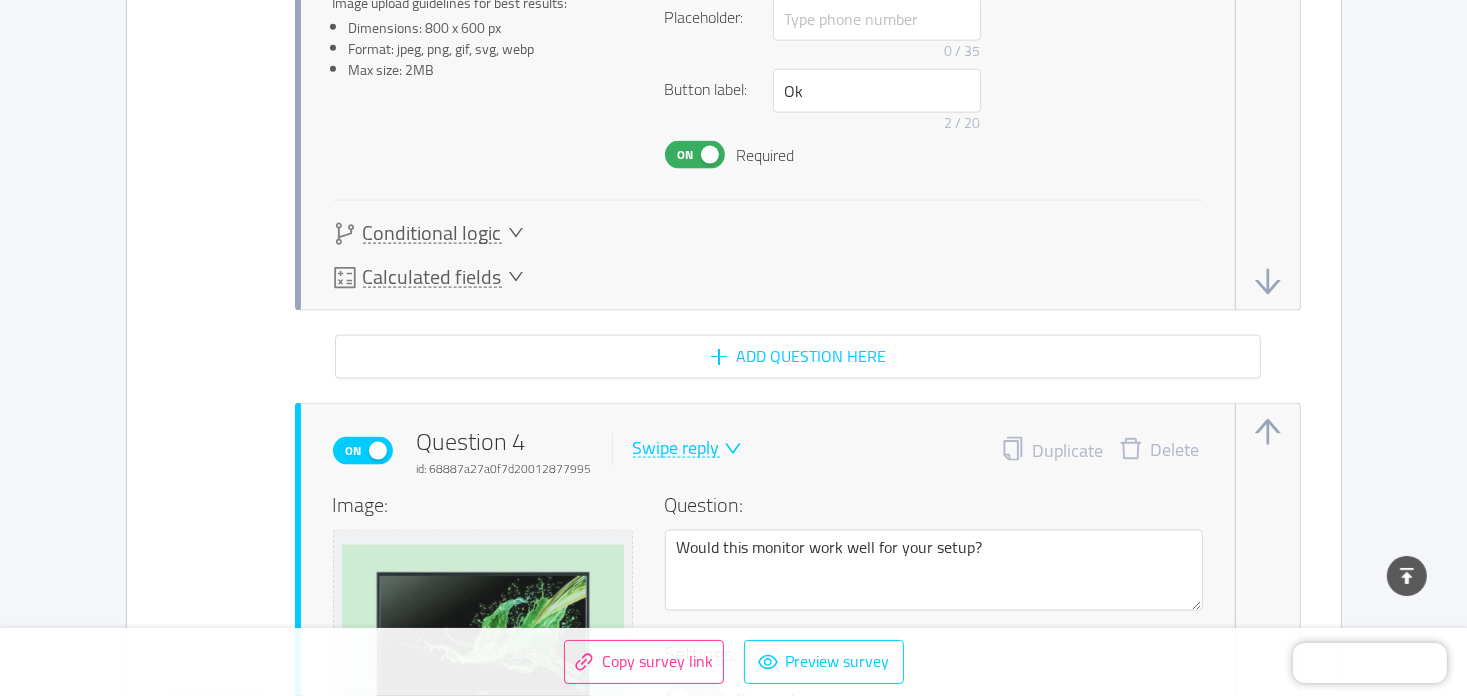 click on "Delete" at bounding box center (1159, 451) 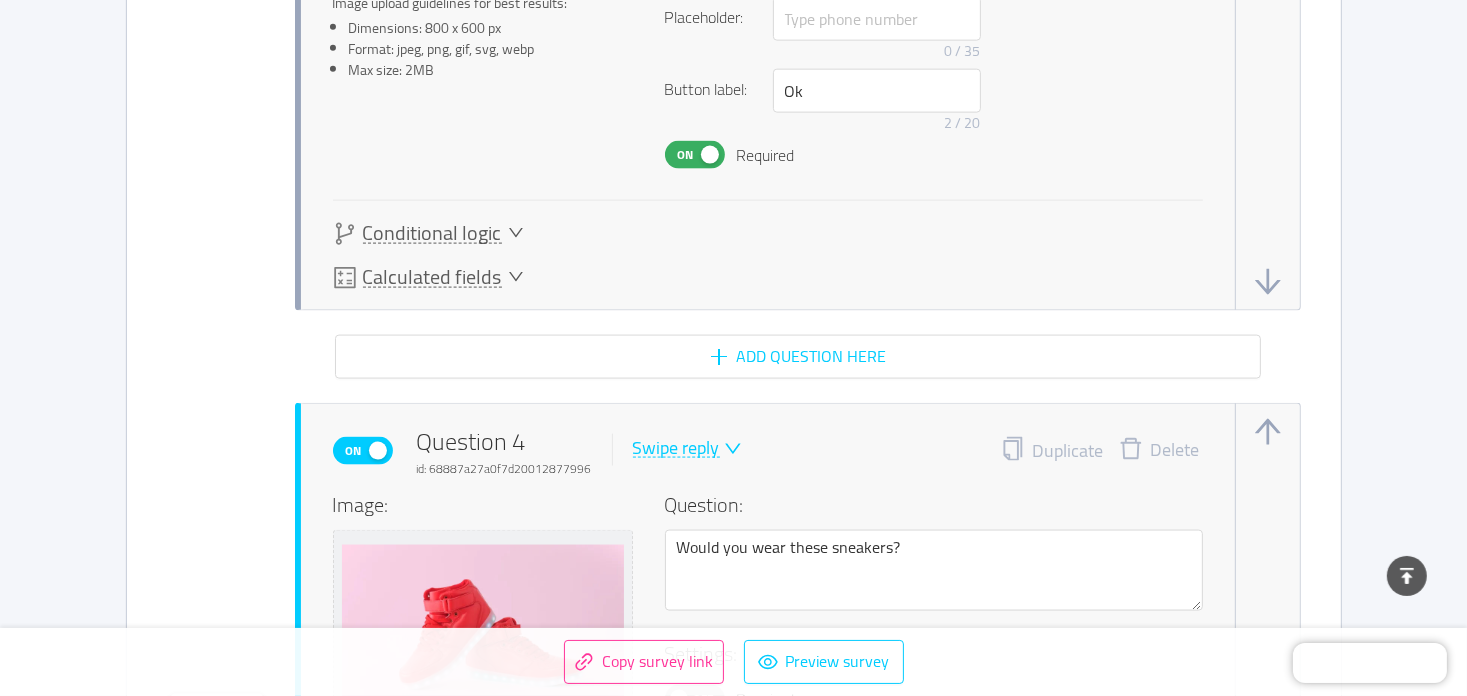 click on "Delete" at bounding box center (1159, 451) 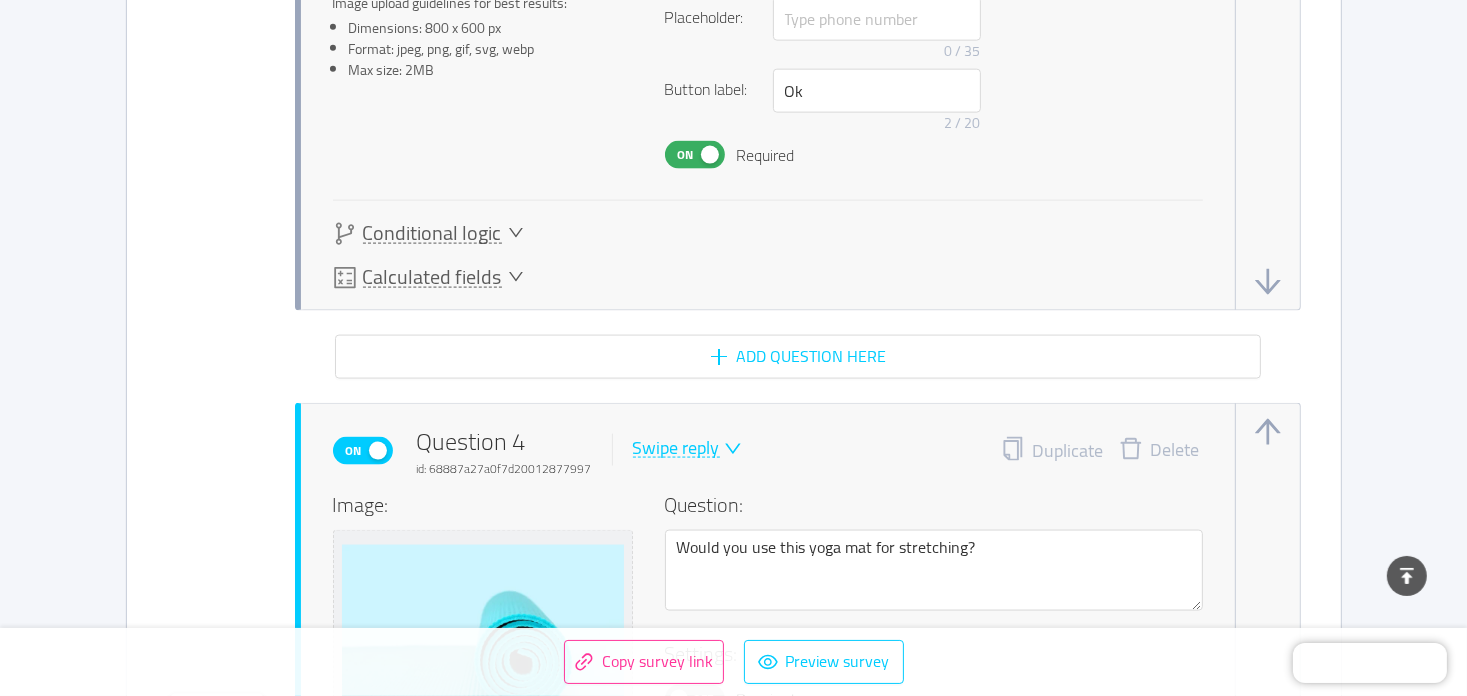 click on "Delete" at bounding box center (1159, 451) 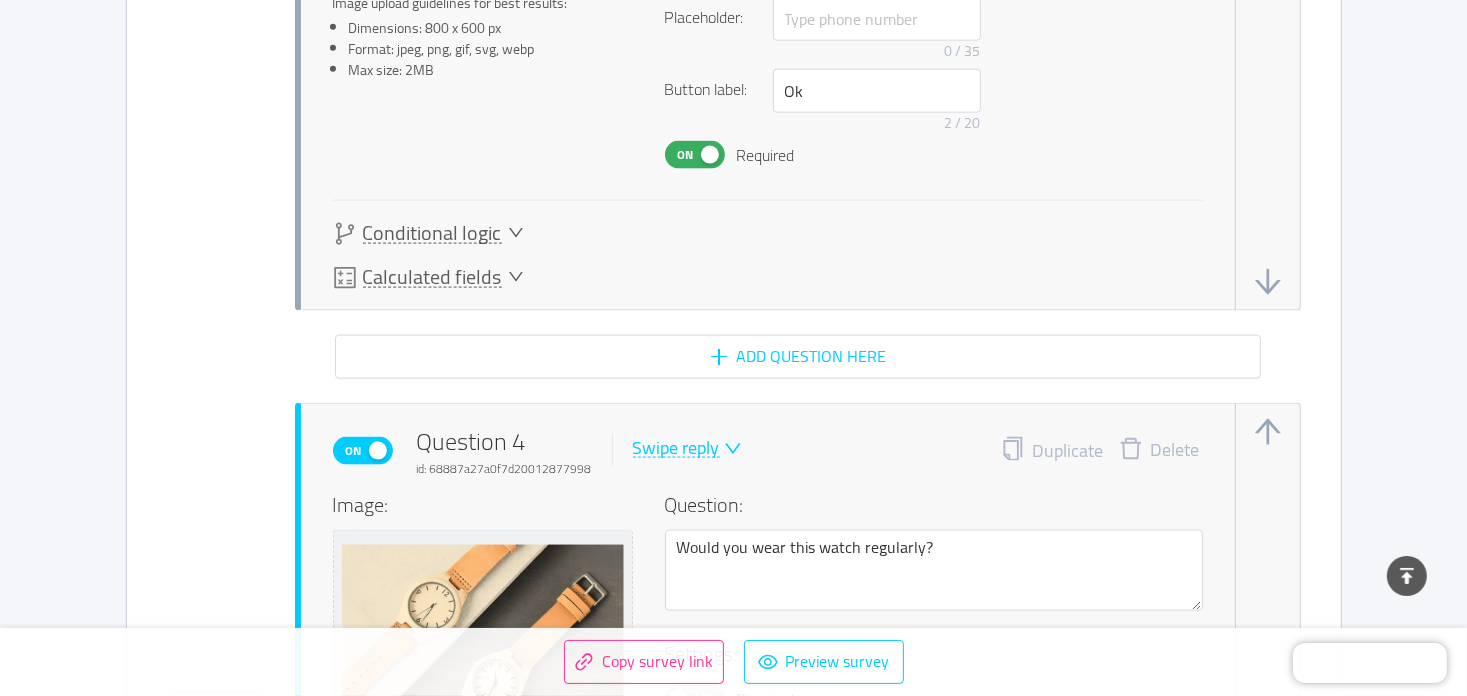 click on "Delete" at bounding box center [1159, 451] 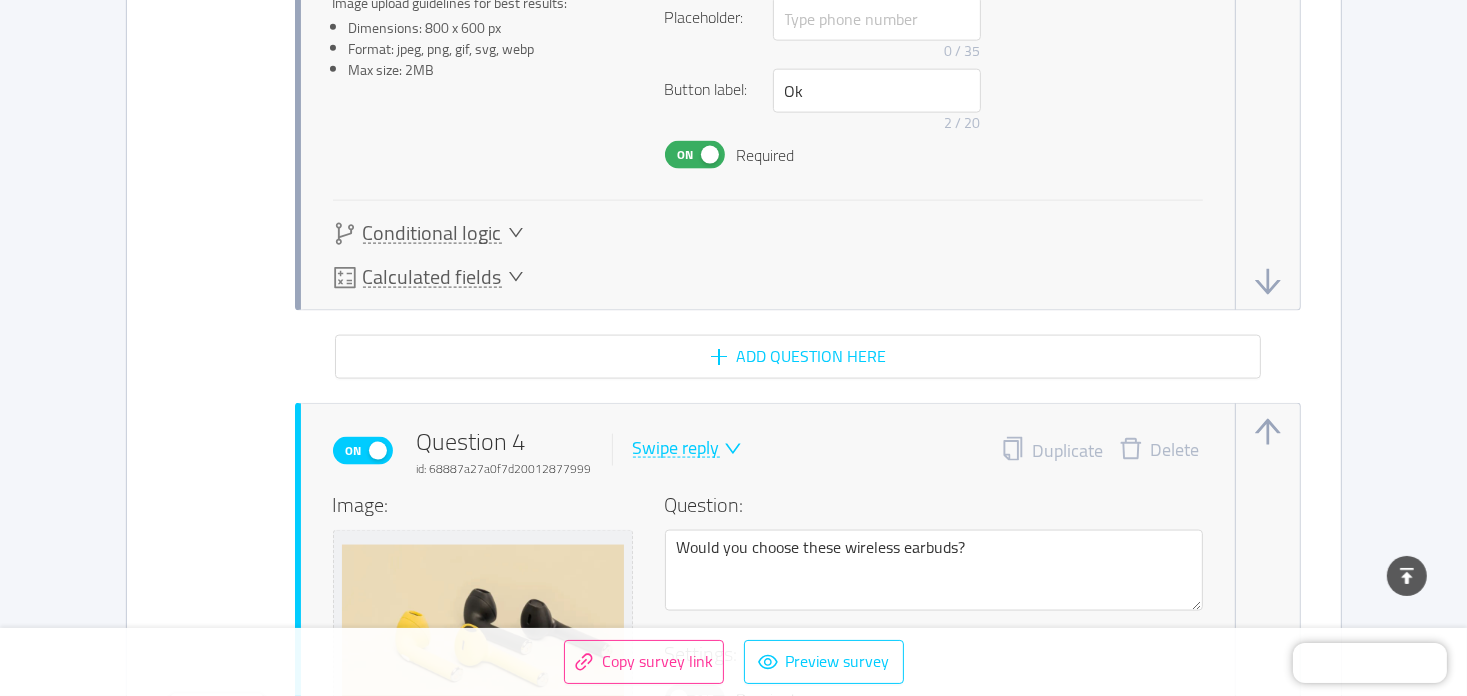 click on "Delete" at bounding box center [1159, 451] 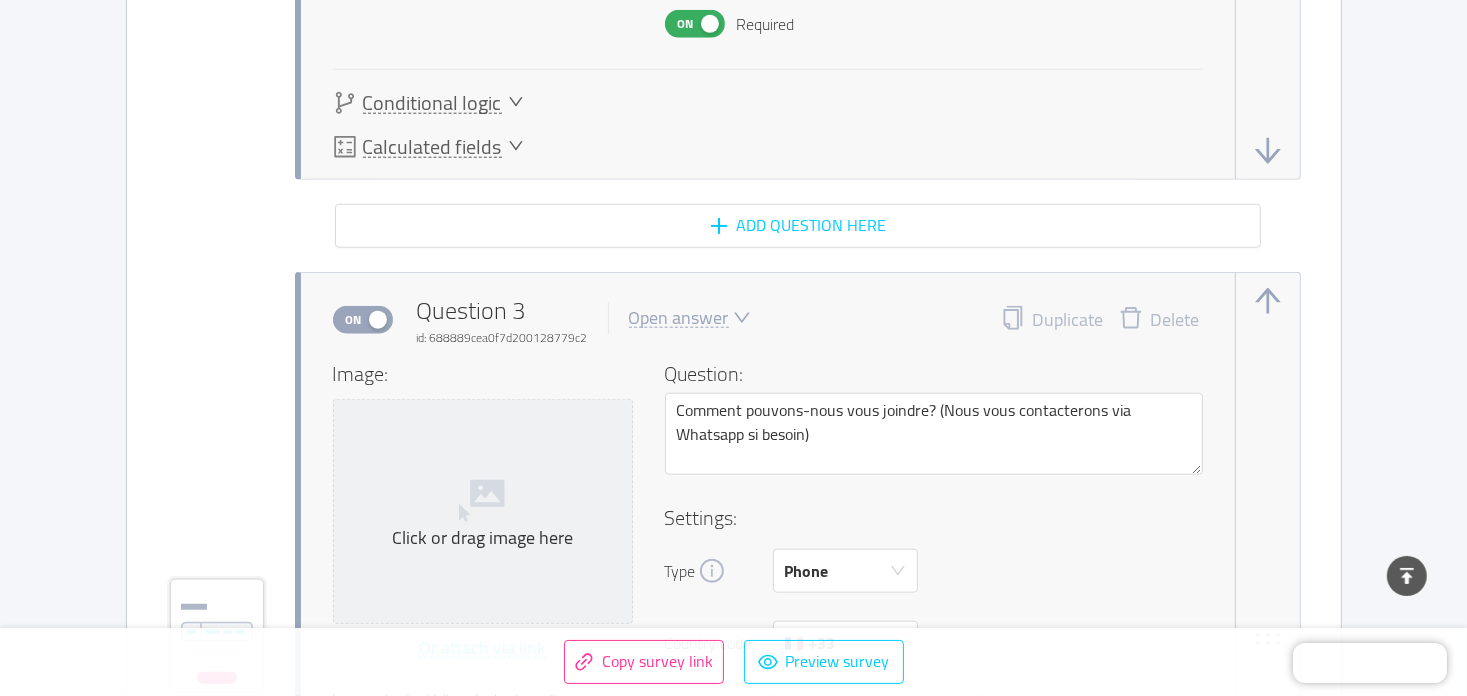 scroll, scrollTop: 2274, scrollLeft: 0, axis: vertical 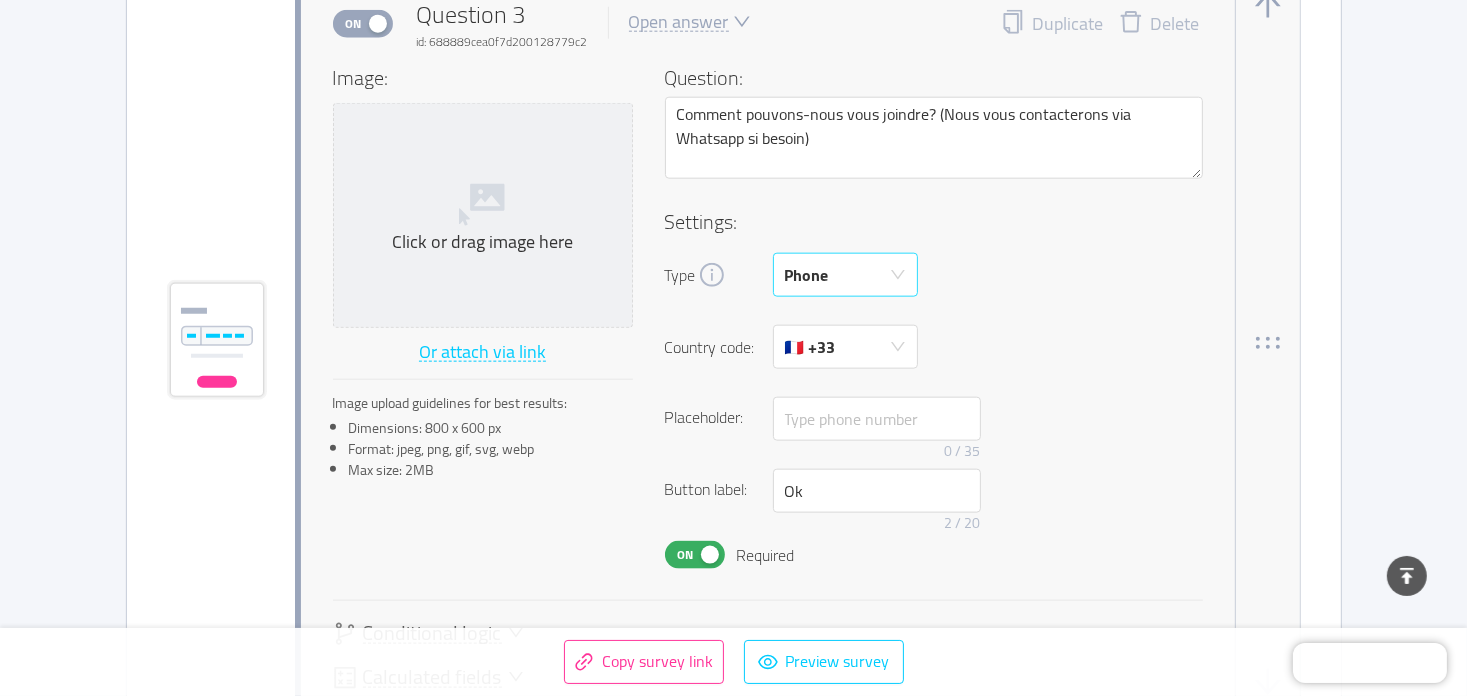 click on "Phone" at bounding box center [839, 275] 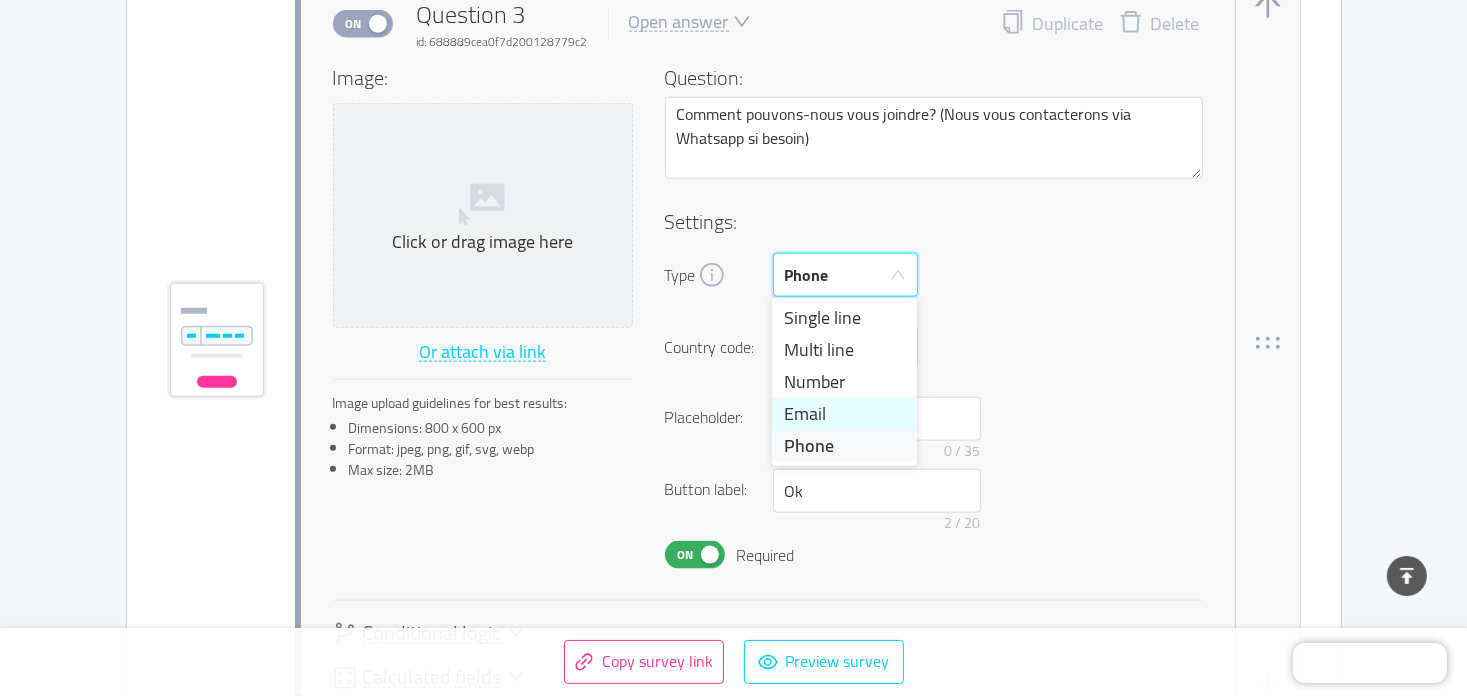 click on "Email" at bounding box center (844, 414) 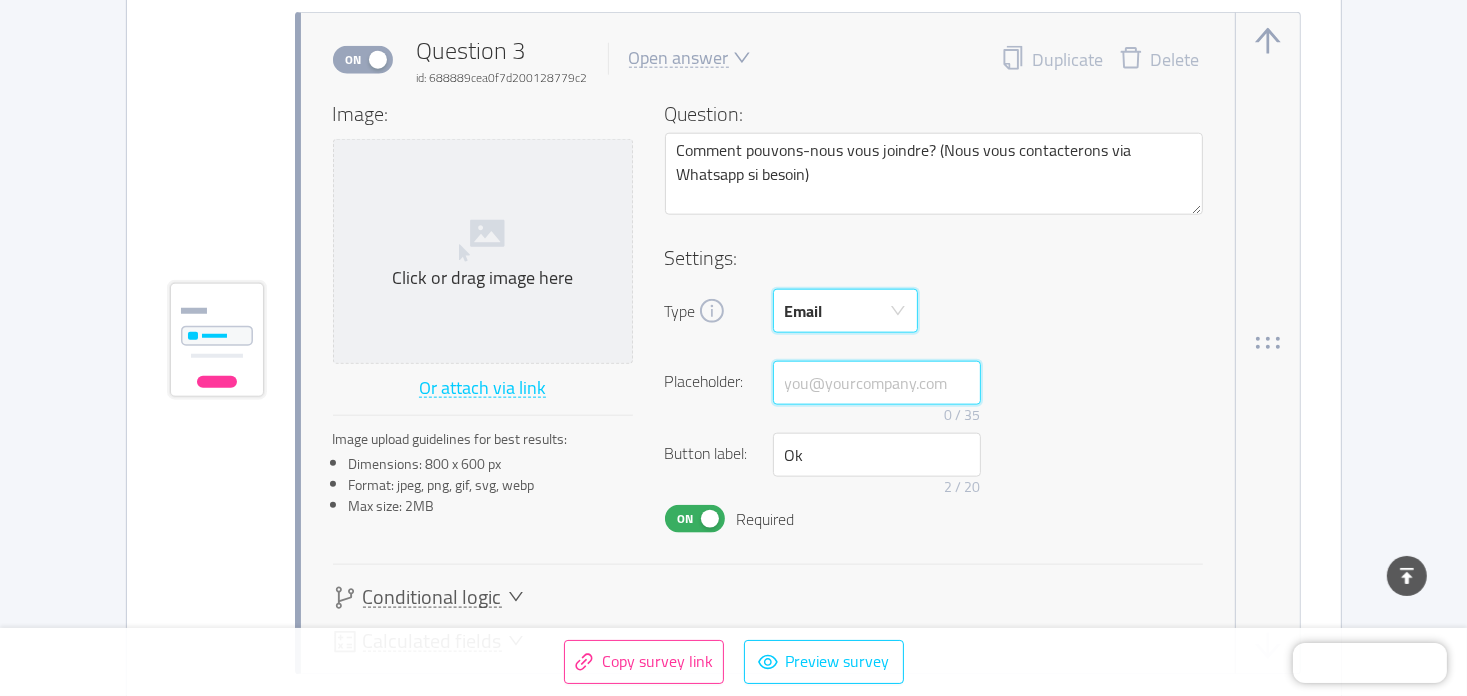click at bounding box center [877, 383] 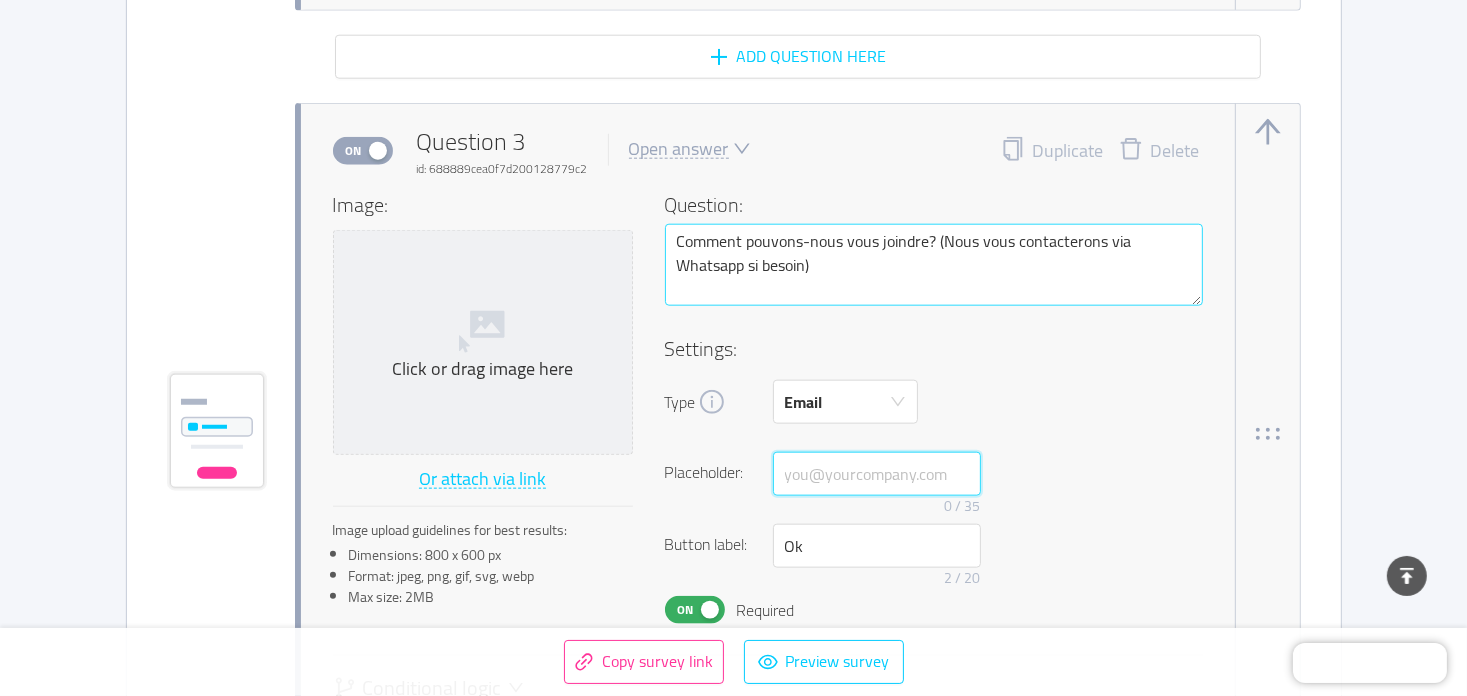 scroll, scrollTop: 2138, scrollLeft: 0, axis: vertical 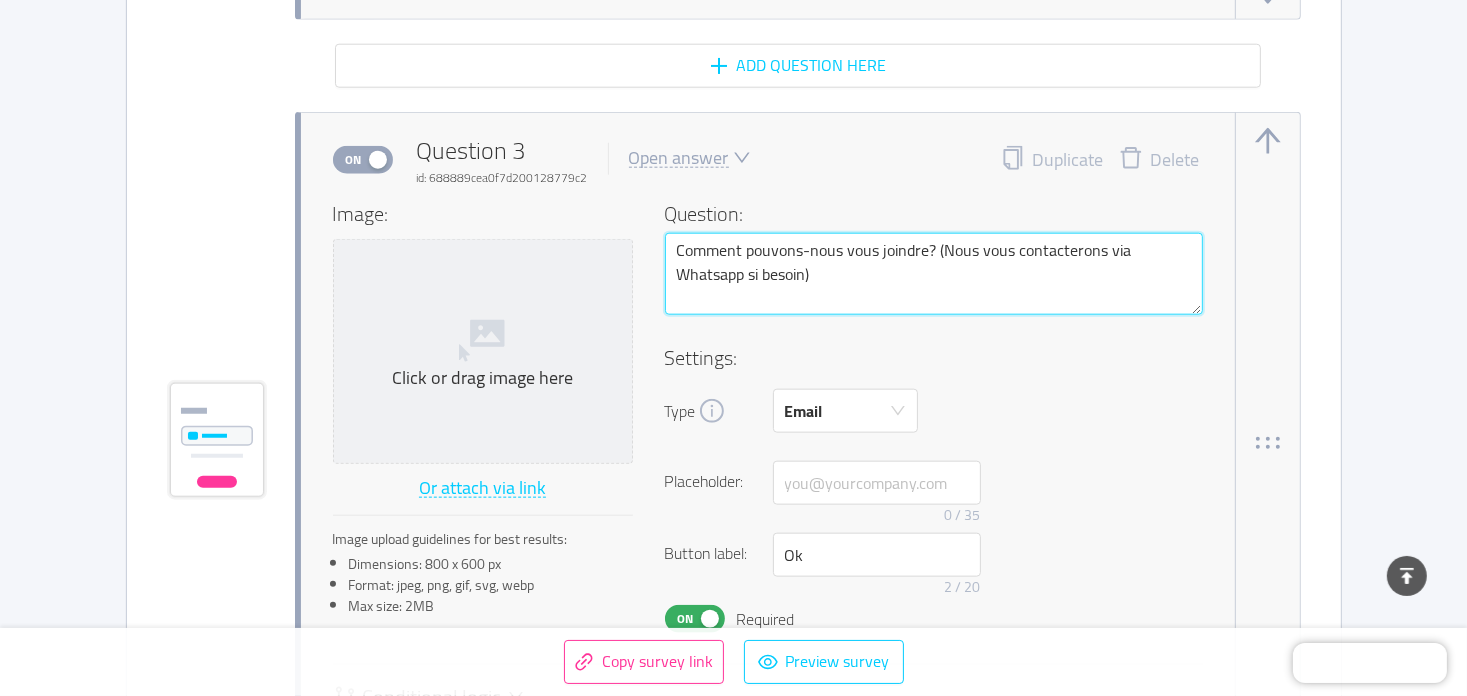 click on "Comment pouvons-nous vous joindre? (Nous vous contacterons via Whatsapp si besoin)" at bounding box center [934, 274] 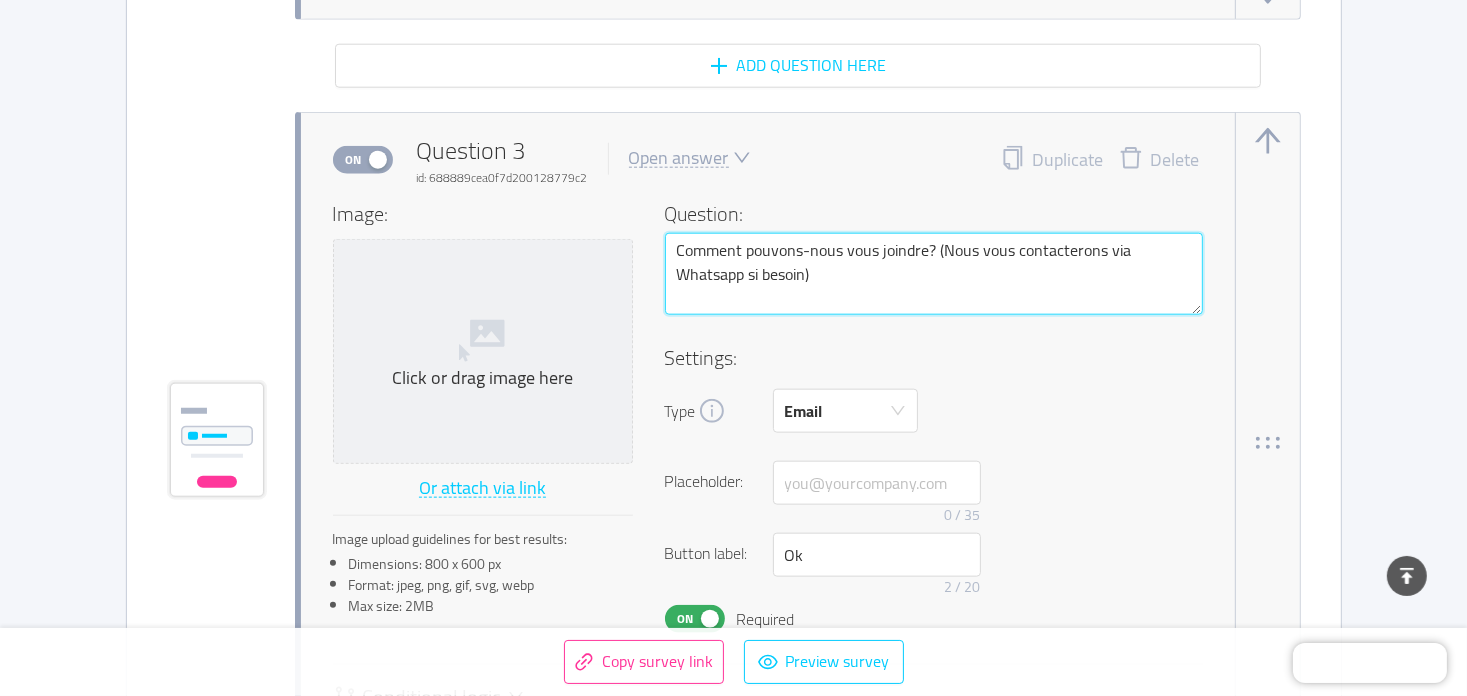 click on "Comment pouvons-nous vous joindre? (Nous vous contacterons via Whatsapp si besoin)" at bounding box center (934, 274) 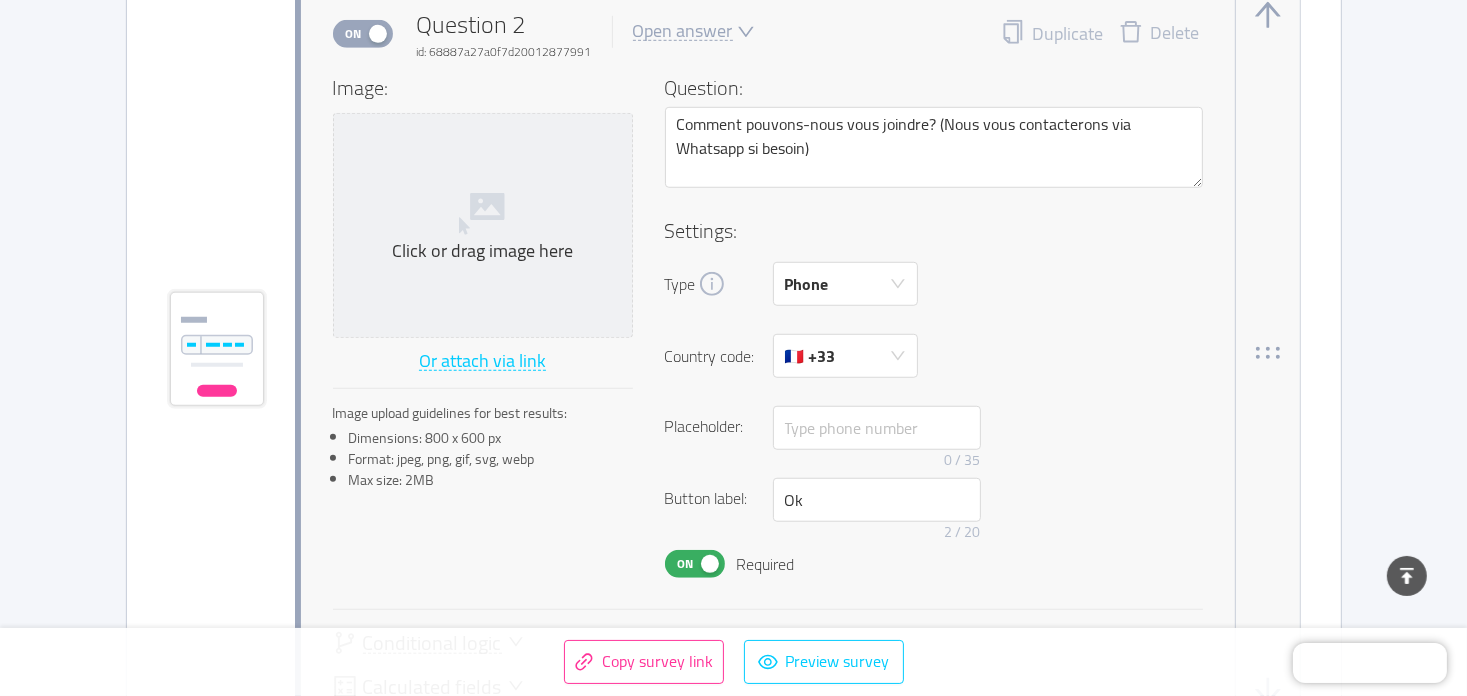 scroll, scrollTop: 1438, scrollLeft: 0, axis: vertical 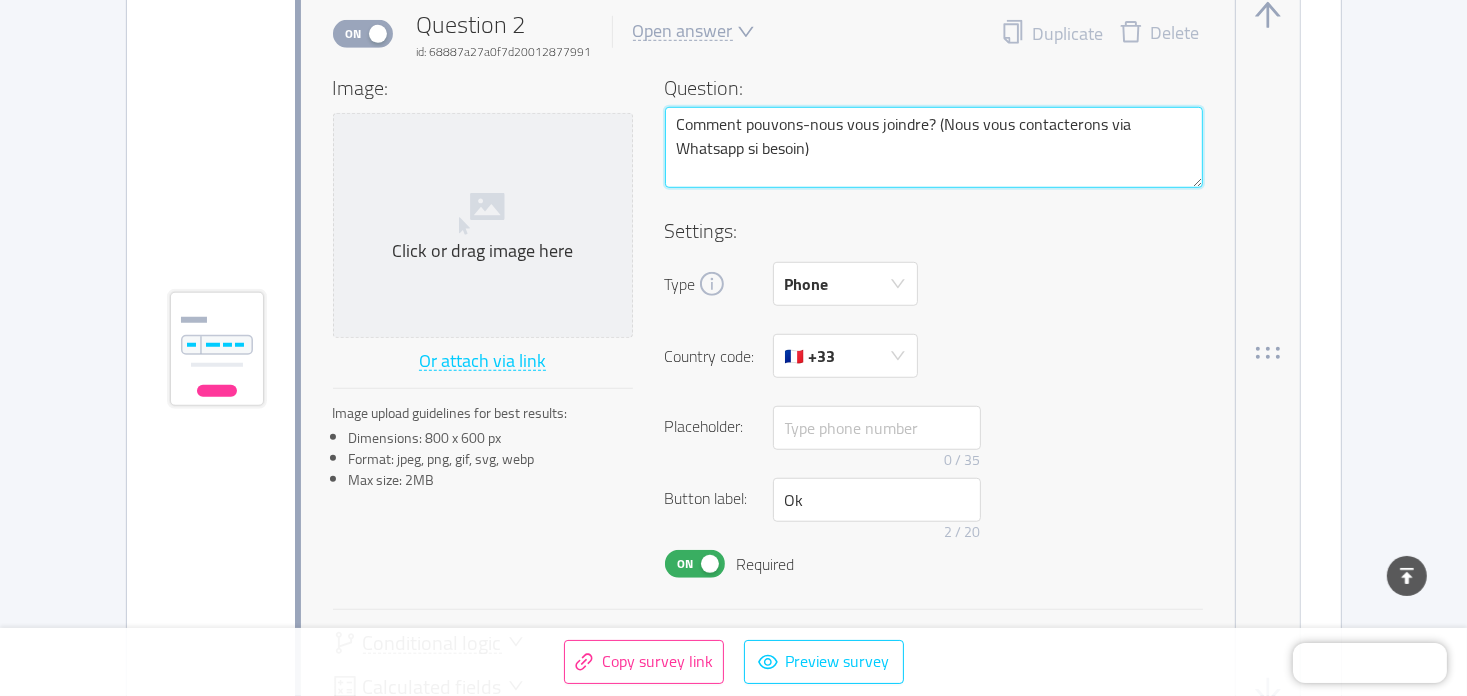 click on "Comment pouvons-nous vous joindre? (Nous vous contacterons via Whatsapp si besoin)" at bounding box center [934, 148] 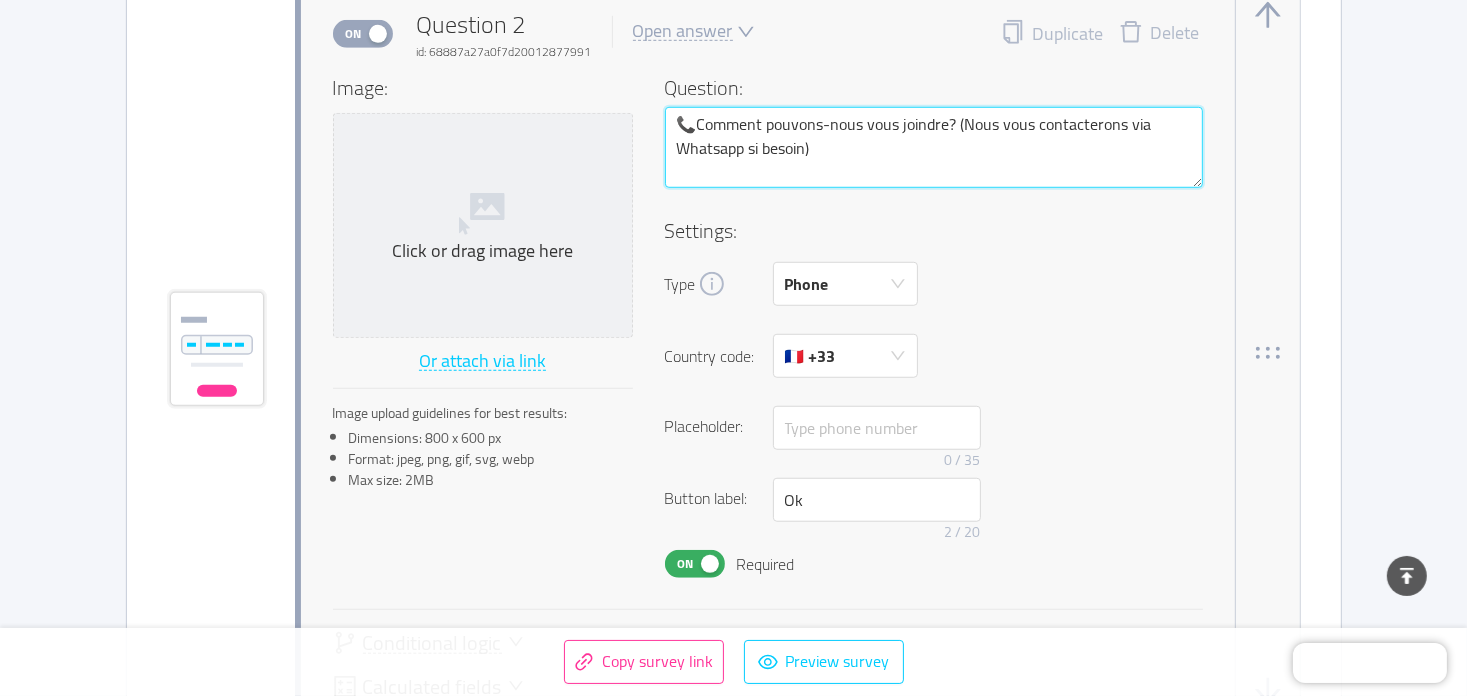 type 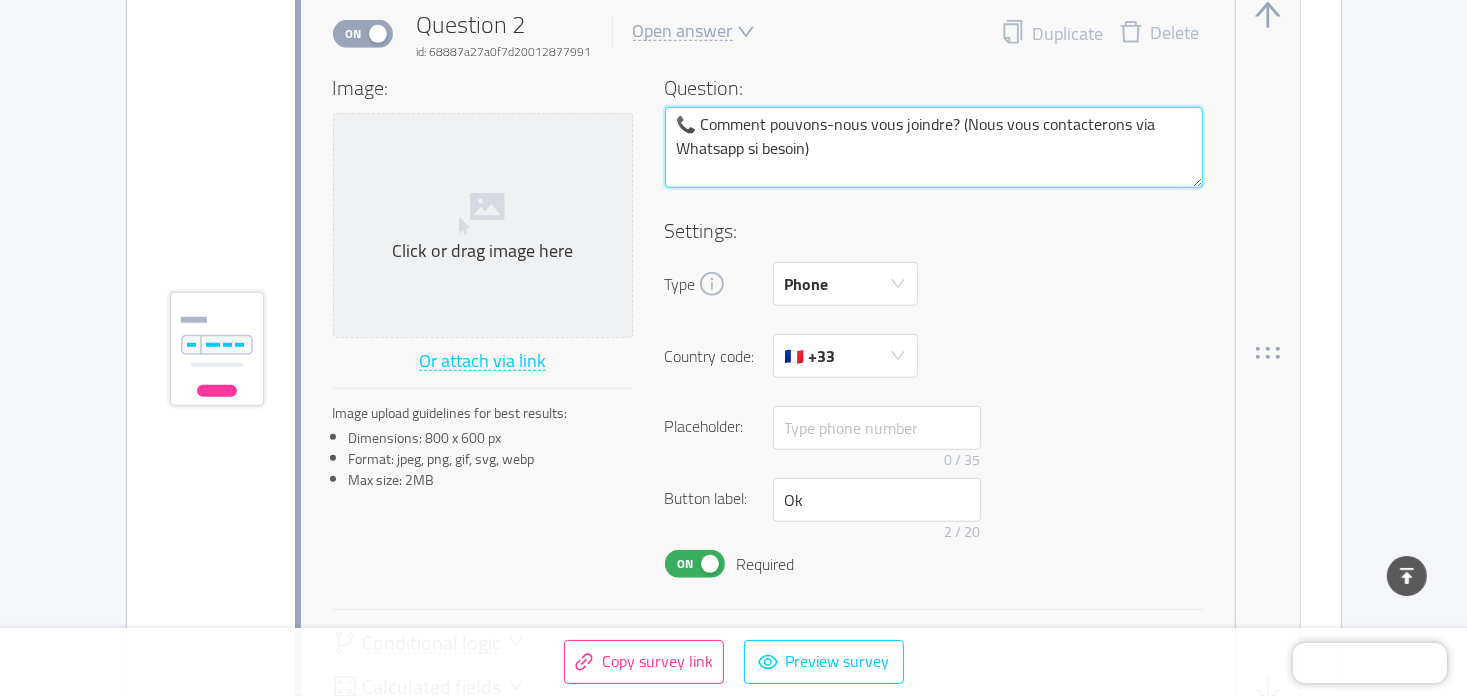 click on "📞 Comment pouvons-nous vous joindre? (Nous vous contacterons via Whatsapp si besoin)" at bounding box center [934, 148] 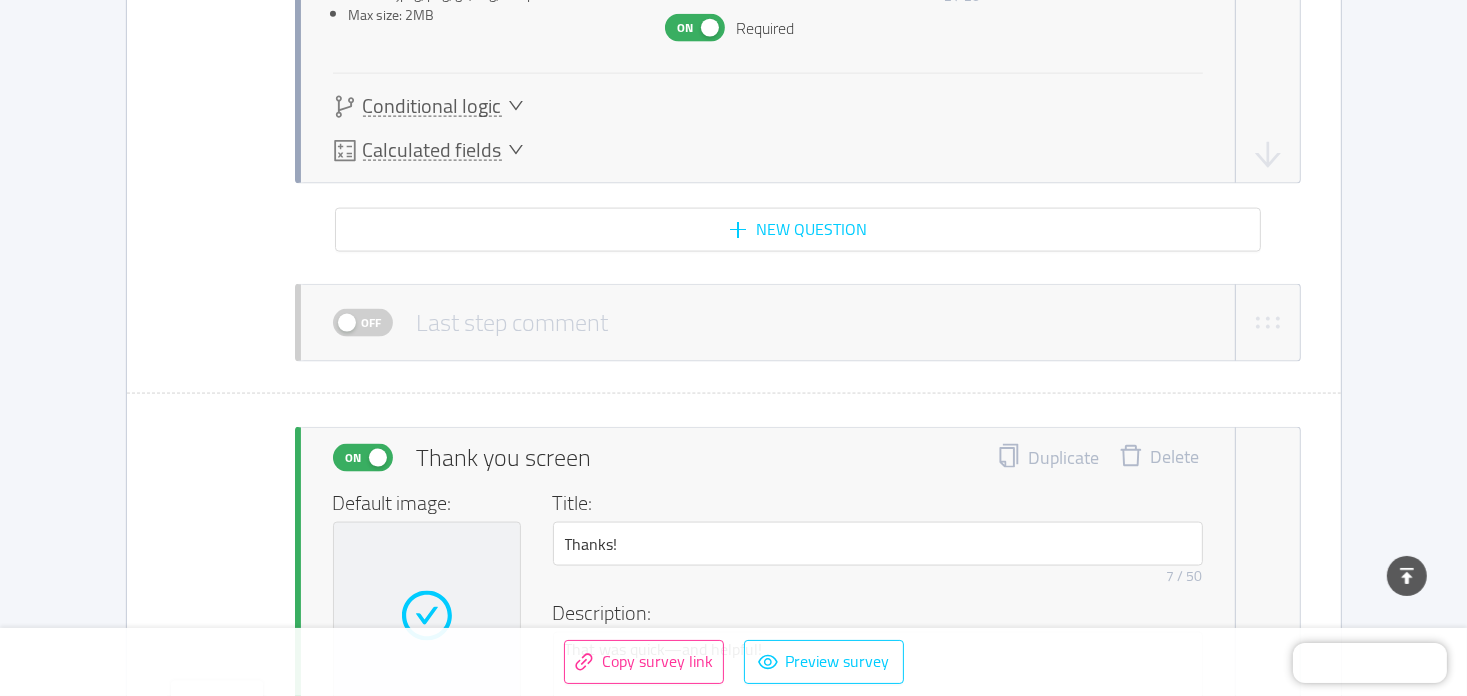 scroll, scrollTop: 2838, scrollLeft: 0, axis: vertical 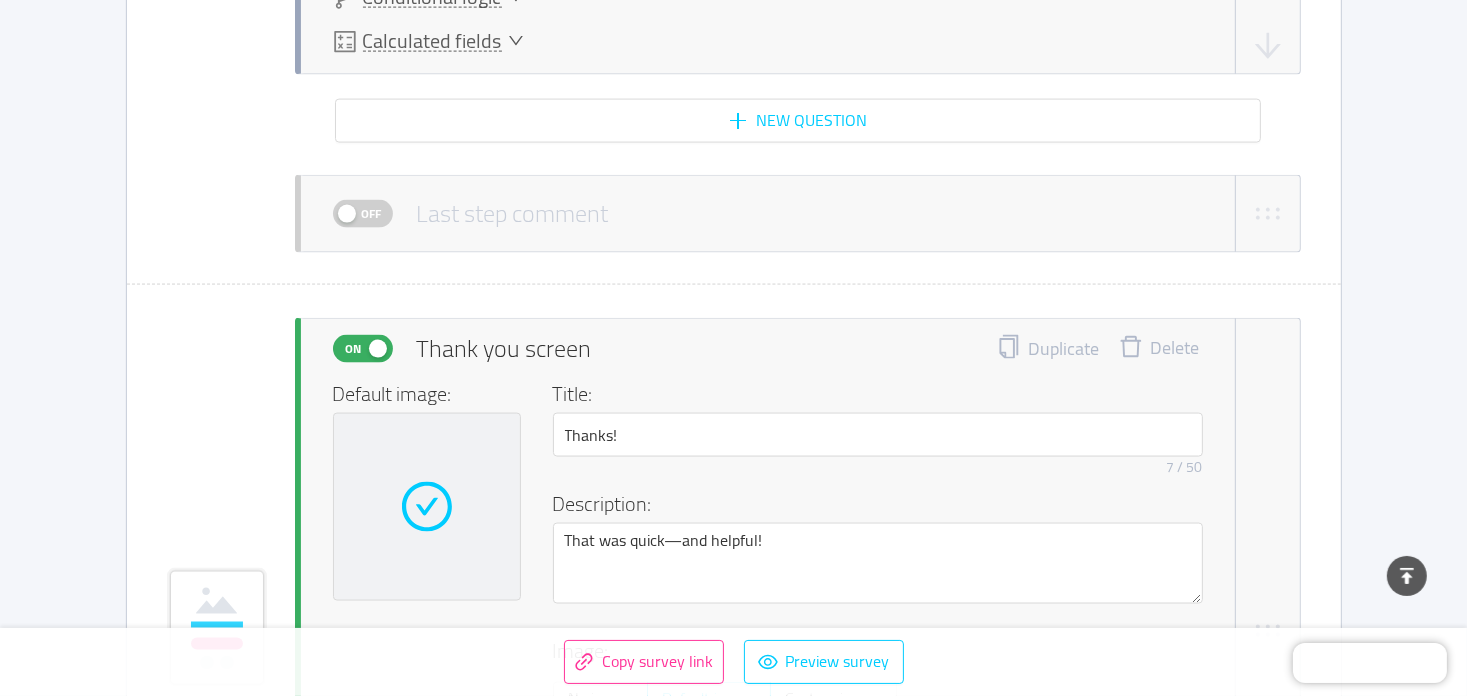 type on "📞 Comment pouvons-nous vous joindre? (Nous vous contacterons via Whatsapp si besoin)" 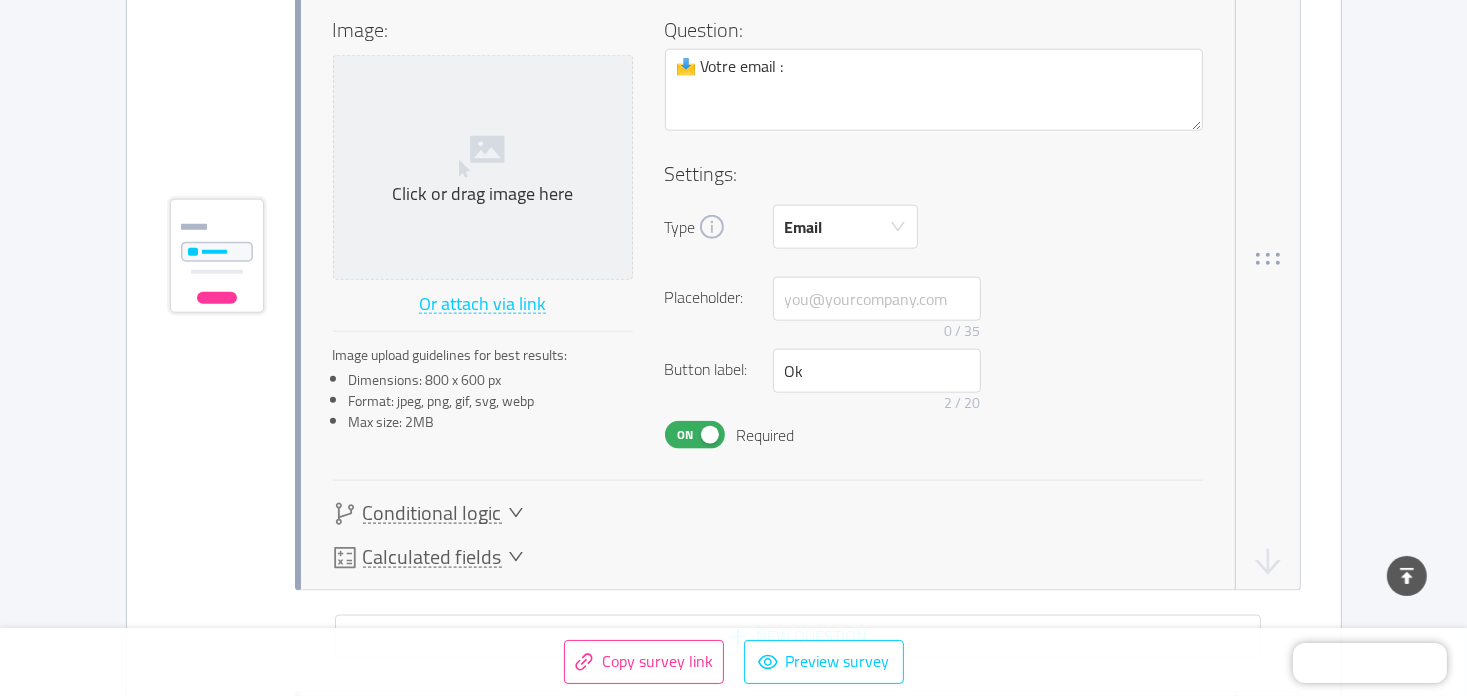 scroll, scrollTop: 2338, scrollLeft: 0, axis: vertical 